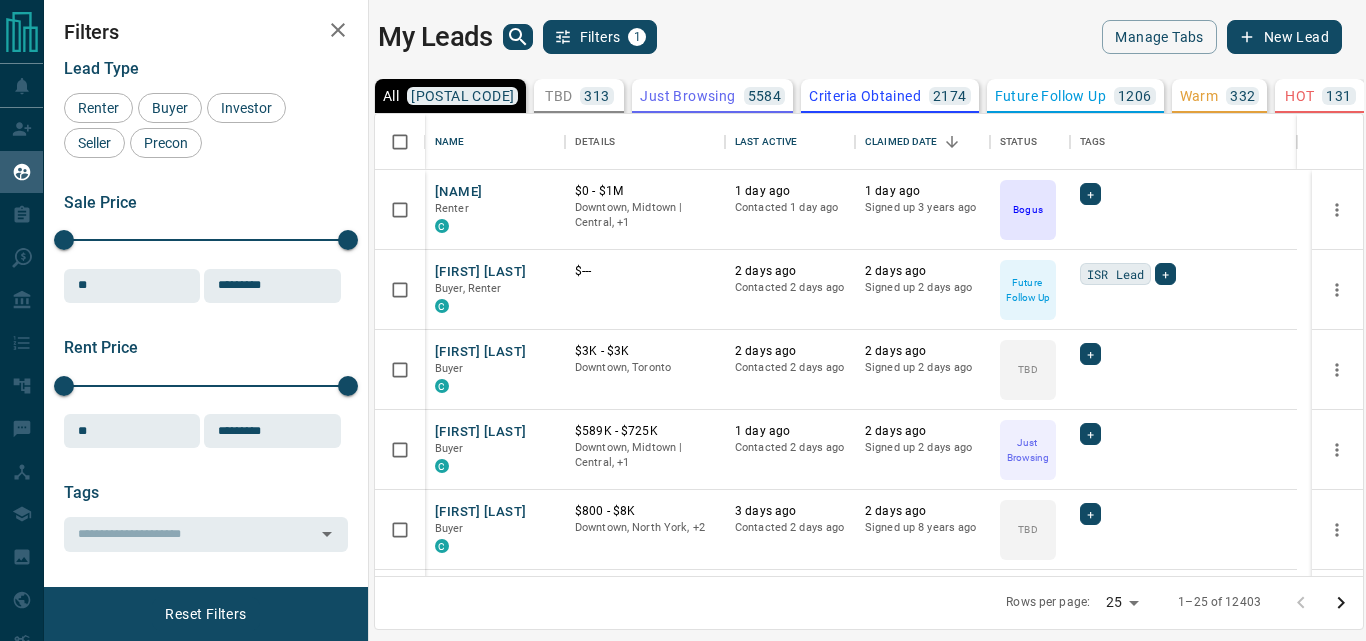 scroll, scrollTop: 0, scrollLeft: 0, axis: both 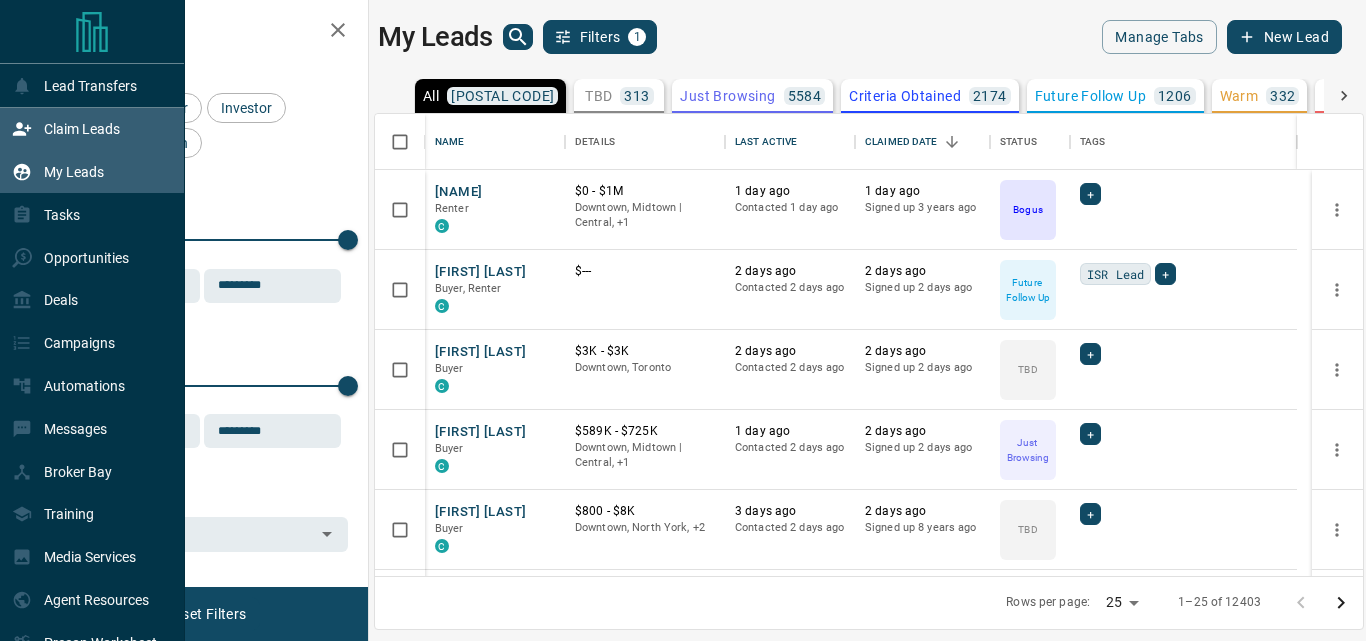 click on "Claim Leads" at bounding box center [66, 129] 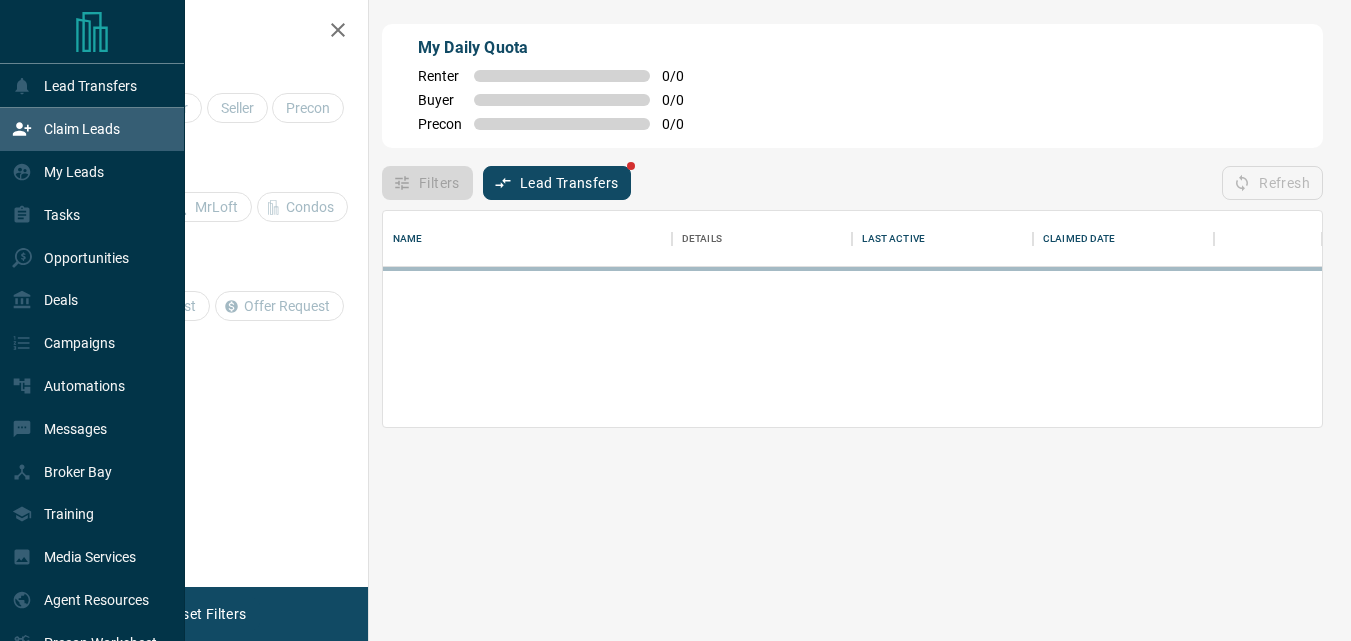 scroll, scrollTop: 16, scrollLeft: 16, axis: both 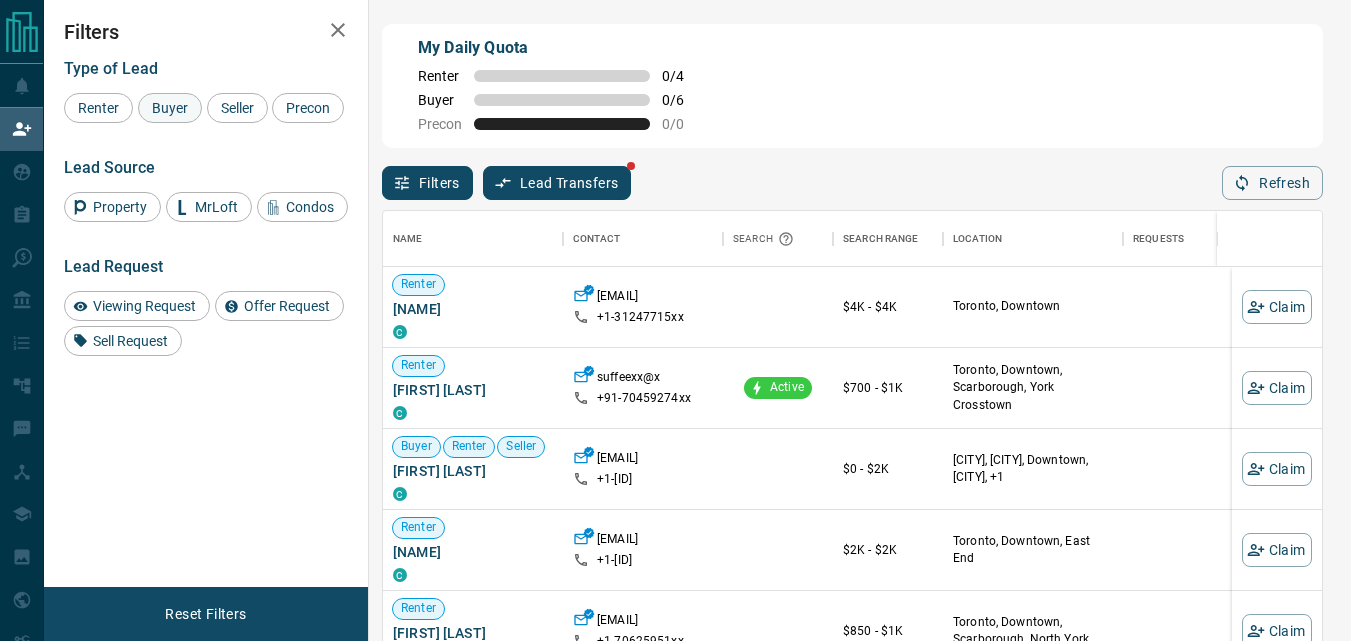 click on "Buyer" at bounding box center [170, 108] 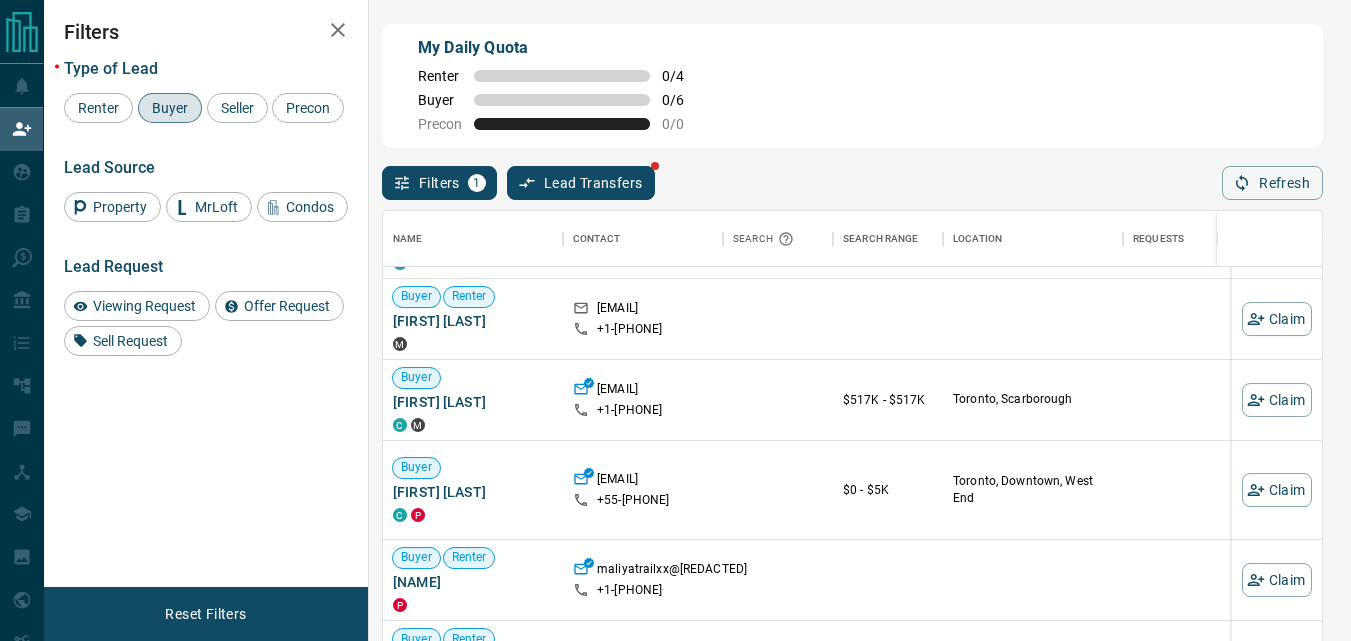 scroll, scrollTop: 500, scrollLeft: 0, axis: vertical 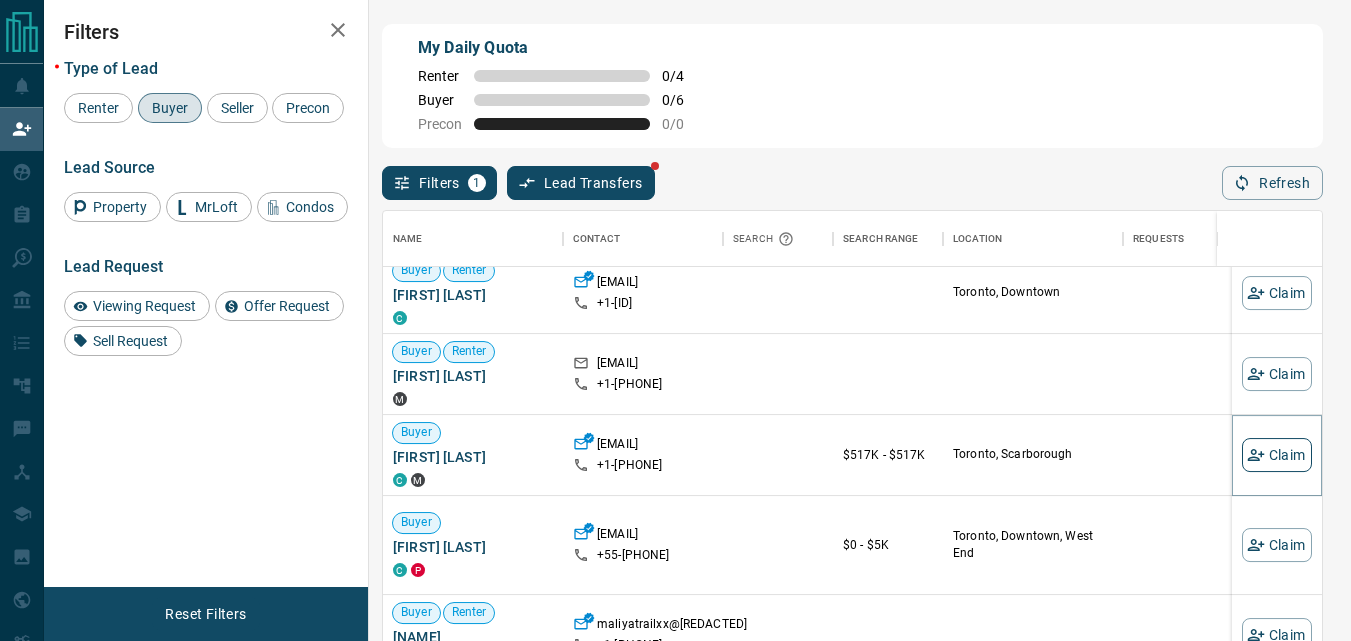 click on "Claim" at bounding box center [1277, 455] 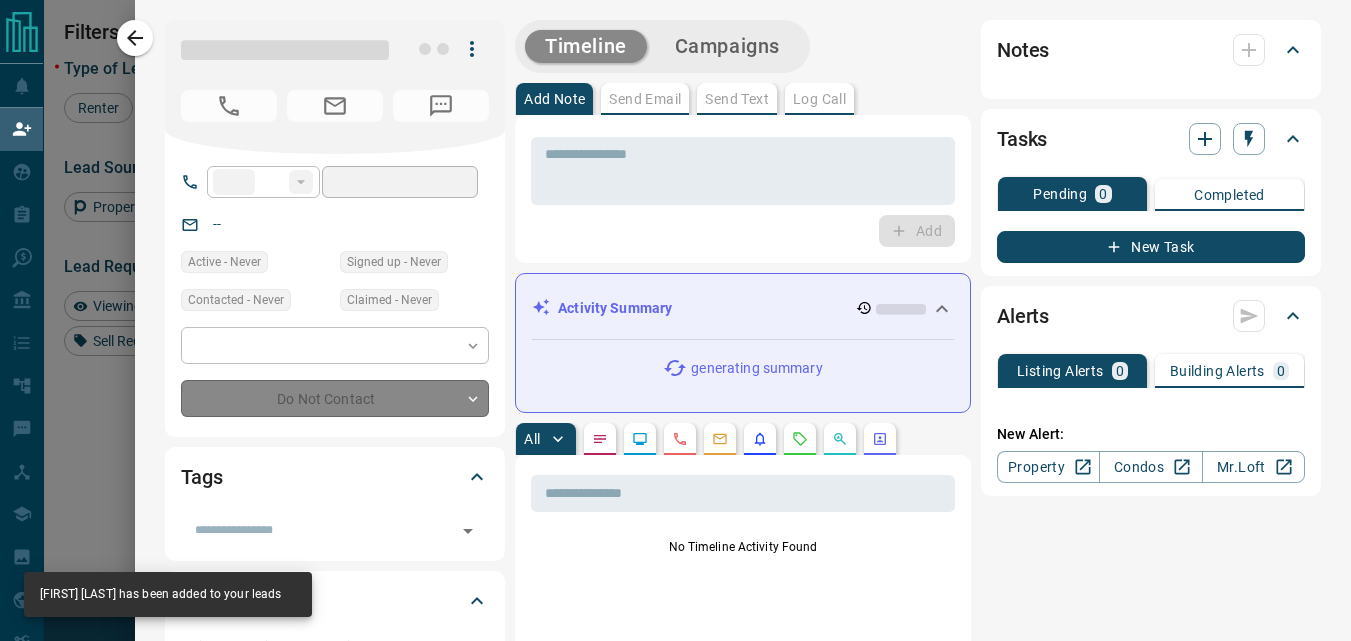 type on "**" 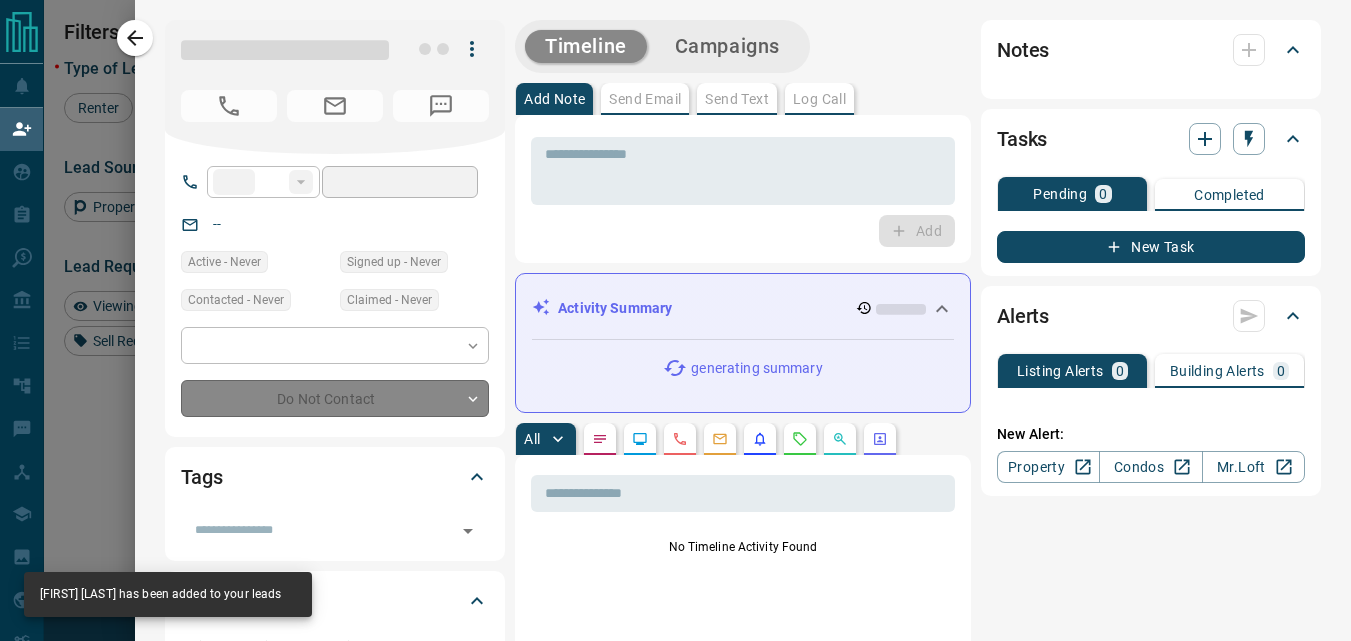 type on "**********" 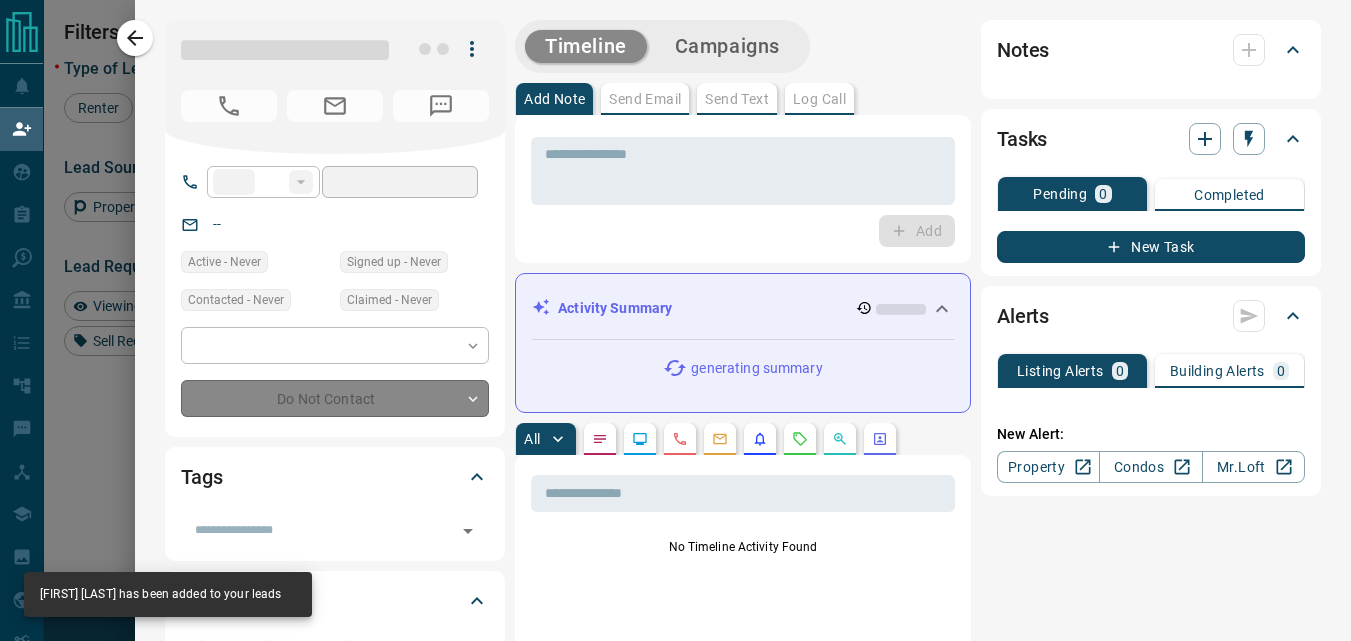 type on "*" 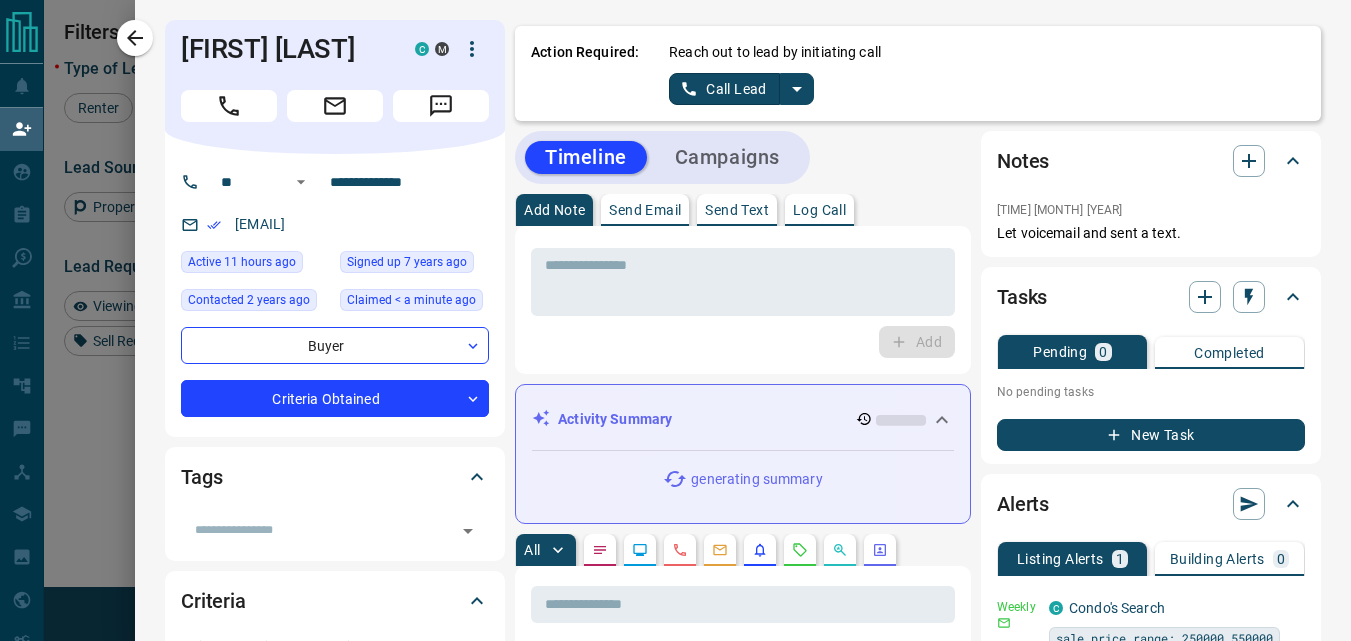 click on "Call Lead" at bounding box center (724, 89) 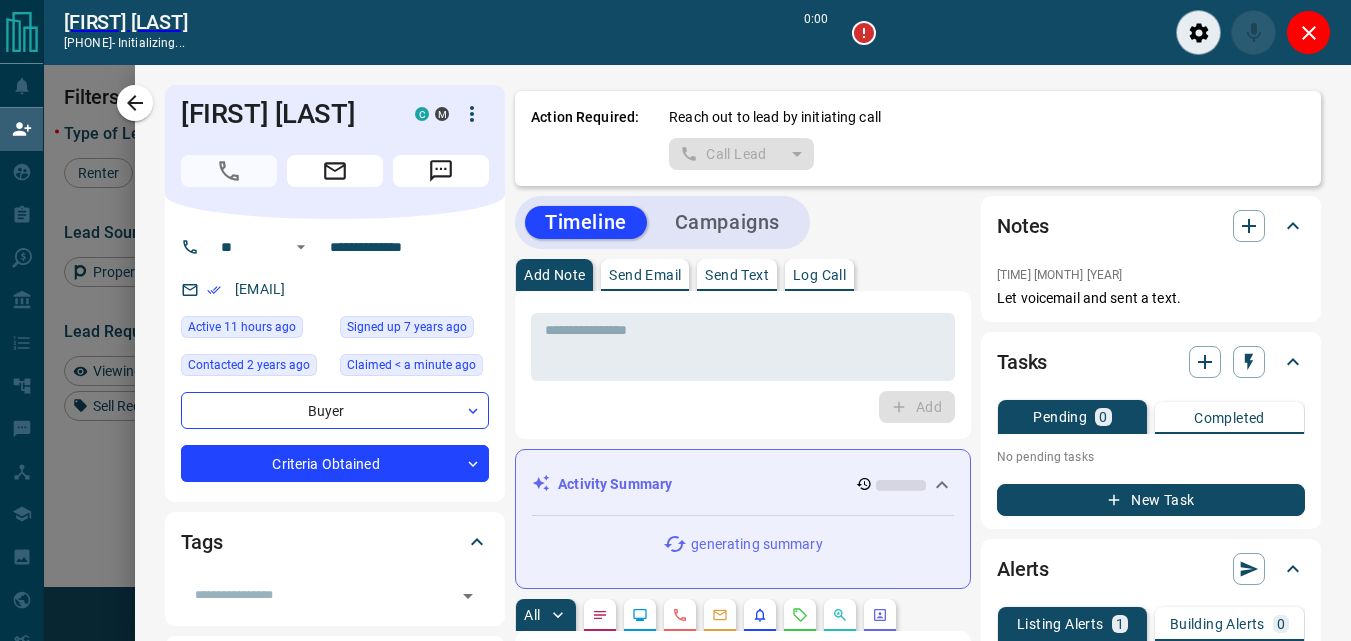 scroll, scrollTop: 416, scrollLeft: 924, axis: both 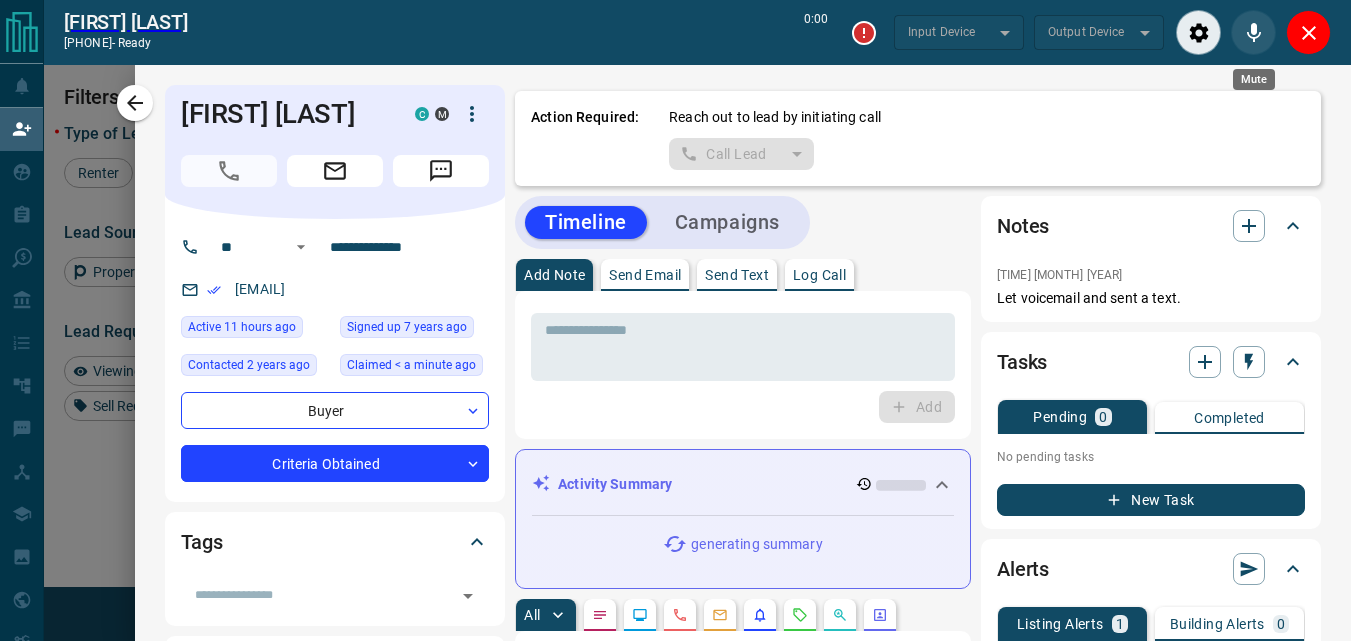 click 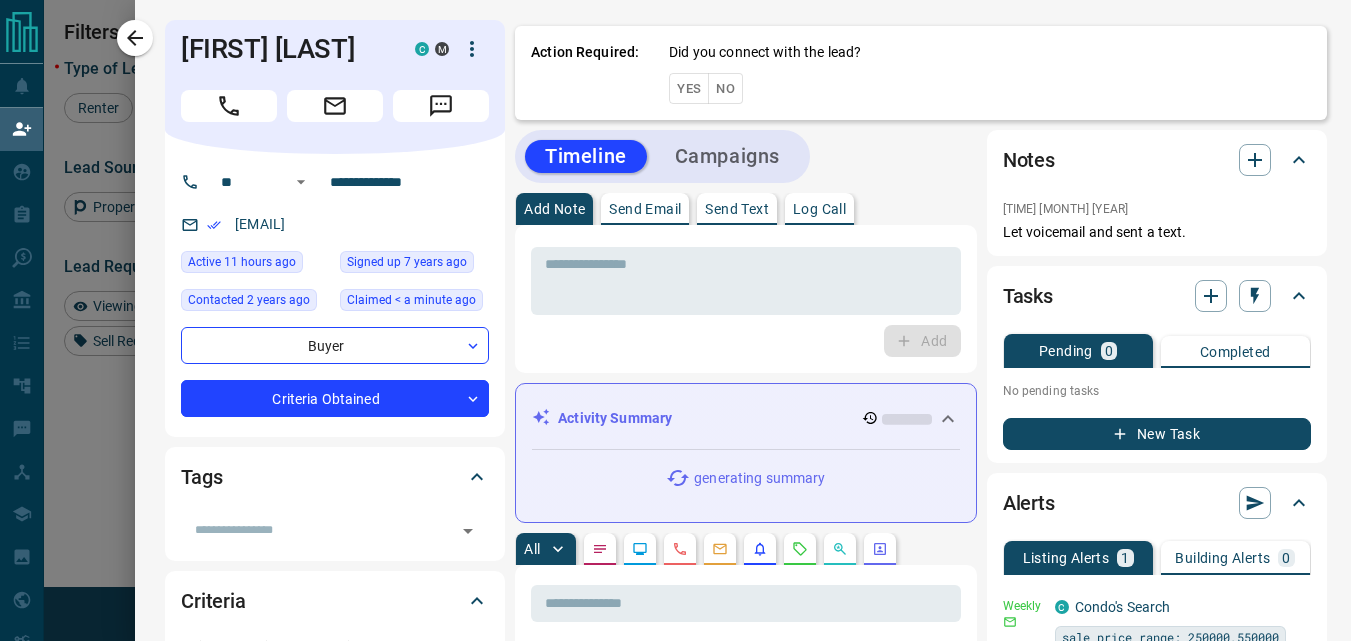 scroll, scrollTop: 16, scrollLeft: 16, axis: both 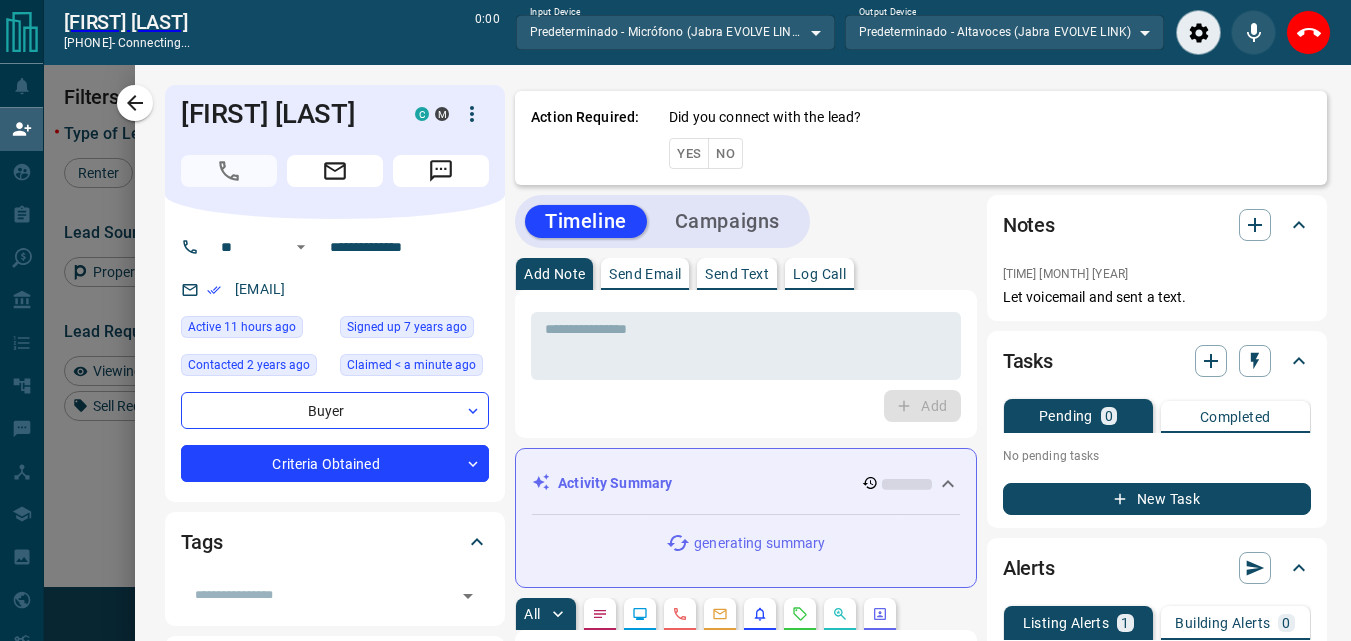 click on "**********" at bounding box center (743, 1219) 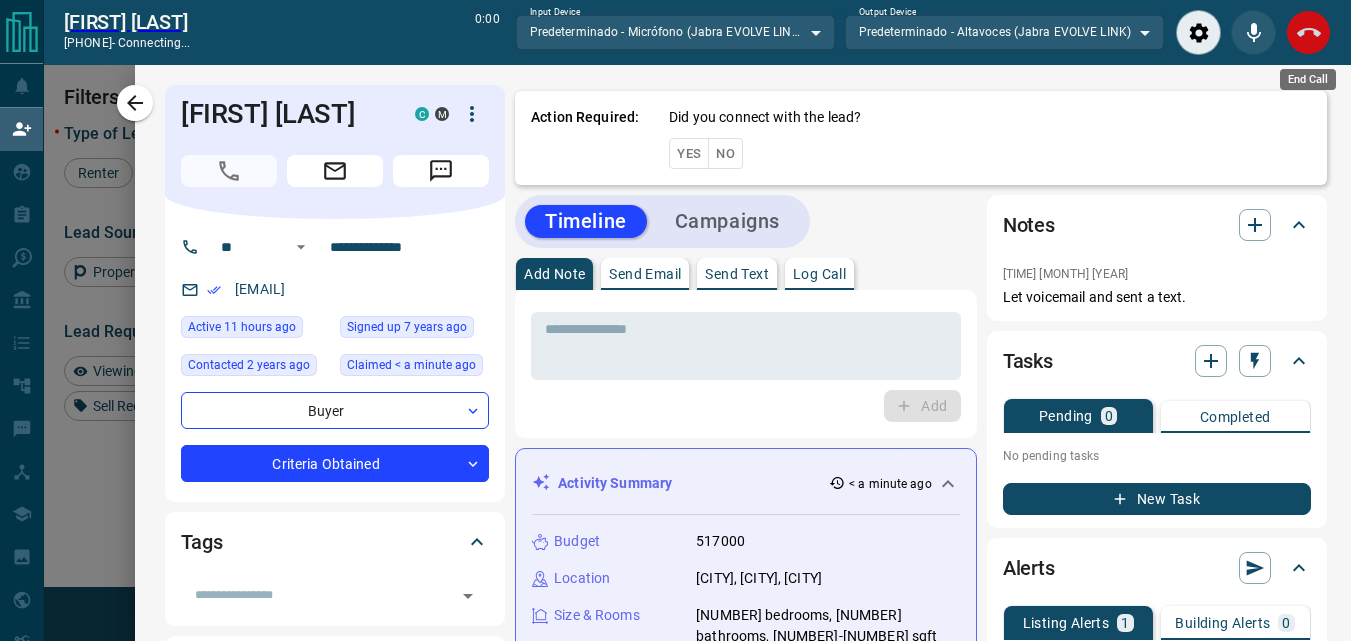 click 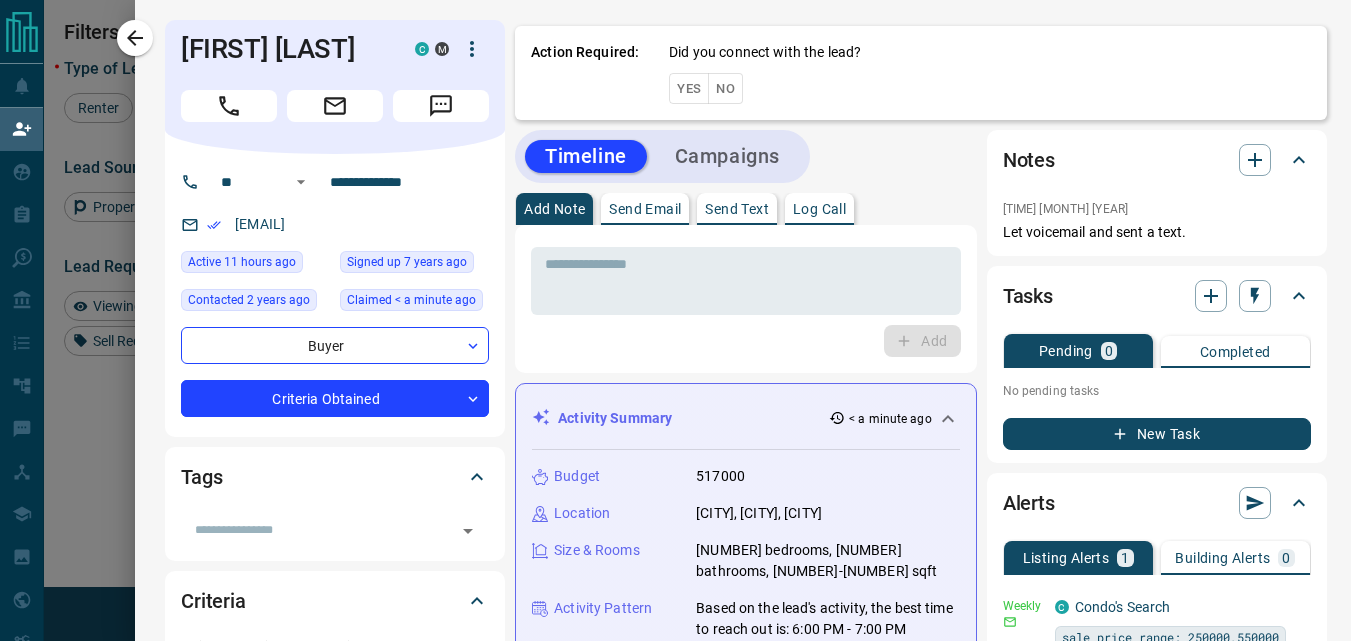 scroll, scrollTop: 16, scrollLeft: 16, axis: both 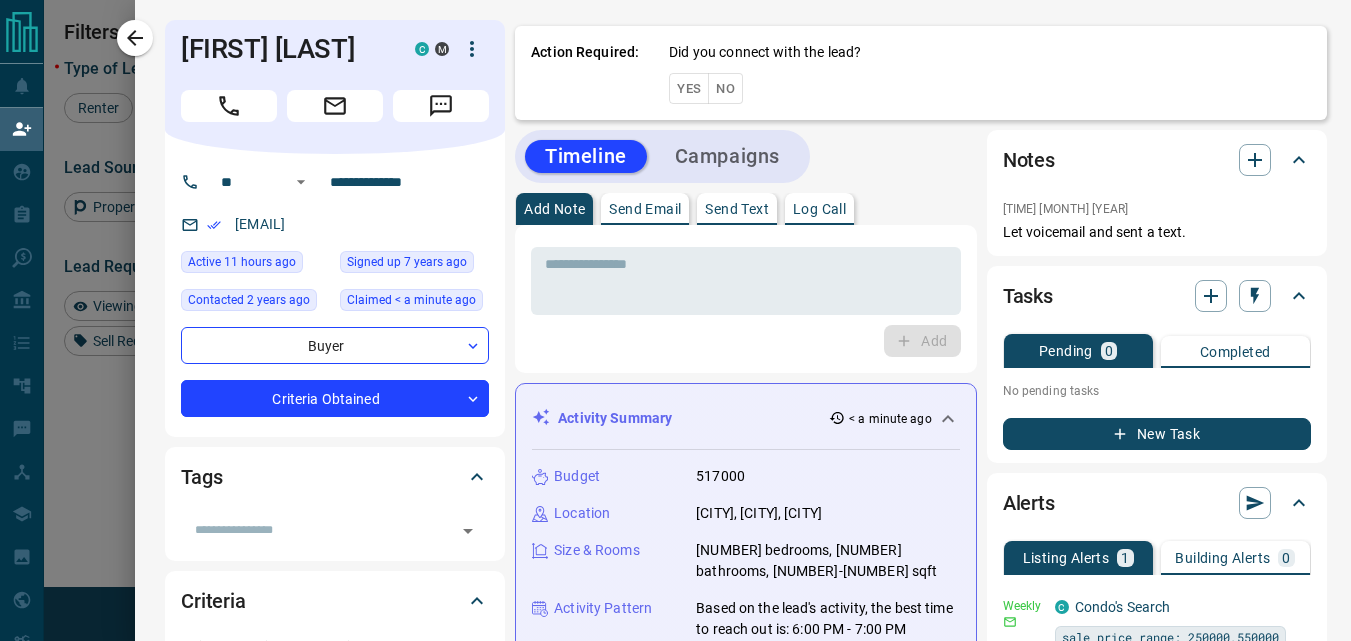 click on "Yes" at bounding box center [689, 88] 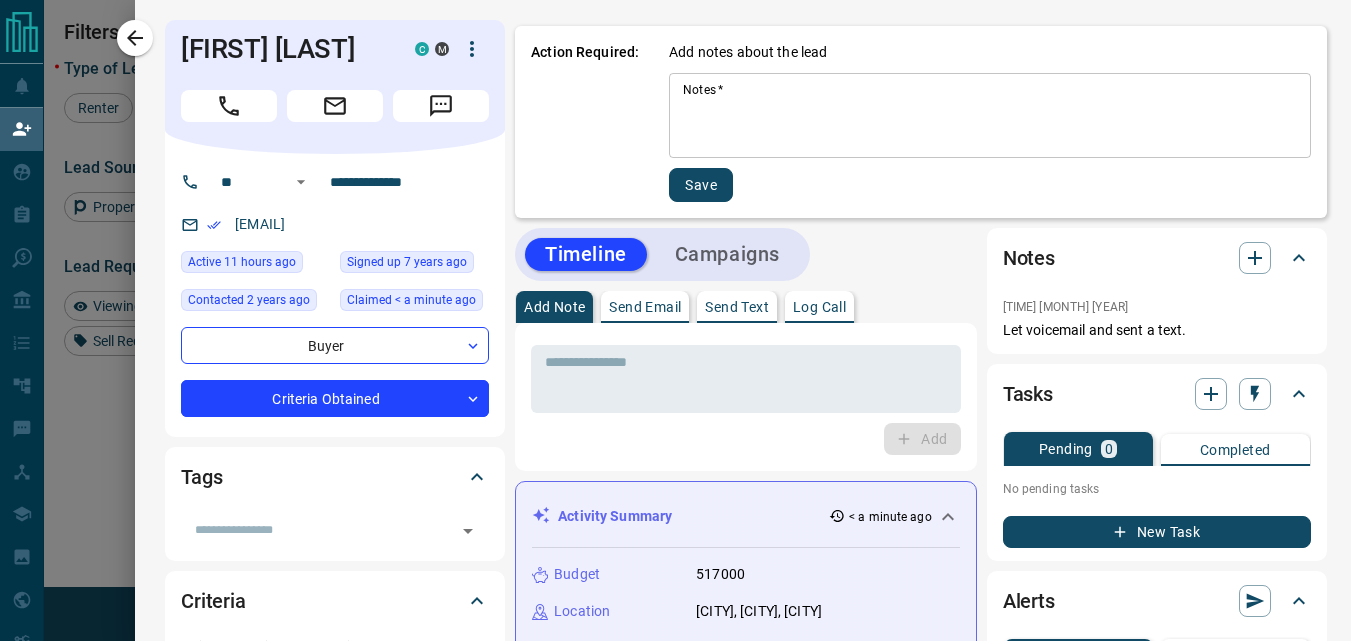 click on "Notes   *" at bounding box center [989, 116] 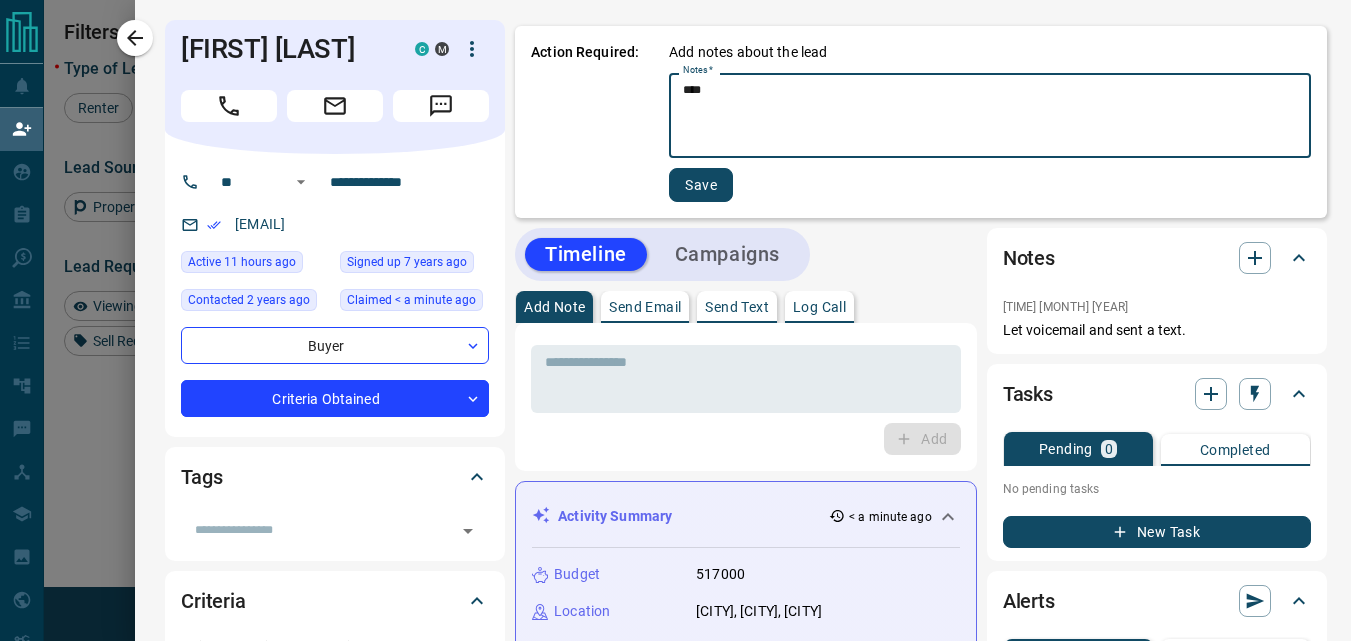 type on "****" 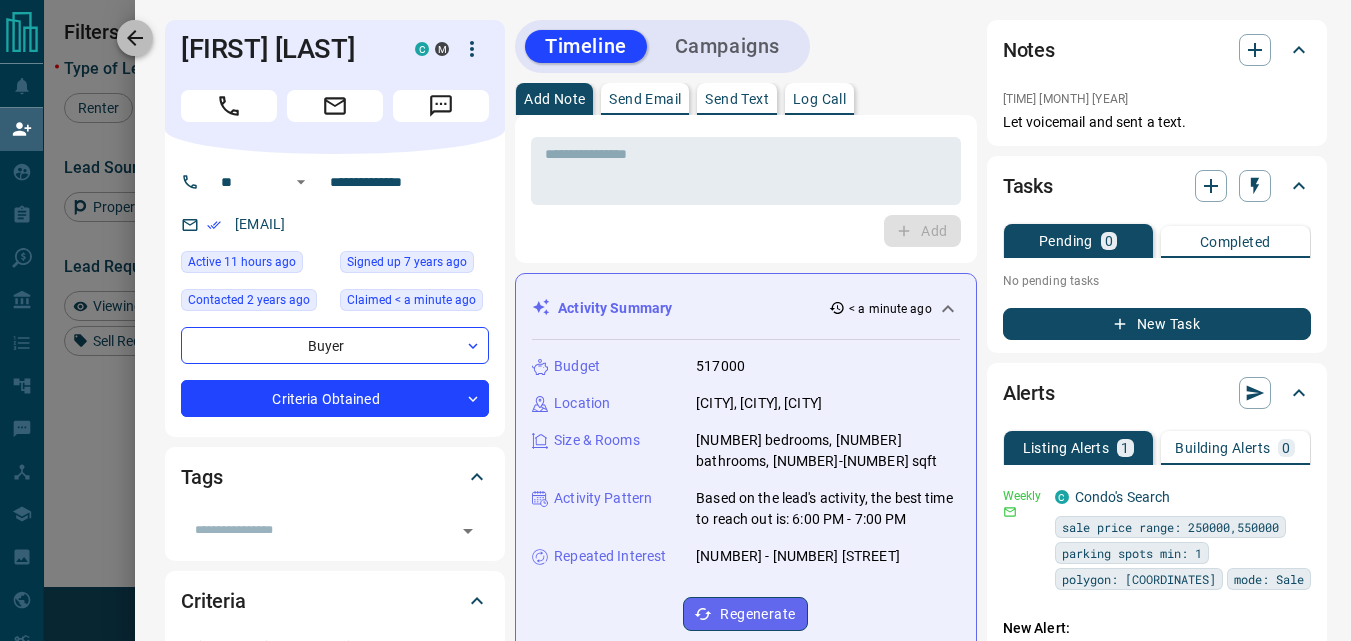 click 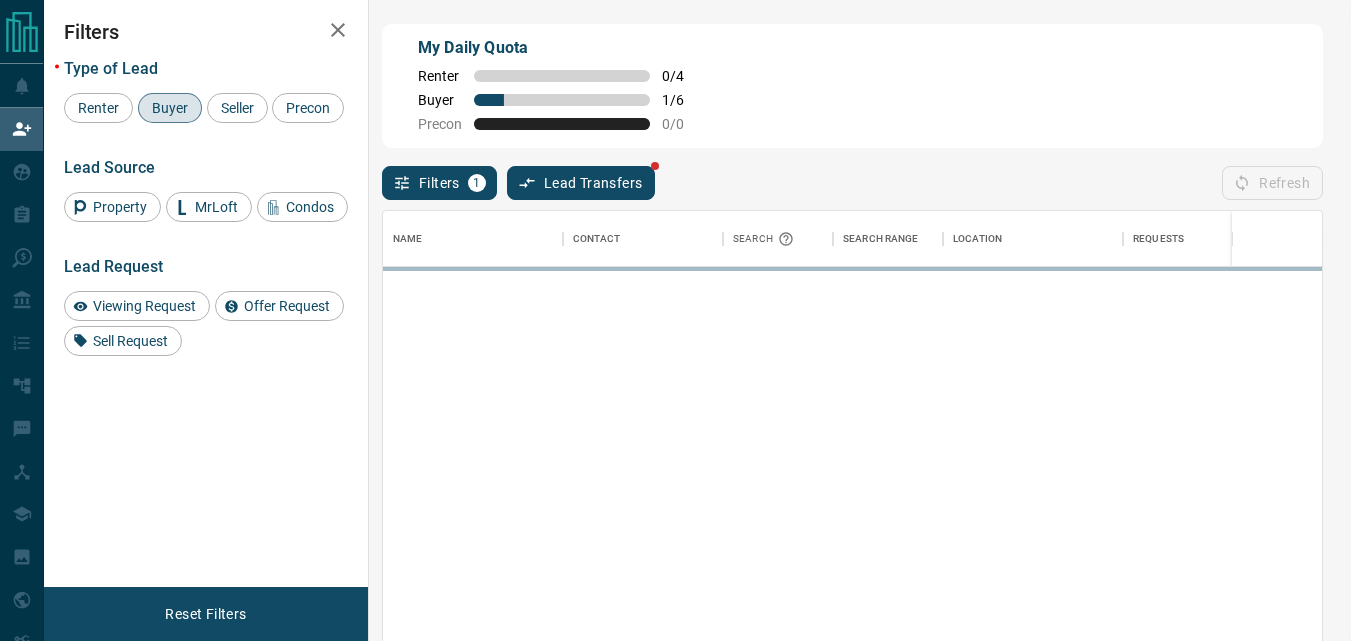 scroll, scrollTop: 16, scrollLeft: 16, axis: both 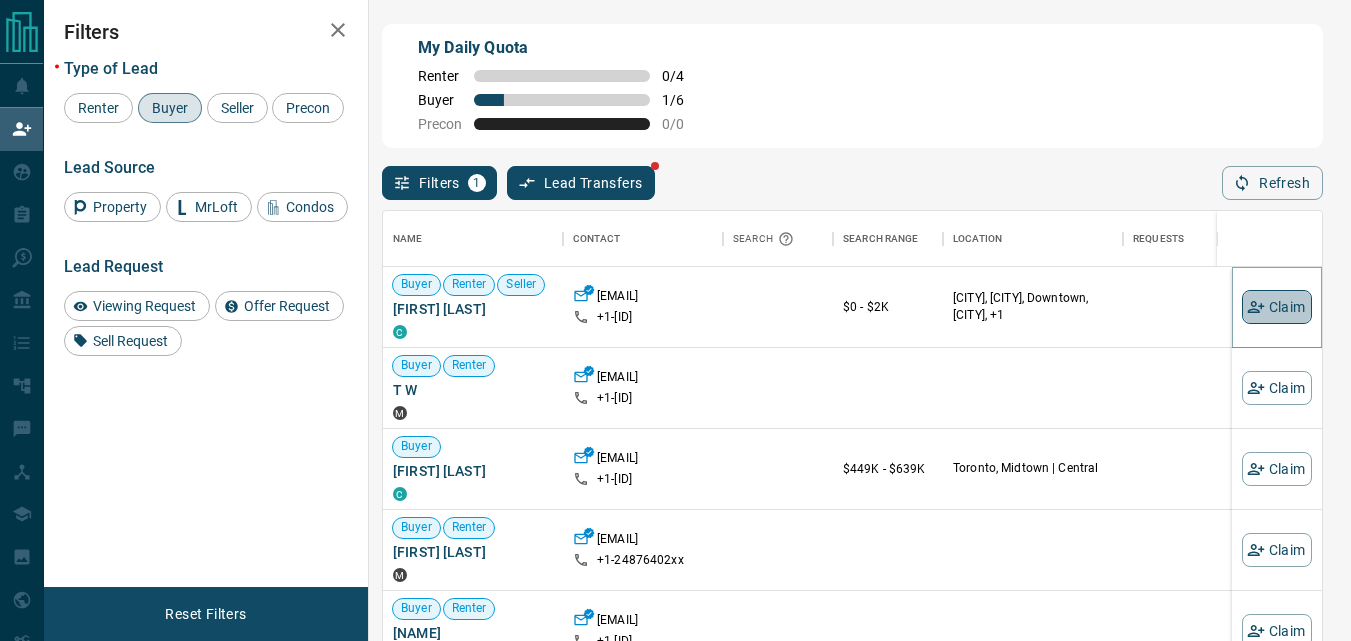 click on "Claim" at bounding box center [1277, 307] 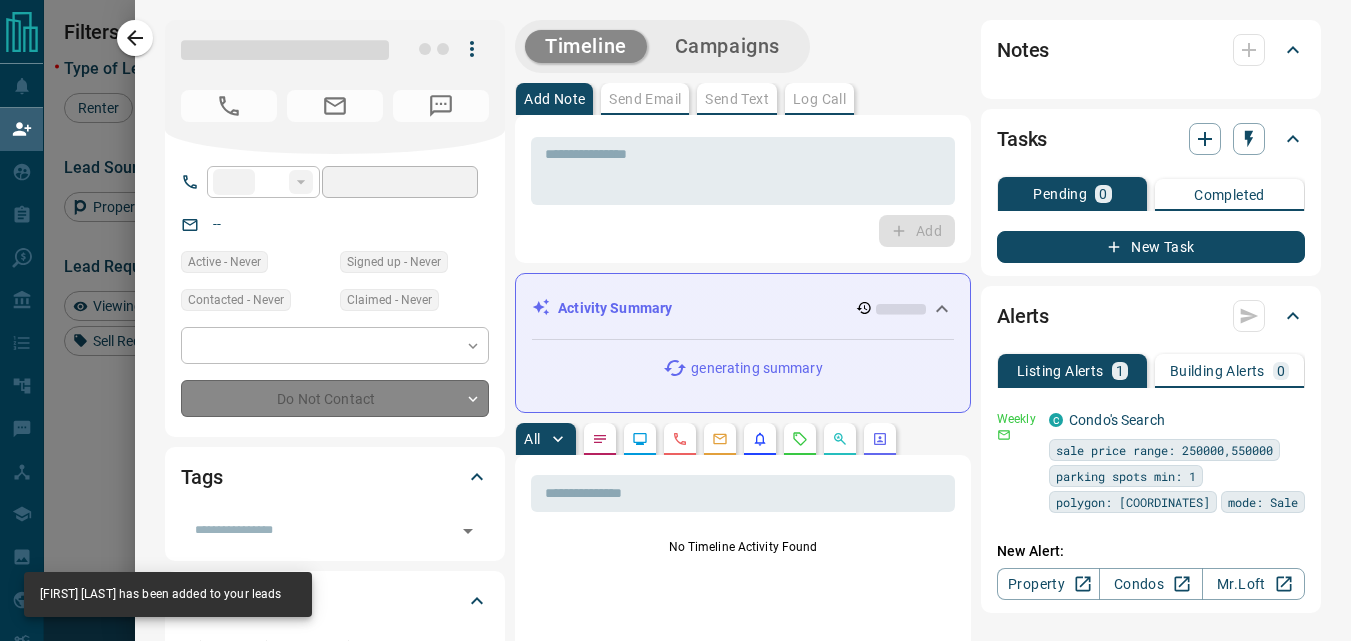 type on "**" 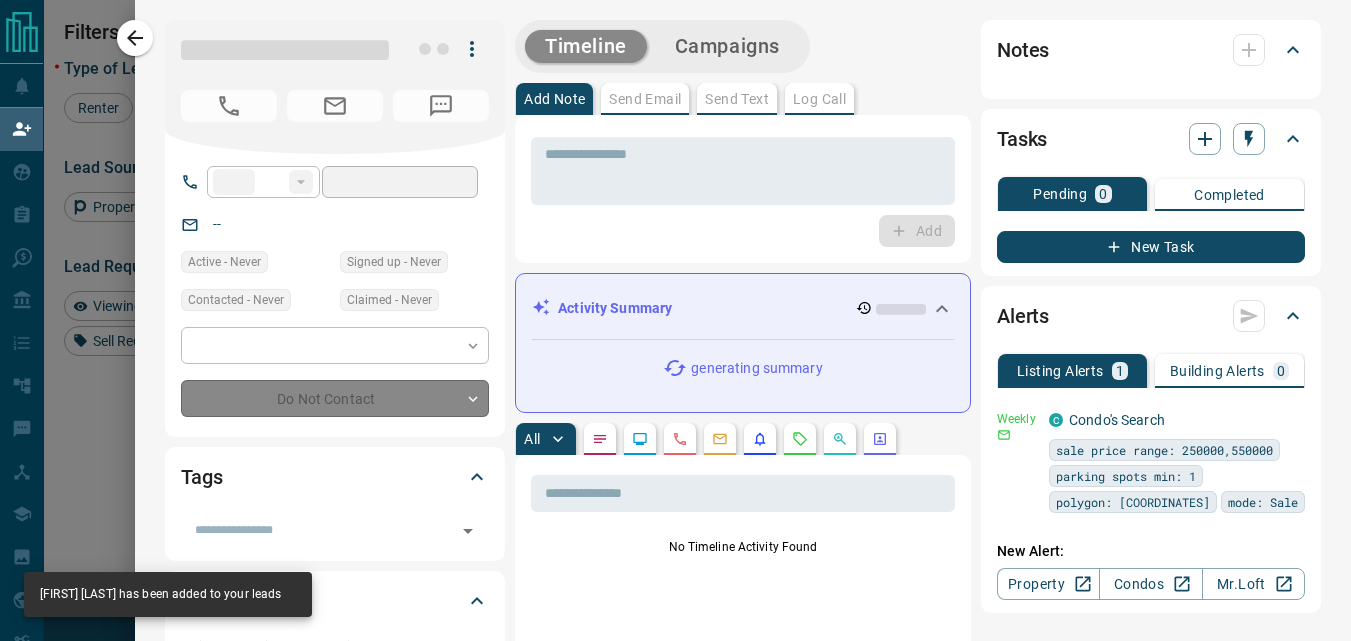 type on "**********" 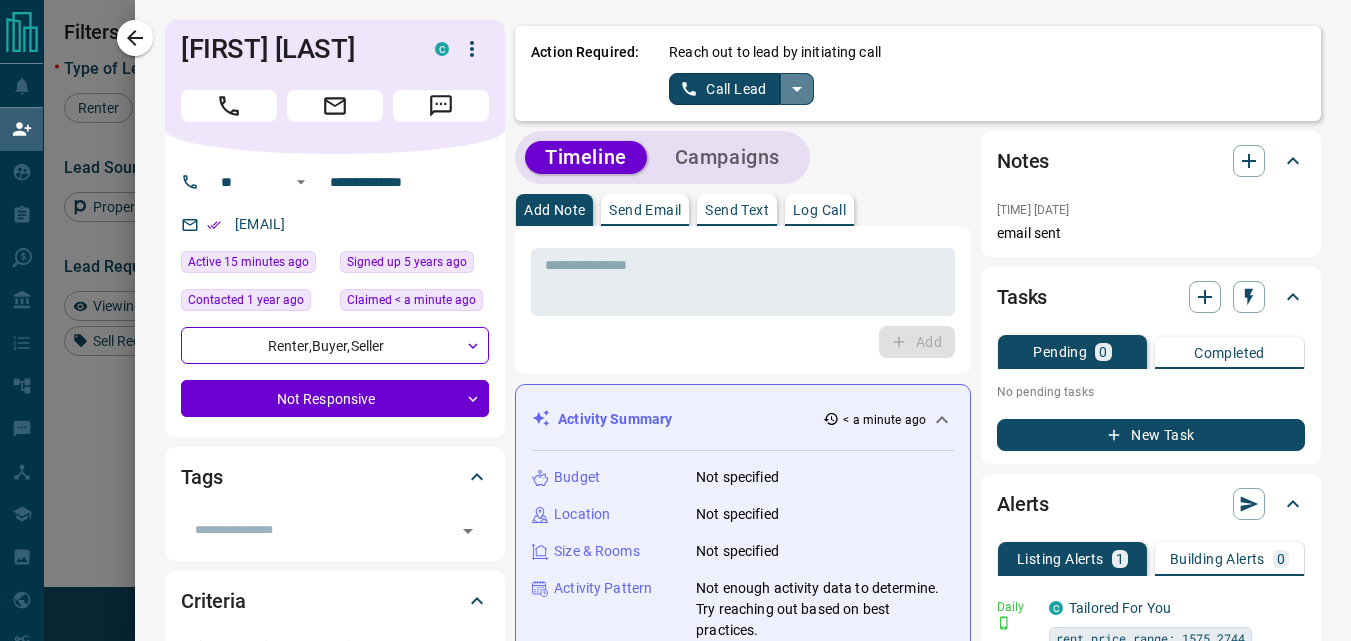 click 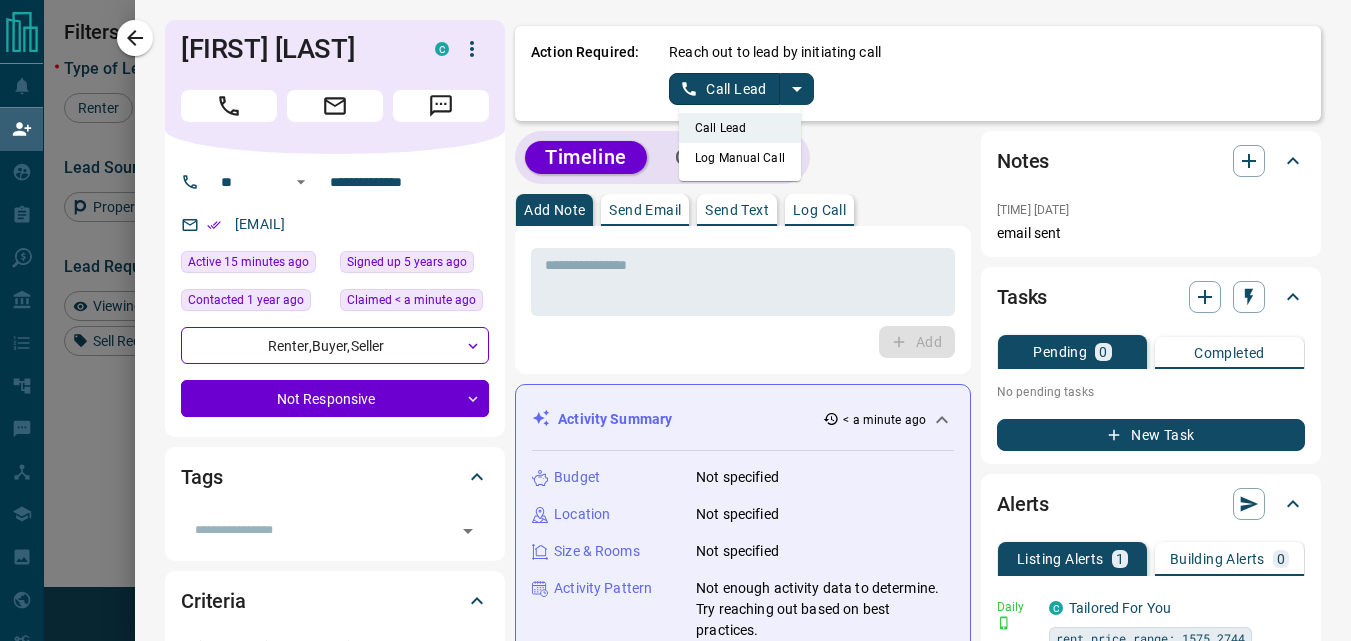 click on "Log Manual Call" at bounding box center (740, 158) 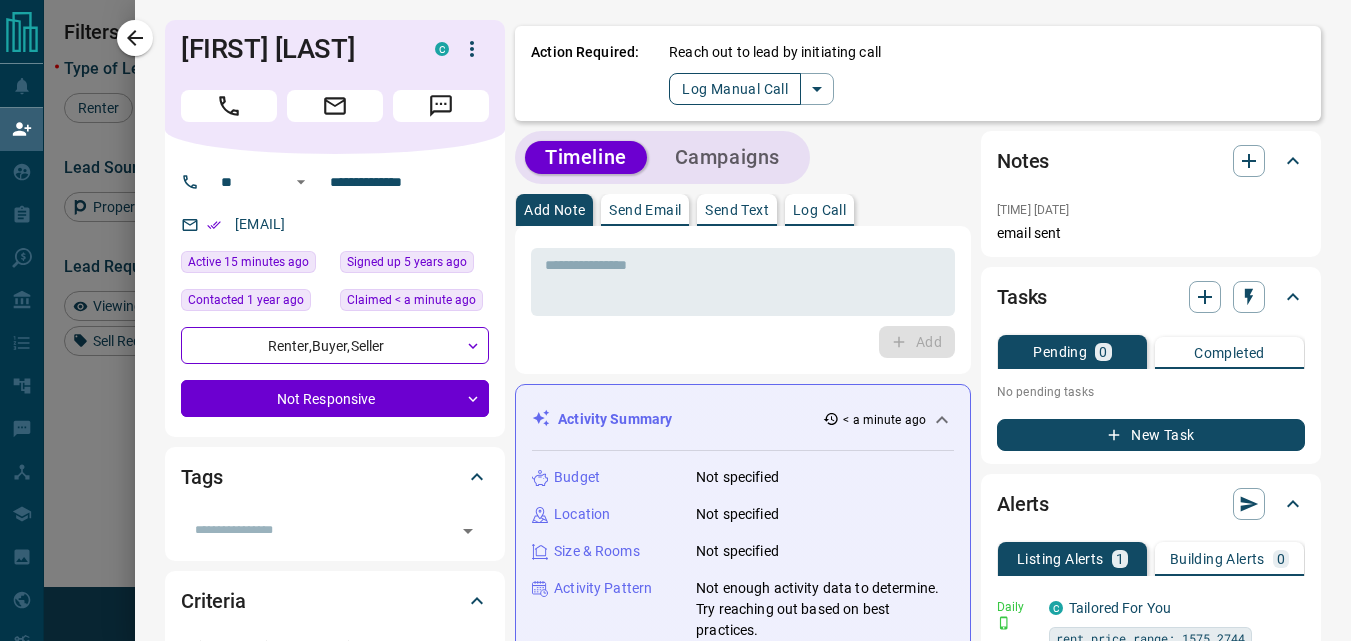 click on "Log Manual Call" at bounding box center (735, 89) 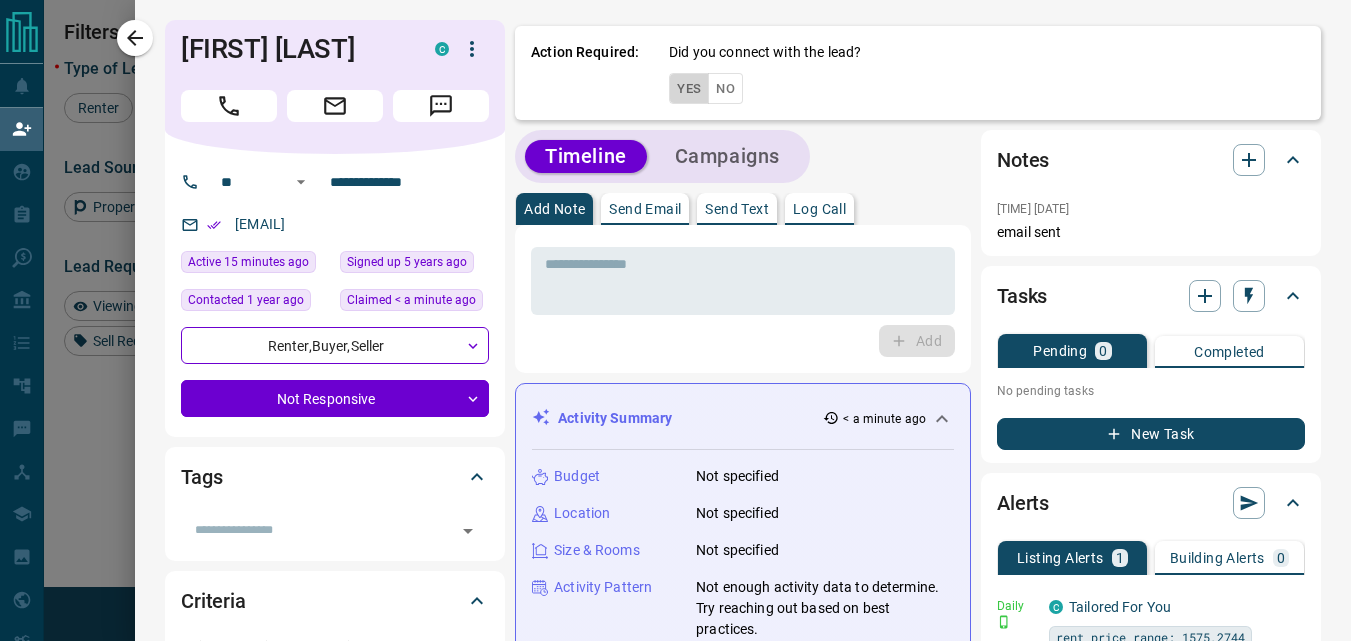 click on "Yes" at bounding box center [689, 88] 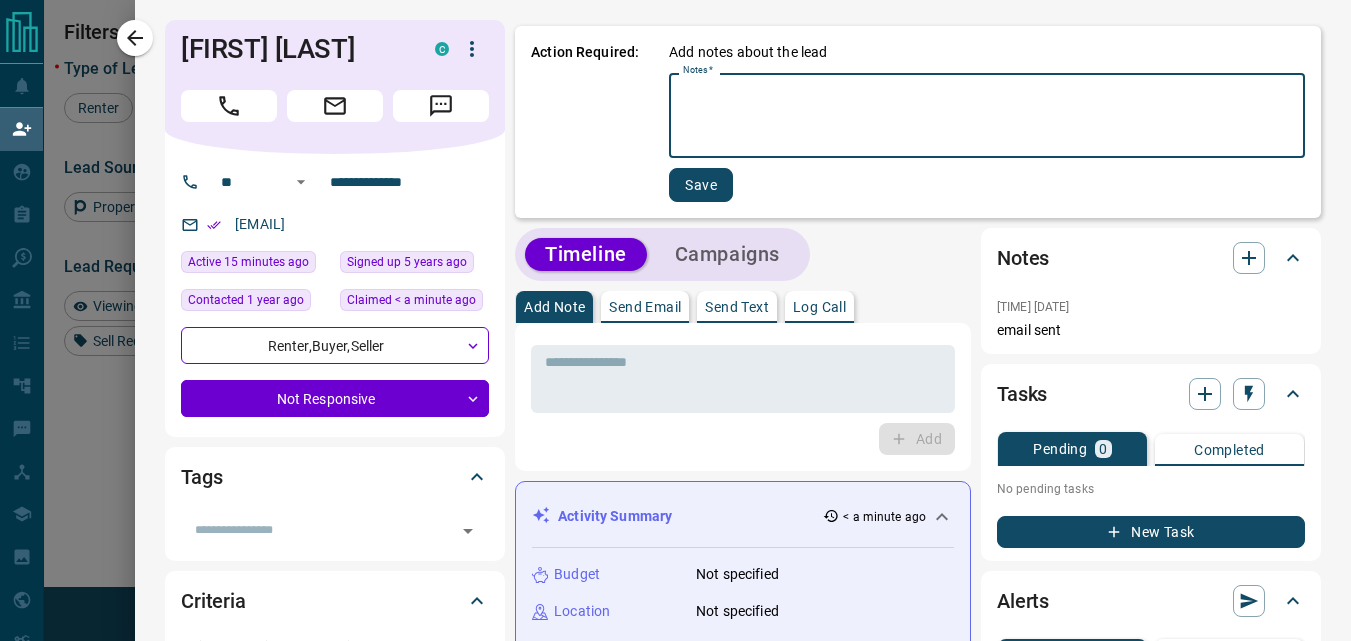 click on "Notes   *" at bounding box center [987, 116] 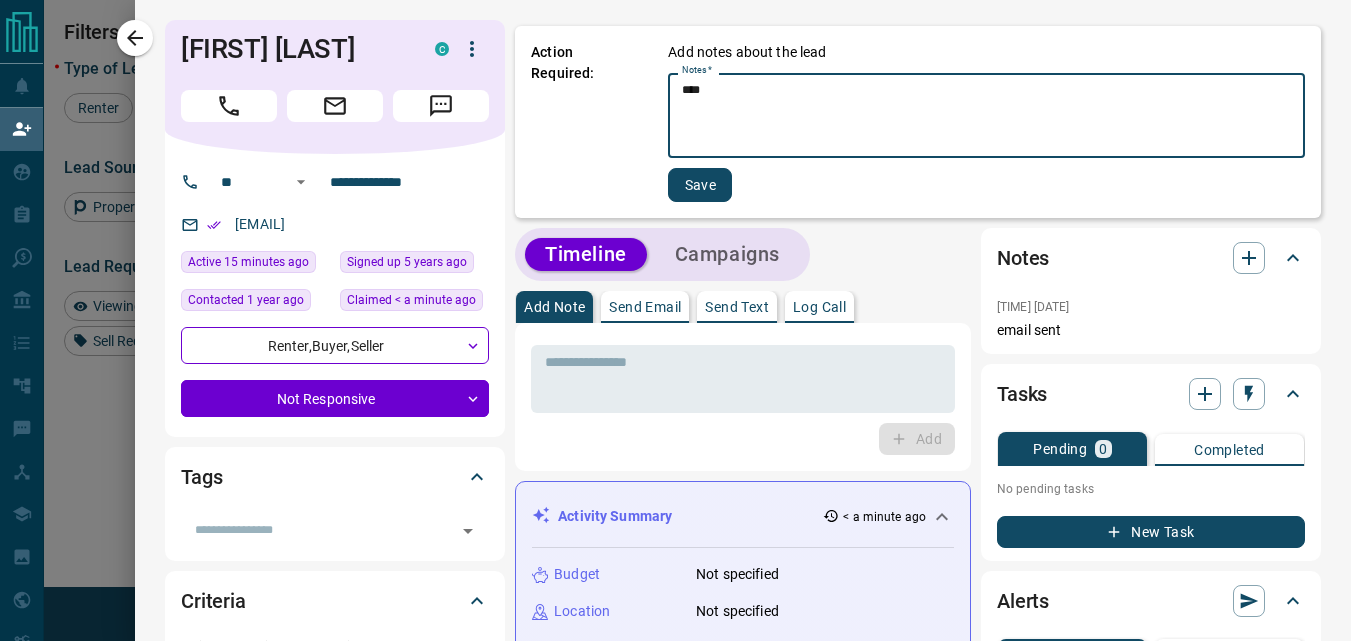 type on "****" 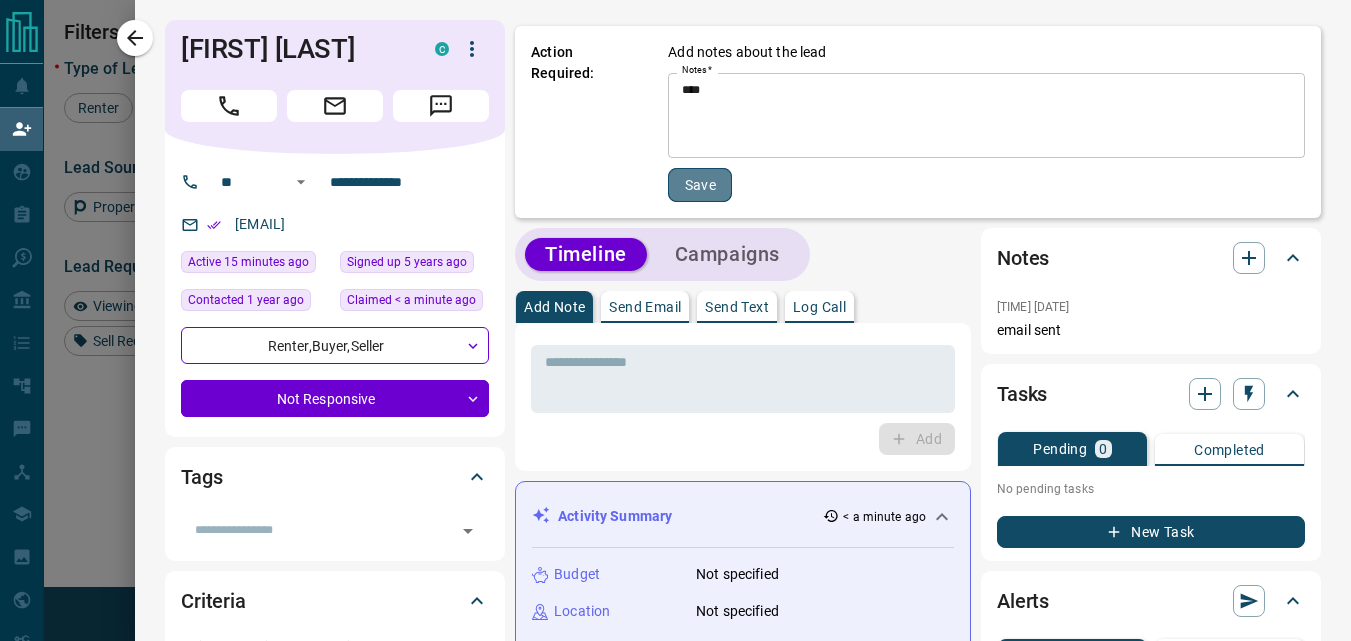 click on "Save" at bounding box center (700, 185) 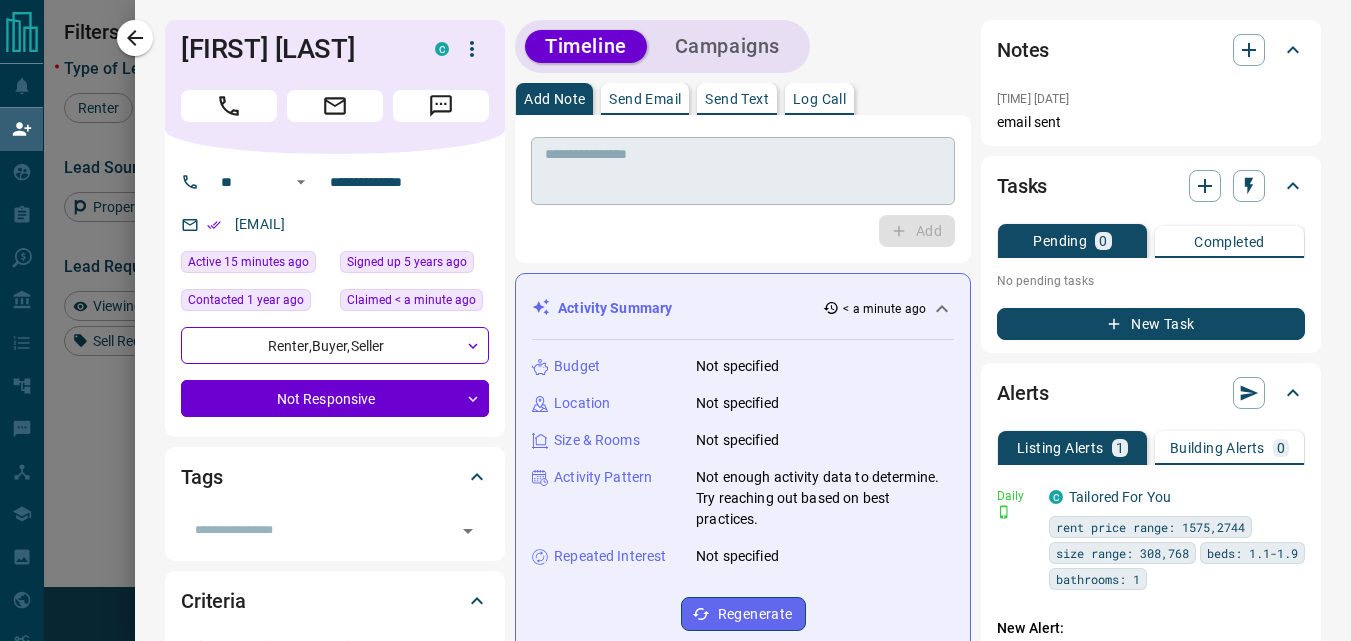 click on "* ​" at bounding box center [743, 171] 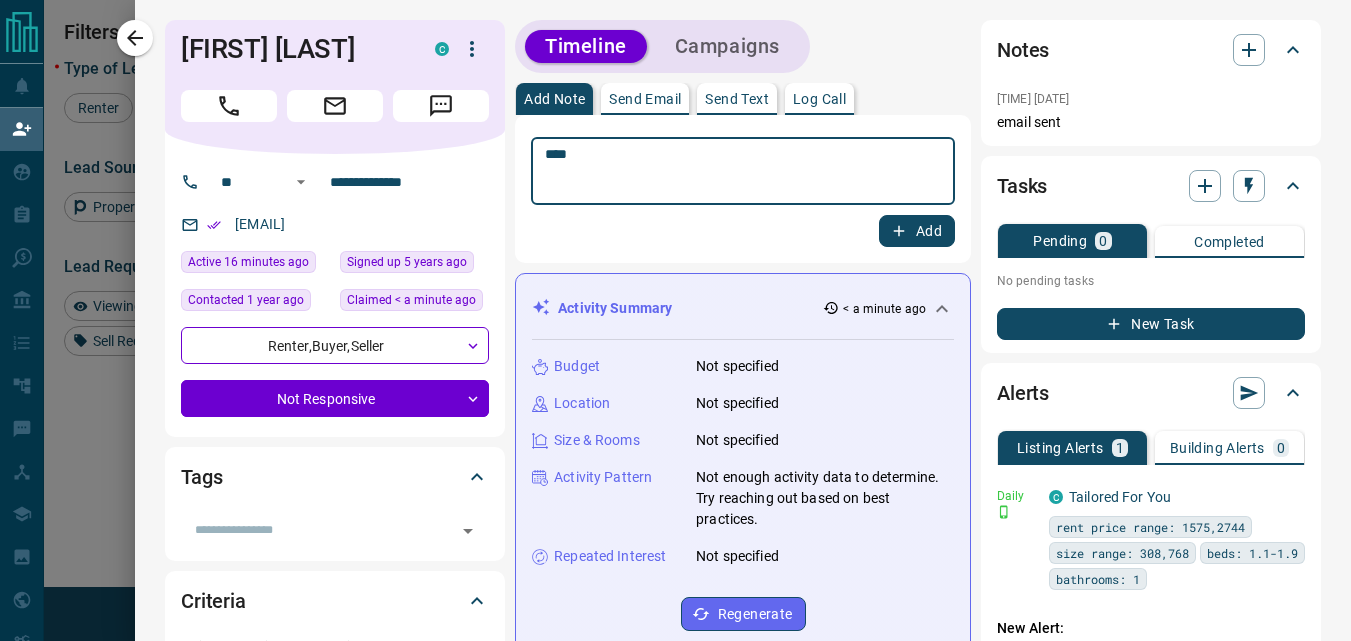 type on "****" 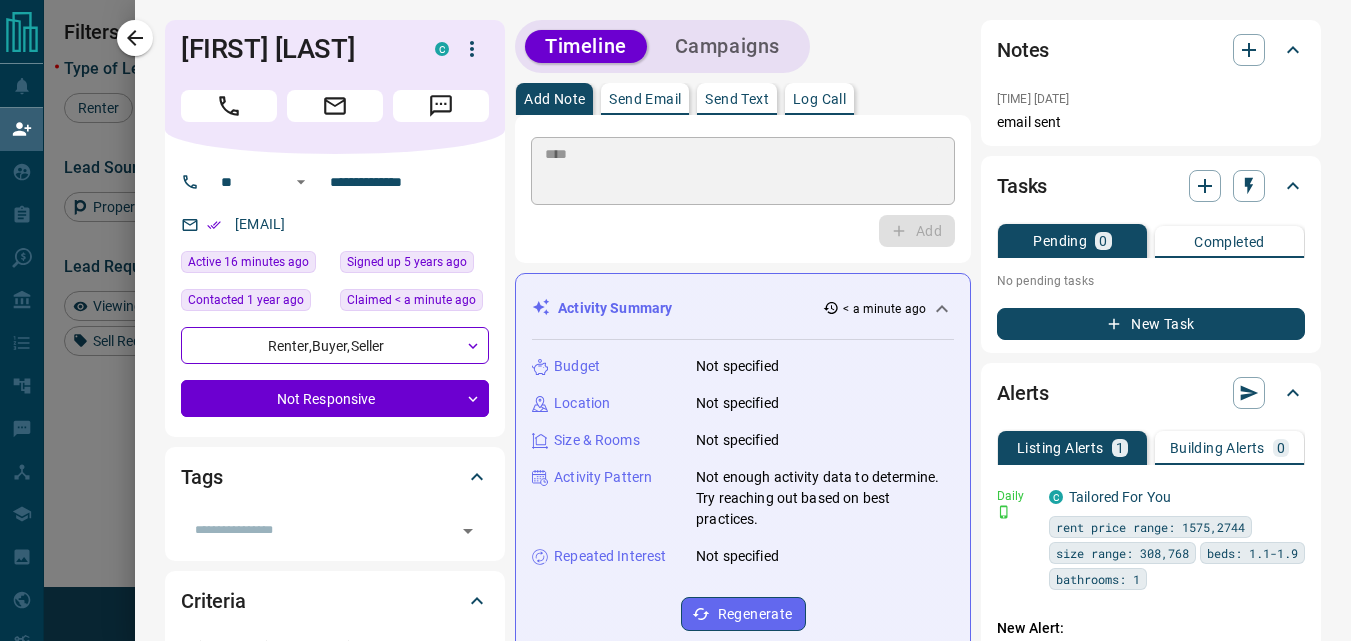 type 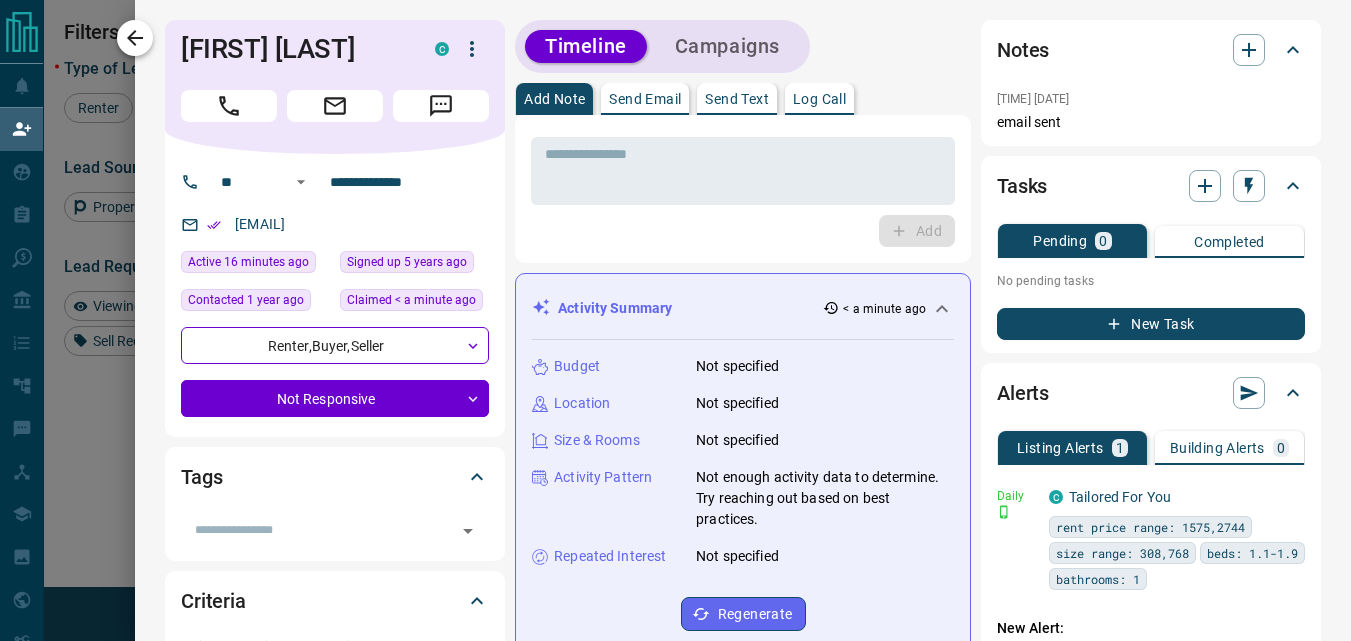 click 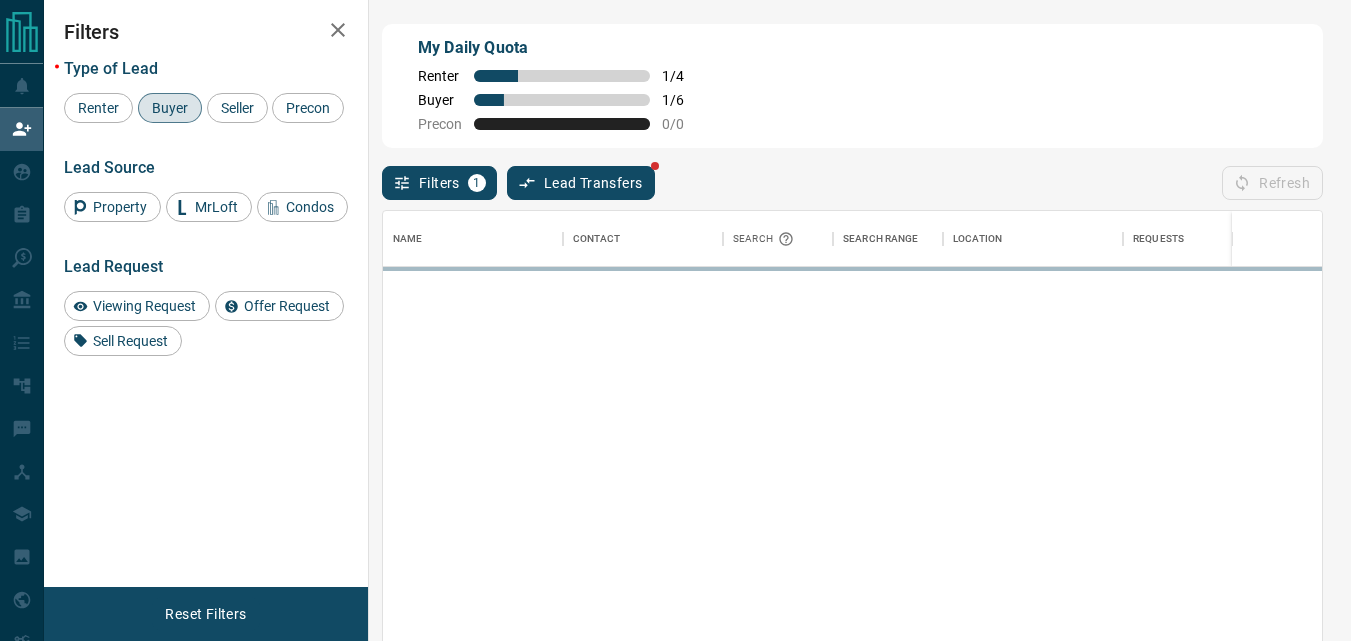 scroll, scrollTop: 16, scrollLeft: 16, axis: both 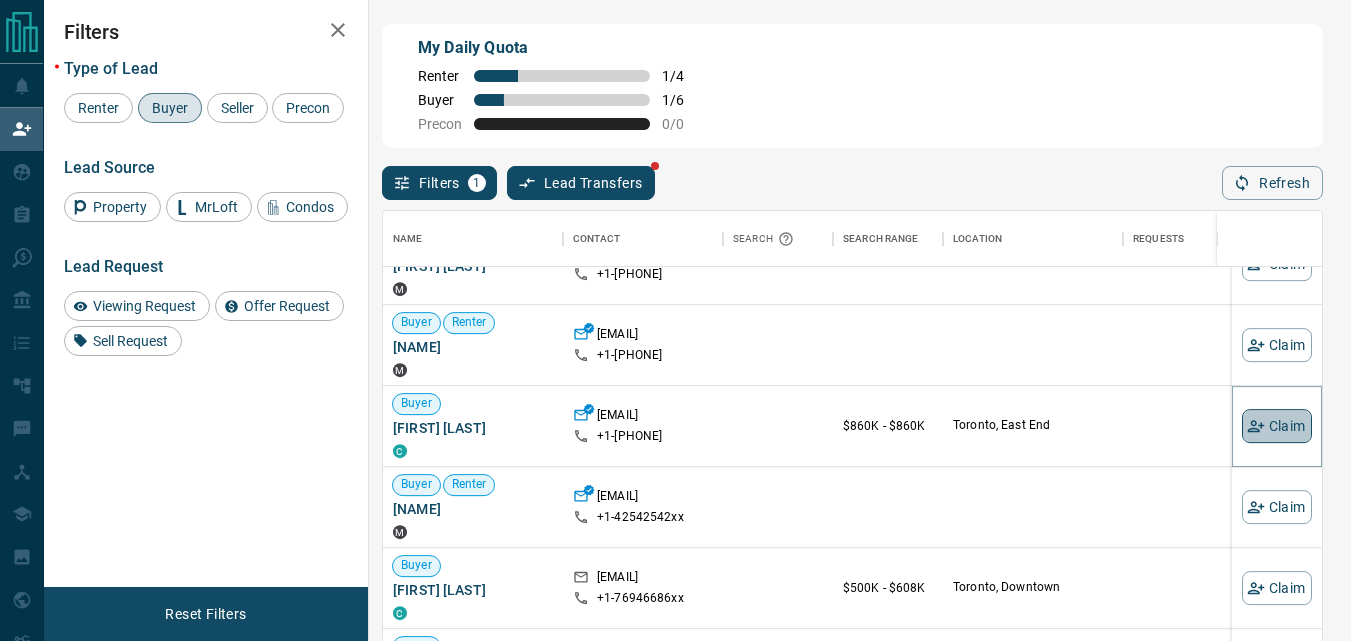 click on "Claim" at bounding box center (1277, 426) 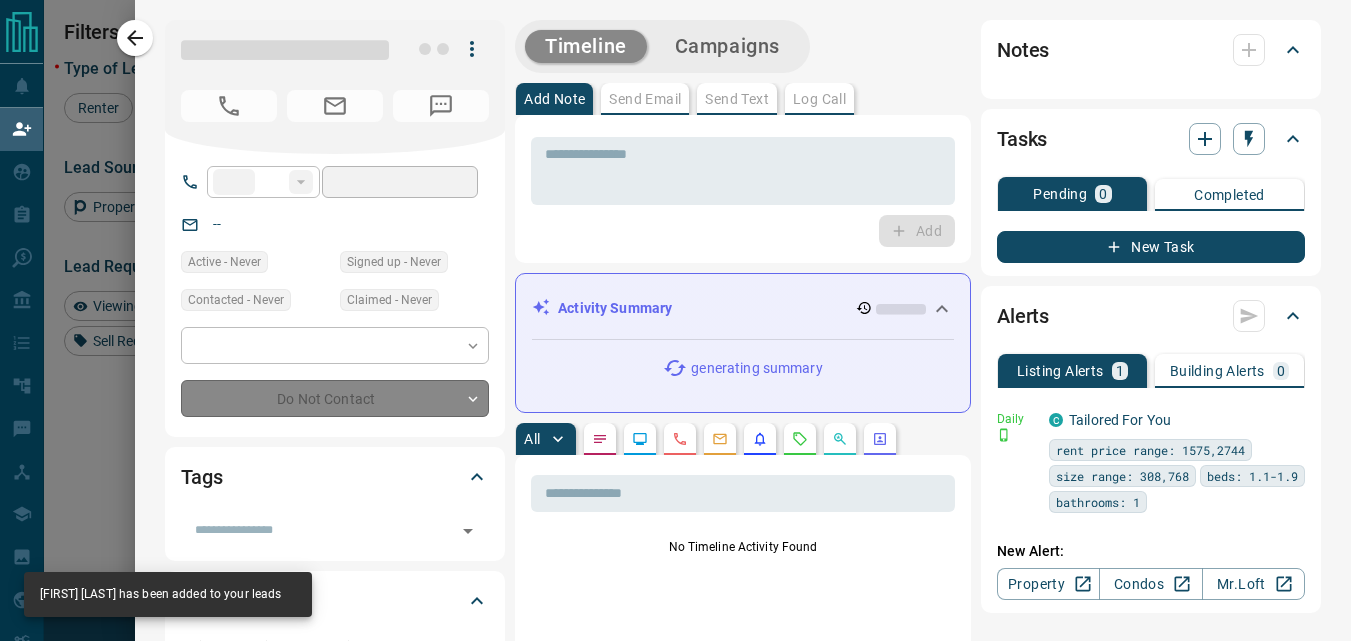 type on "**" 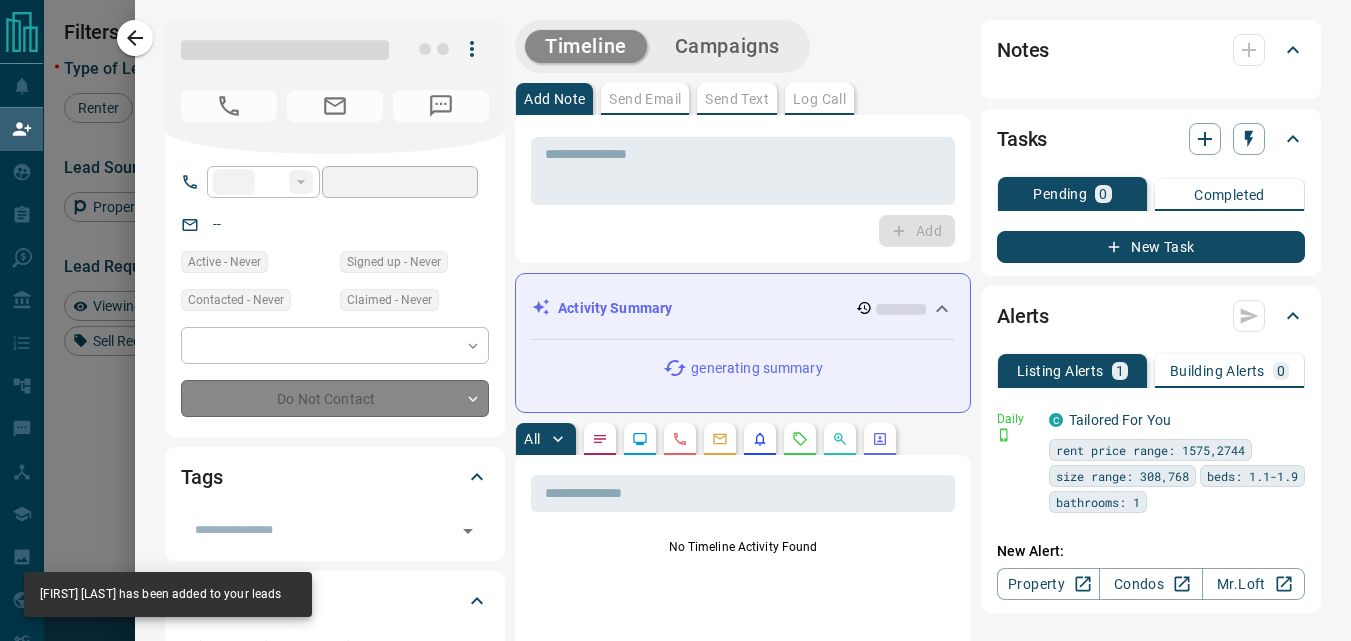 type on "**********" 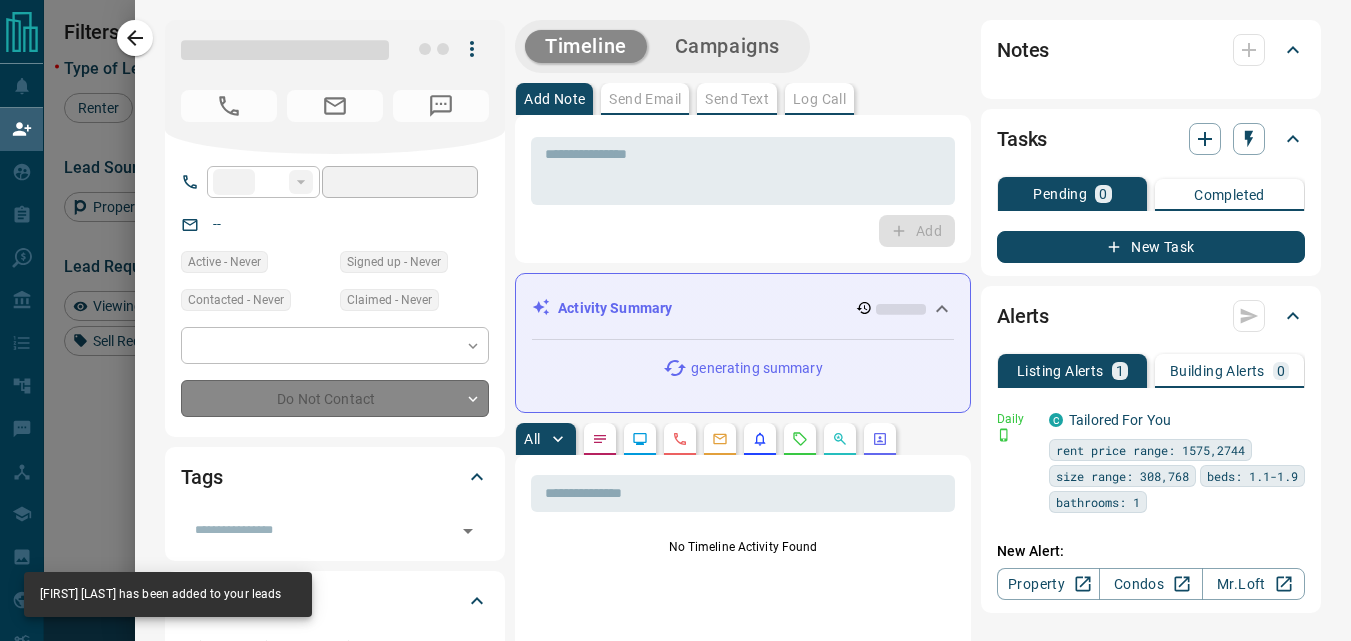 type on "**********" 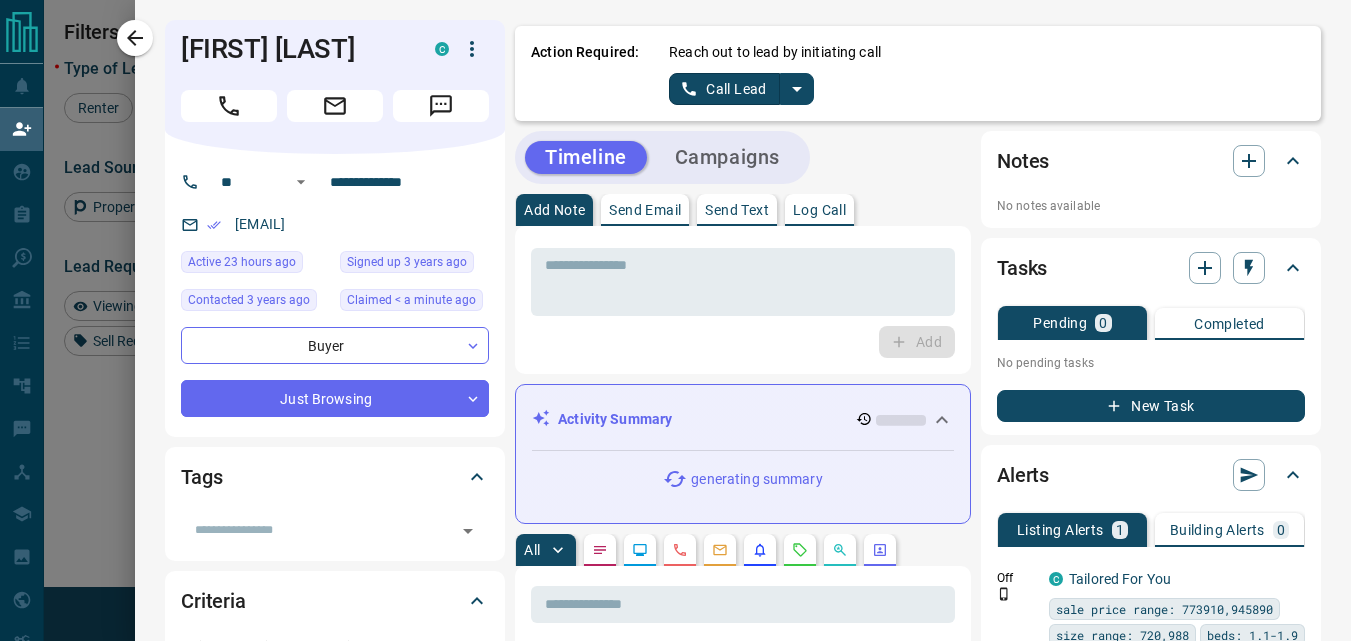 click 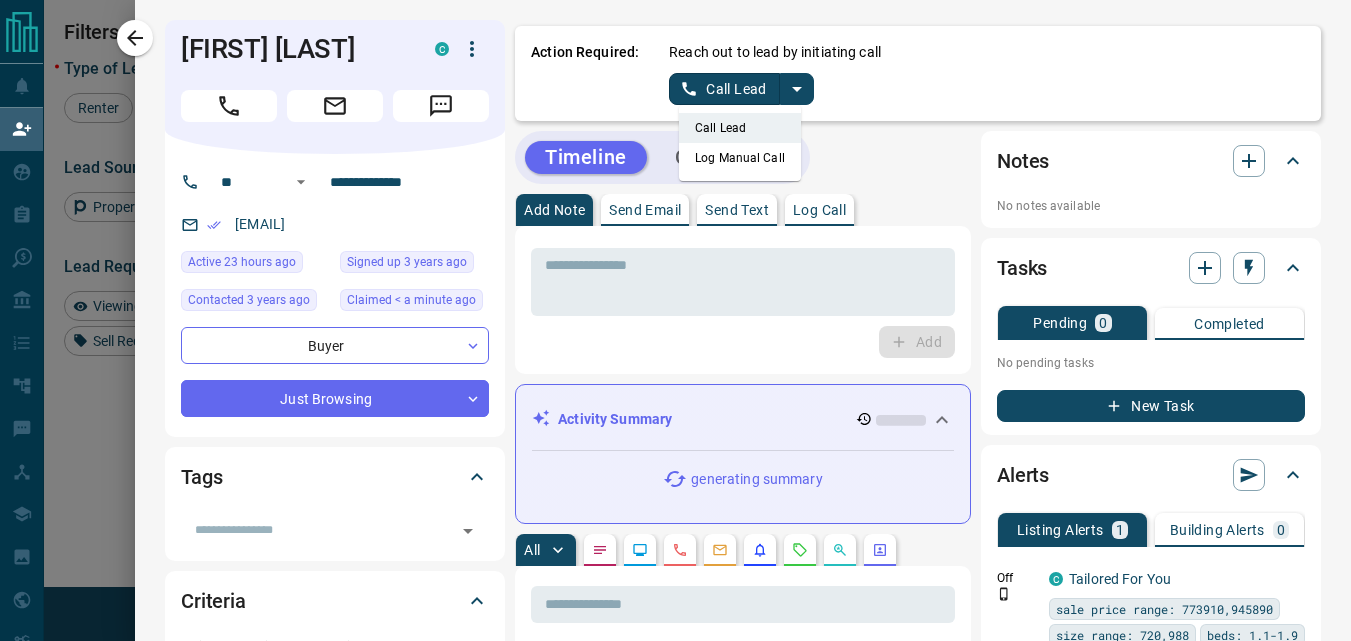 click on "Log Manual Call" at bounding box center [740, 158] 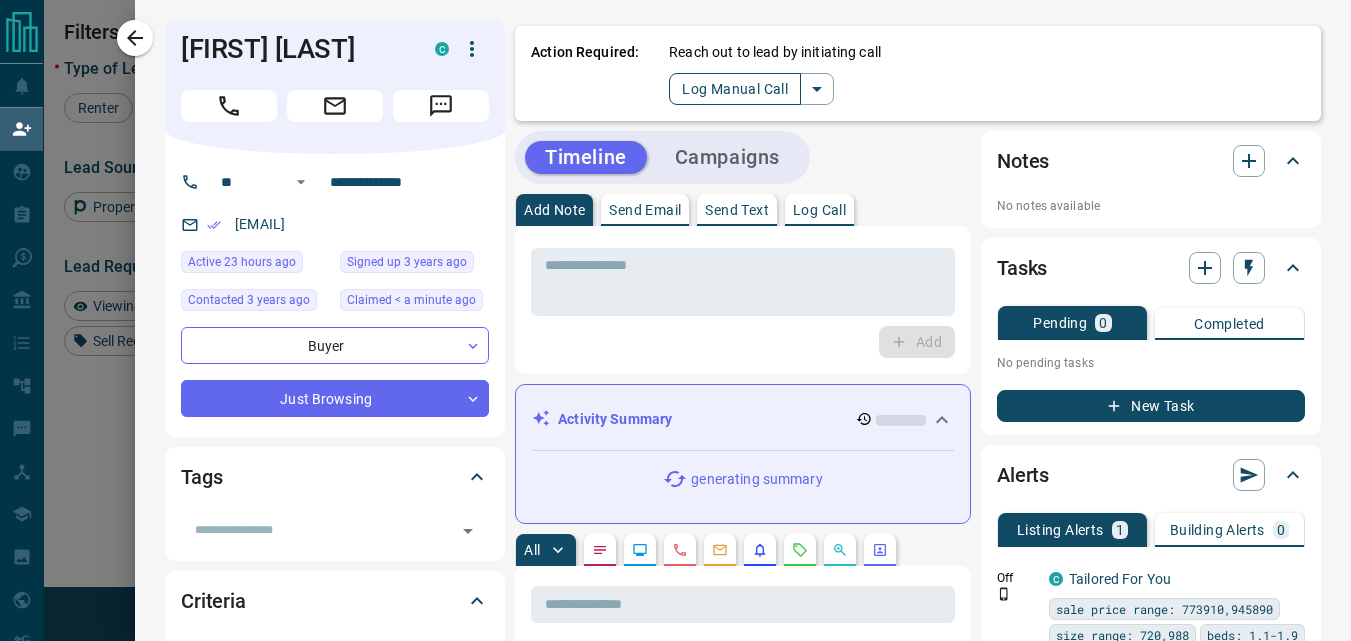 click on "Log Manual Call" at bounding box center (735, 89) 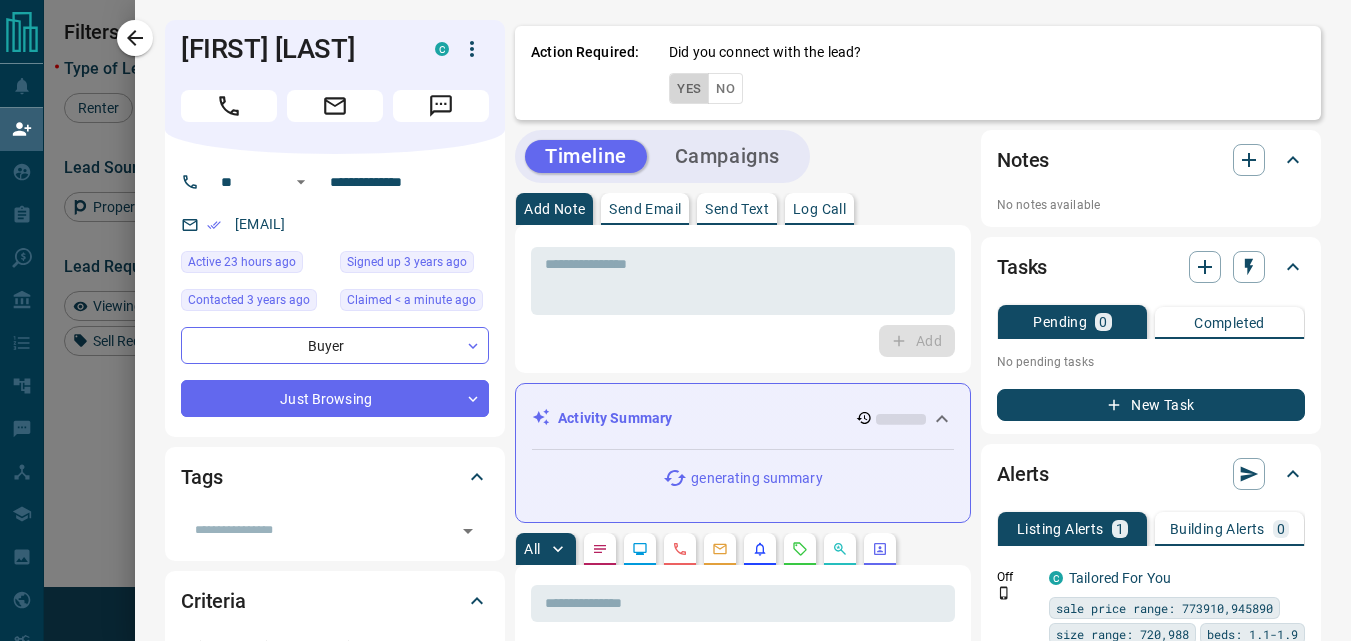 click on "Yes" at bounding box center [689, 88] 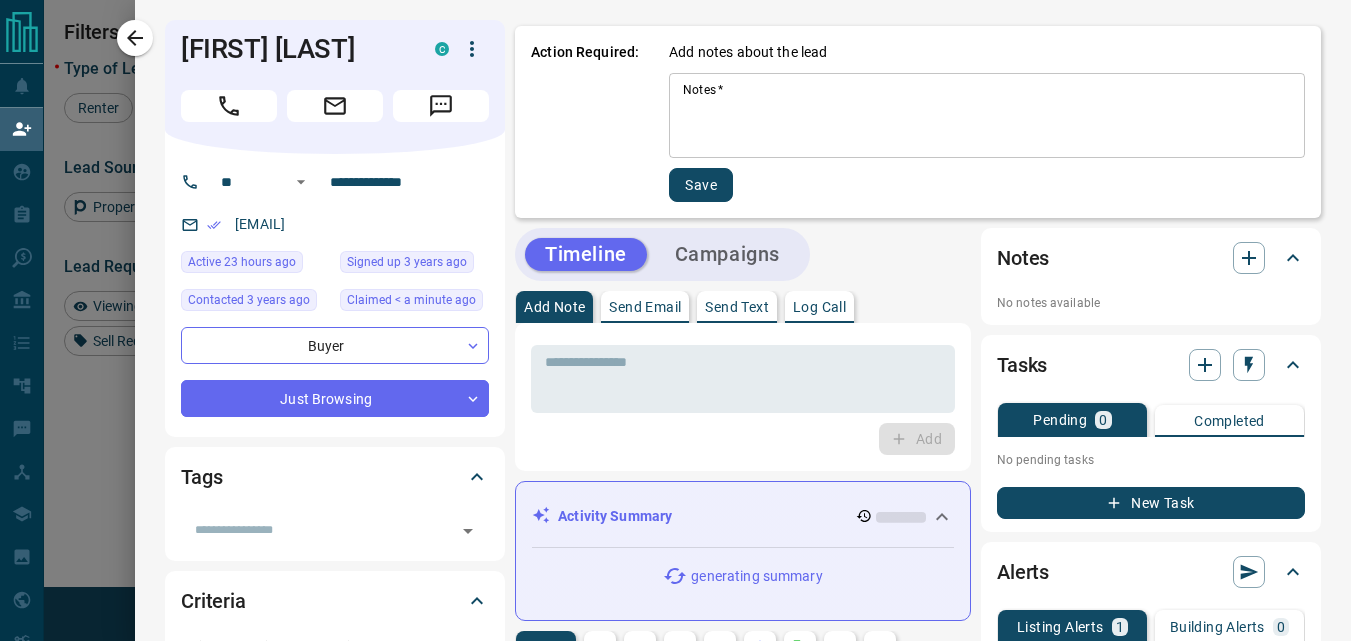 click on "Notes   *" at bounding box center (987, 116) 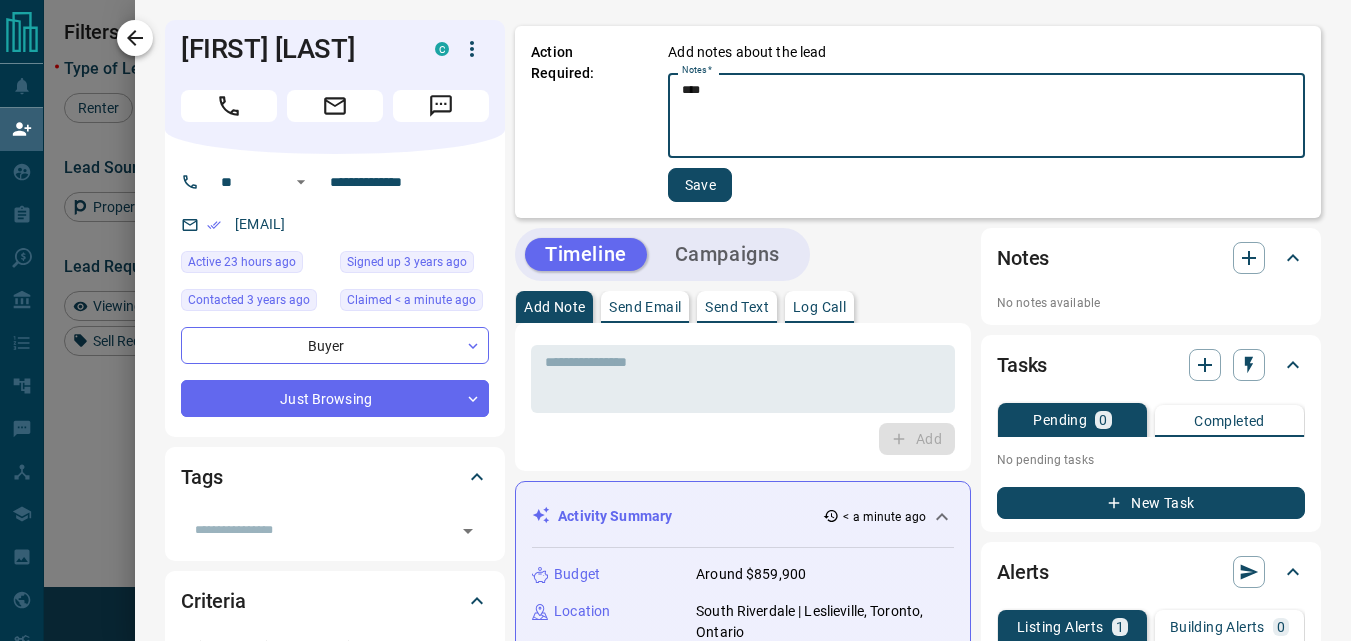 type on "****" 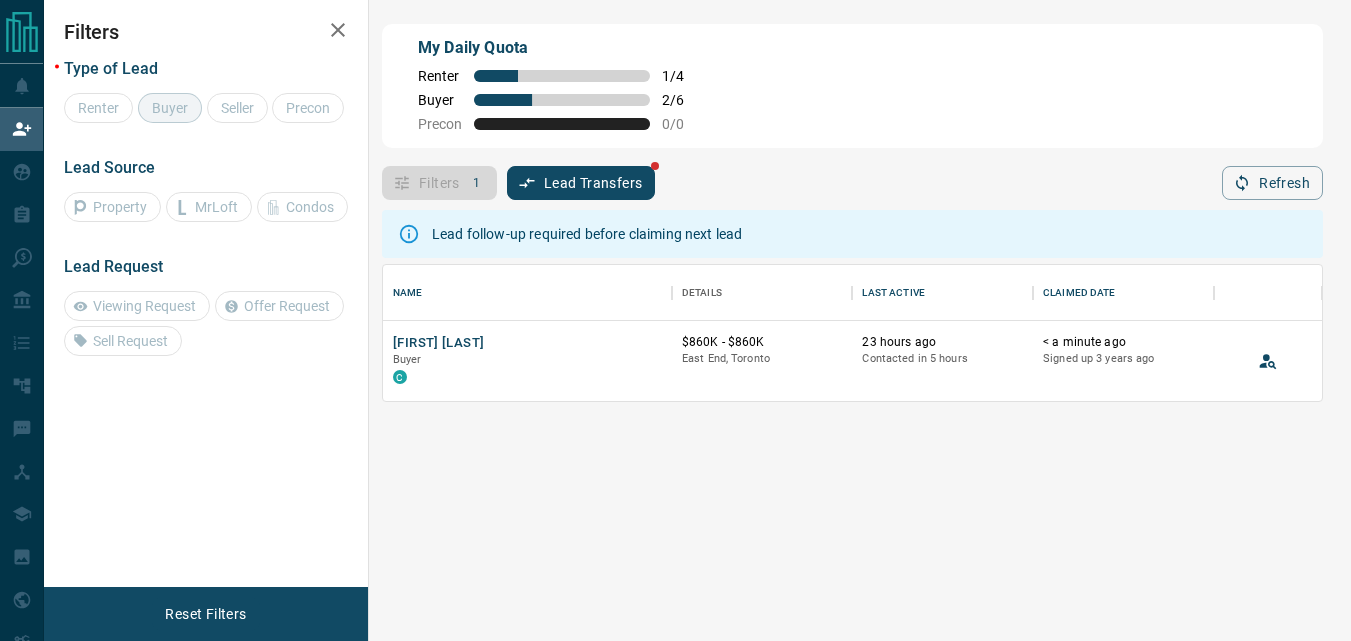 scroll, scrollTop: 121, scrollLeft: 924, axis: both 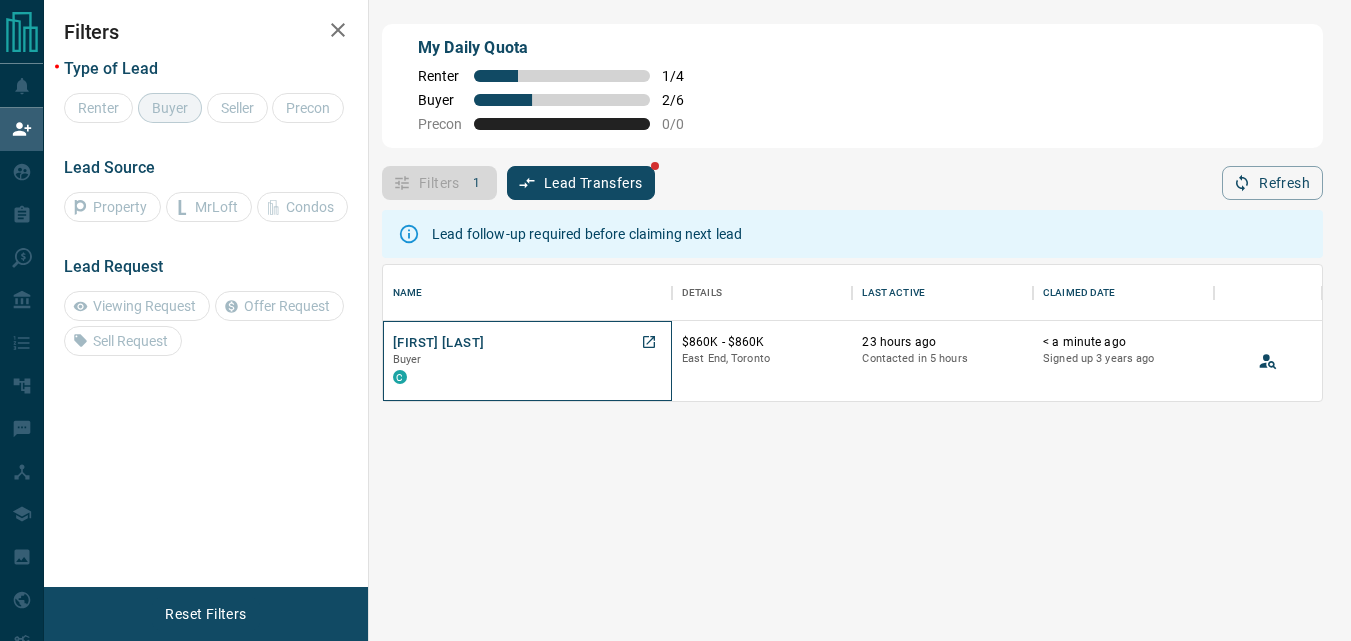click on "Buyer" at bounding box center (527, 360) 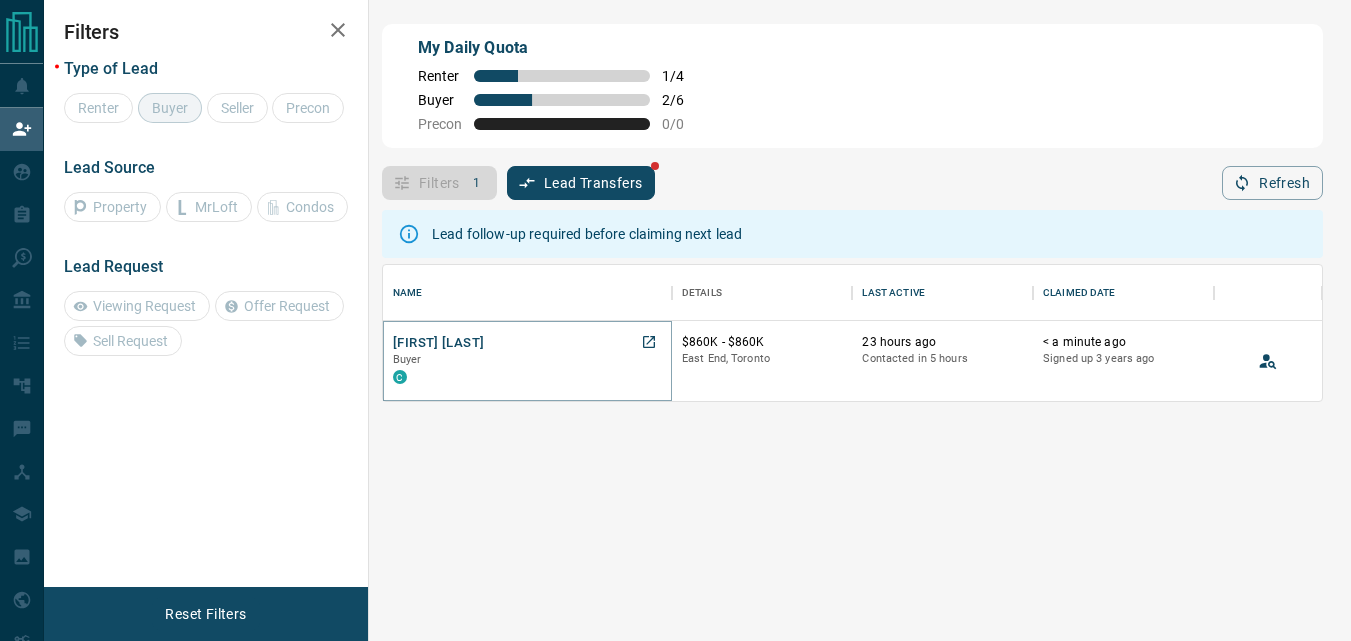 click on "[FIRST] [LAST]" at bounding box center [438, 343] 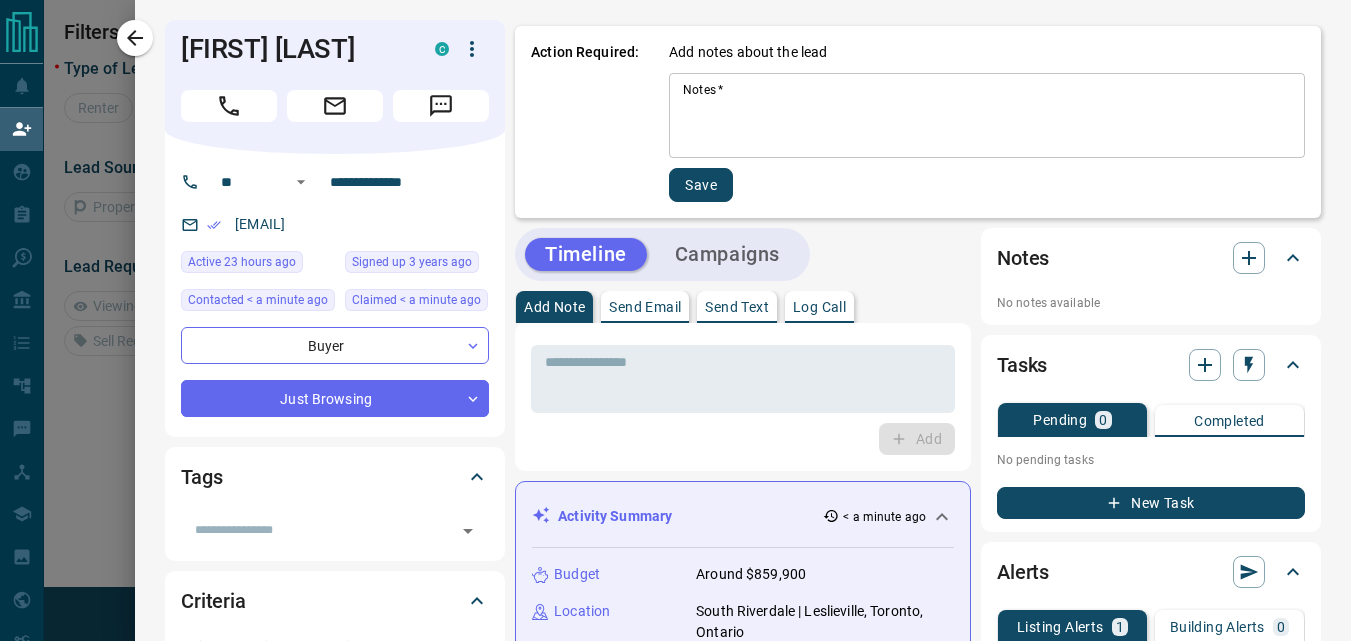 click on "Notes   *" at bounding box center (987, 116) 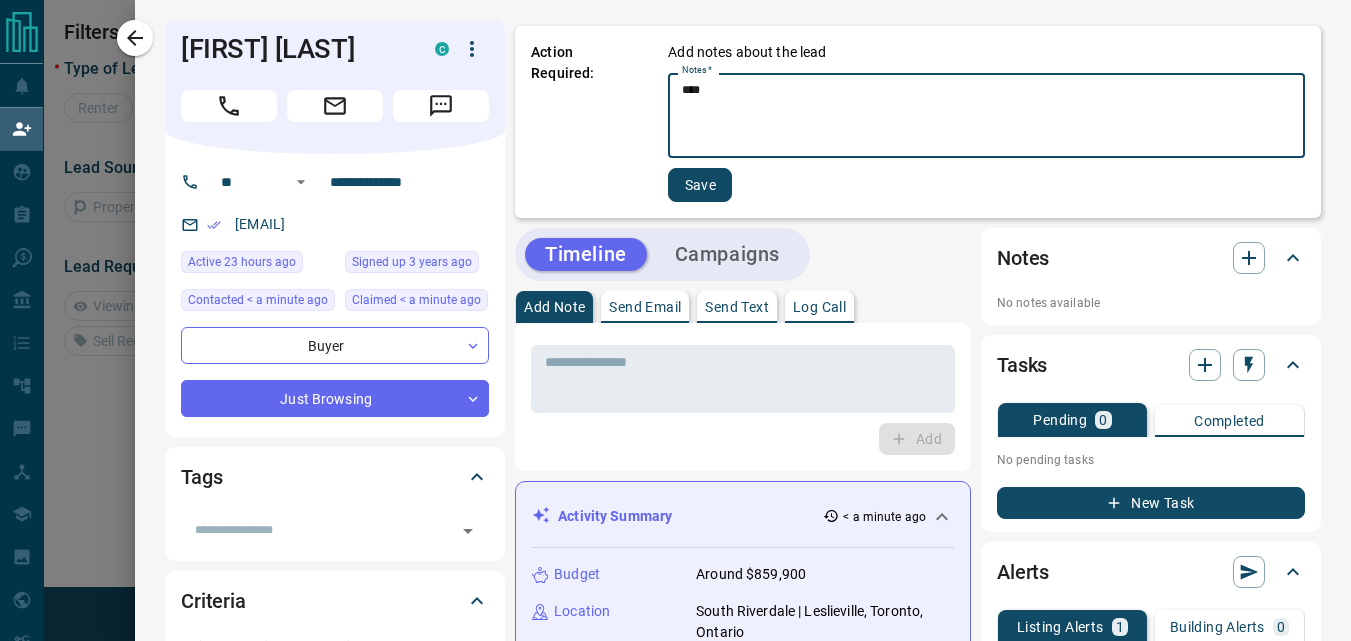type on "****" 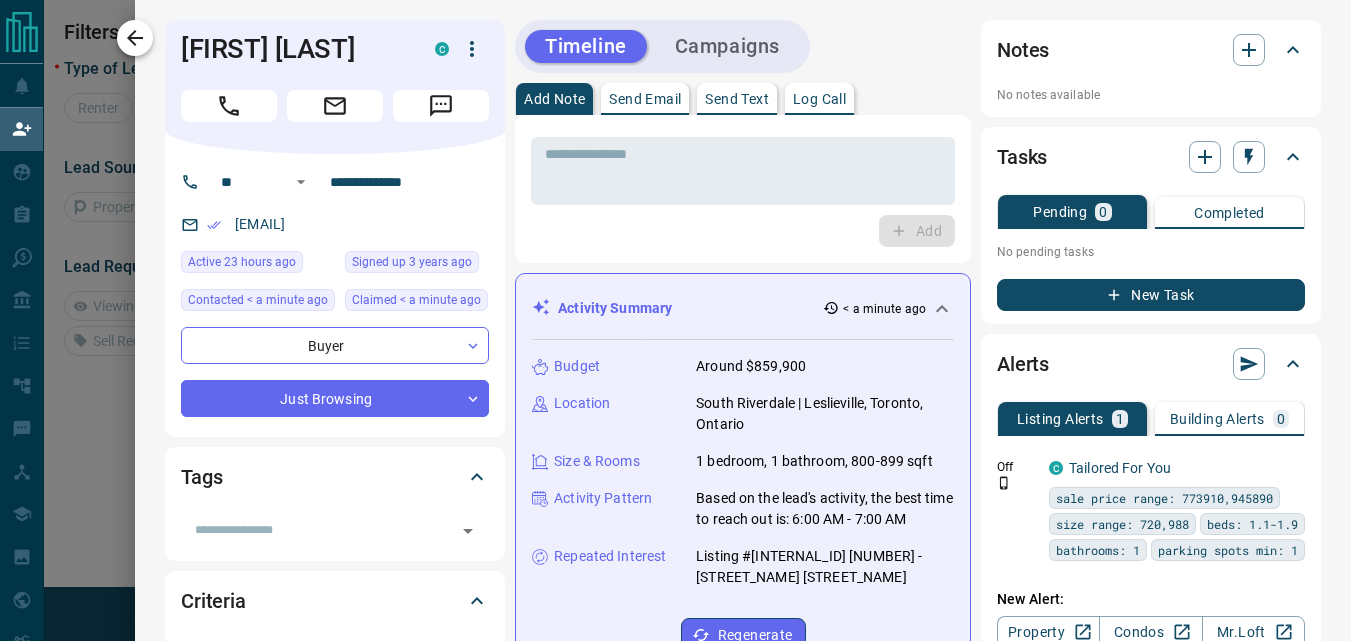 click 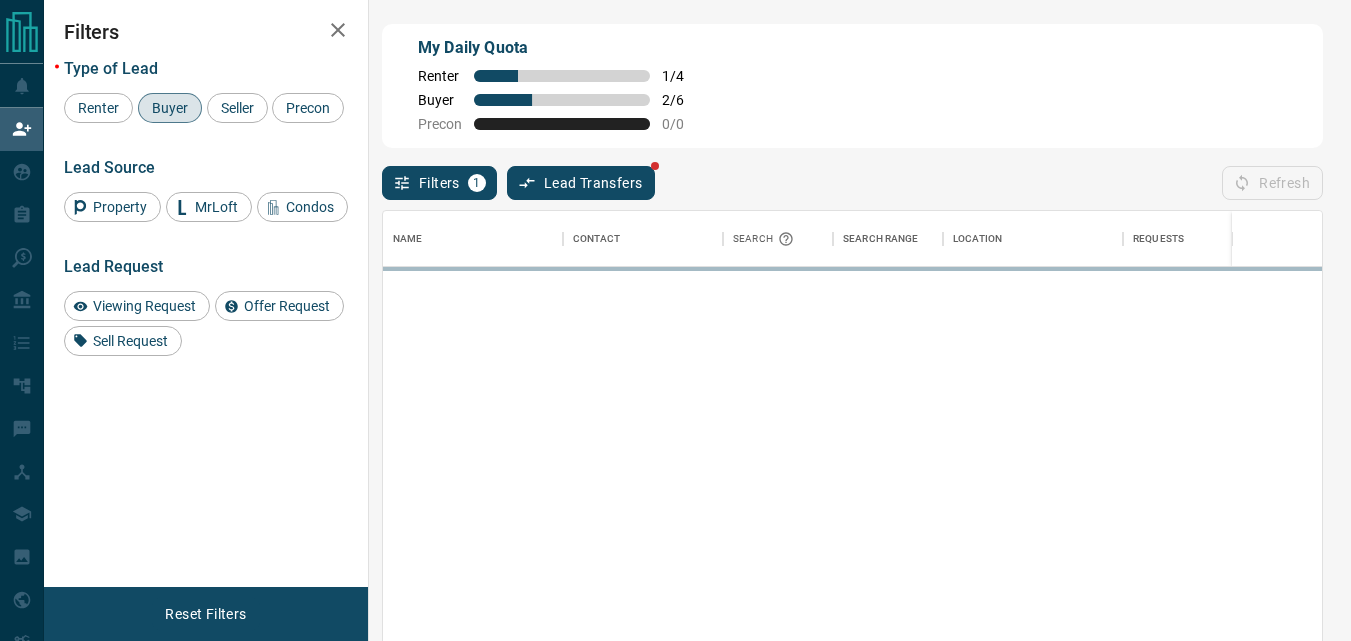 scroll, scrollTop: 16, scrollLeft: 16, axis: both 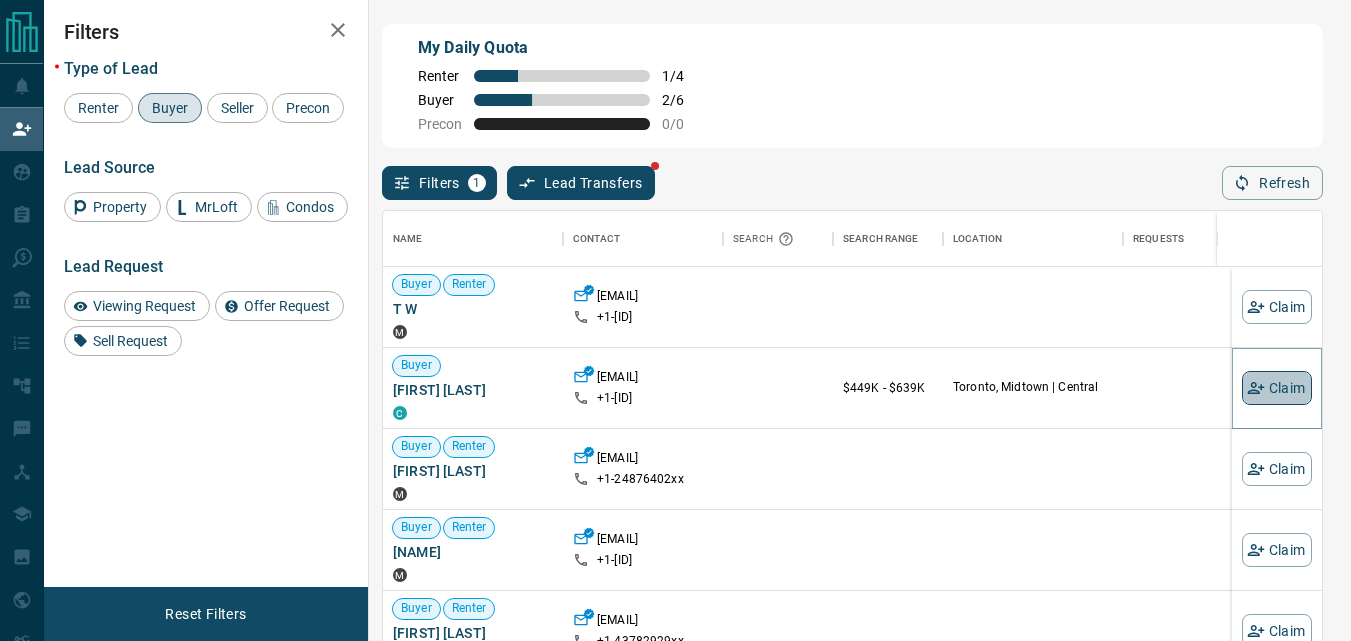 click on "Claim" at bounding box center (1277, 388) 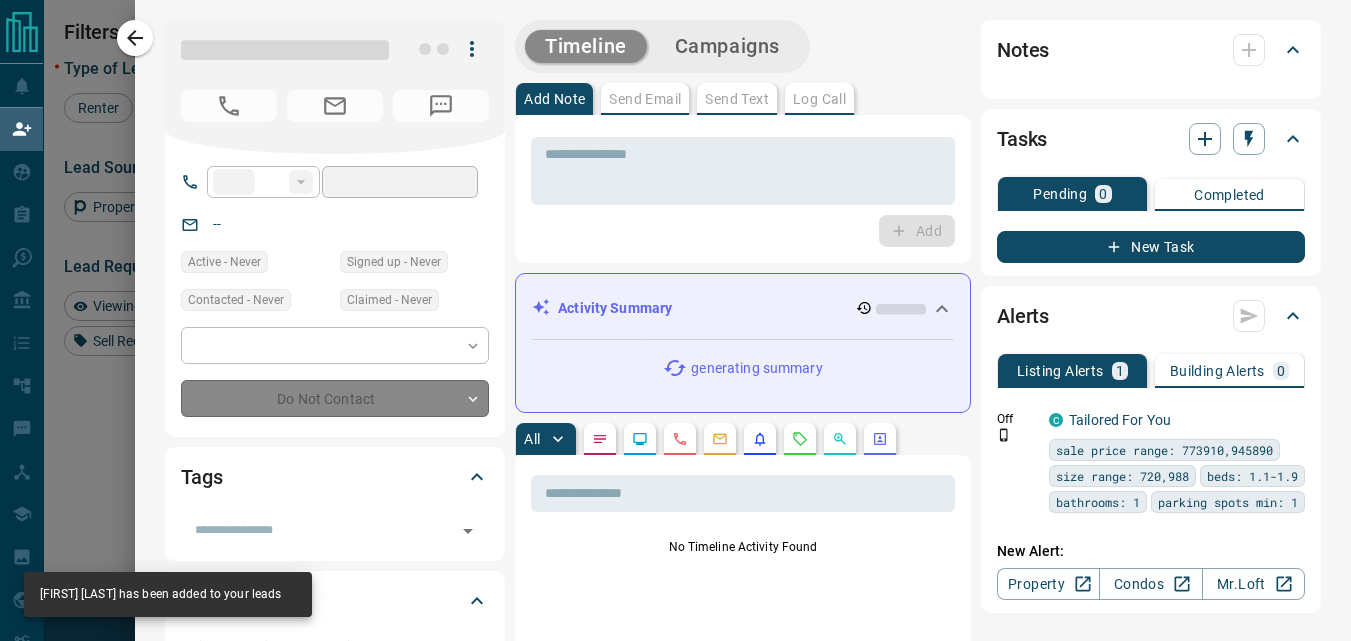 type on "**" 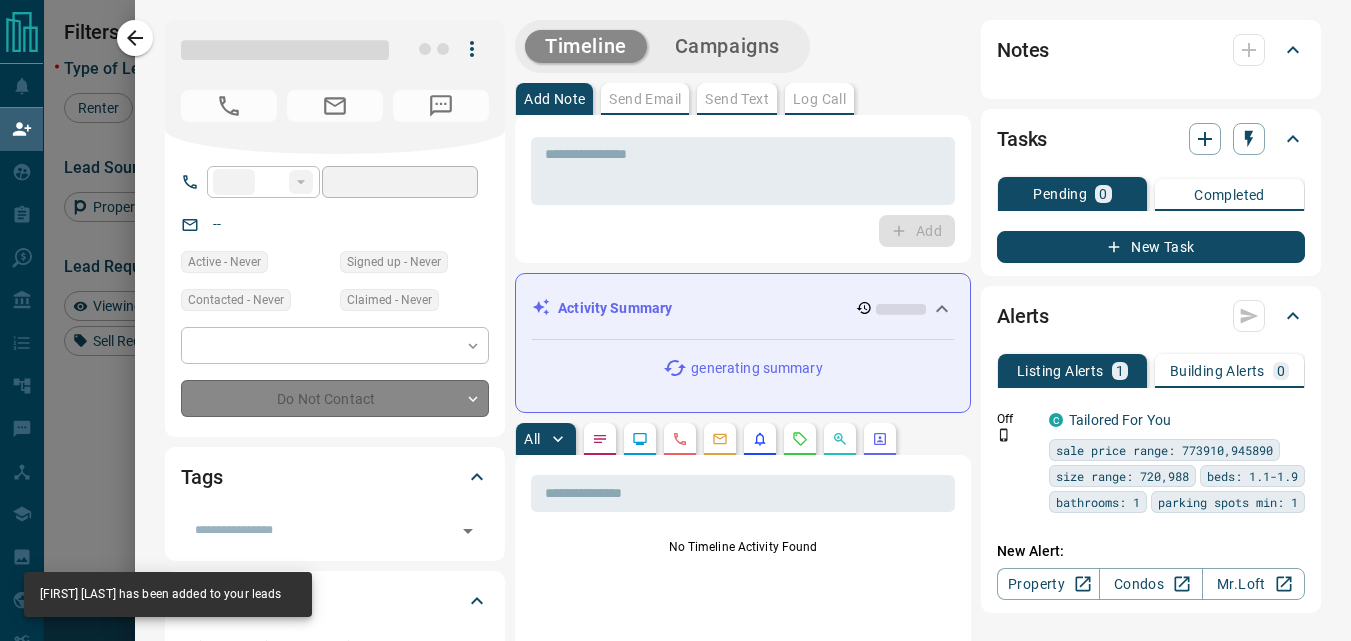 type on "**********" 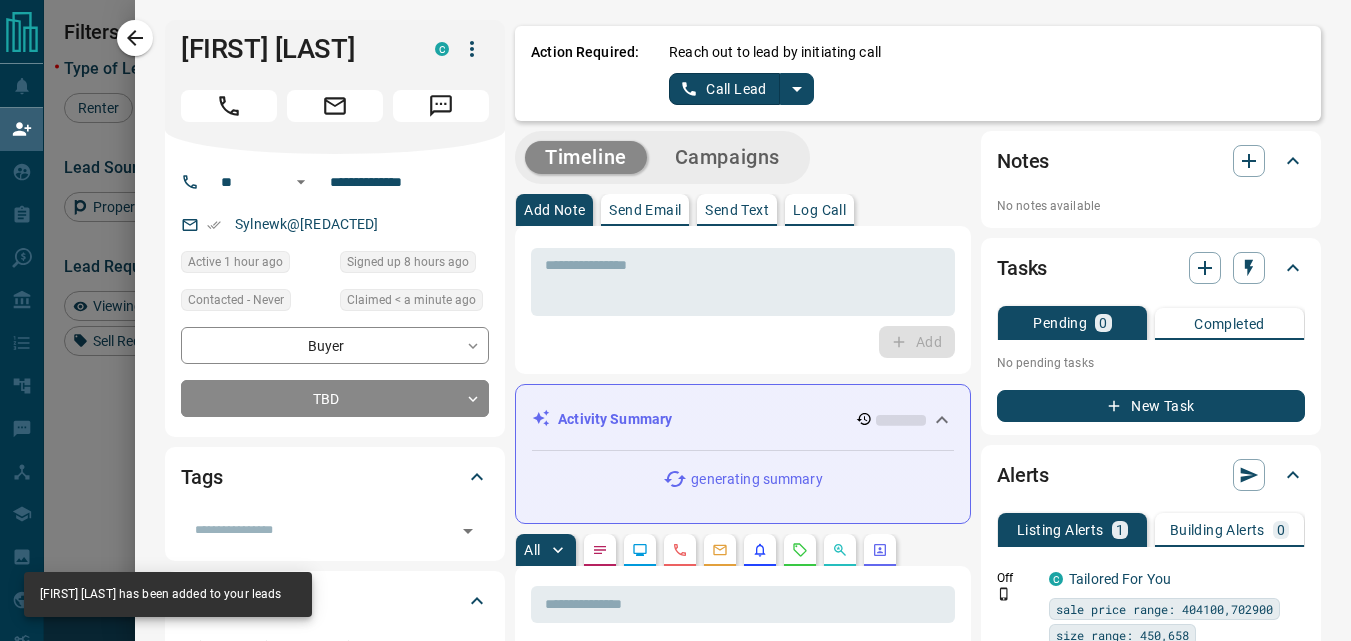 click 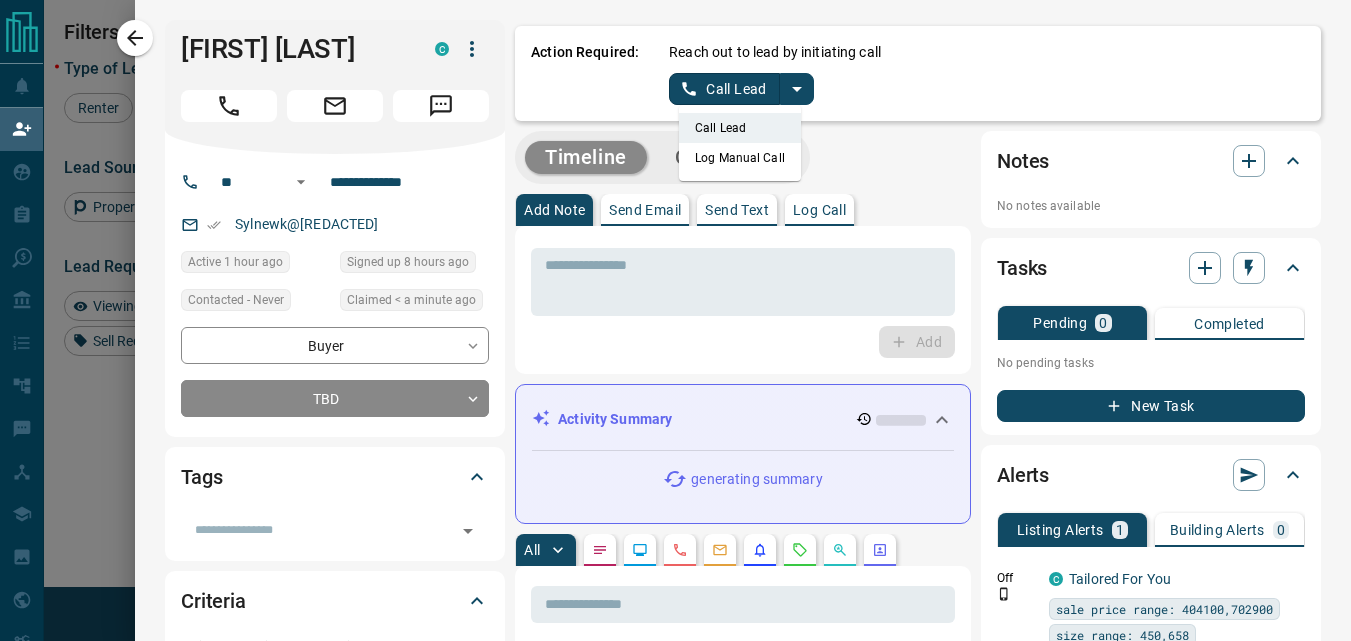 click on "Log Manual Call" at bounding box center [740, 158] 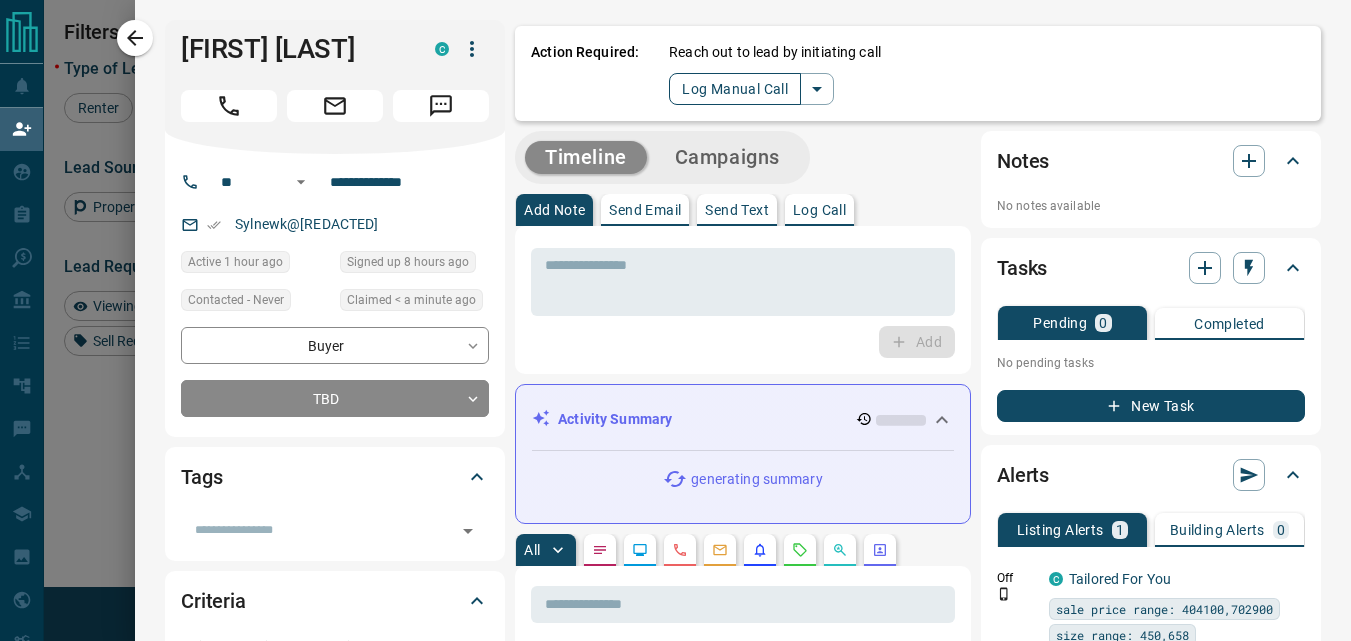 click on "Log Manual Call" at bounding box center (735, 89) 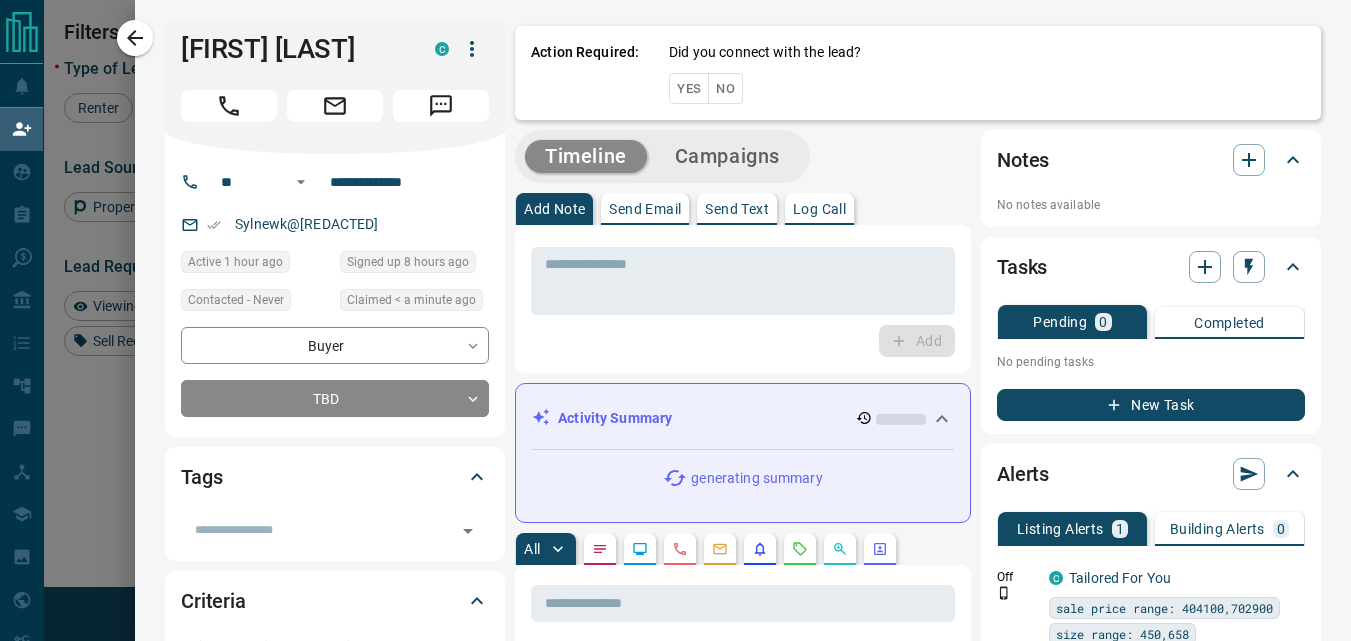 click on "Yes" at bounding box center (689, 88) 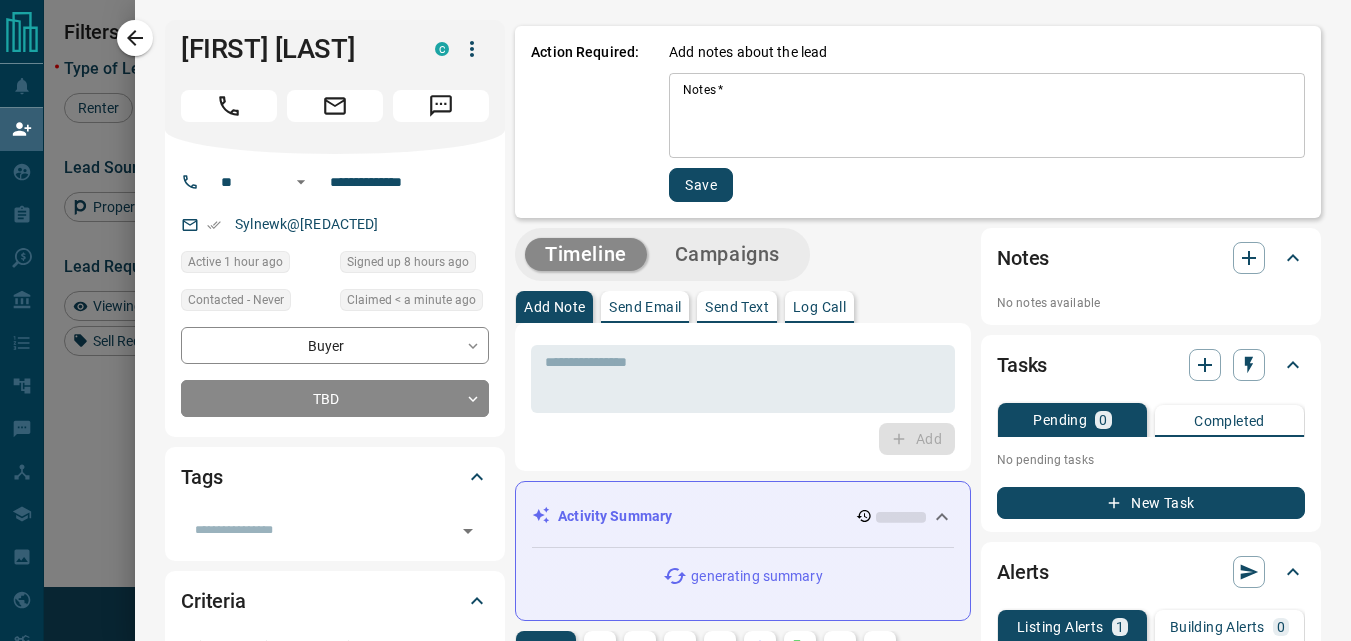 click on "Notes   *" at bounding box center [987, 116] 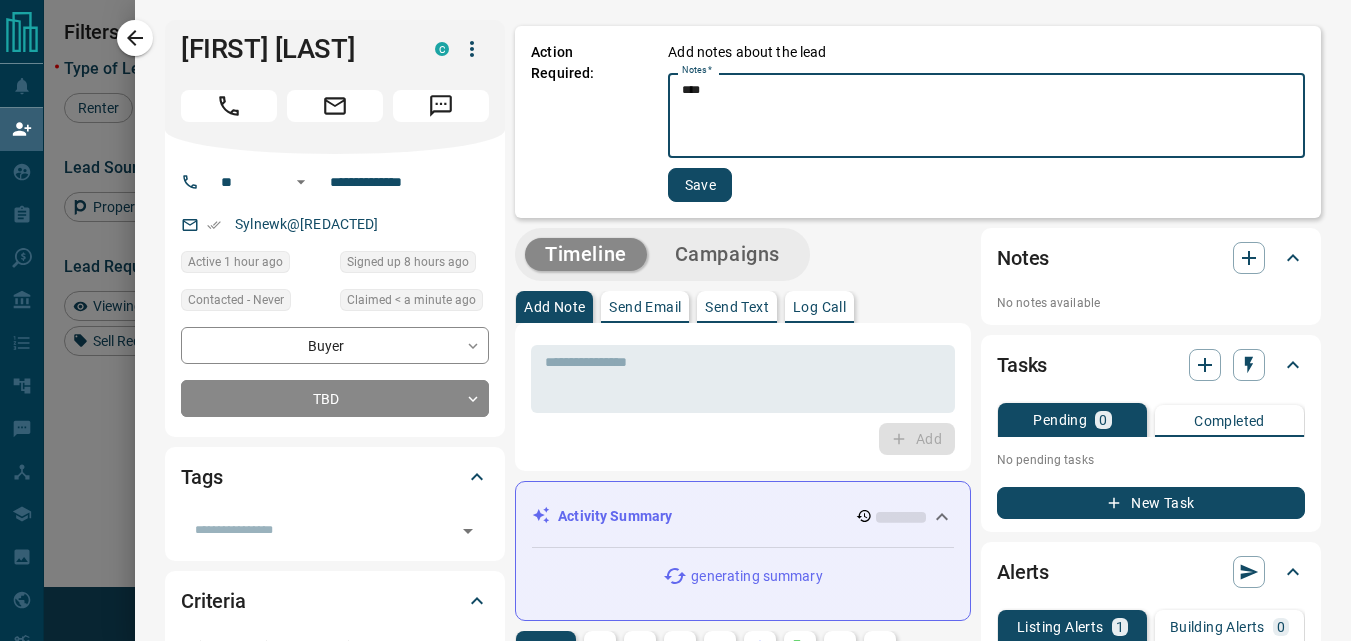 type on "****" 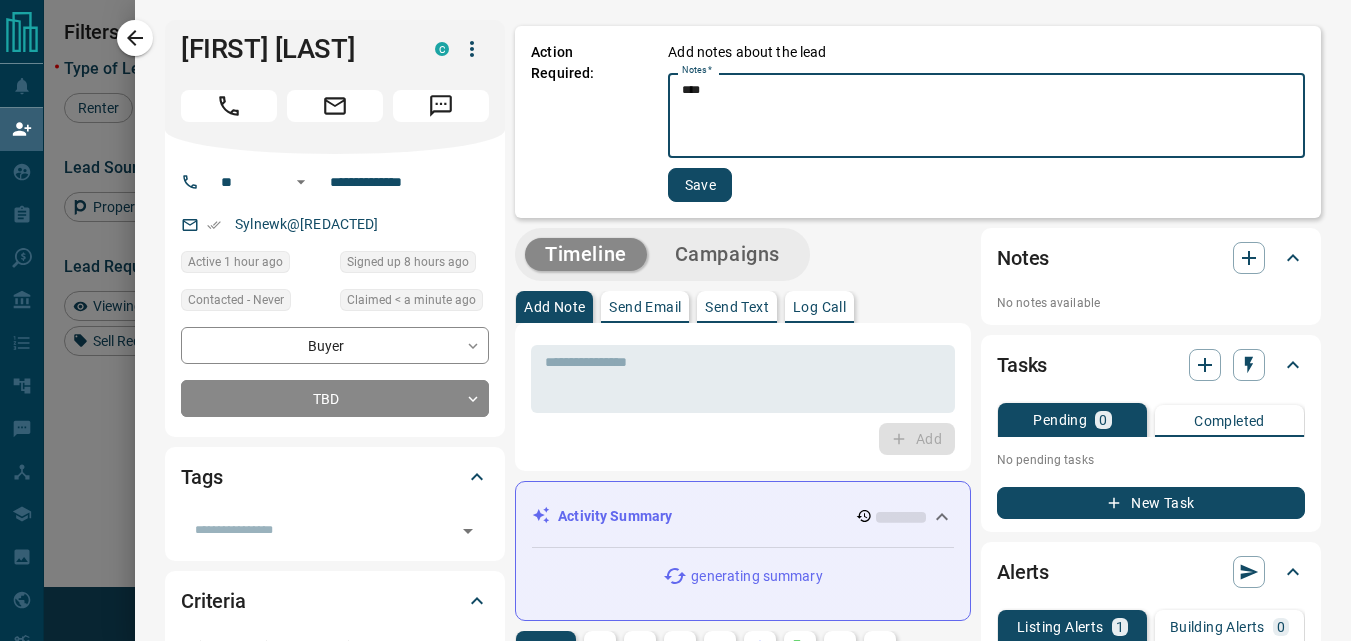 click on "Save" at bounding box center [700, 185] 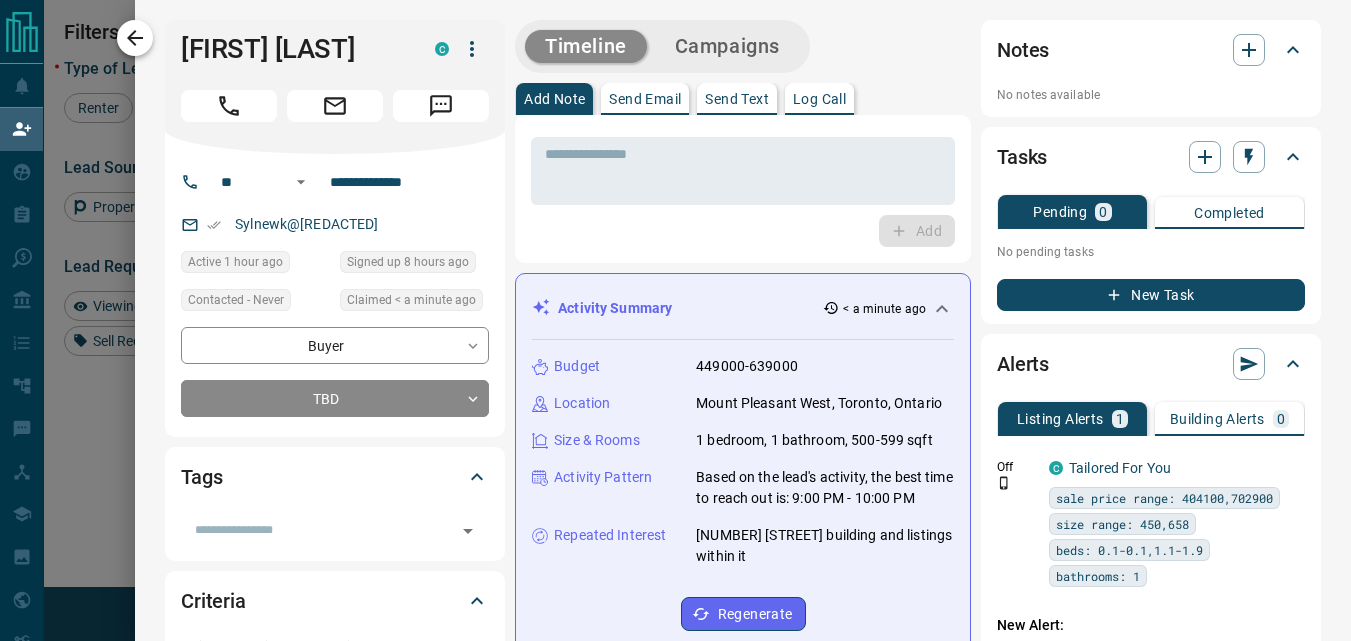 click 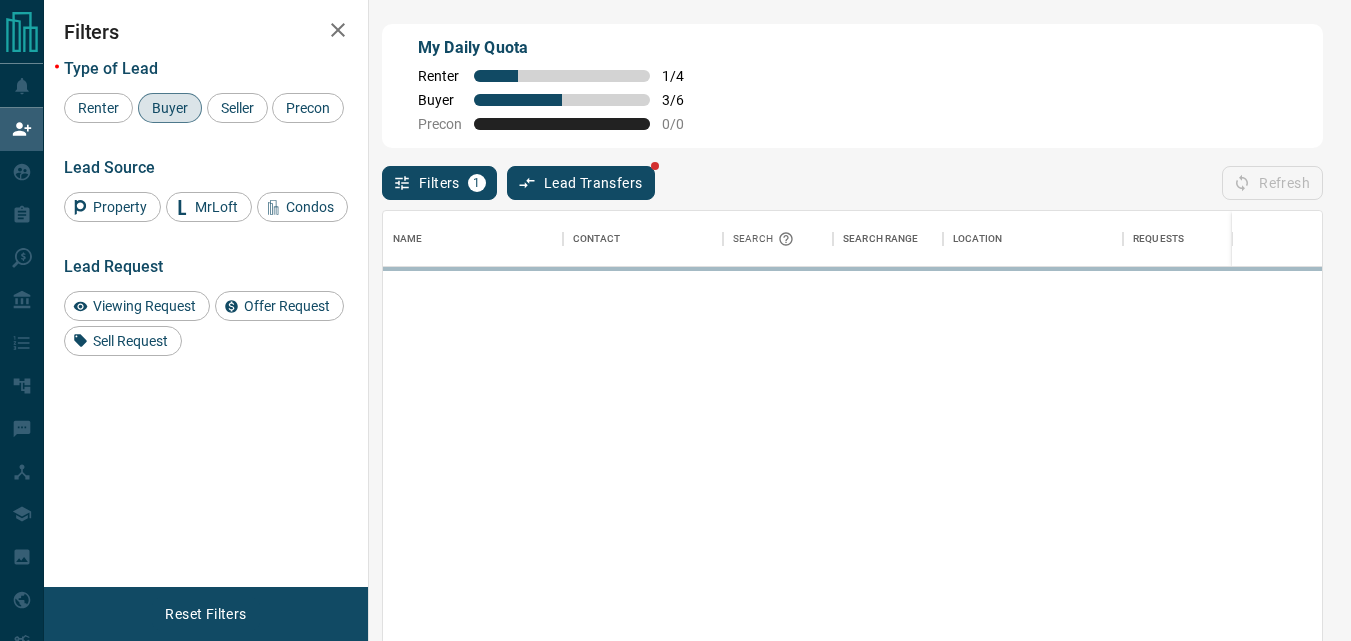 scroll, scrollTop: 16, scrollLeft: 16, axis: both 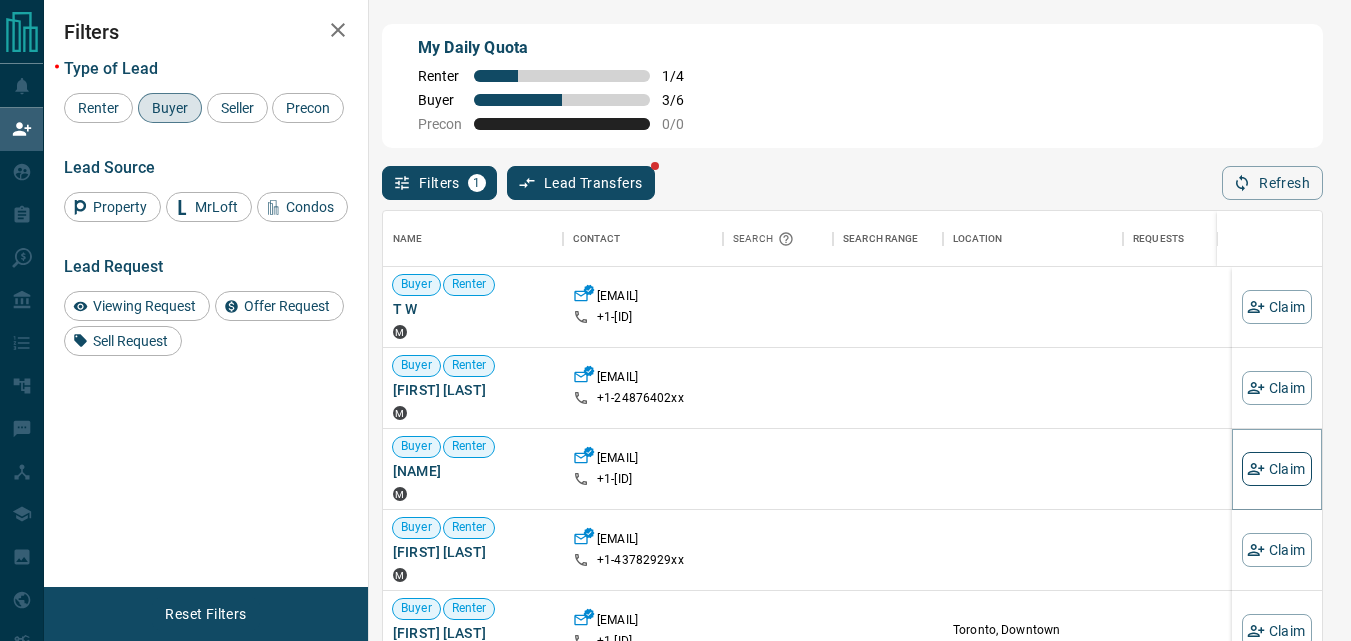 click on "Claim" at bounding box center [1277, 469] 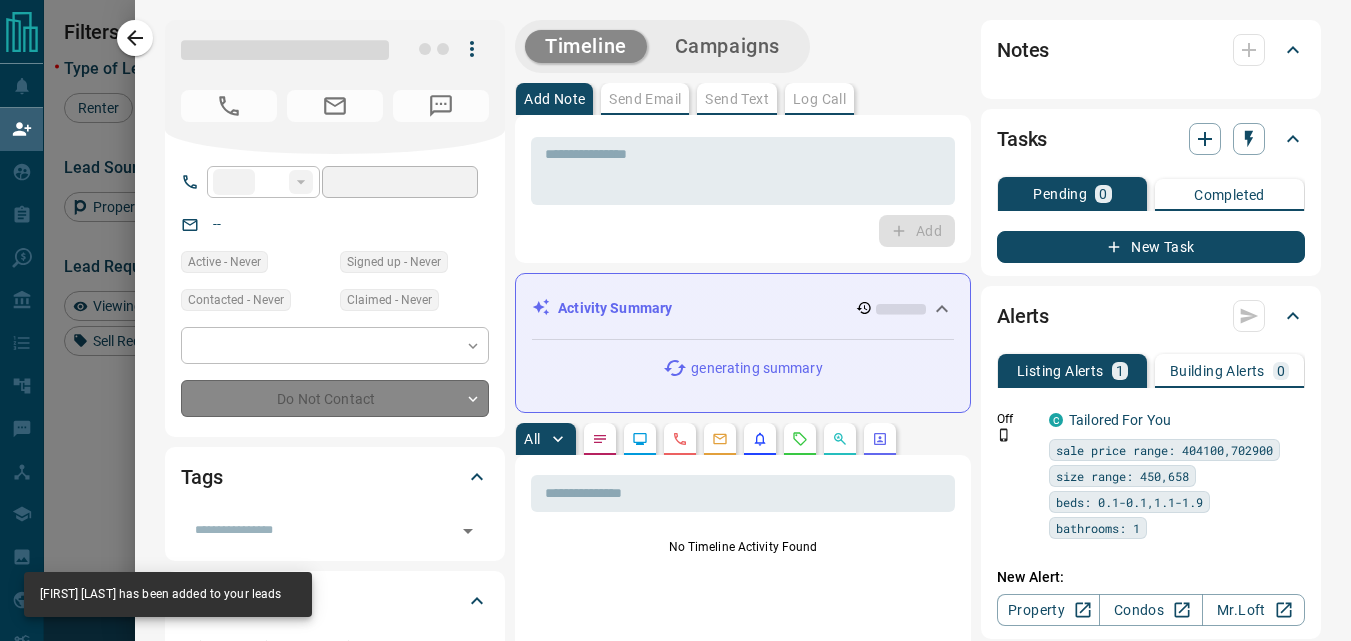 type on "**" 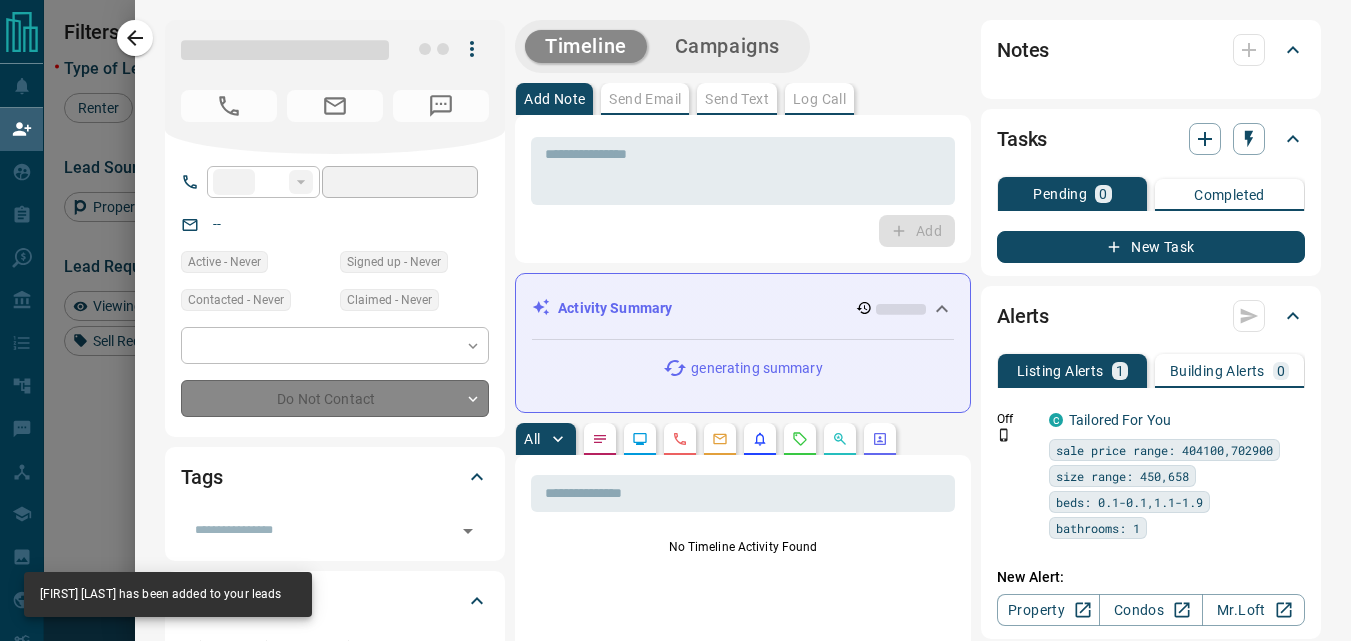 type on "**********" 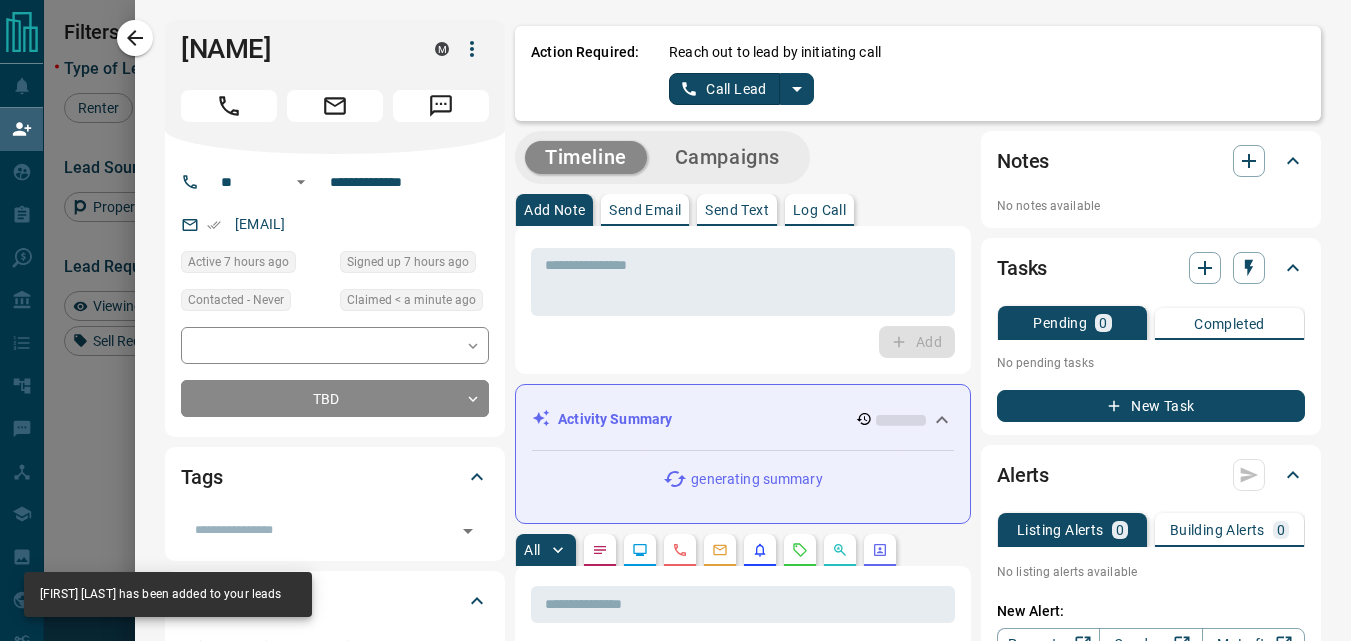 click 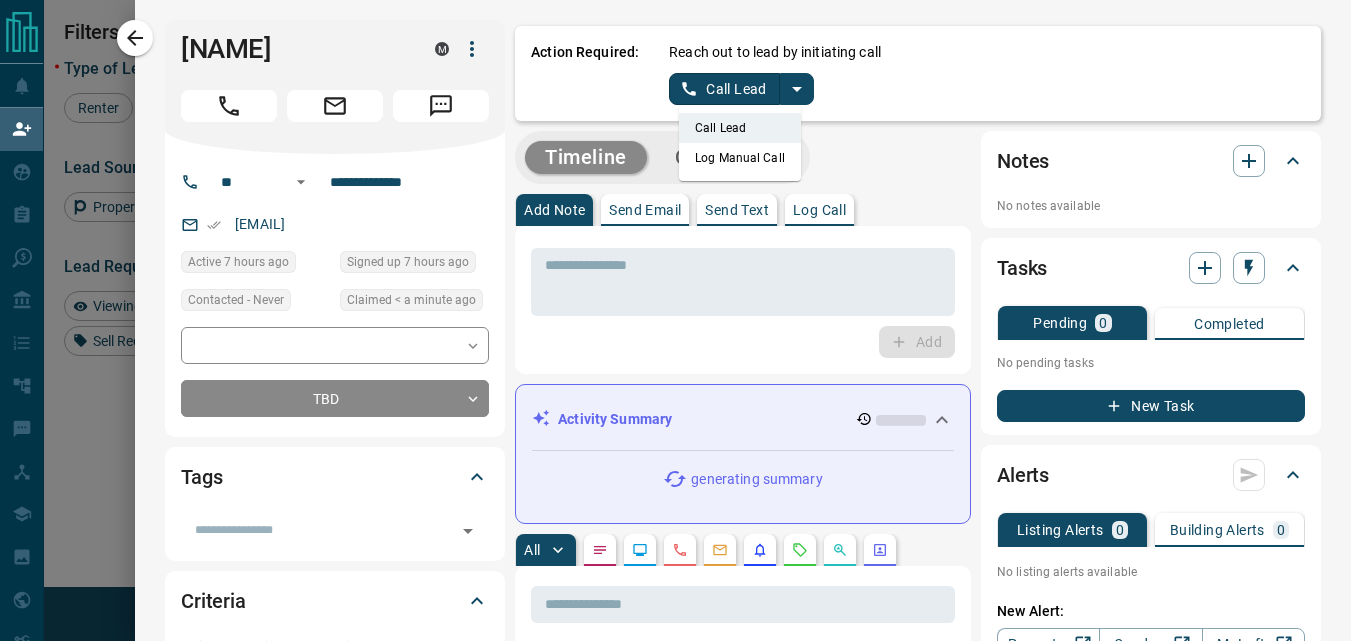 click on "Log Manual Call" at bounding box center [740, 158] 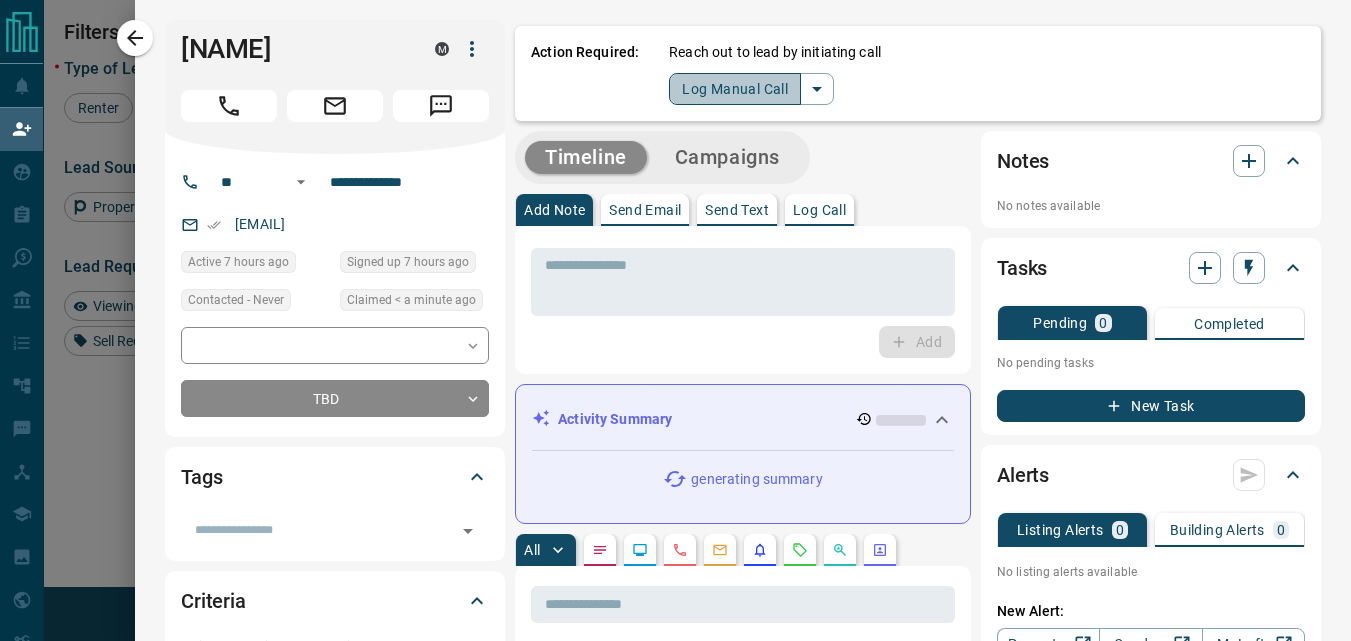 click on "Log Manual Call" at bounding box center (735, 89) 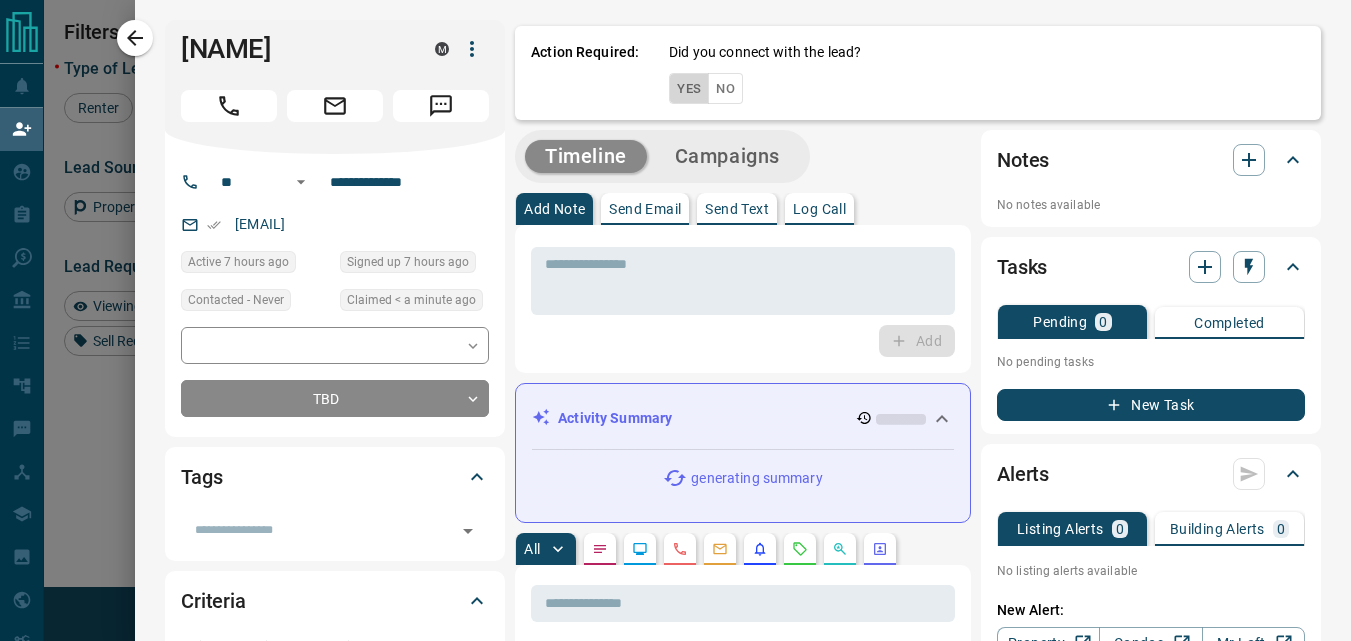 click on "Yes" at bounding box center (689, 88) 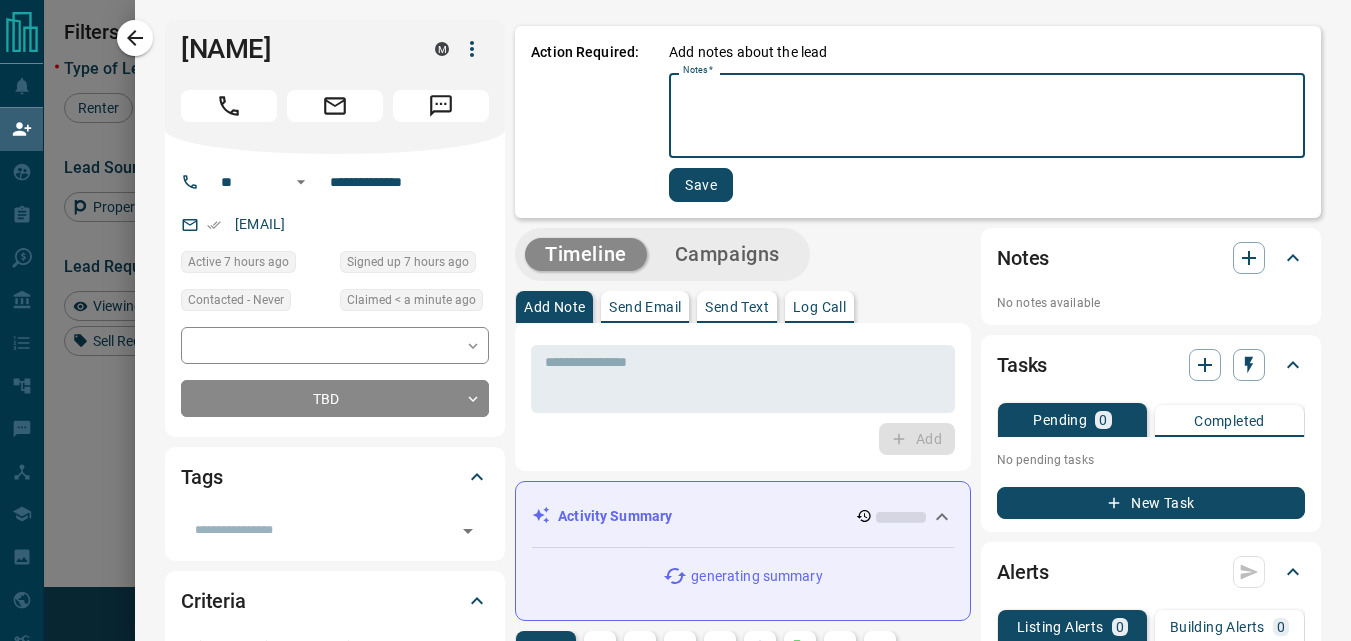 click on "Notes   *" at bounding box center [987, 116] 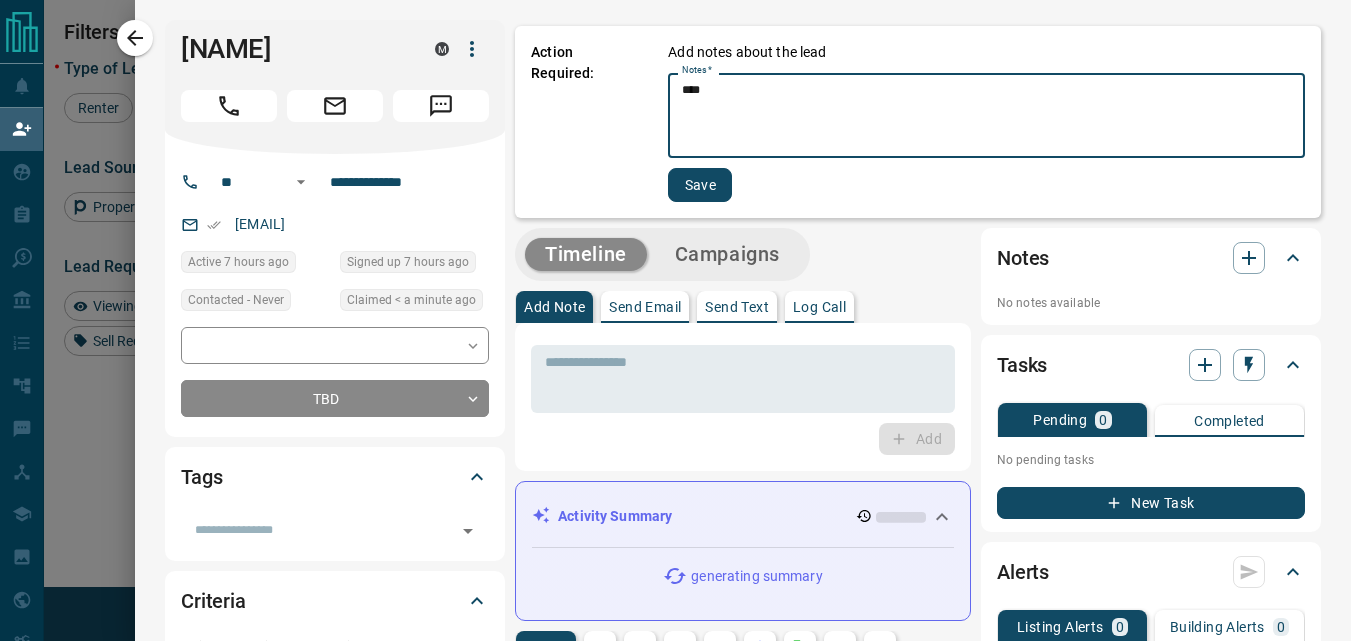 type on "****" 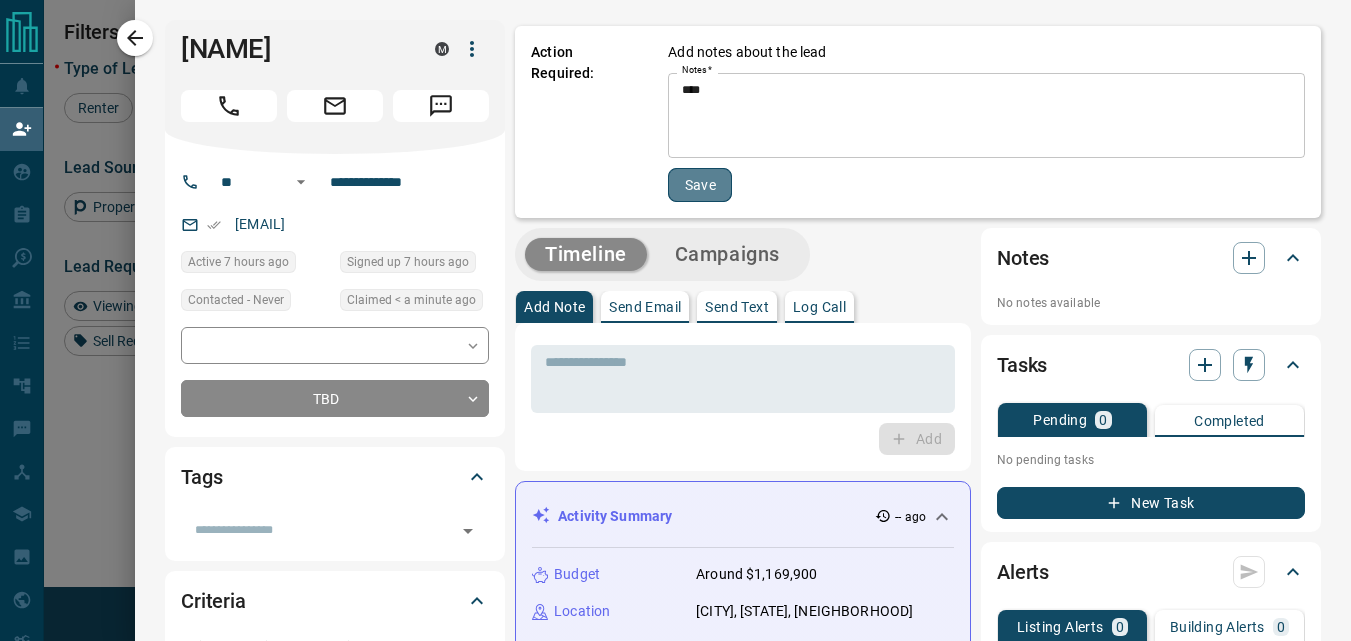 click on "Save" at bounding box center (700, 185) 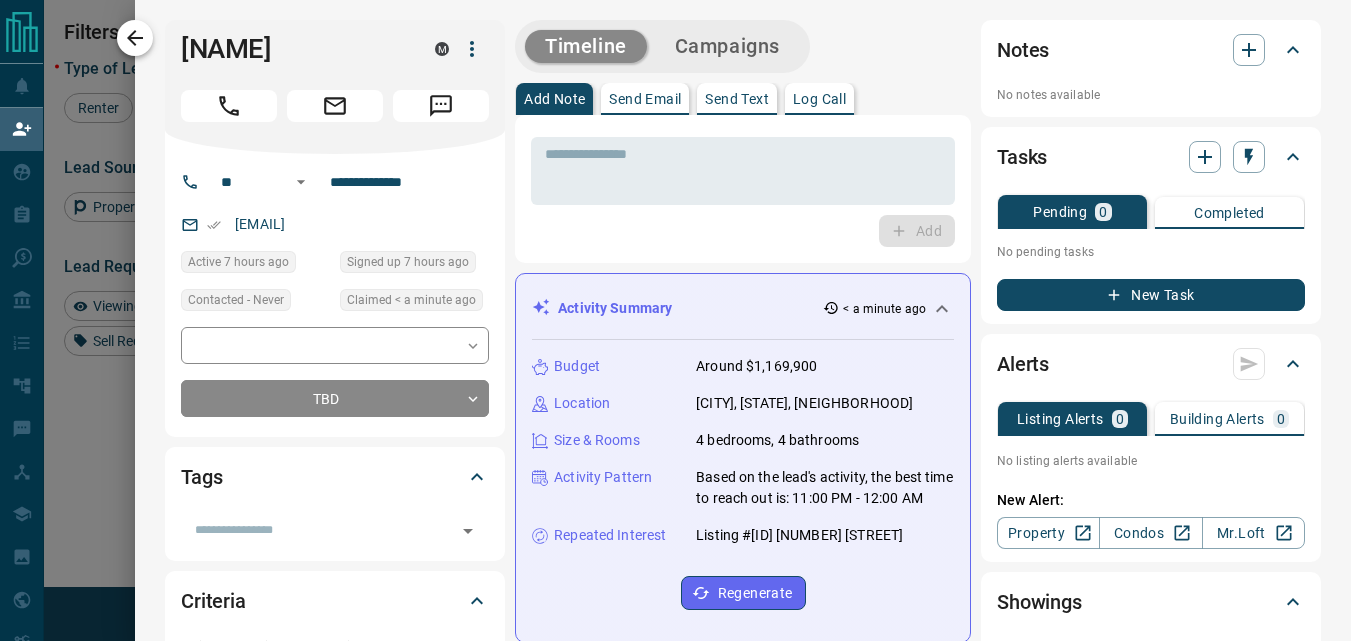 click at bounding box center (135, 38) 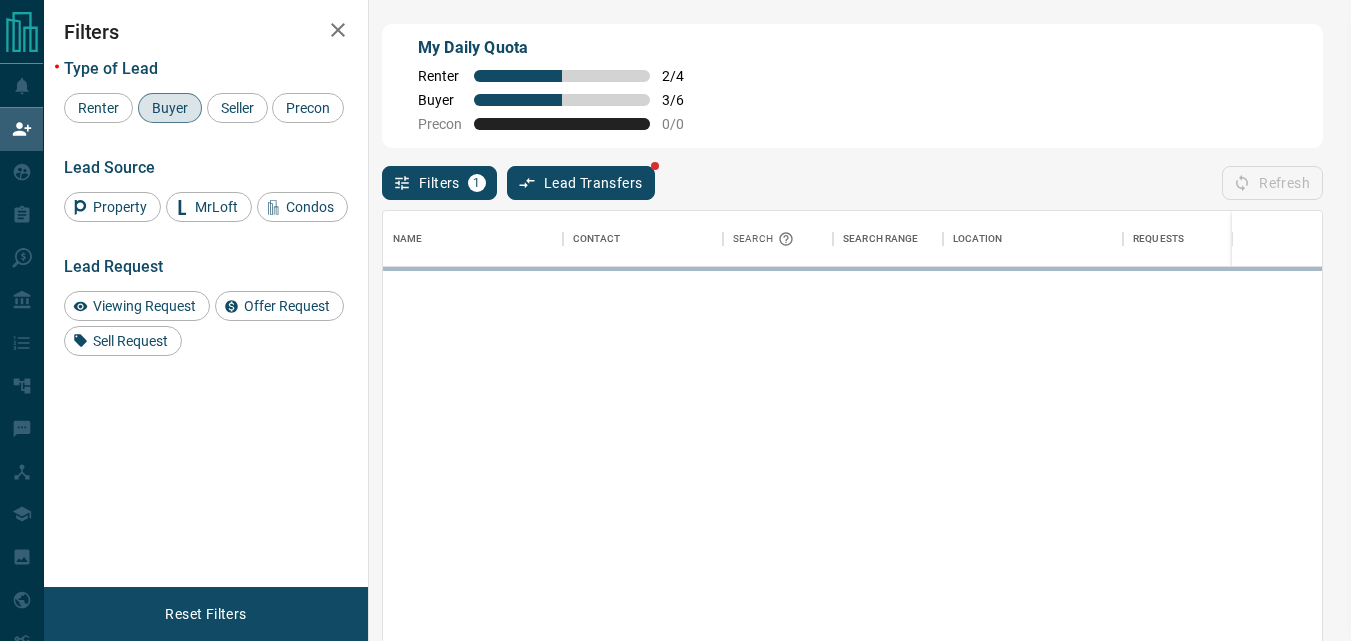 scroll, scrollTop: 16, scrollLeft: 16, axis: both 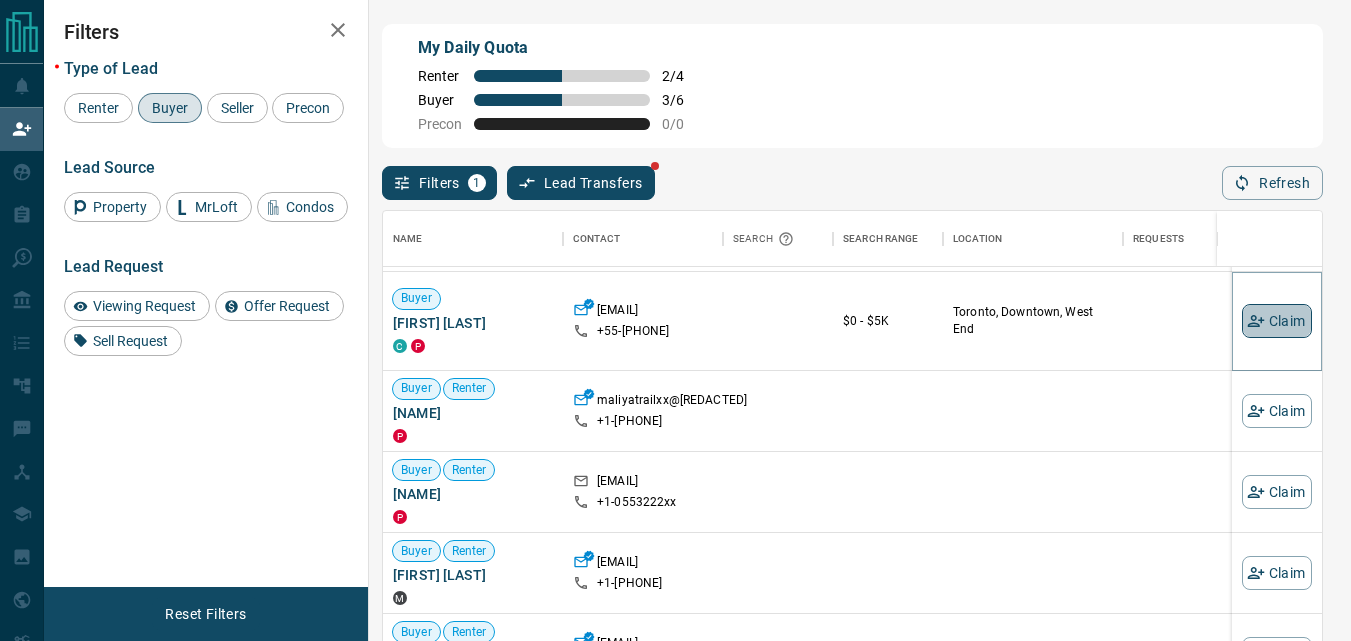 click on "Claim" at bounding box center [1277, 321] 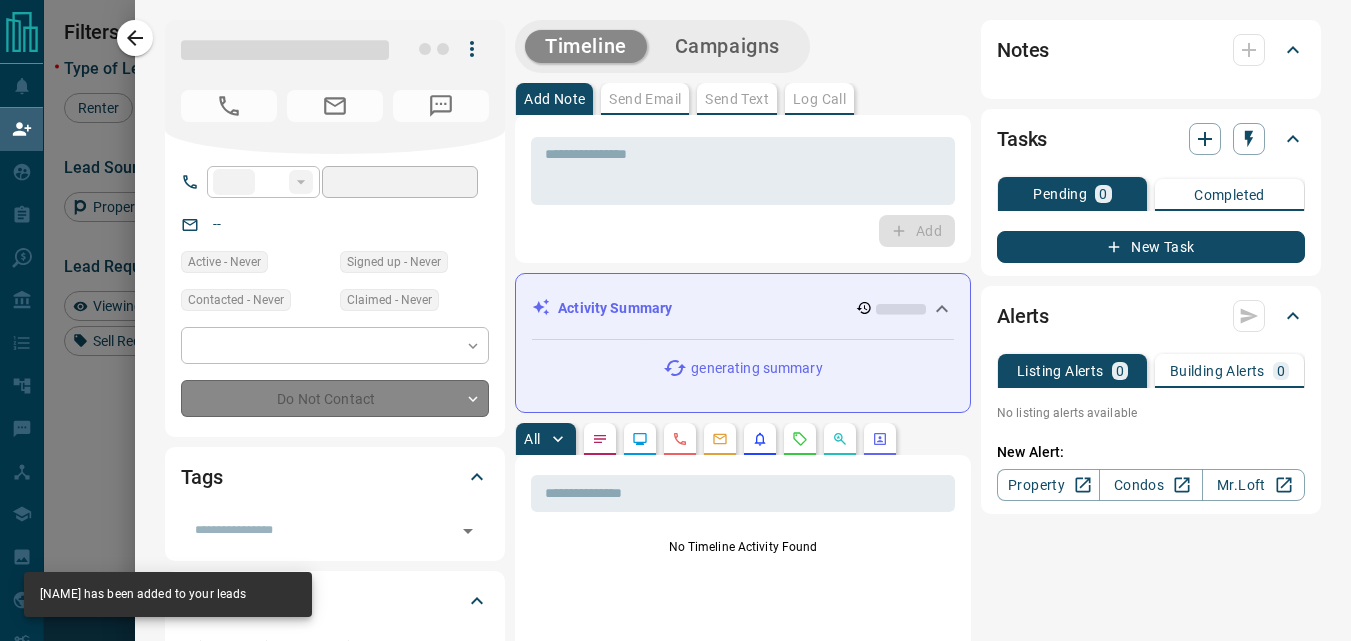 type on "***" 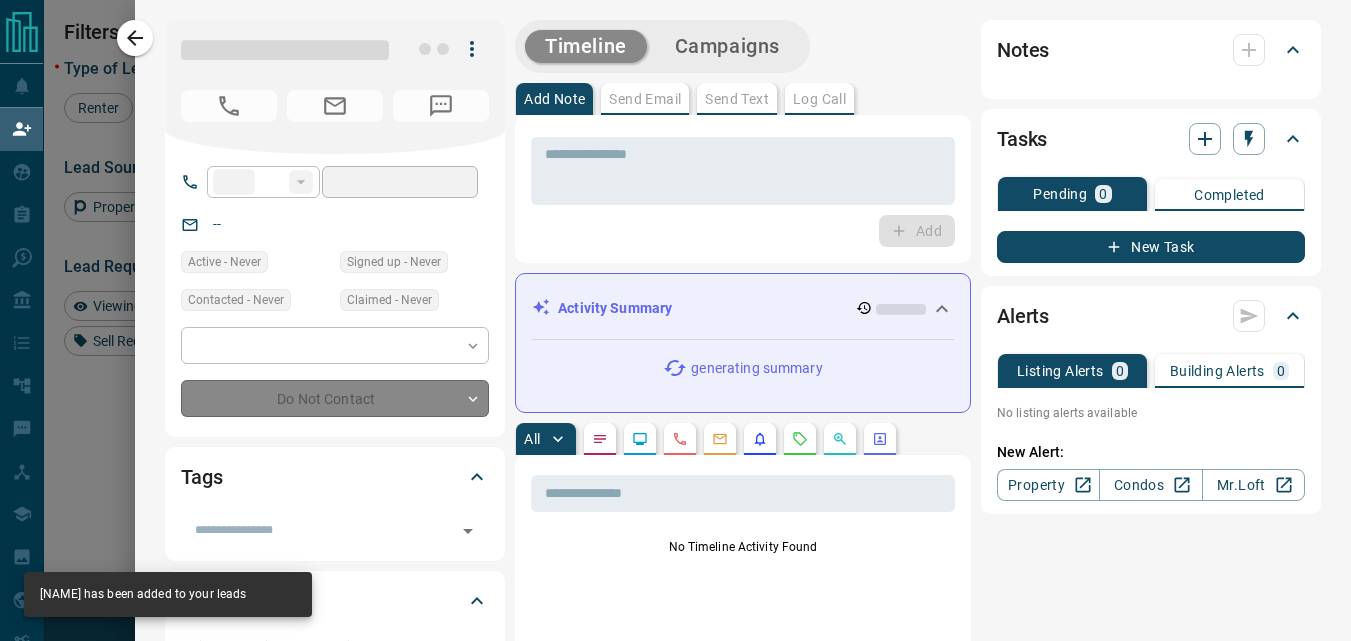 type on "**********" 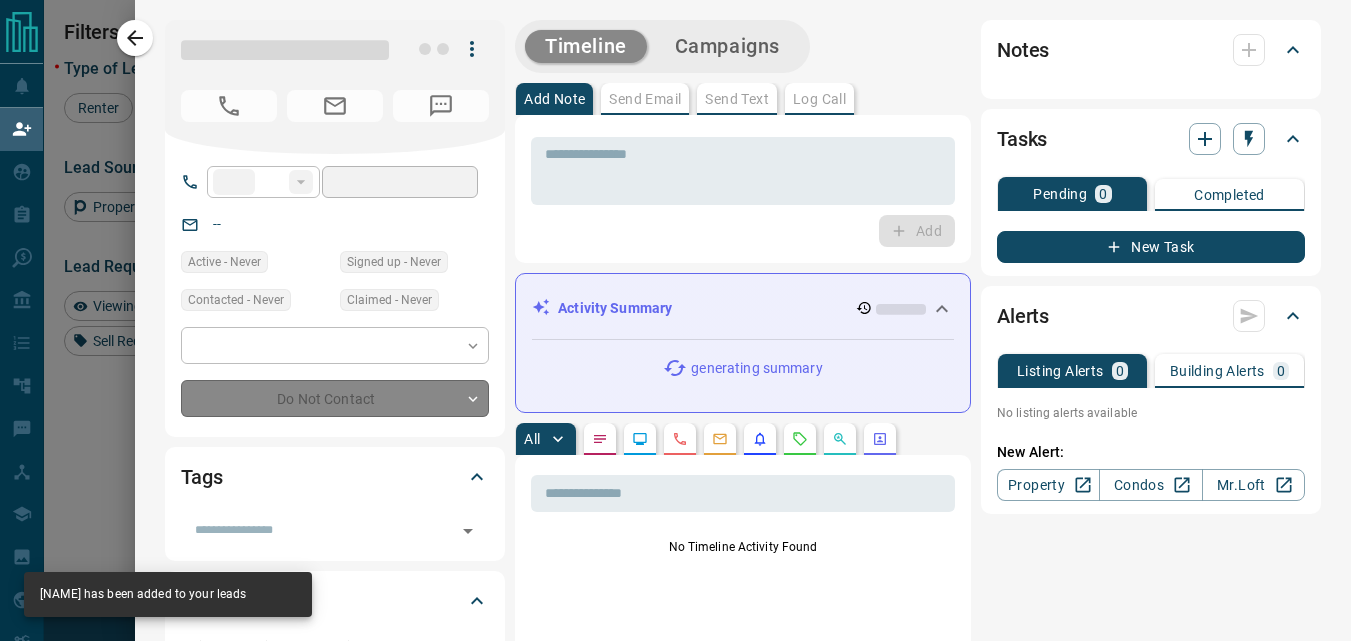 type on "**********" 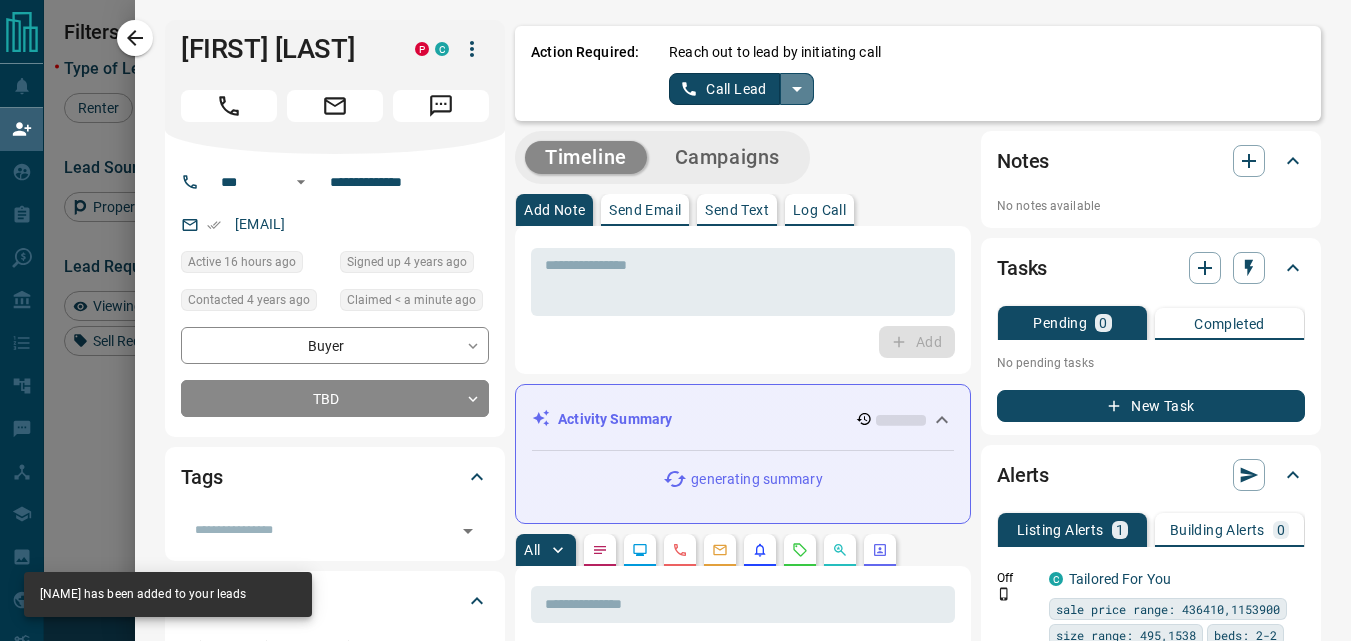 click 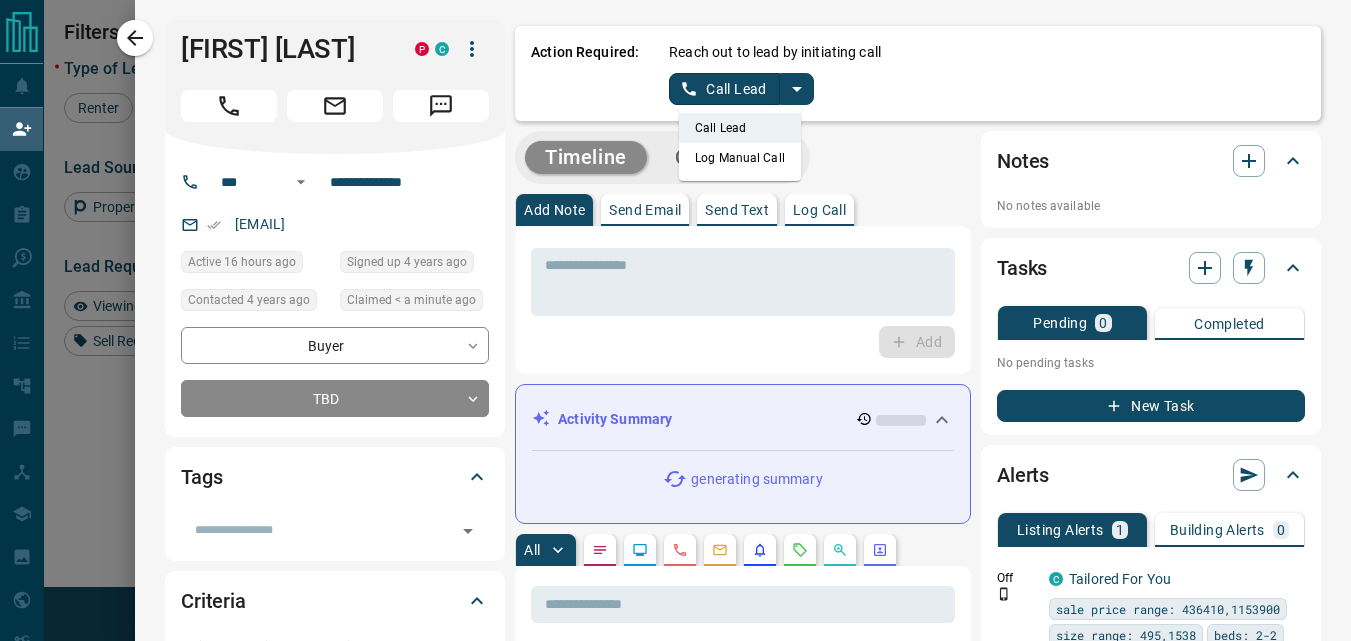 click on "Log Manual Call" at bounding box center (740, 158) 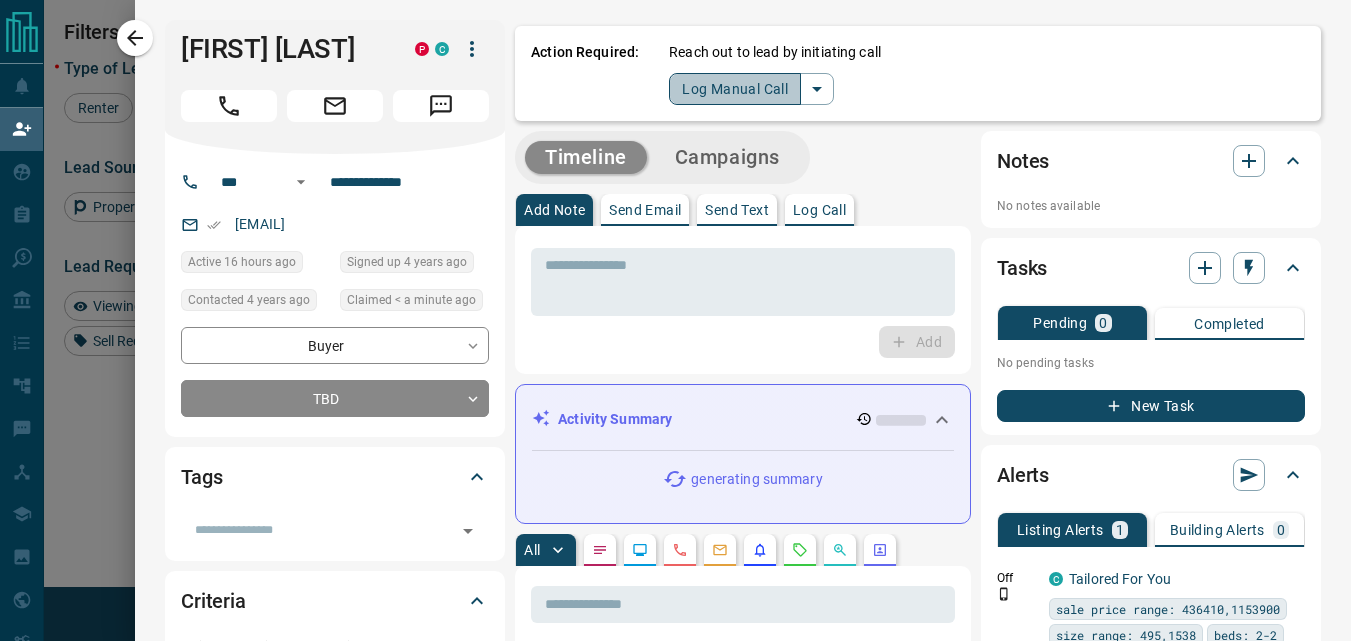 click on "Log Manual Call" at bounding box center [735, 89] 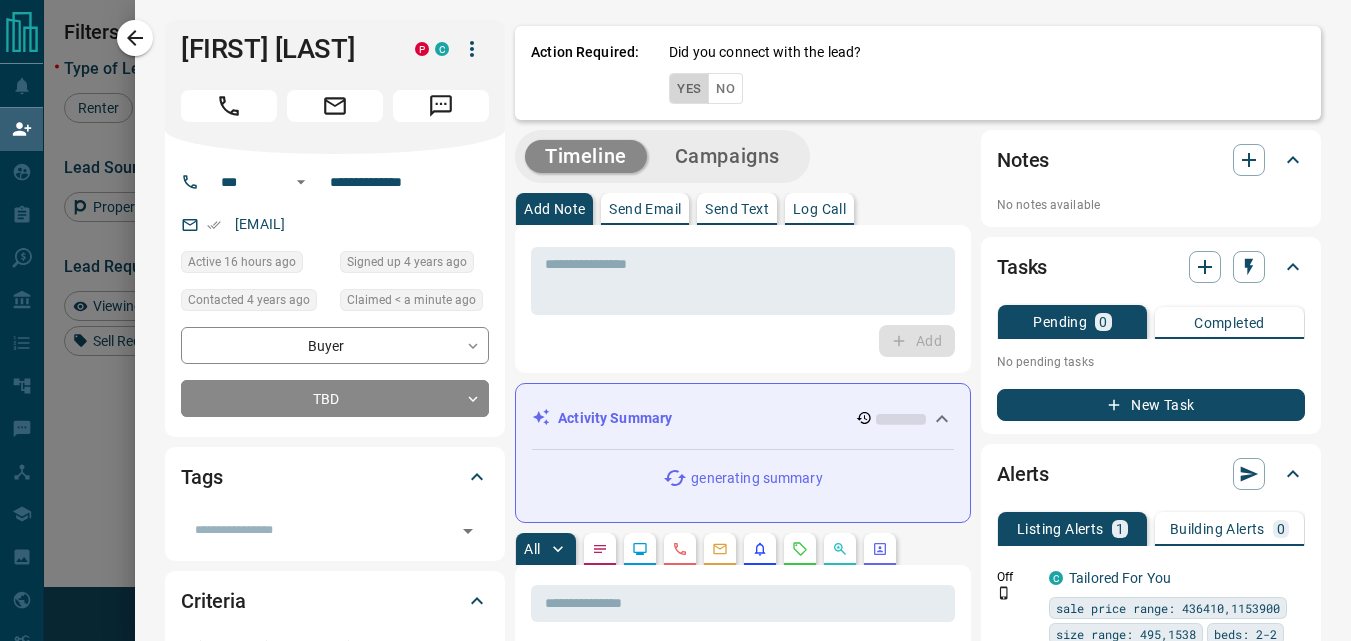 click on "Yes" at bounding box center (689, 88) 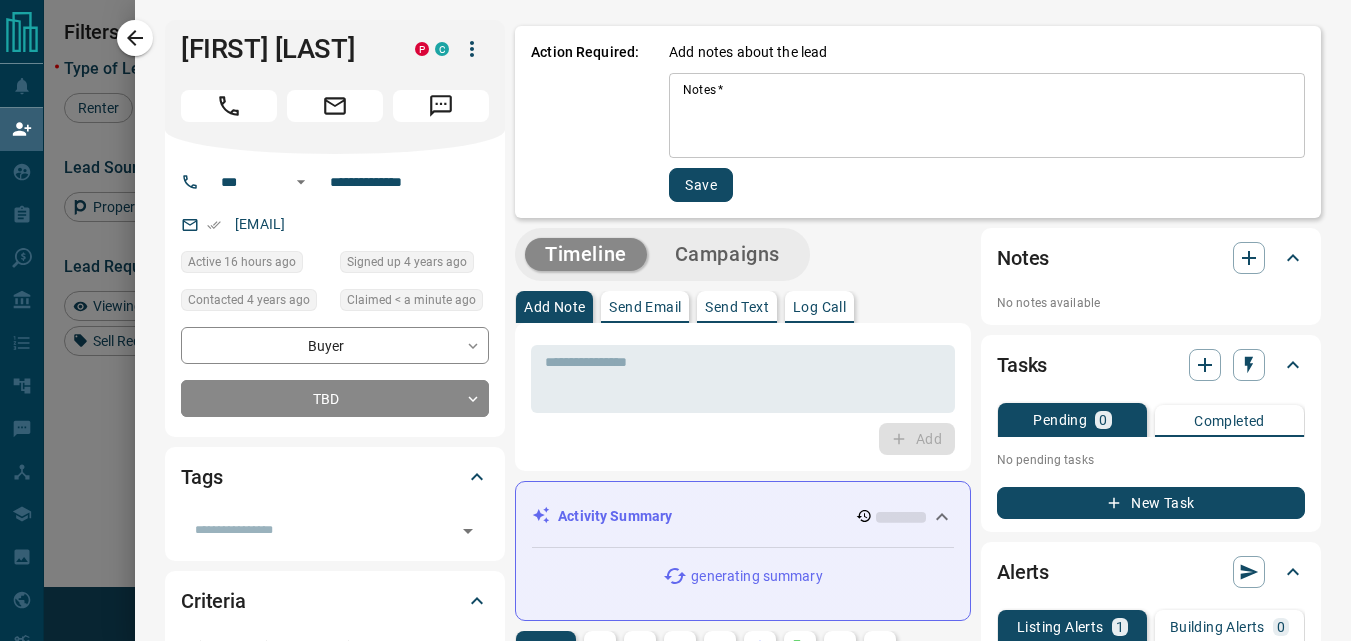 click on "Notes   *" at bounding box center (987, 116) 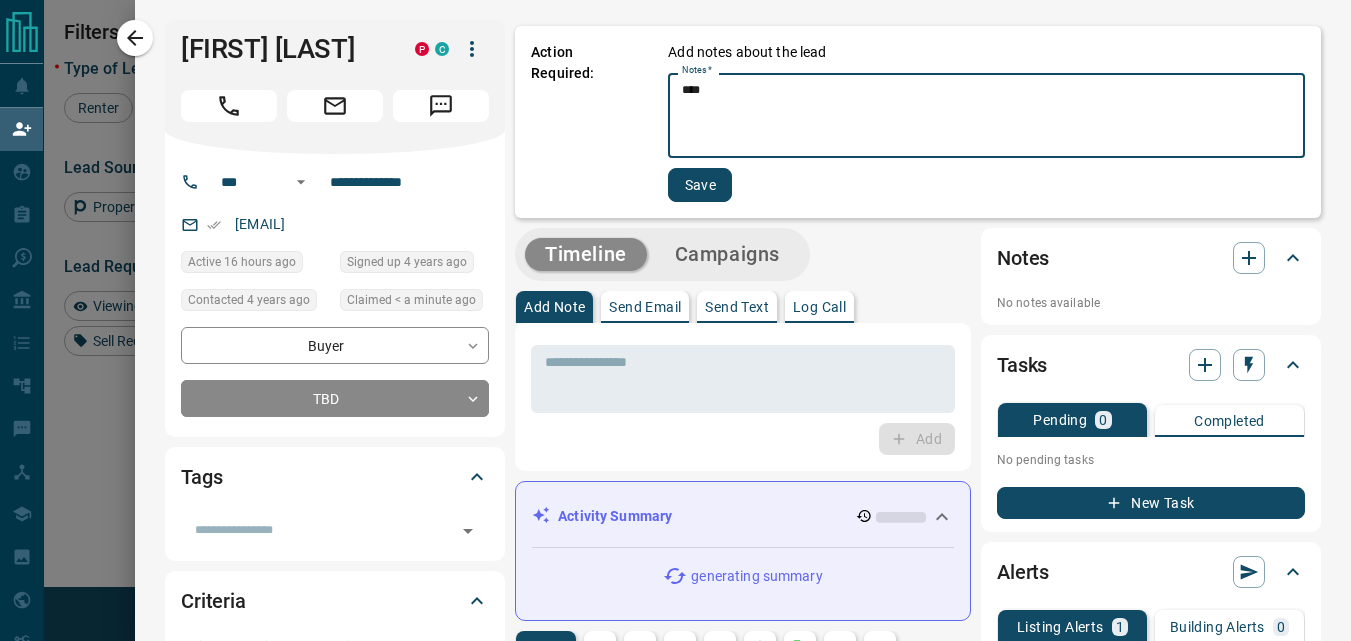 type on "****" 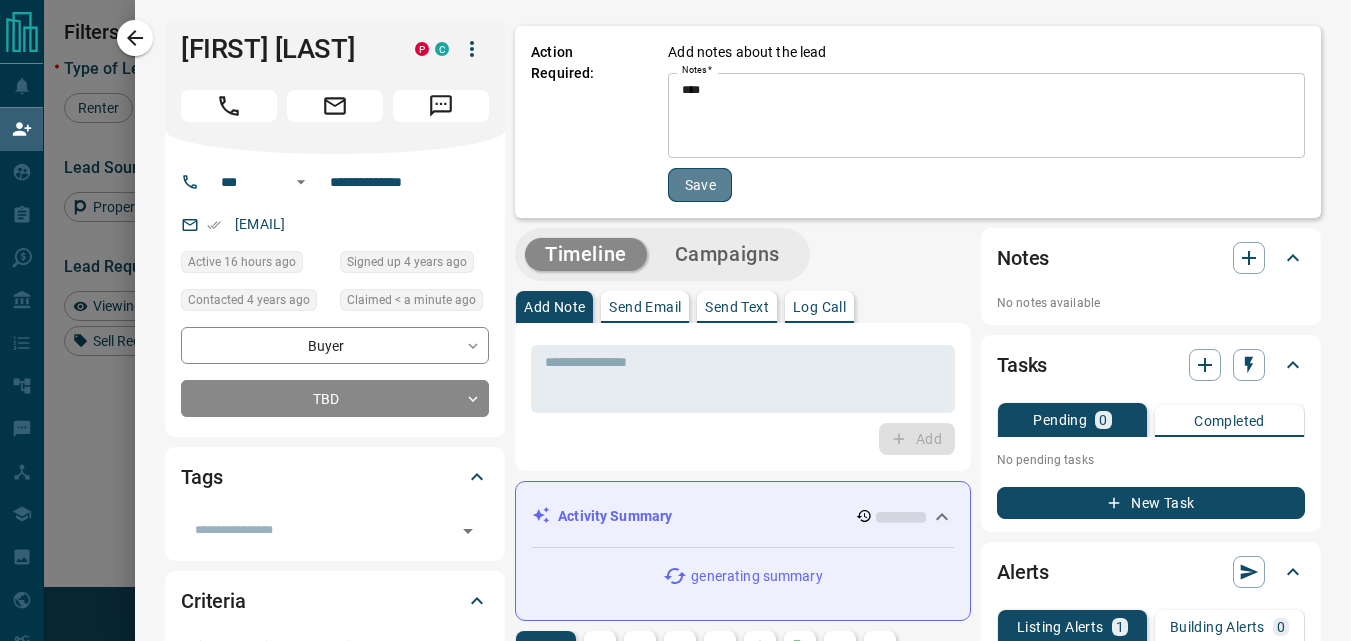 click on "Save" at bounding box center (700, 185) 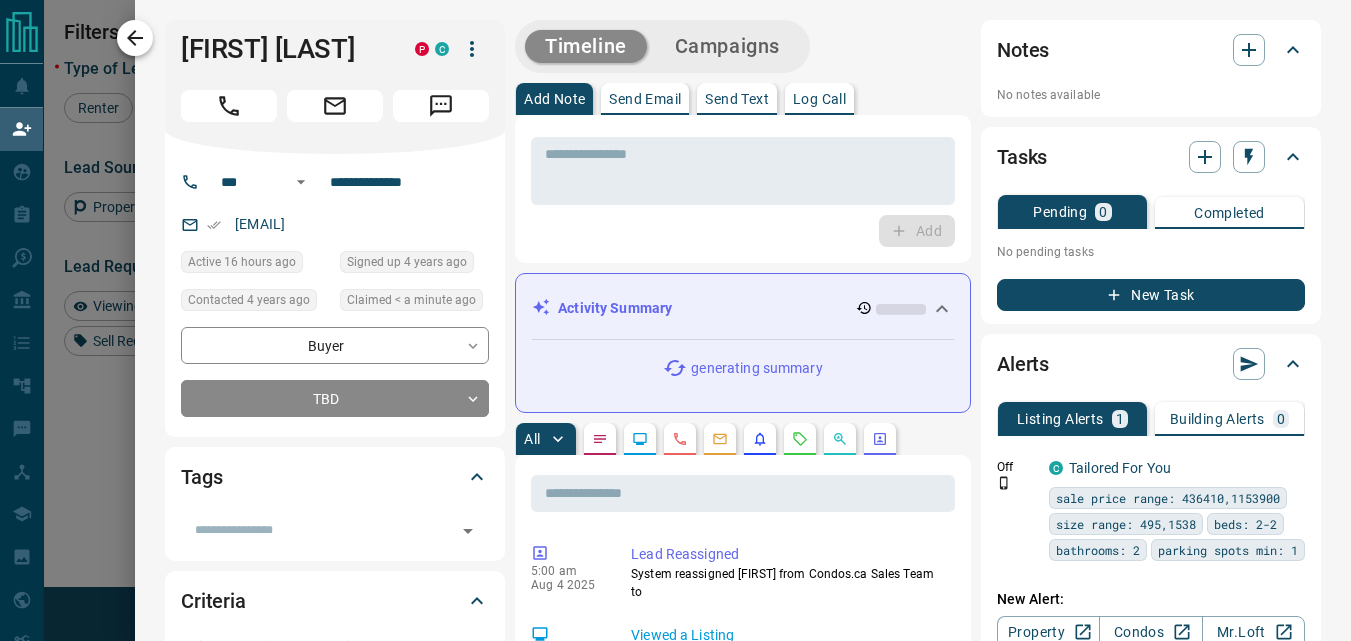 click 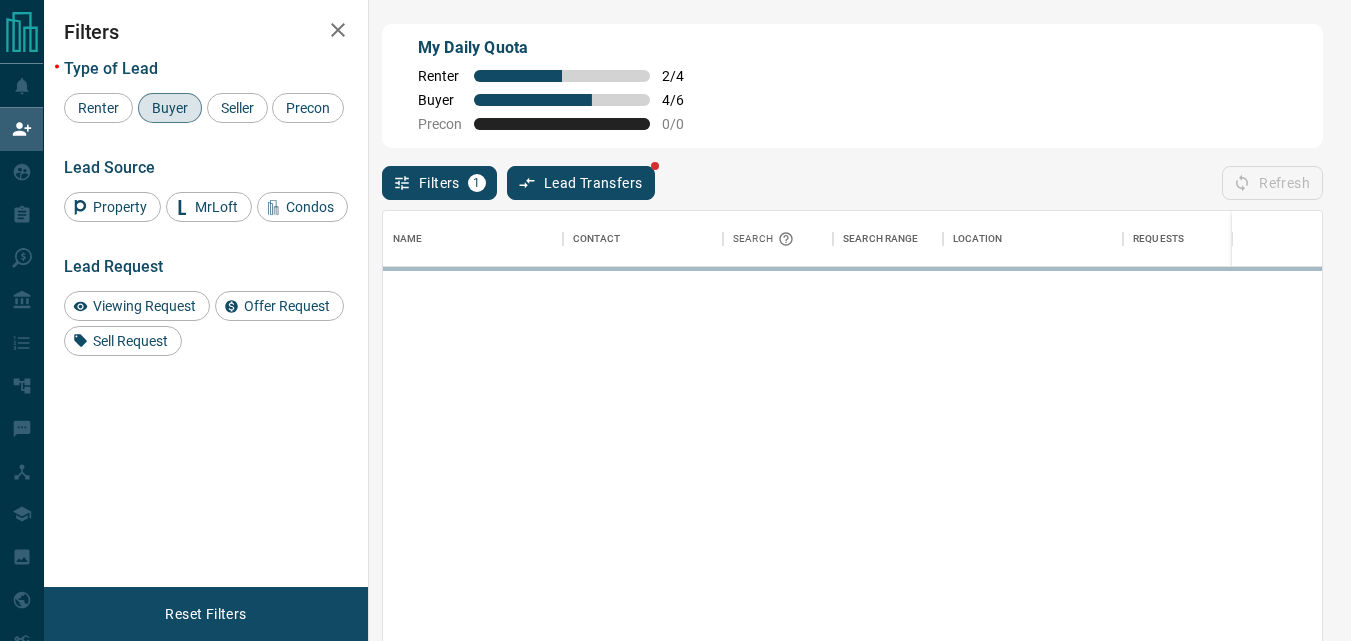 scroll, scrollTop: 16, scrollLeft: 16, axis: both 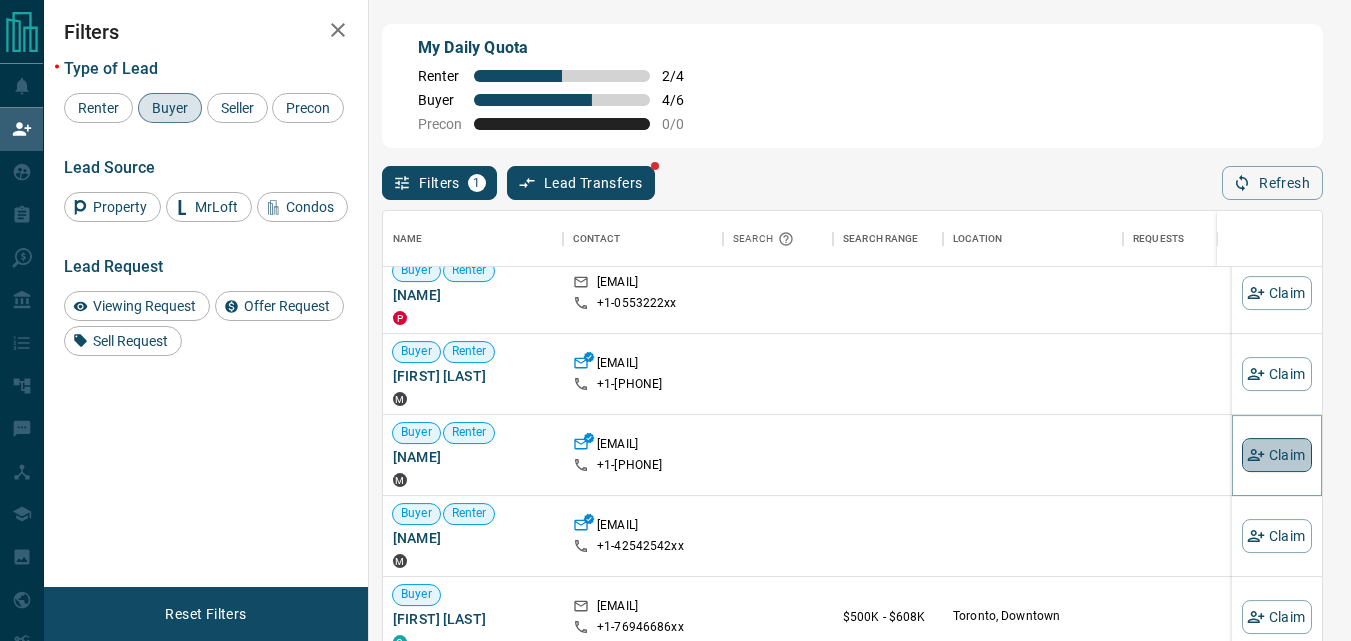 click 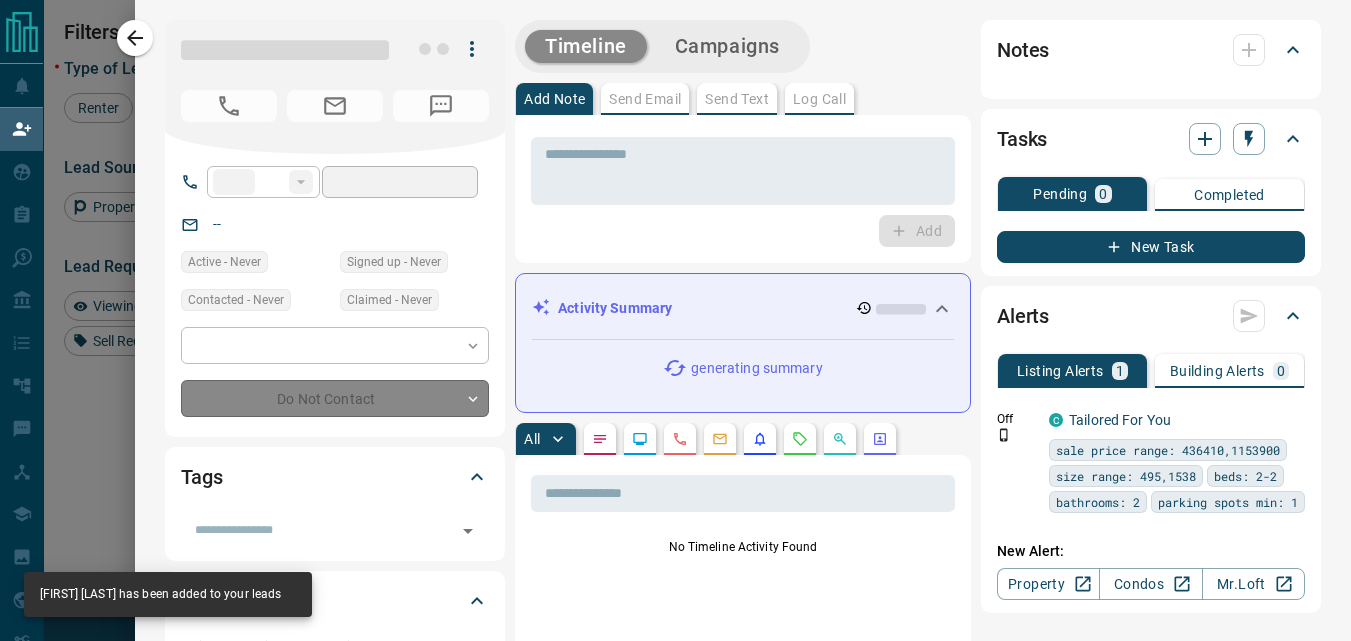 type on "**" 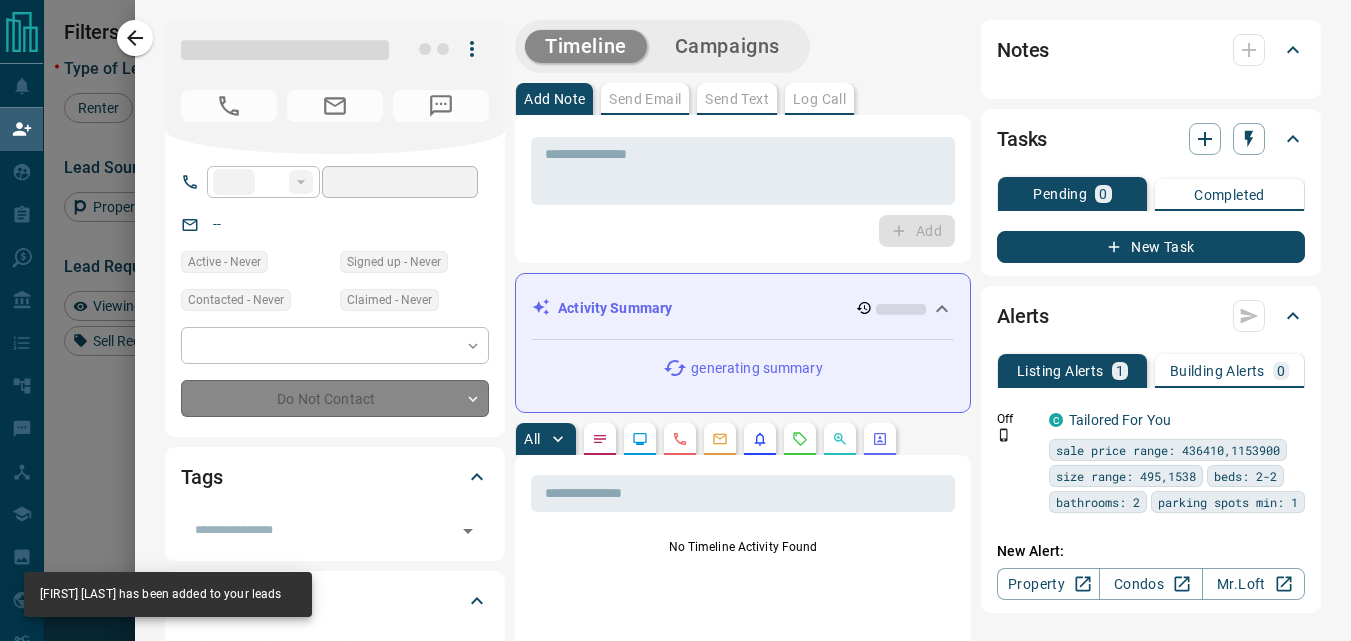 type on "**********" 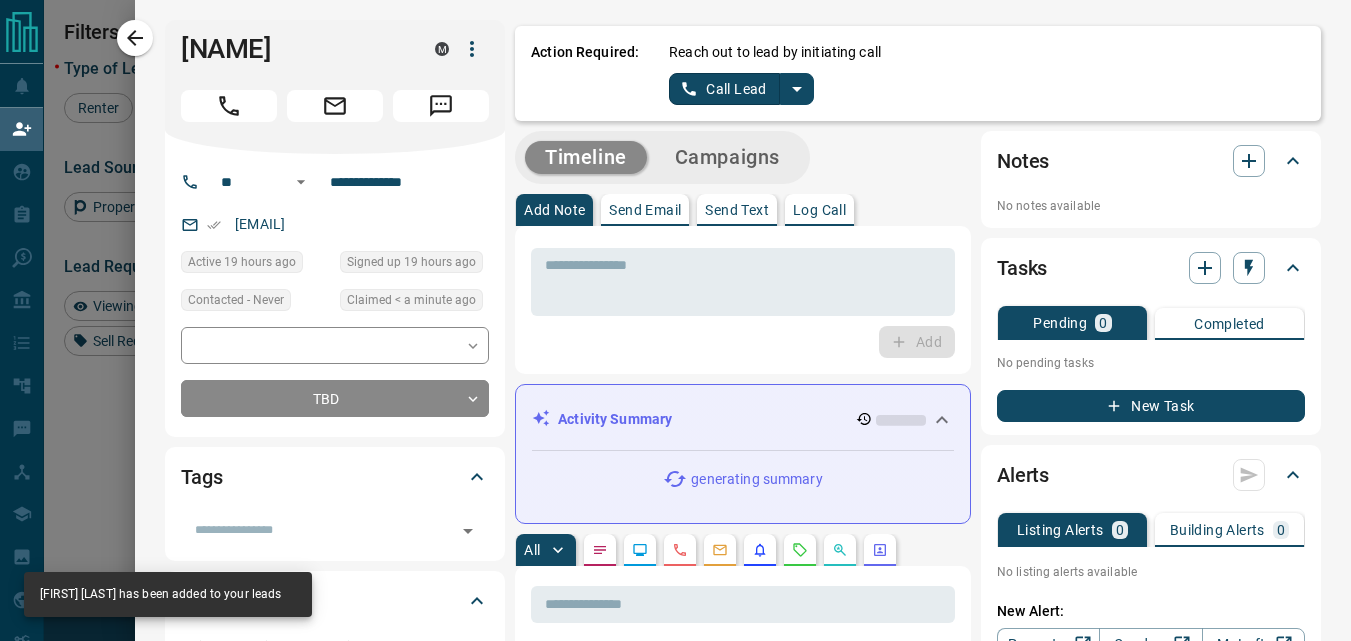 click 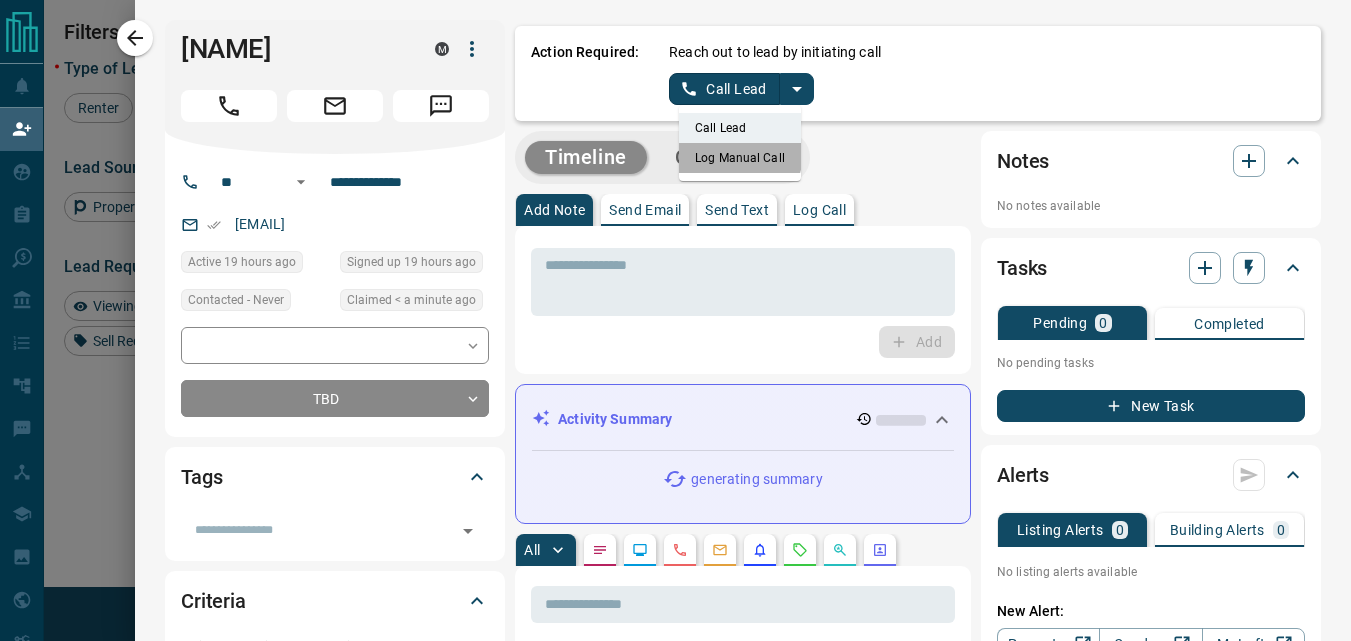 click on "Log Manual Call" at bounding box center [740, 158] 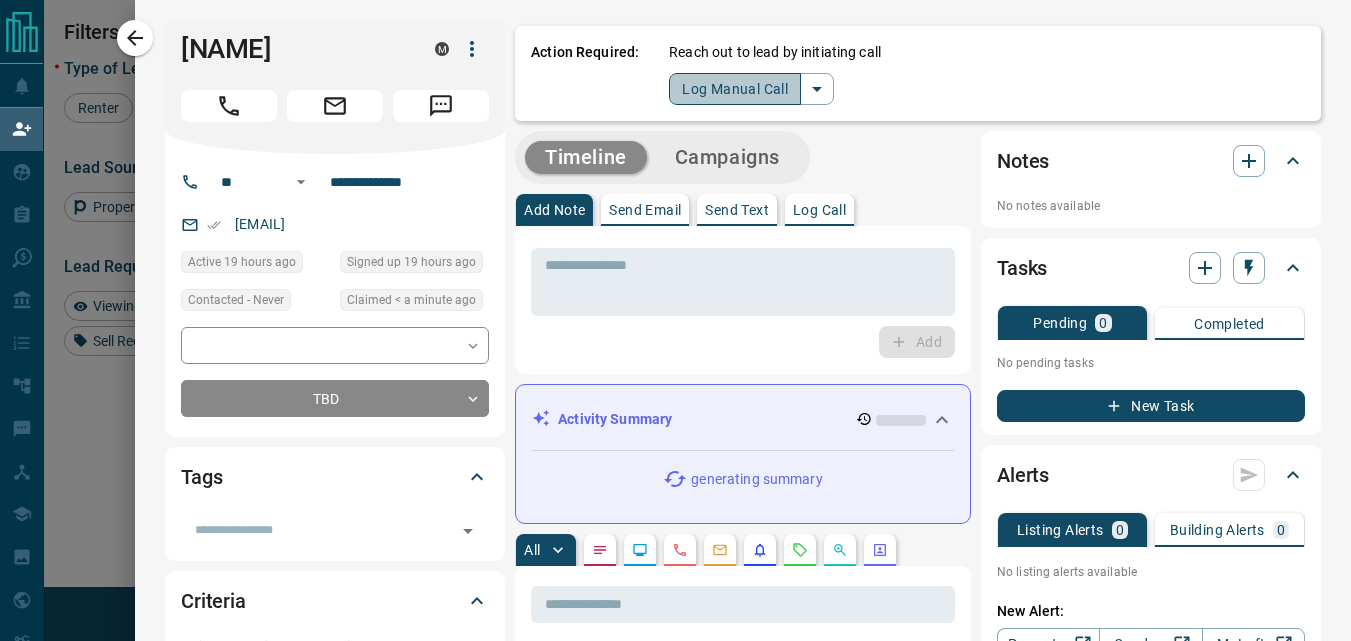click on "Log Manual Call" at bounding box center (735, 89) 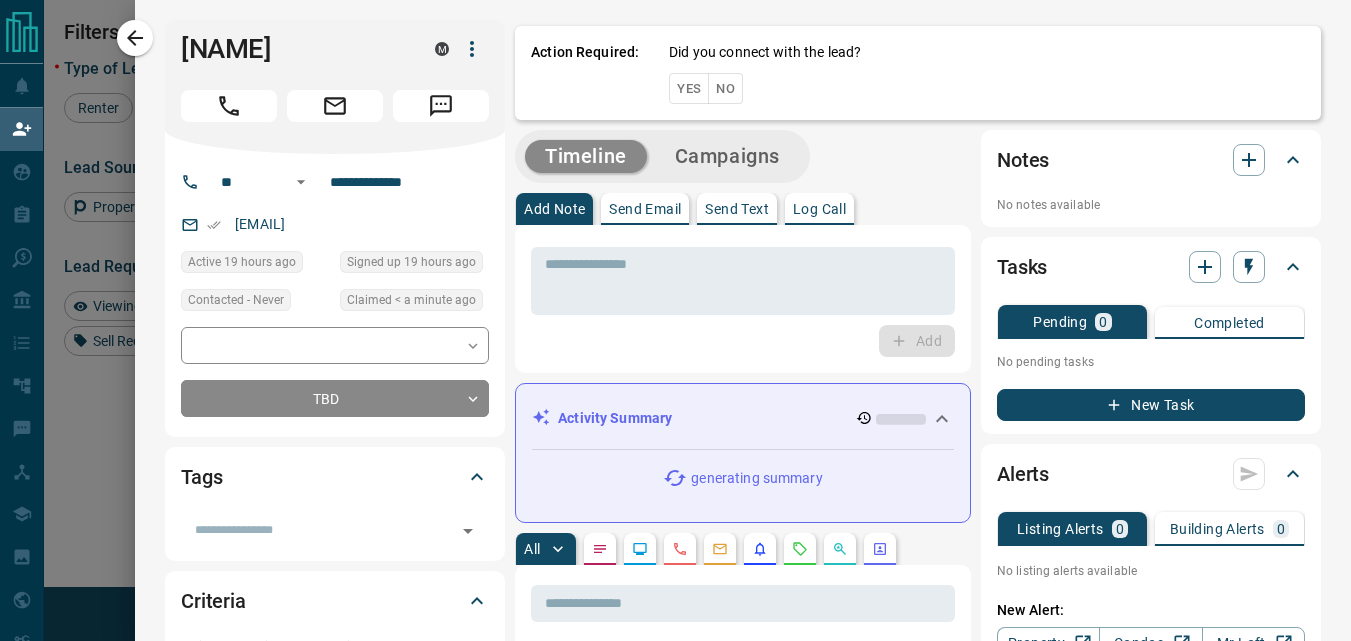 click on "Yes" at bounding box center (689, 88) 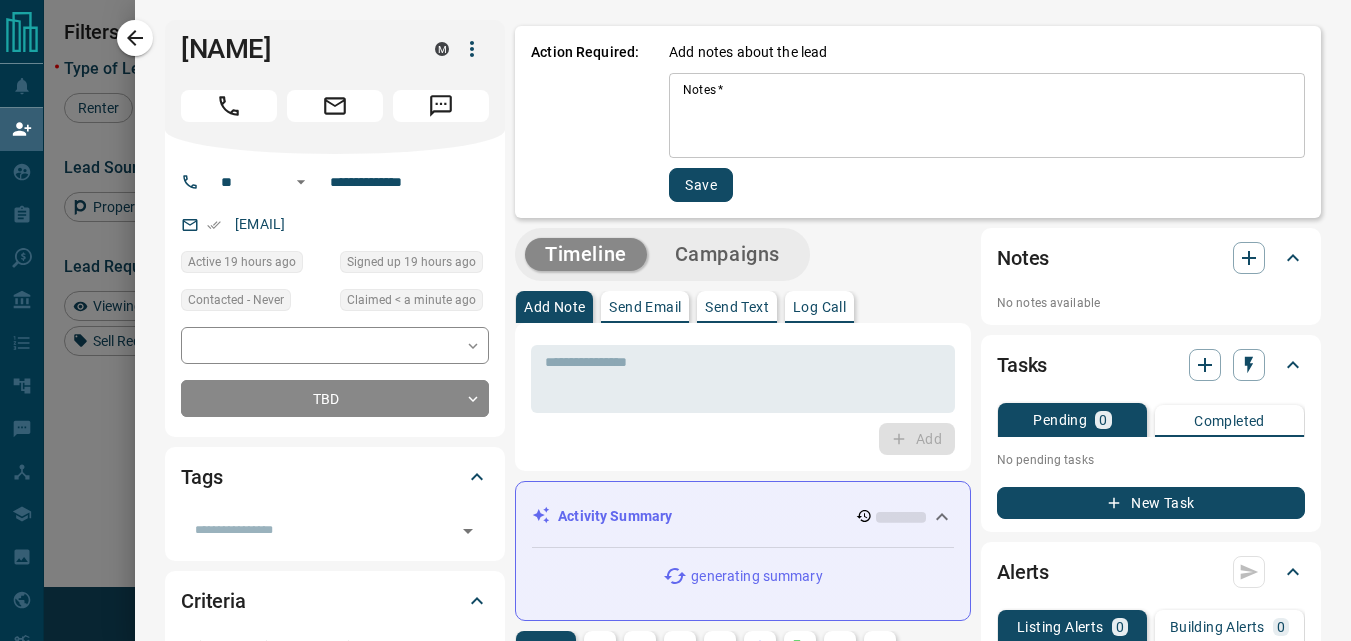 click on "Notes   *" at bounding box center [987, 116] 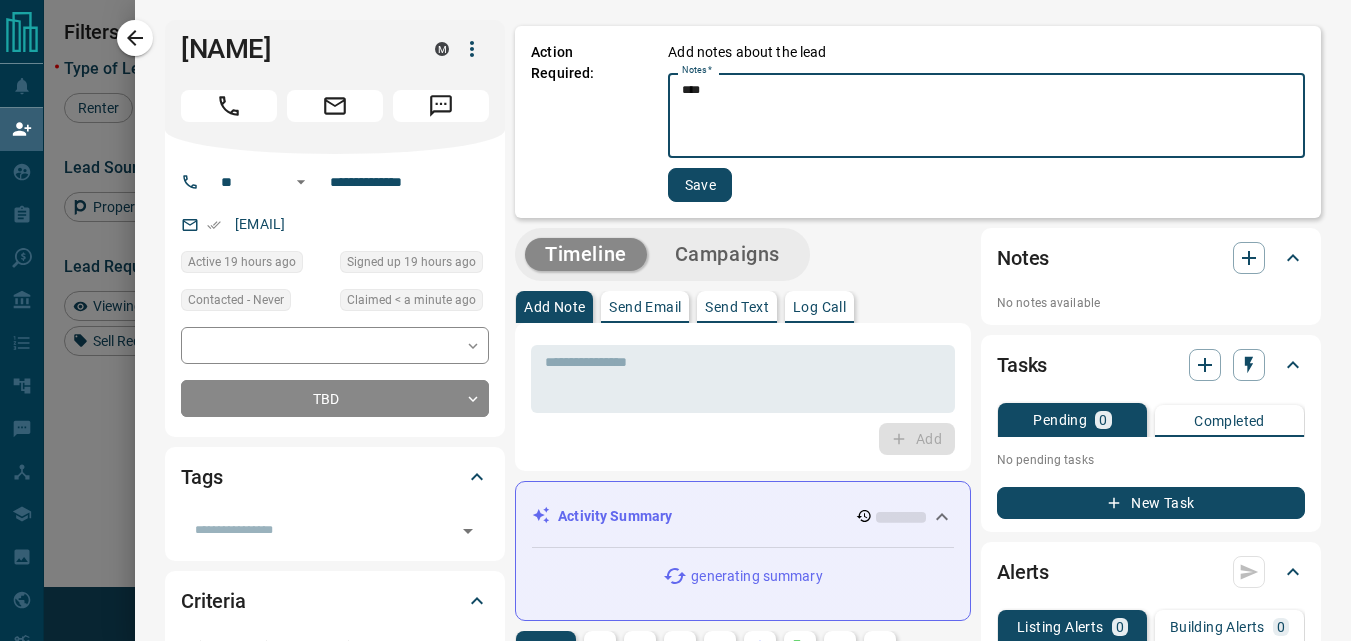 type on "****" 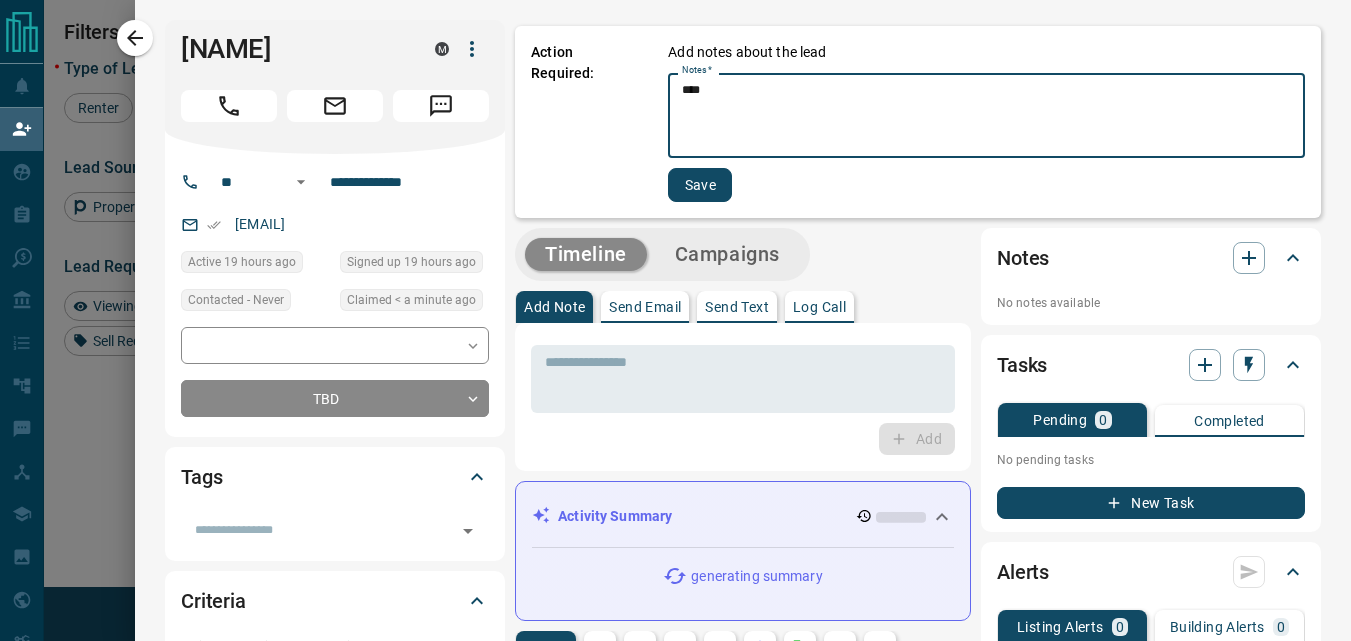 click on "Save" at bounding box center [700, 185] 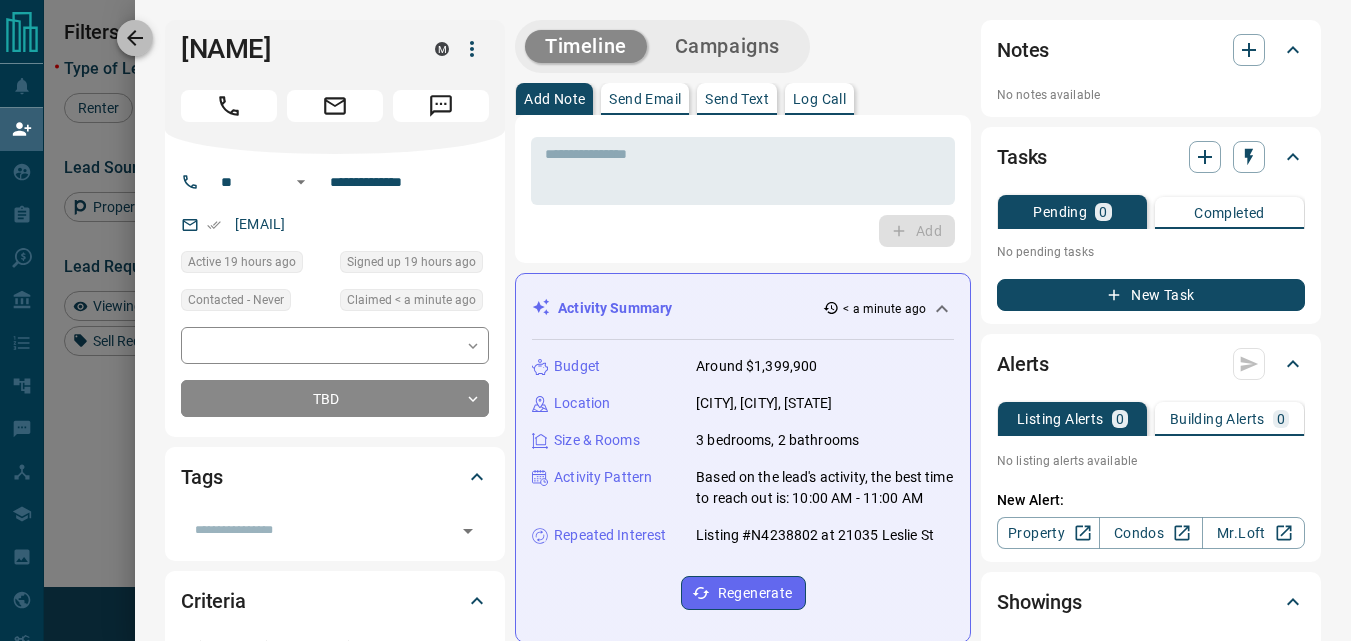 click 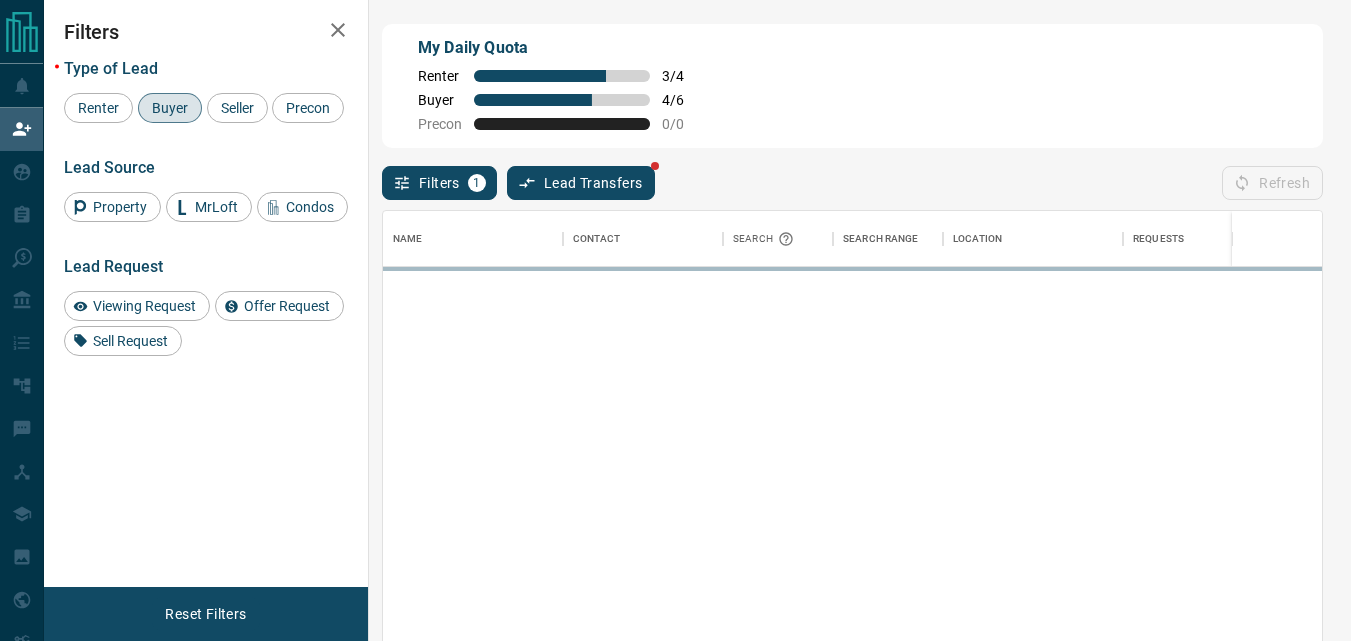 scroll, scrollTop: 16, scrollLeft: 16, axis: both 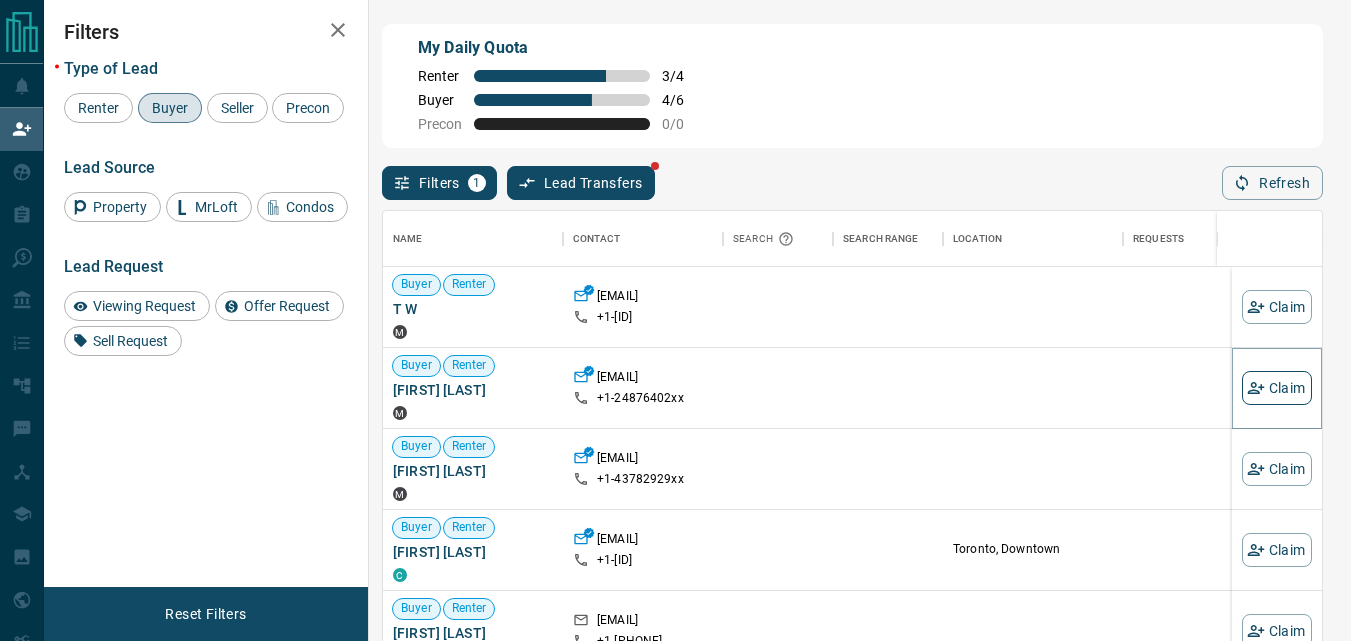 click on "Claim" at bounding box center (1277, 388) 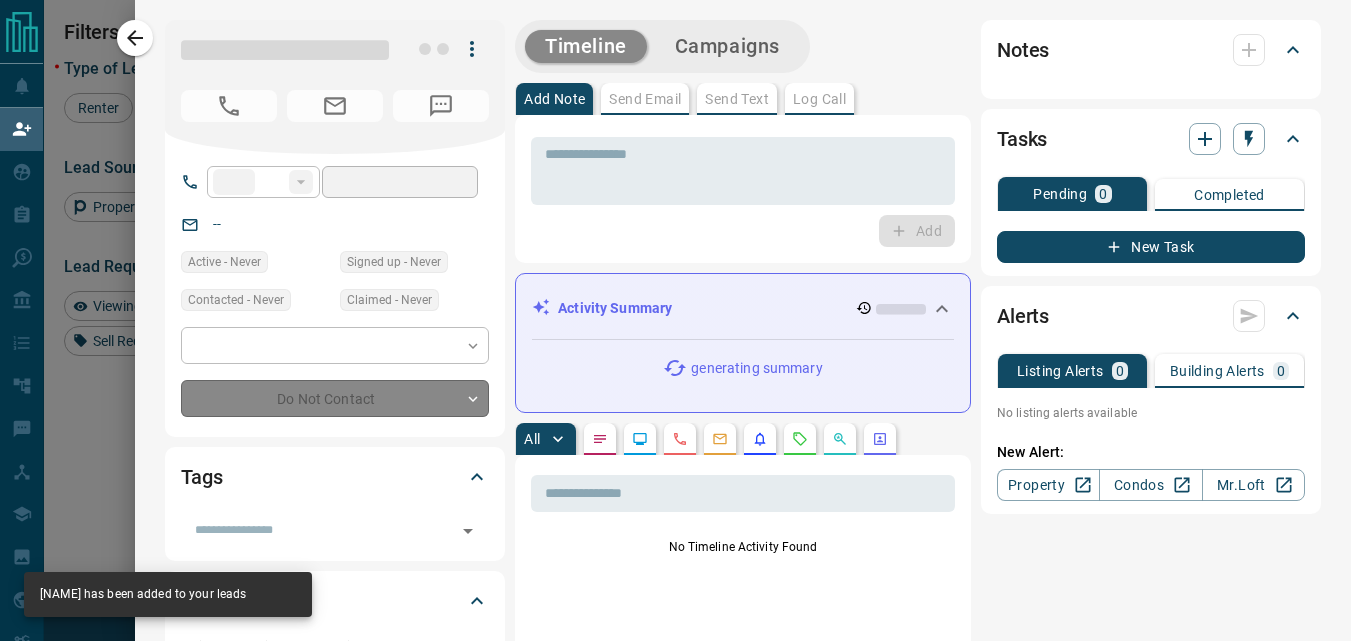type on "**" 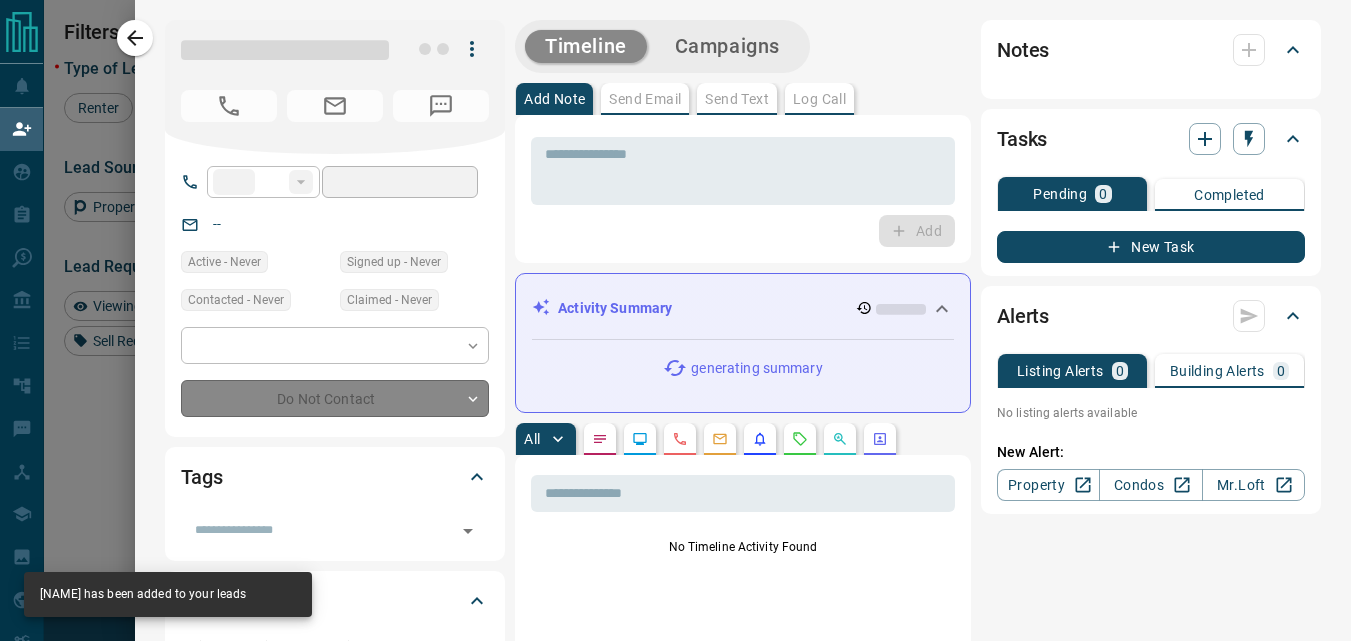 type on "**********" 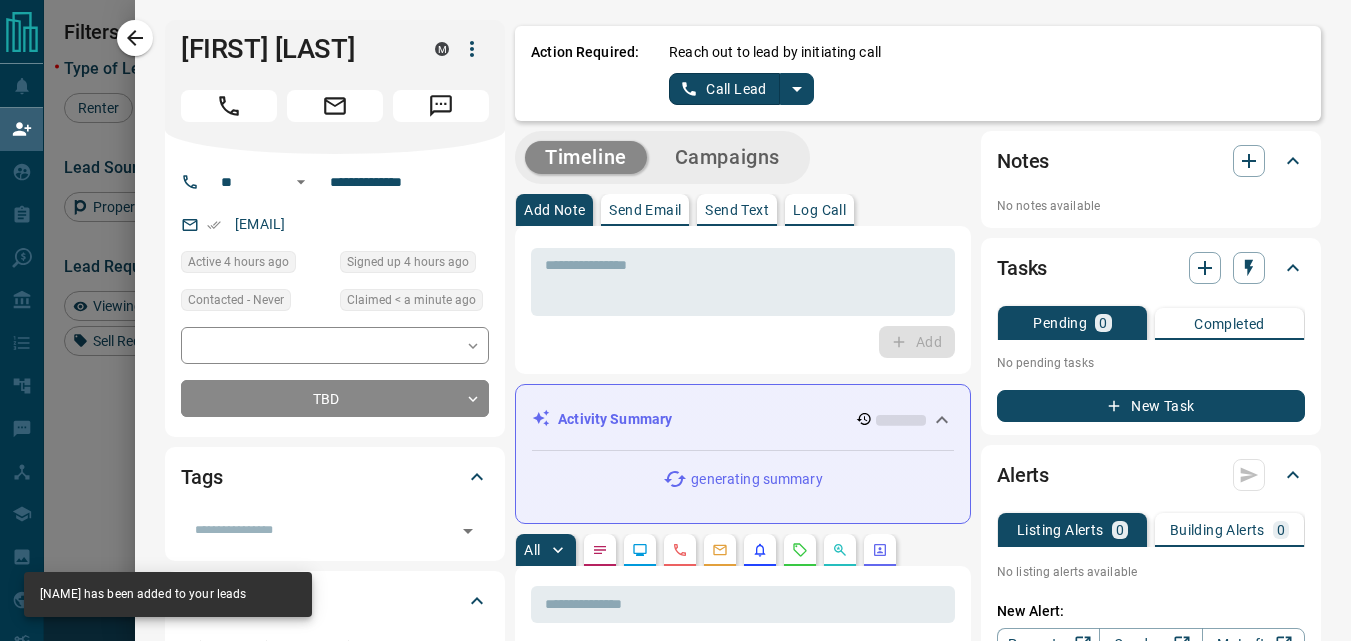 click 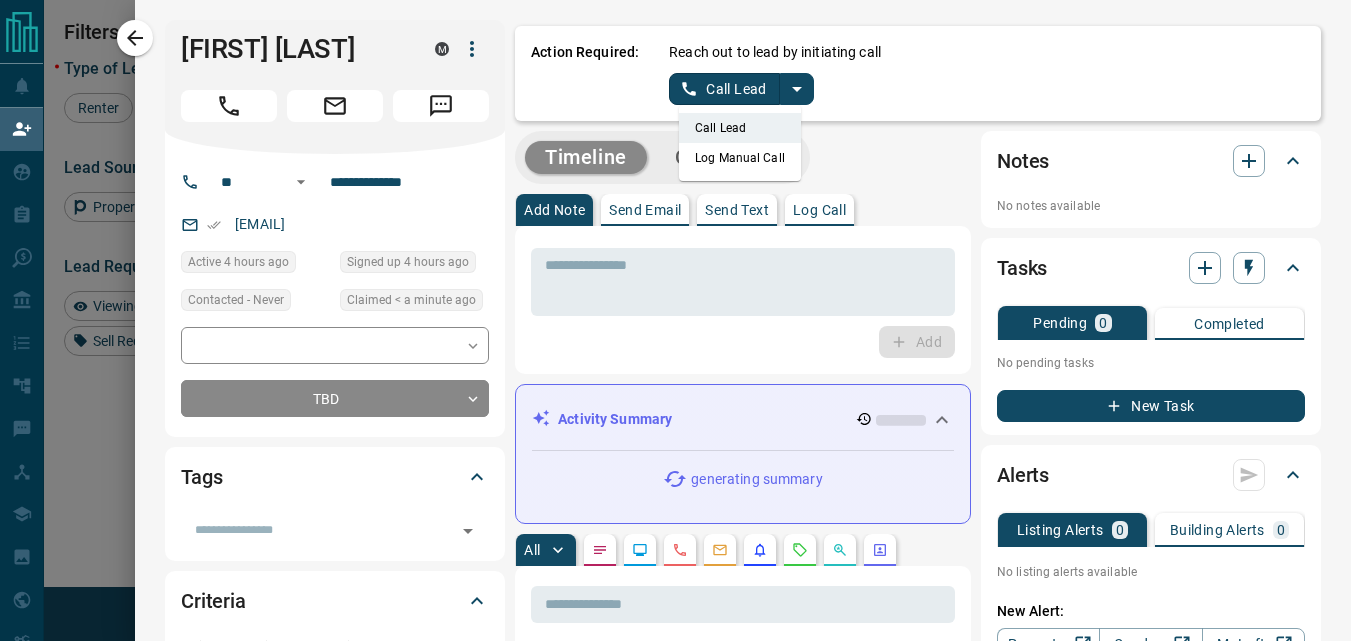 click on "Log Manual Call" at bounding box center (740, 158) 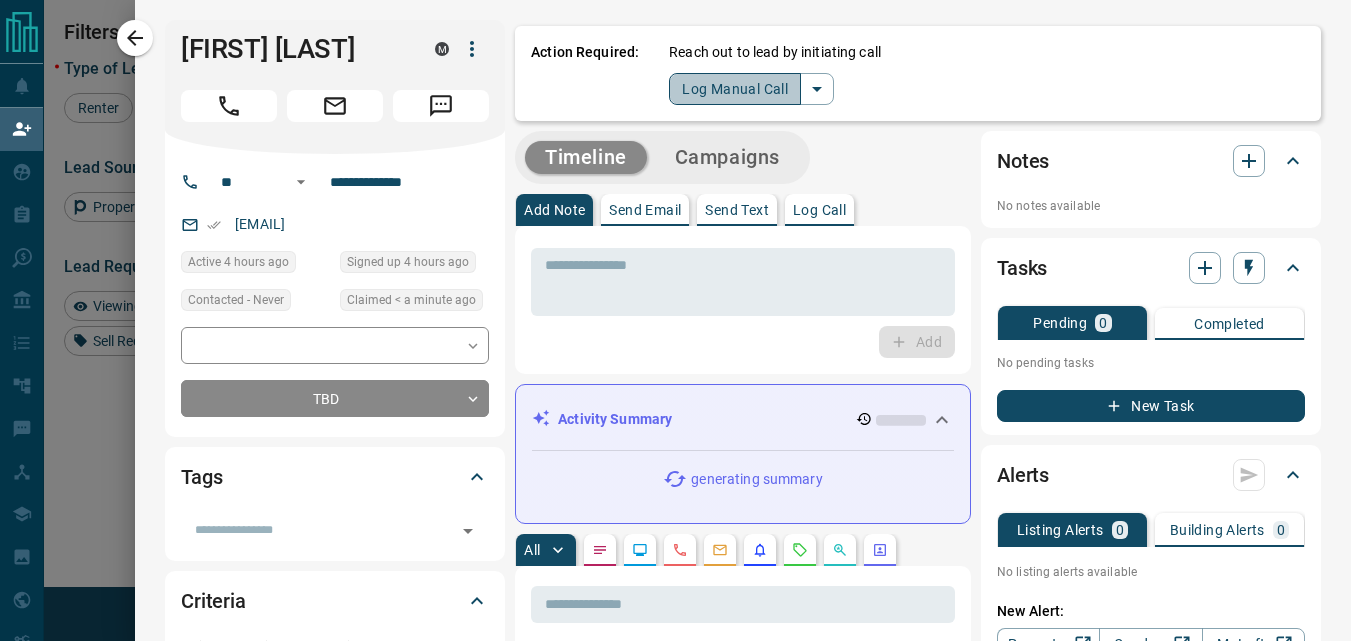 click on "Log Manual Call" at bounding box center [735, 89] 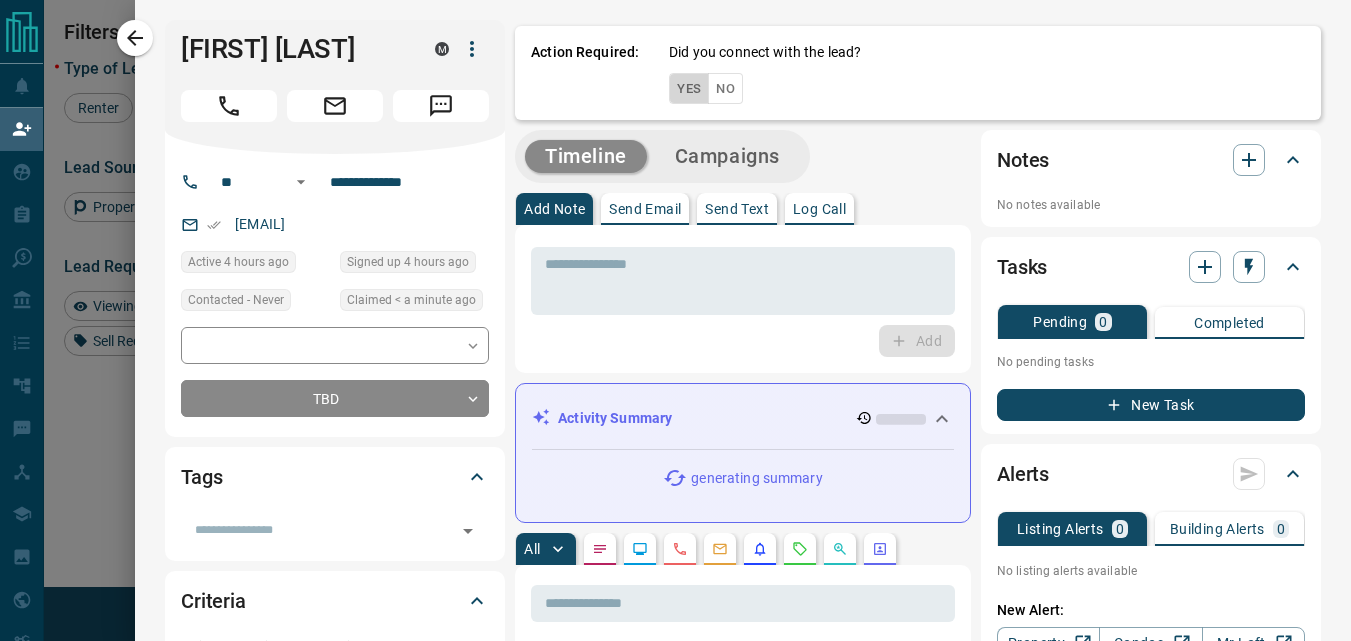 click on "Yes" at bounding box center (689, 88) 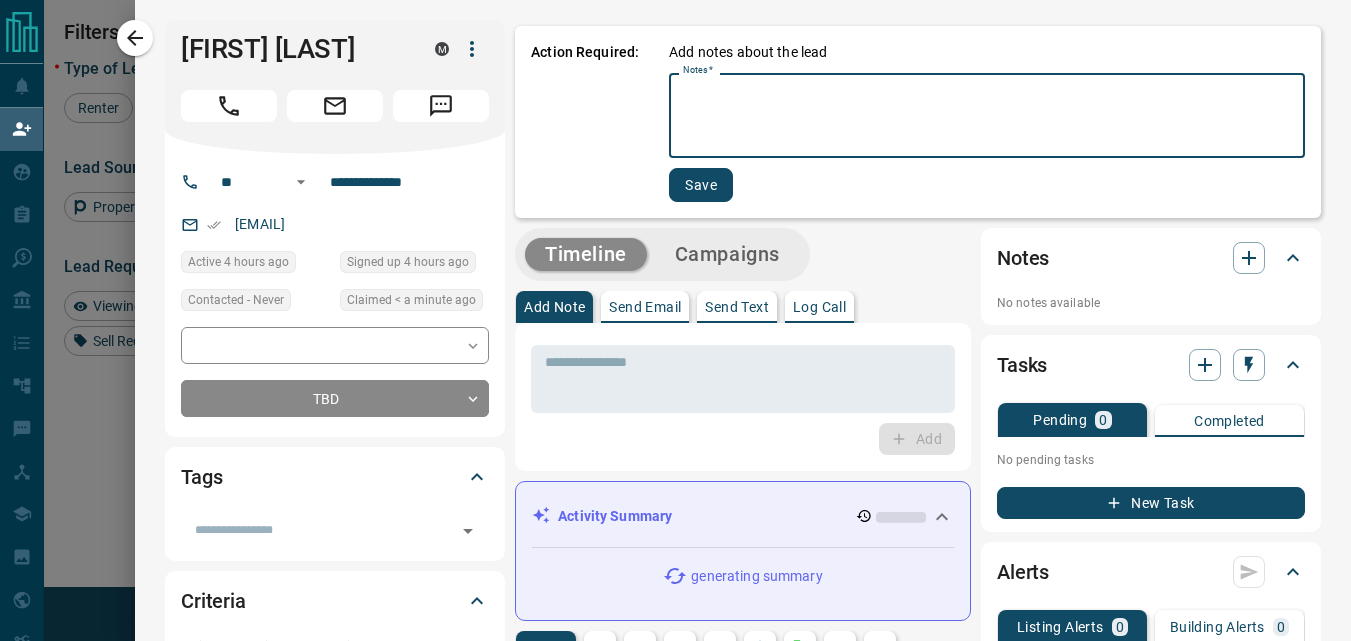 click on "Notes   *" at bounding box center (987, 116) 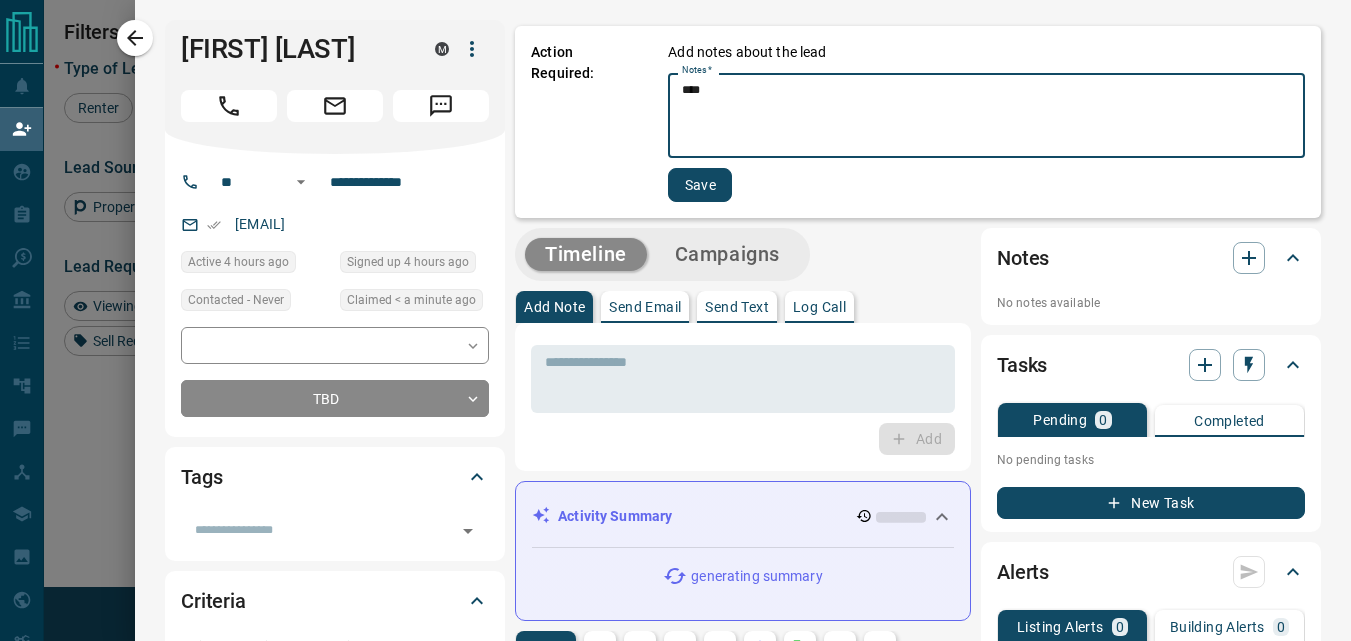 type on "****" 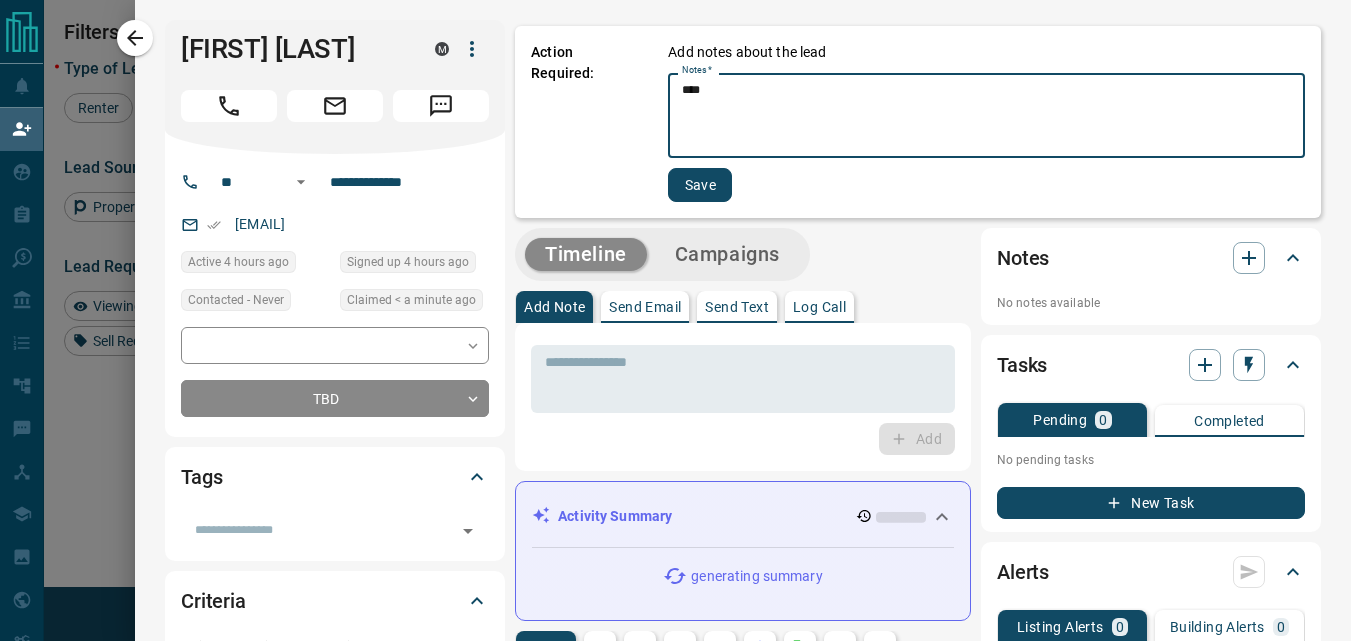 click on "Save" at bounding box center [700, 185] 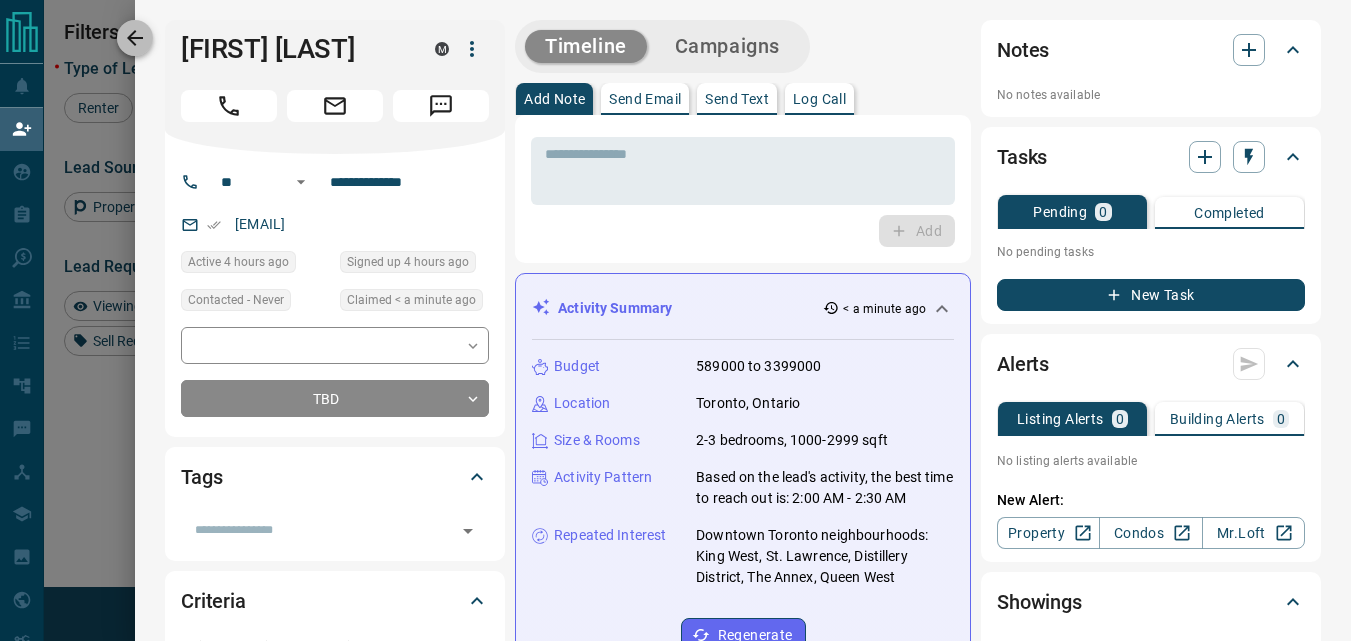 click 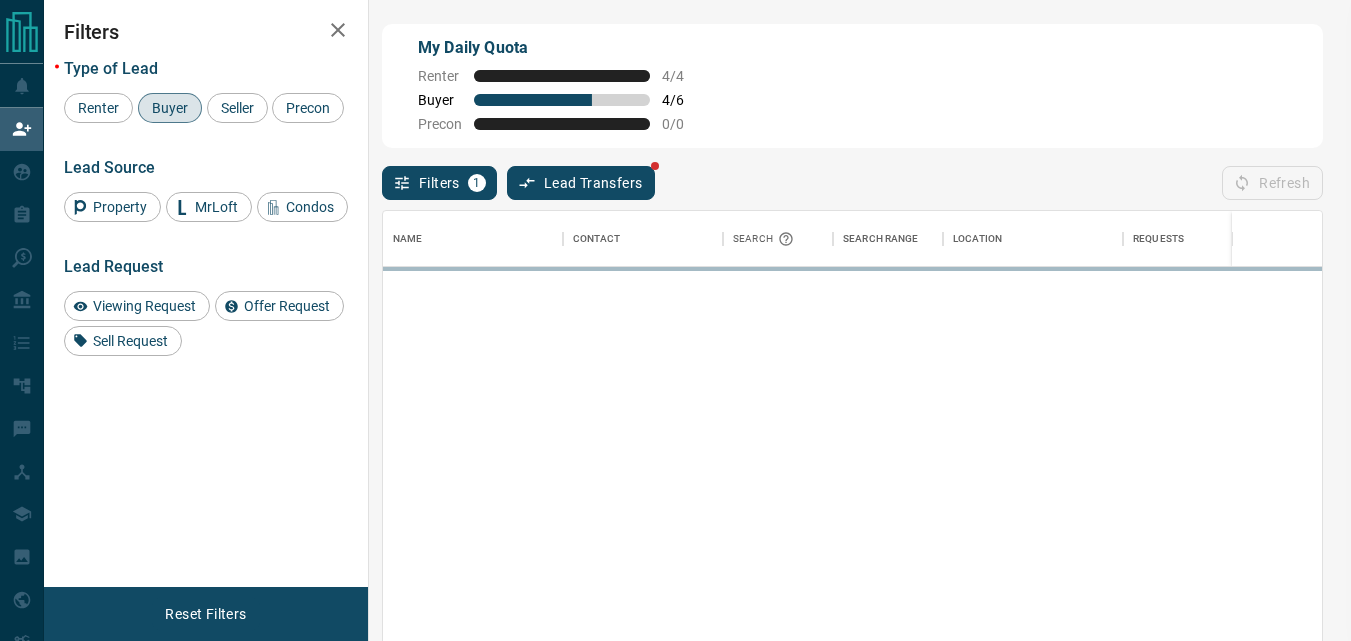 scroll, scrollTop: 16, scrollLeft: 16, axis: both 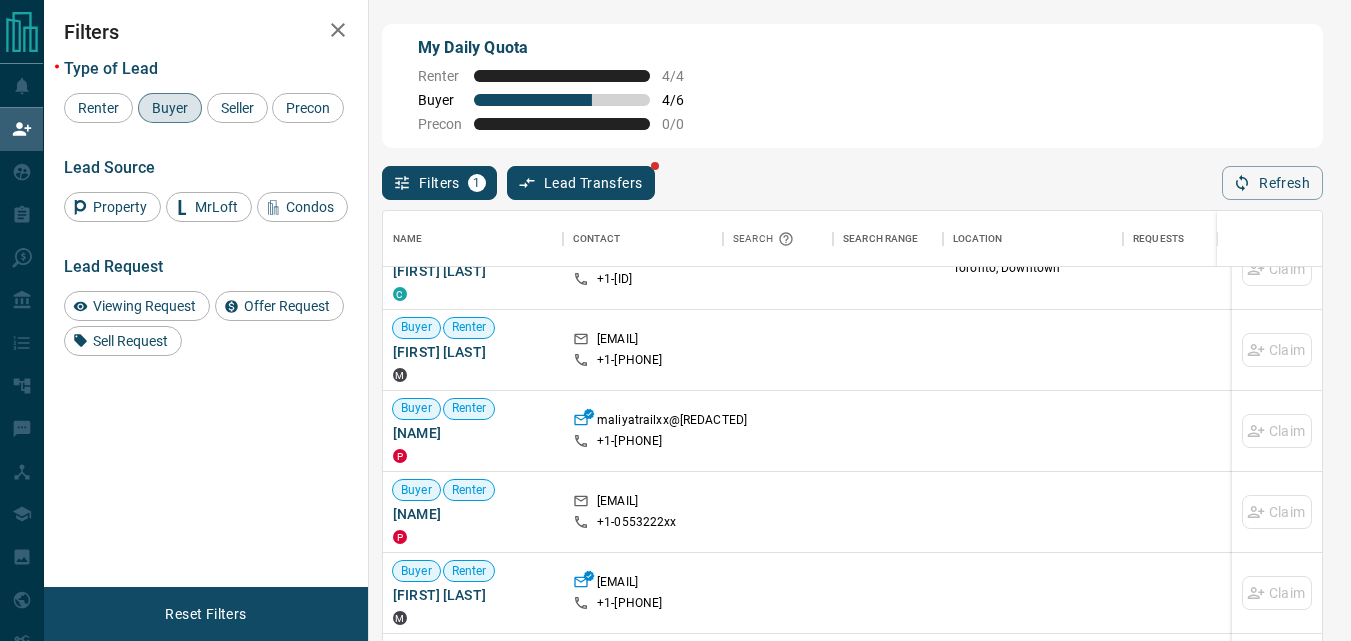 click on "Buyer" at bounding box center (170, 108) 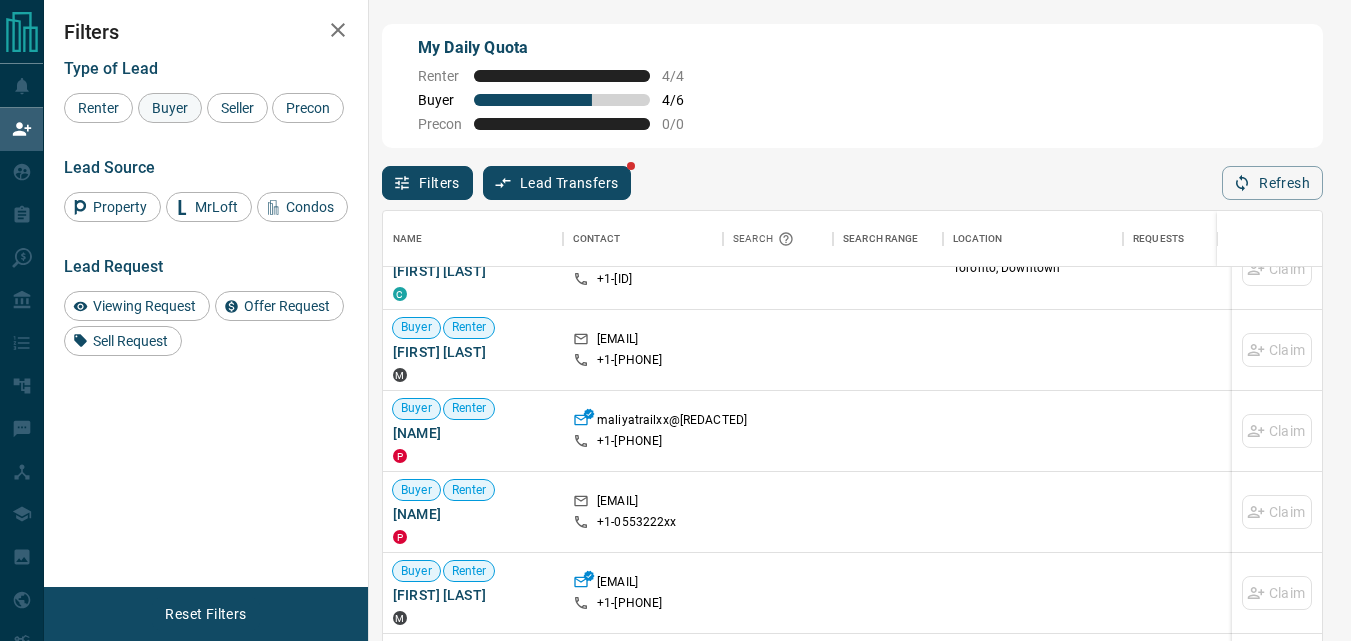 click on "Buyer" at bounding box center [170, 108] 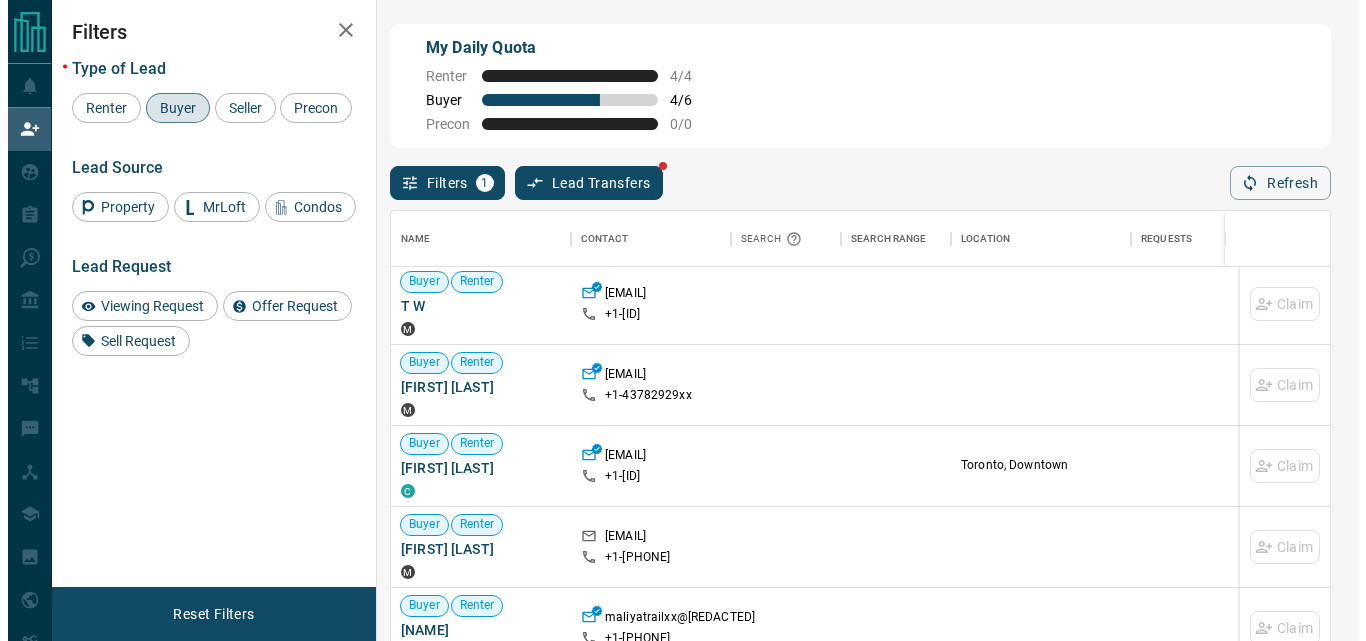 scroll, scrollTop: 0, scrollLeft: 0, axis: both 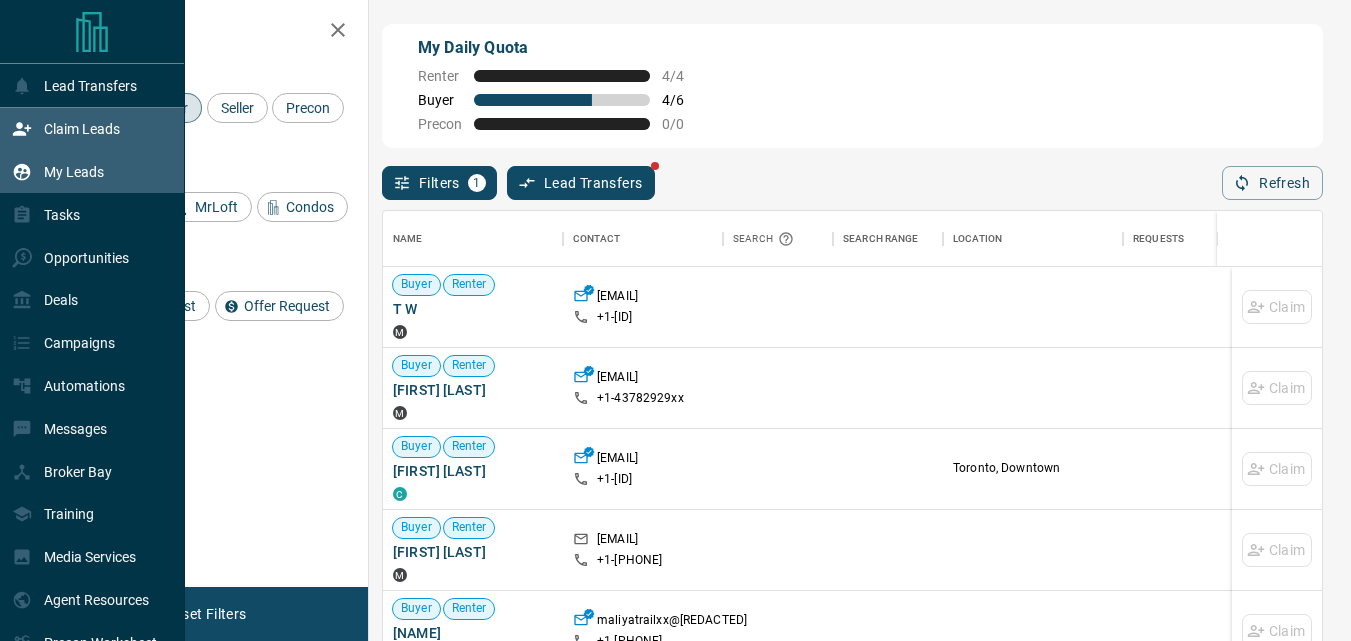 click on "My Leads" at bounding box center [58, 172] 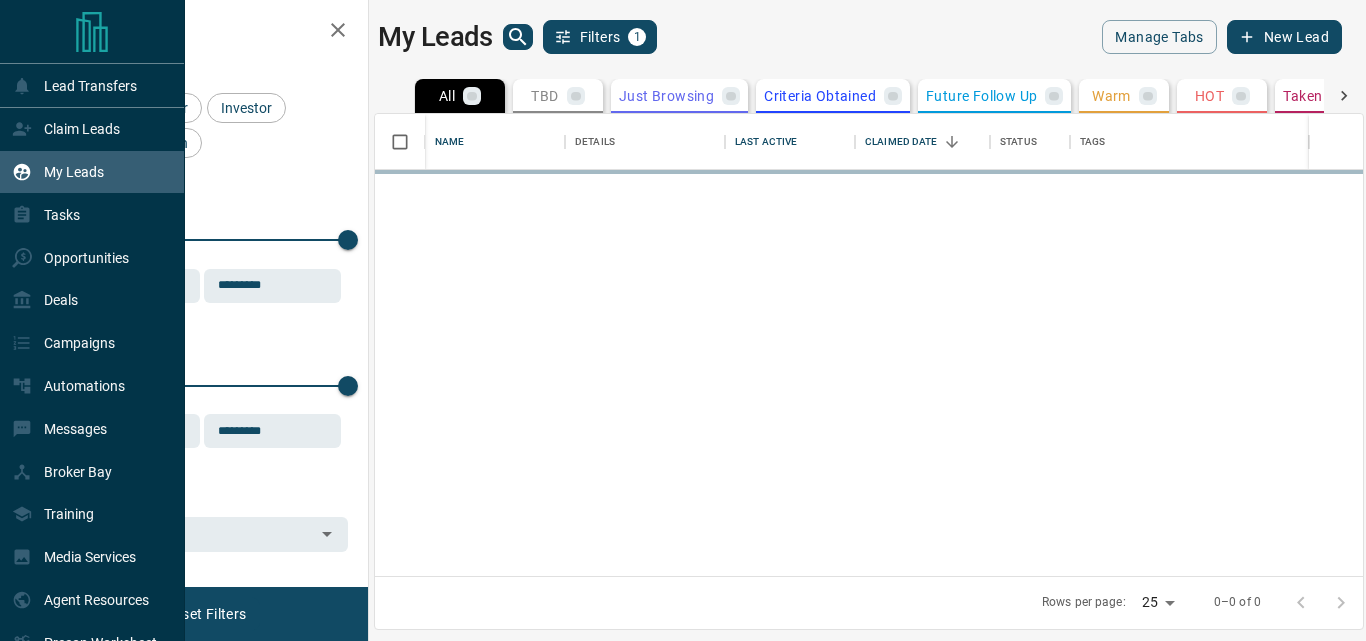 scroll, scrollTop: 16, scrollLeft: 16, axis: both 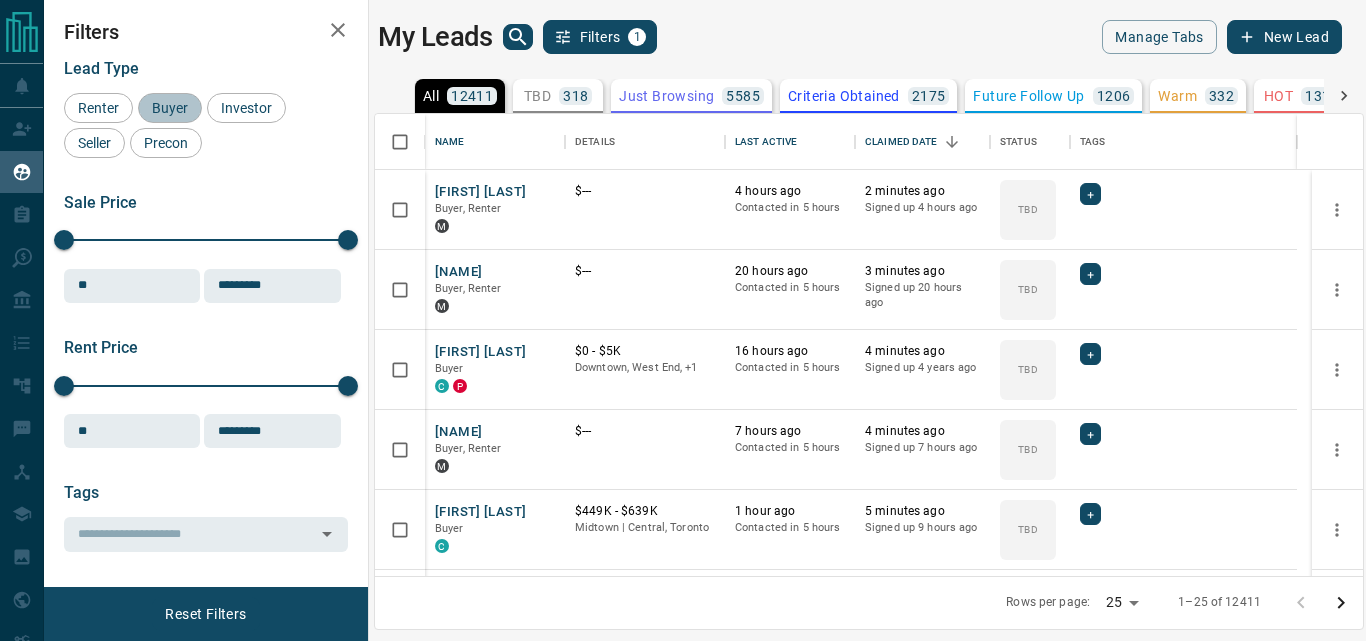 click on "Buyer" at bounding box center [170, 108] 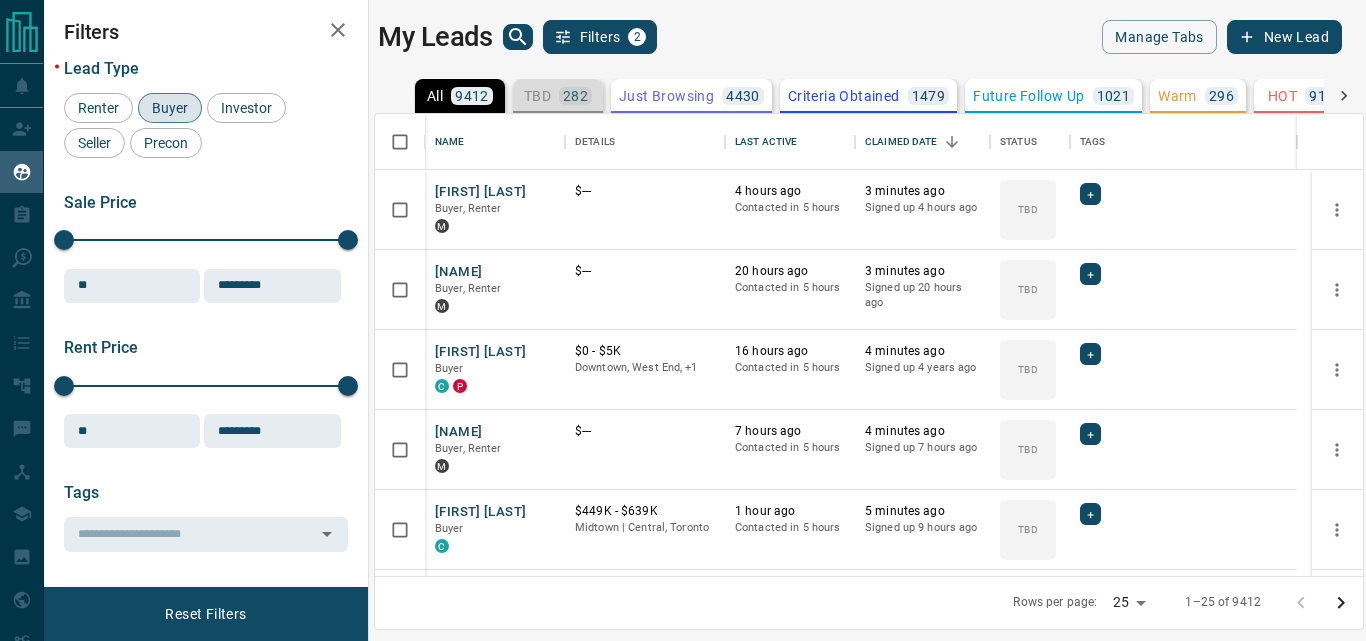 click on "282" at bounding box center [575, 96] 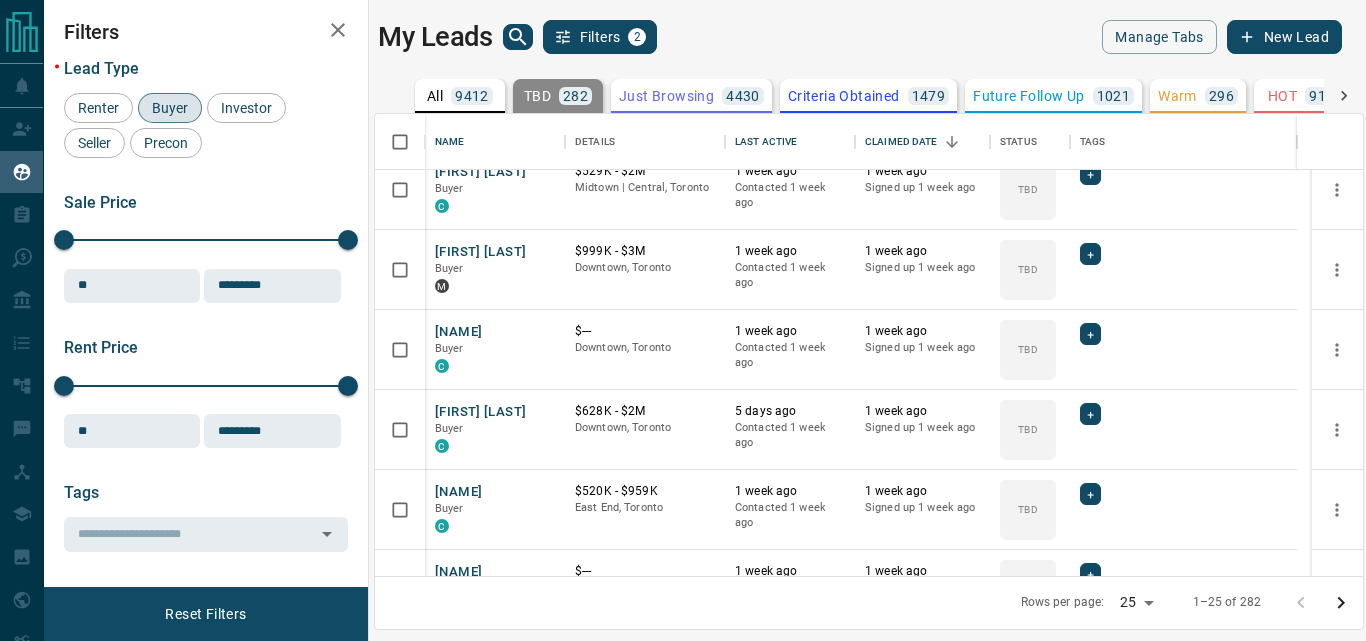 scroll, scrollTop: 1594, scrollLeft: 0, axis: vertical 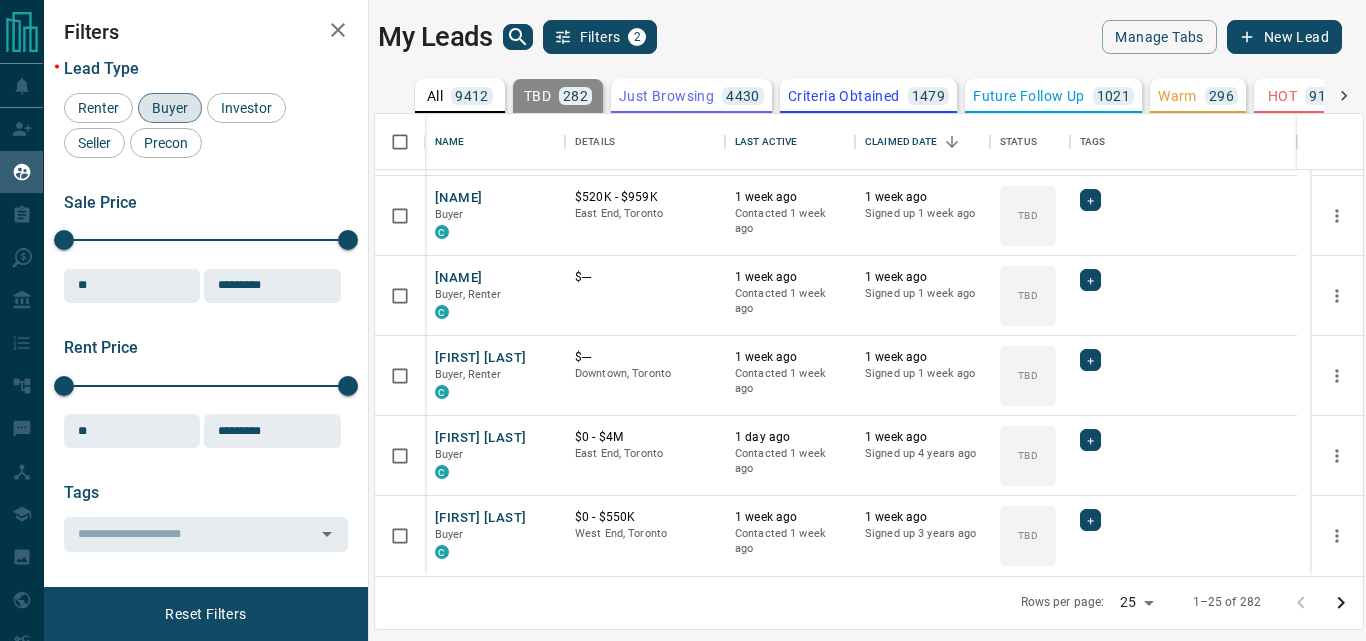 click on "Name Details Last Active Claimed Date Status Tags Doug H. Buyer C $529K - $2M Midtown | Central, Toronto 1 week ago Contacted 1 week ago 1 week ago Signed up 1 week ago TBD + Bao Zi Buyer M $999K - $3M Downtown, Toronto 1 week ago Contacted 1 week ago 1 week ago Signed up 1 week ago TBD + Hani Almalki Buyer C $--- Downtown, Toronto 1 week ago Contacted 1 week ago 1 week ago Signed up 1 week ago TBD + Songyang Li Buyer C $628K - $2M Downtown, Toronto 5 days ago Contacted 1 week ago 1 week ago Signed up 1 week ago TBD + Jo Watt Buyer C $520K - $959K East End, Toronto 1 week ago TBD + C" at bounding box center [683, 308] 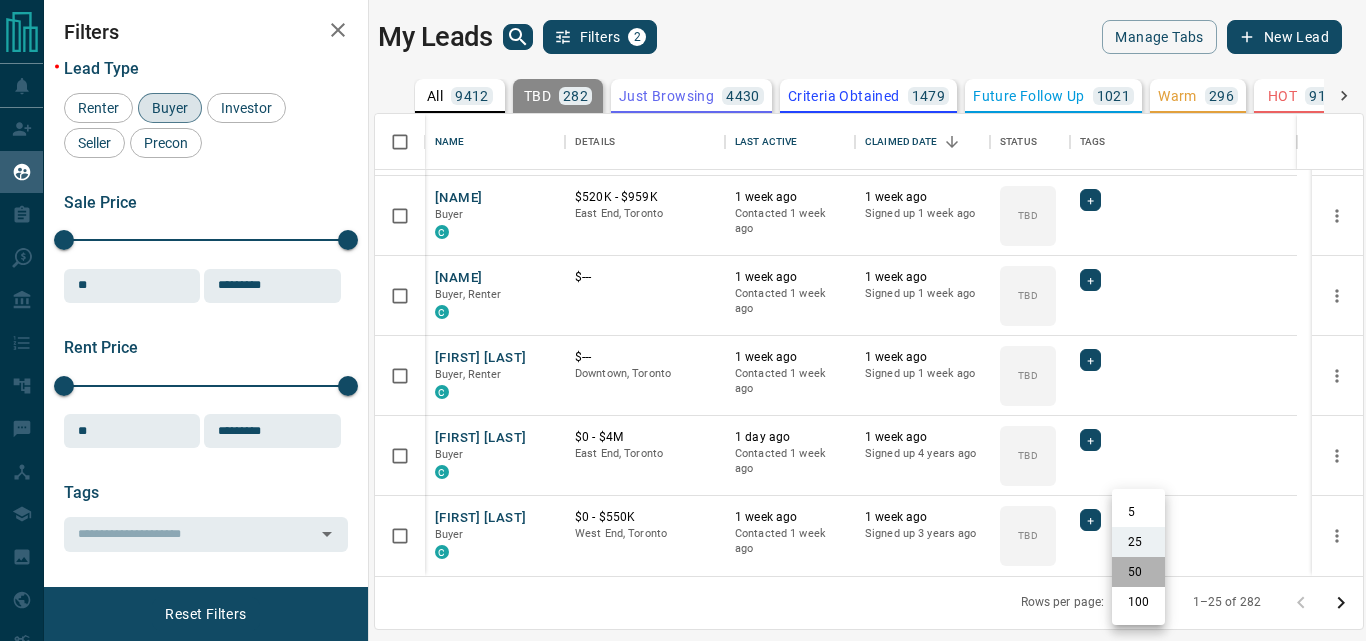 click on "50" at bounding box center [1138, 572] 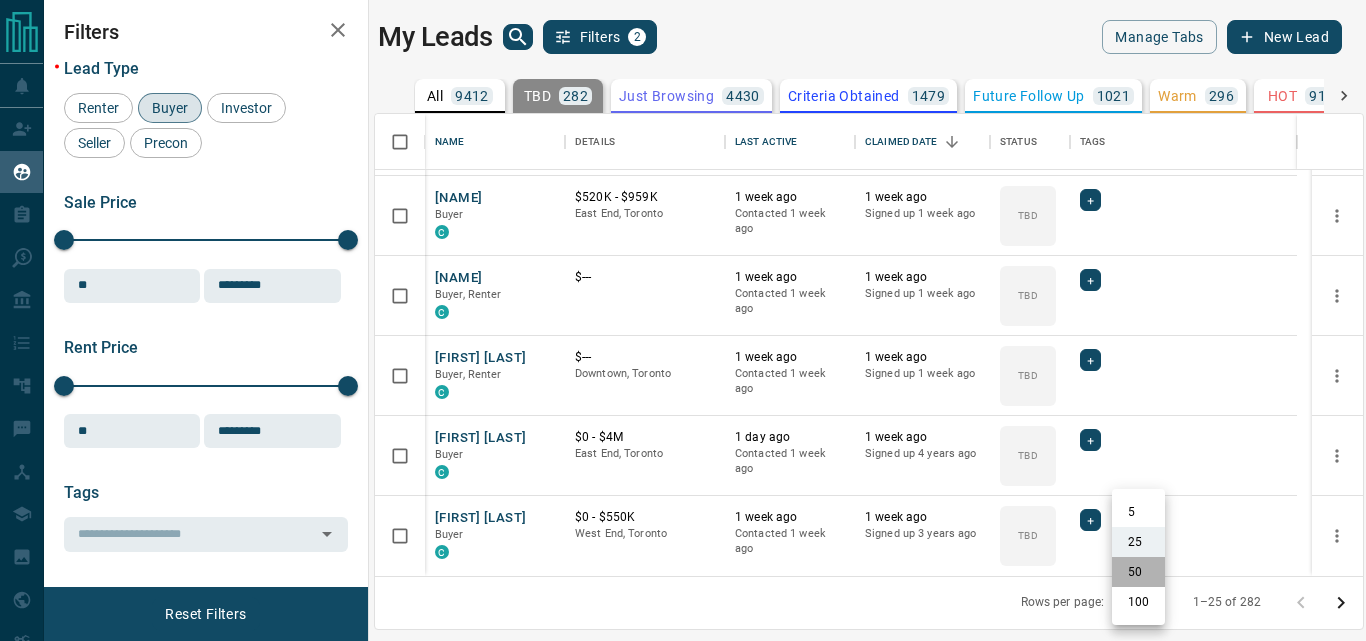 type on "**" 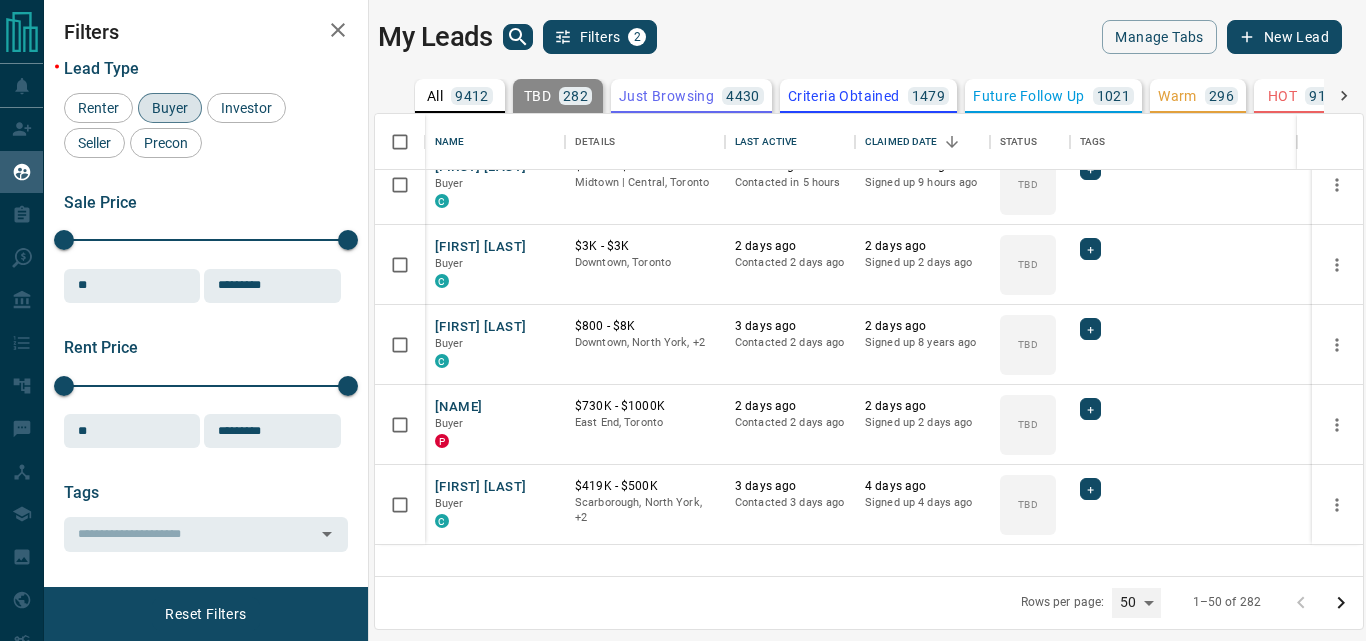 scroll, scrollTop: 0, scrollLeft: 0, axis: both 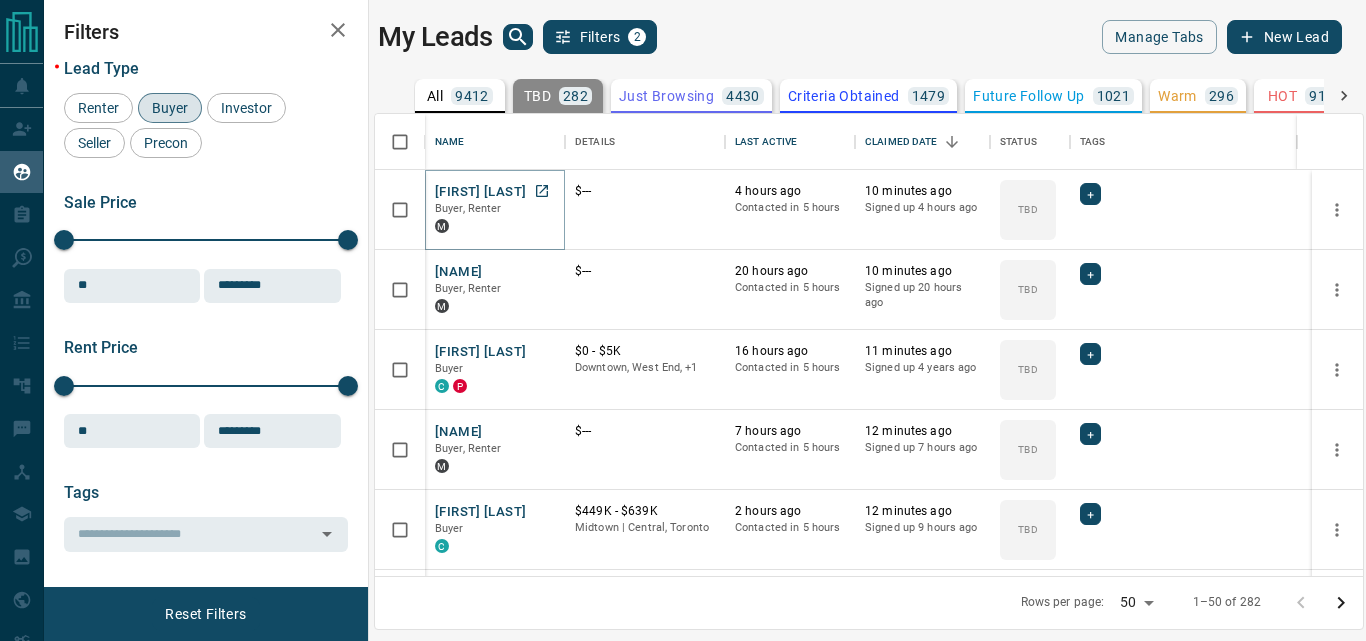 click on "[FIRST] [LAST]" at bounding box center [480, 192] 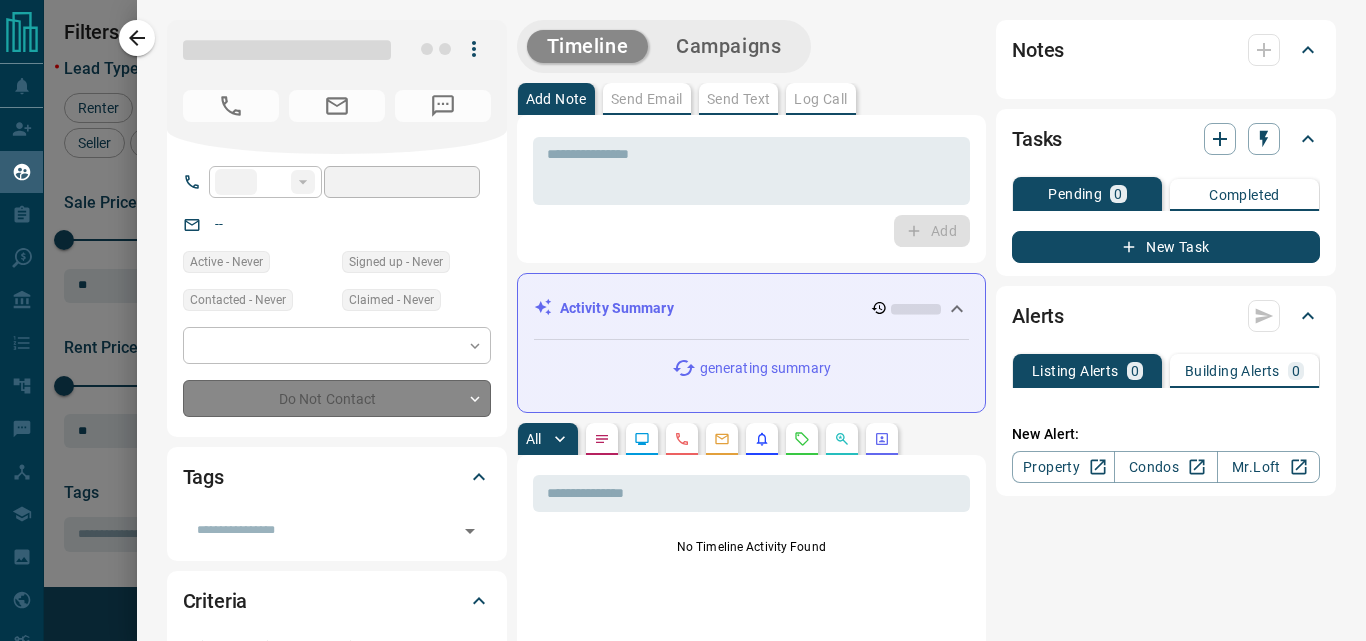 type on "**" 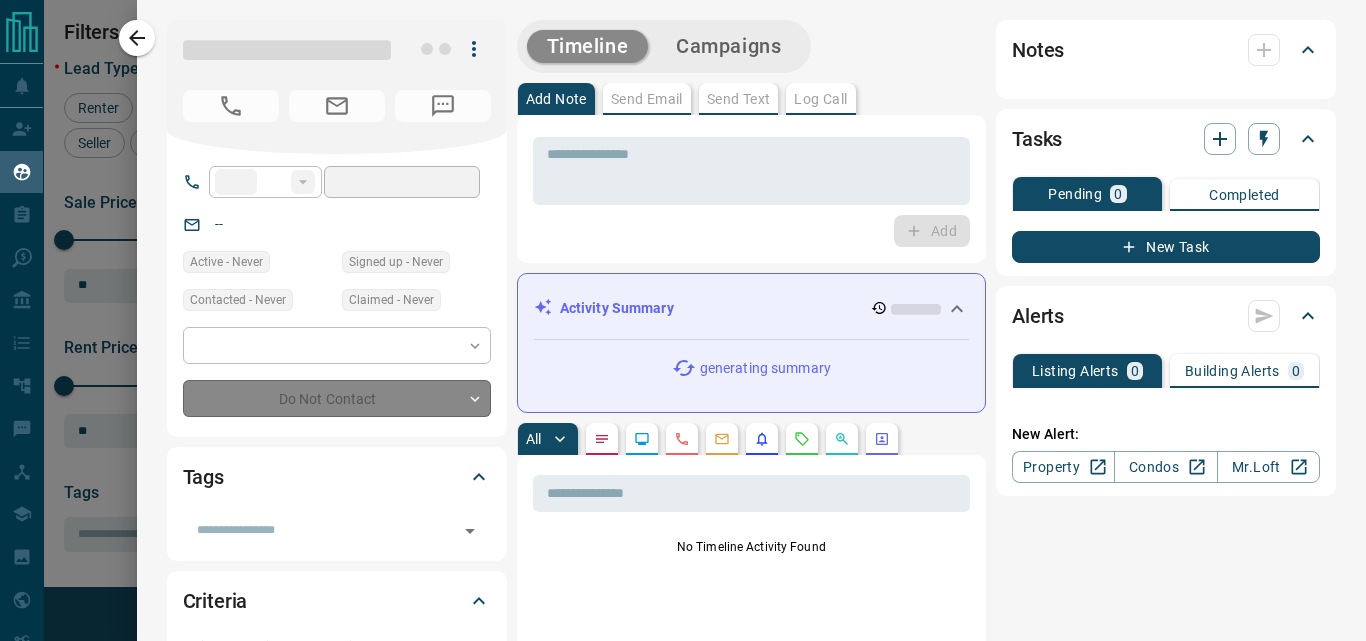 type on "**********" 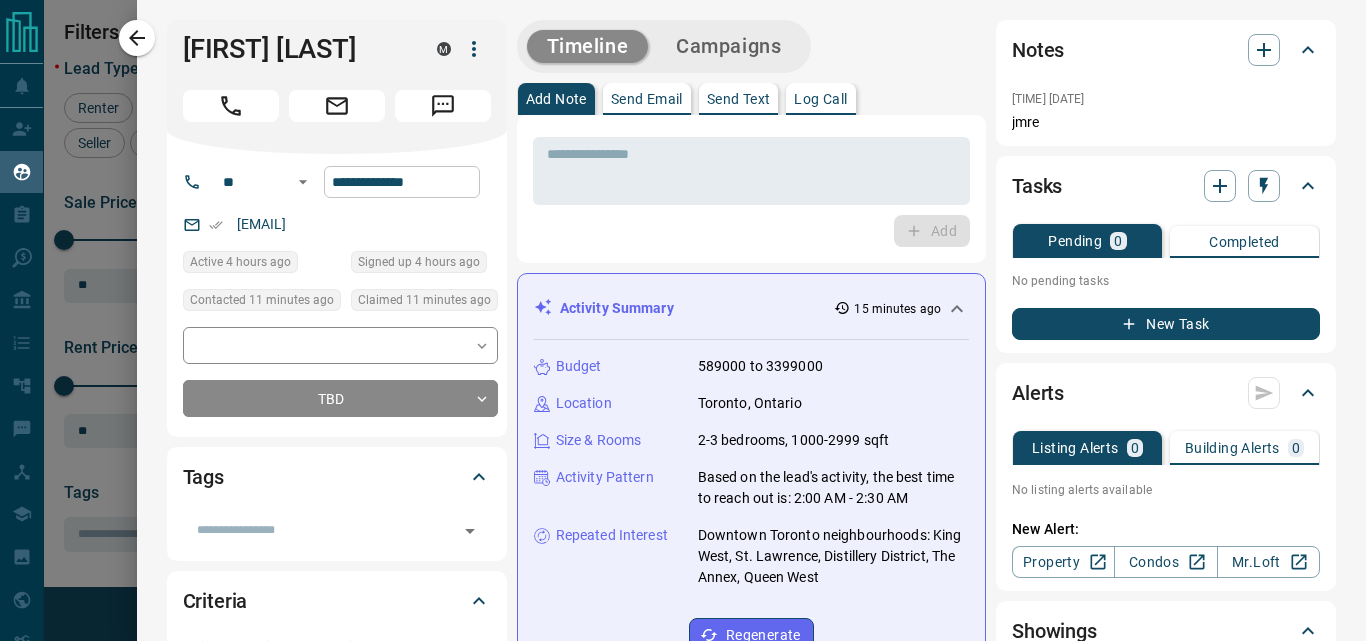 click on "**********" at bounding box center [402, 182] 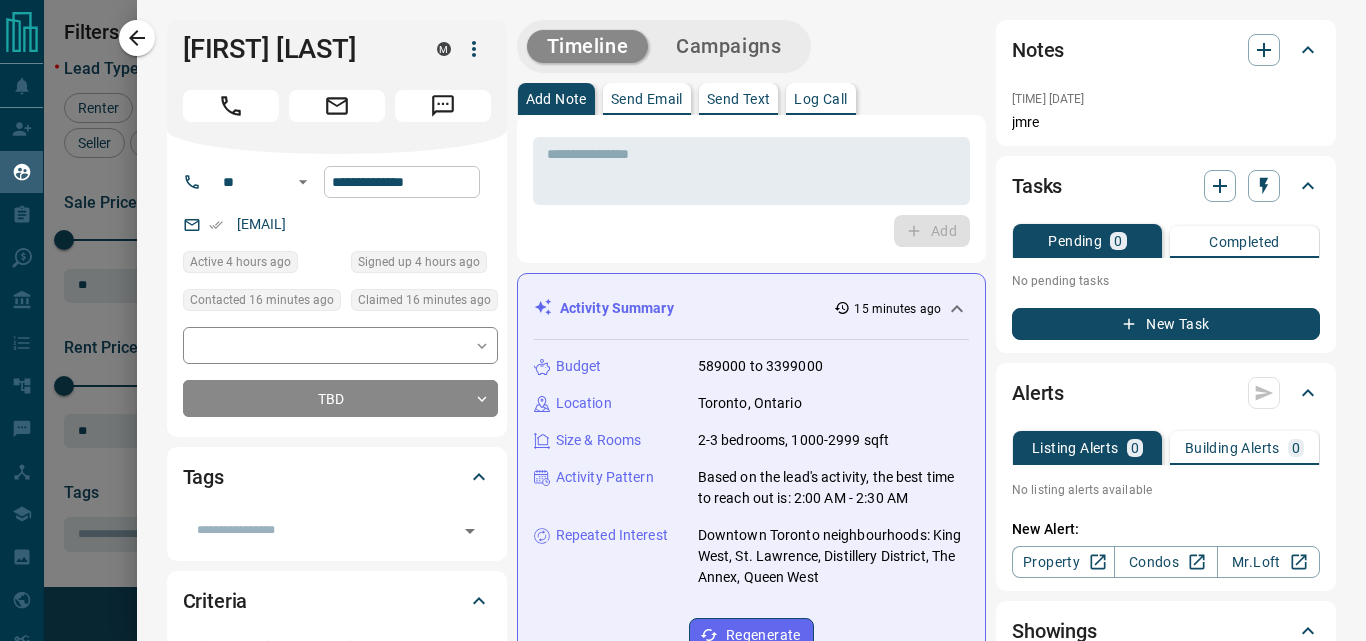 click on "**********" at bounding box center [402, 182] 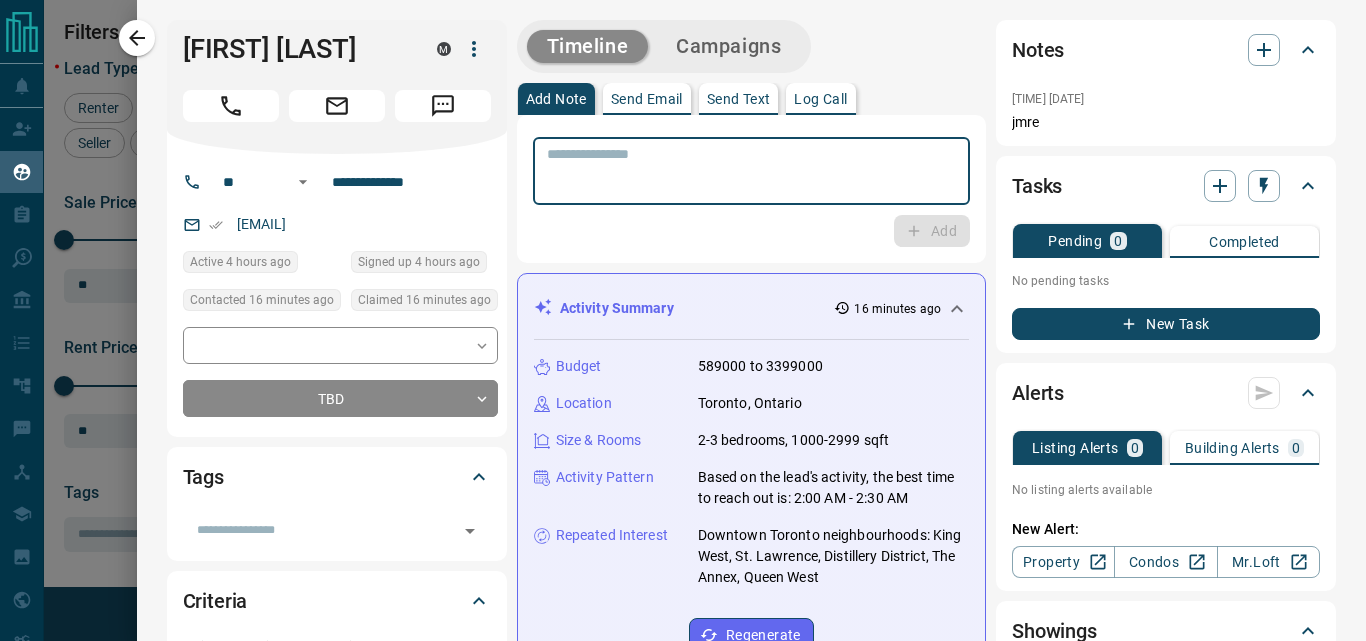 click at bounding box center (751, 171) 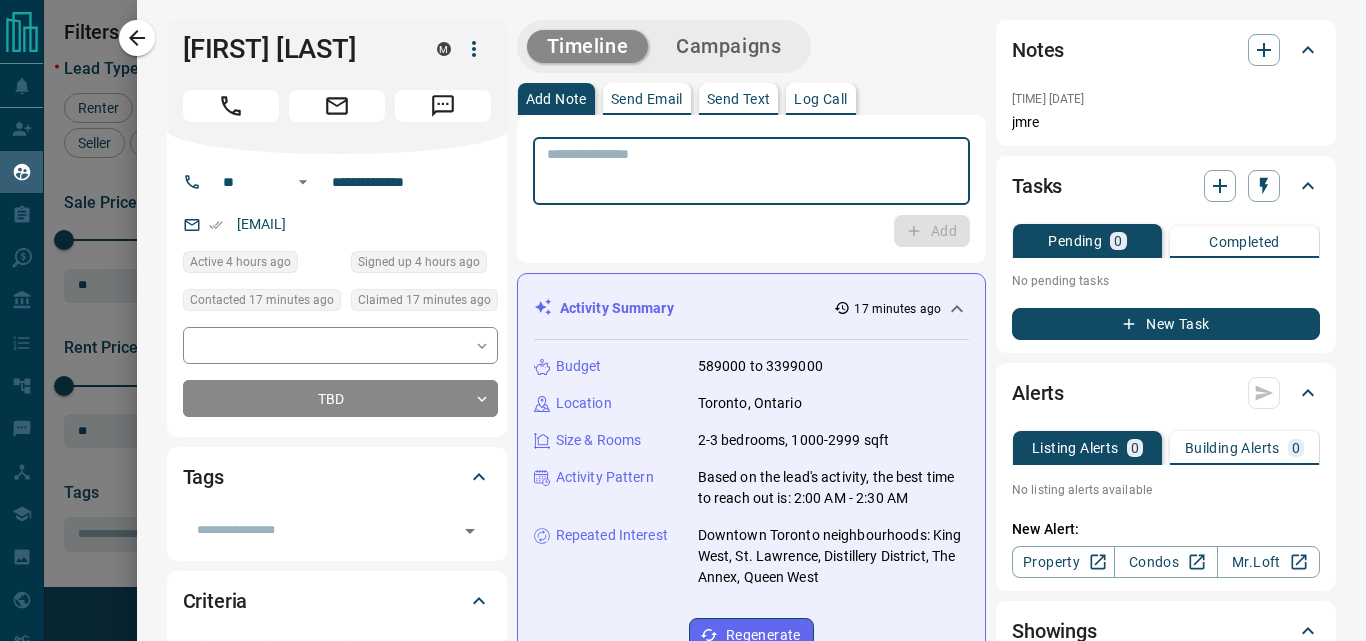 click at bounding box center (751, 171) 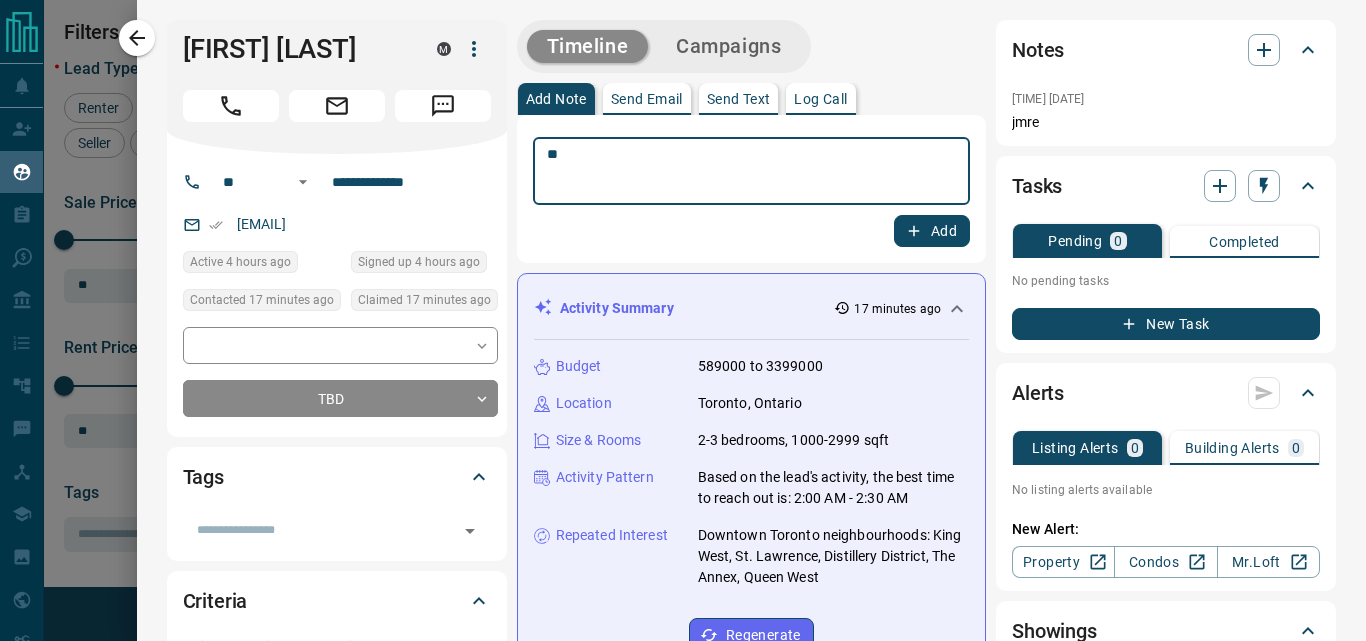 type on "**" 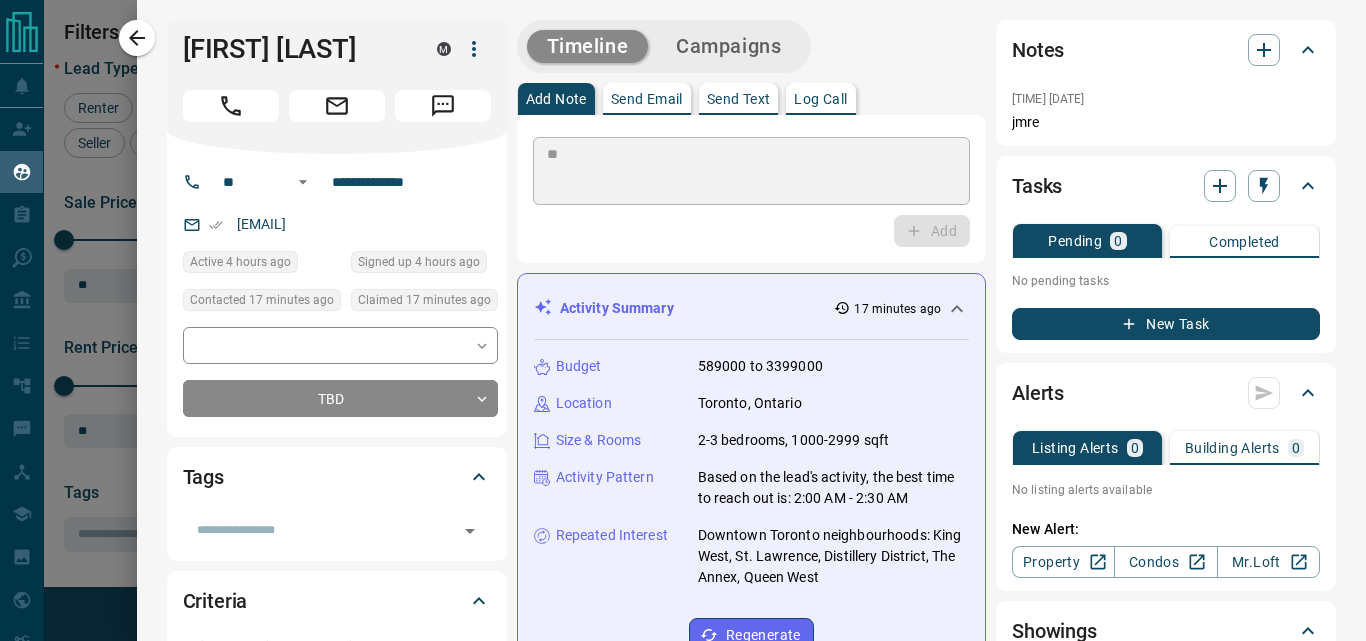 type 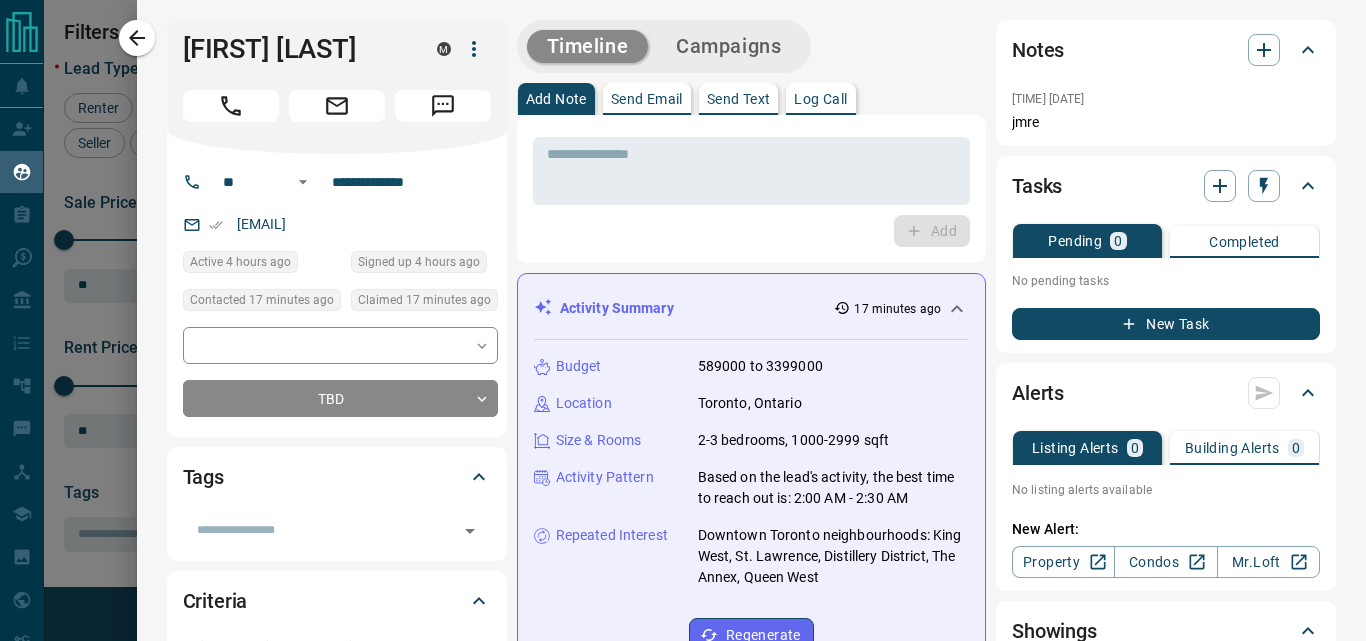 click on "Campaigns" at bounding box center (728, 46) 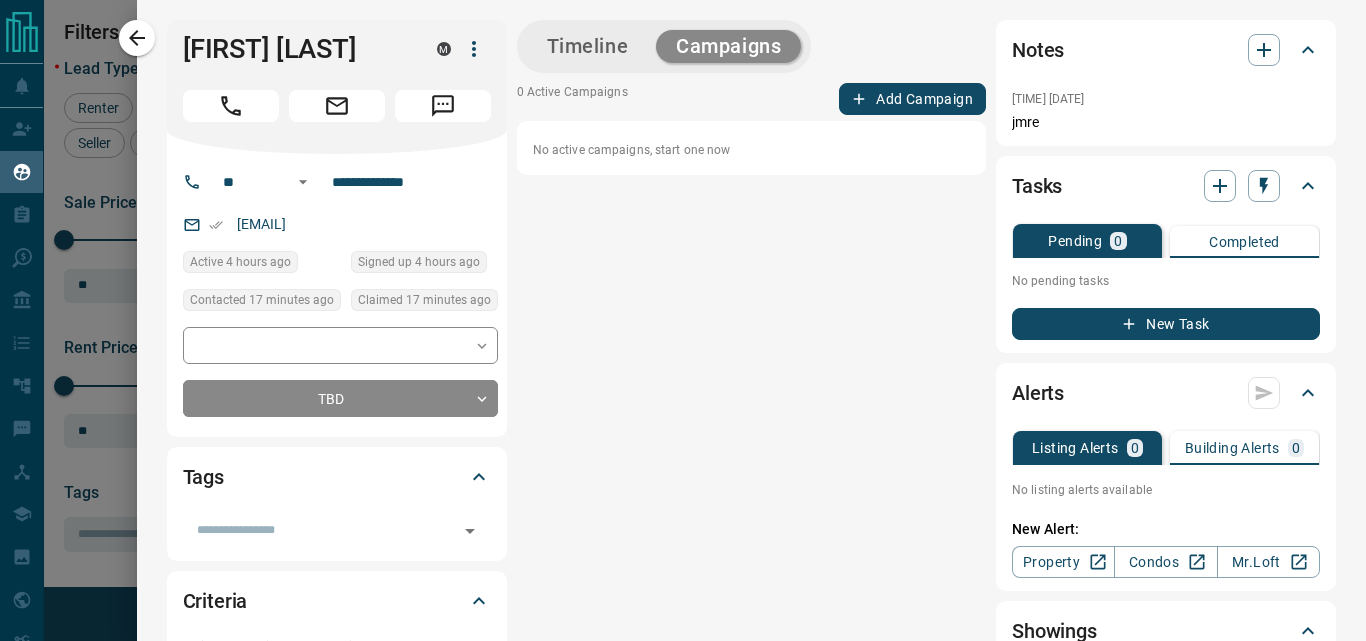 click on "Add Campaign" at bounding box center [912, 99] 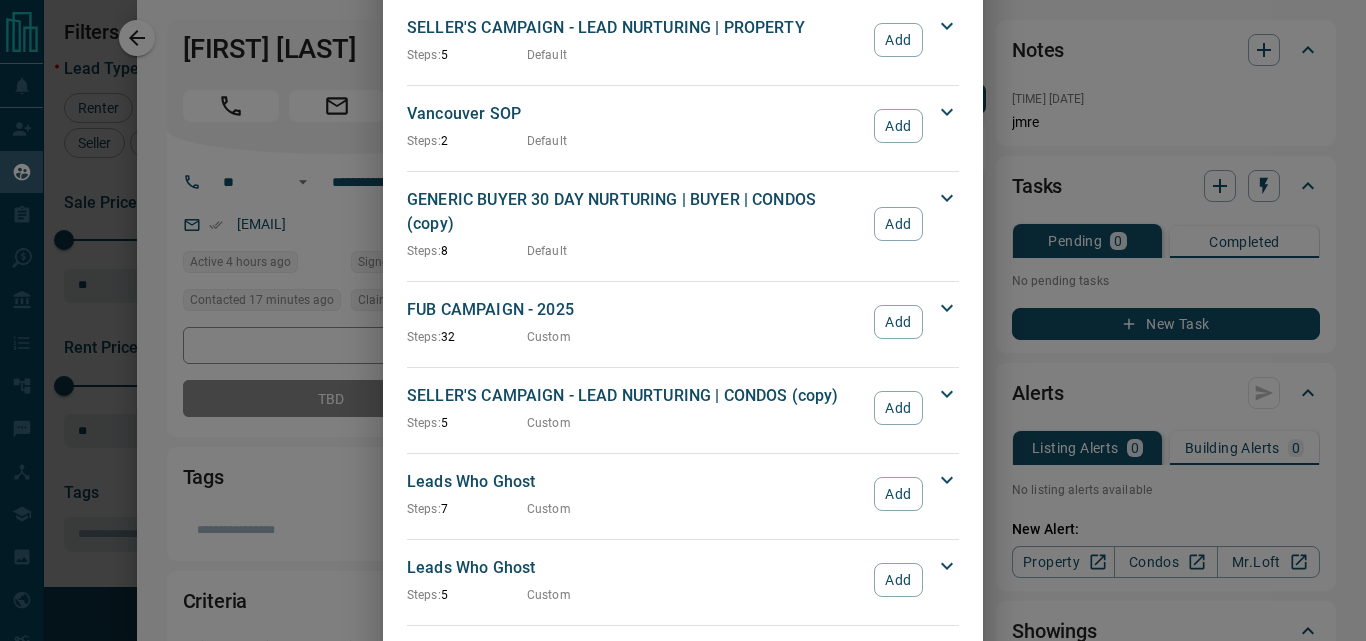 scroll, scrollTop: 2200, scrollLeft: 0, axis: vertical 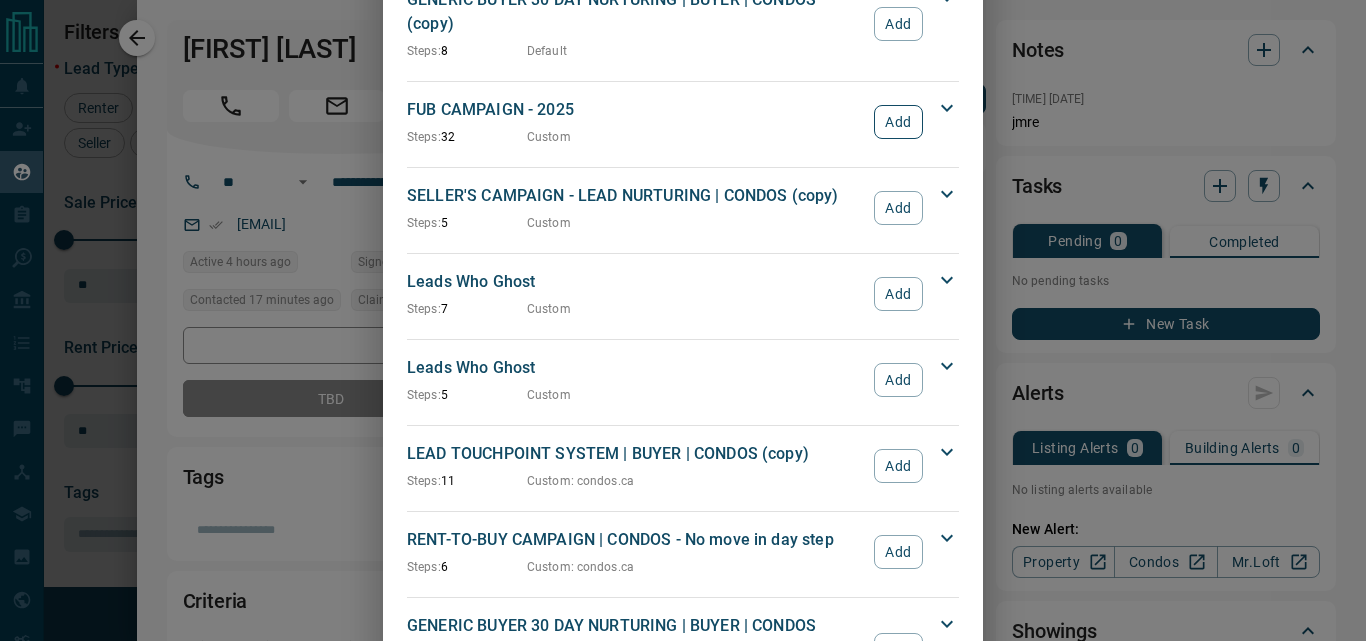 click on "Add" at bounding box center (898, 122) 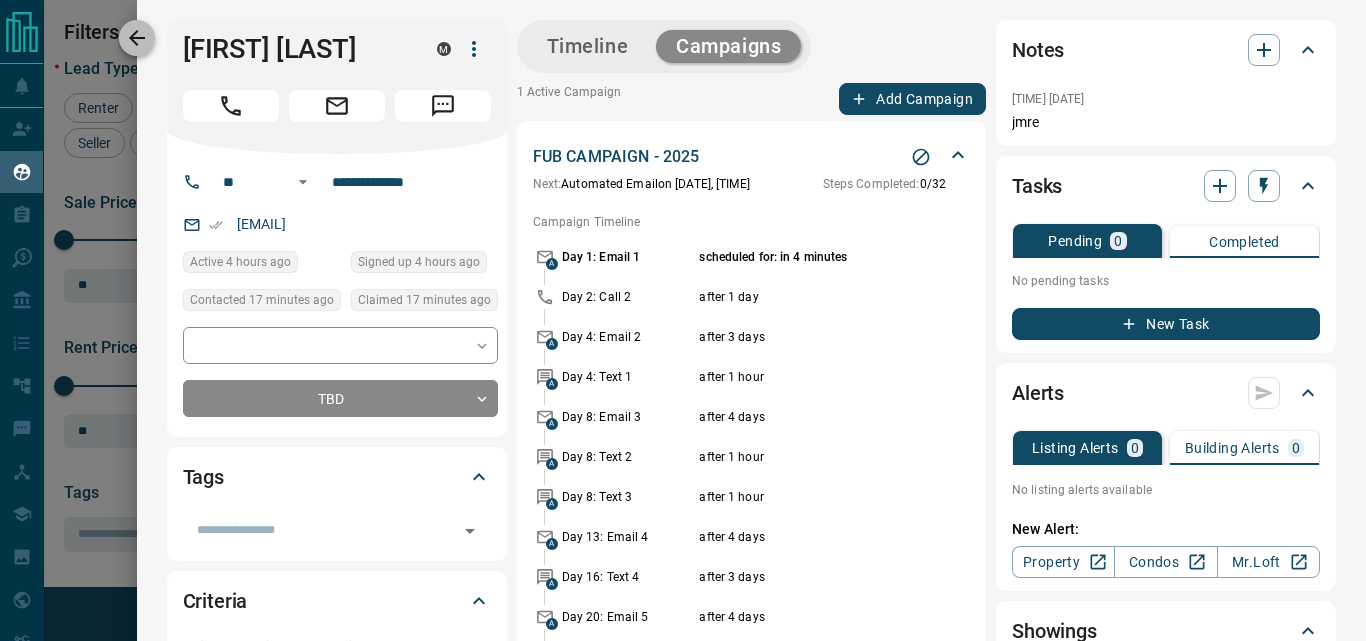 click 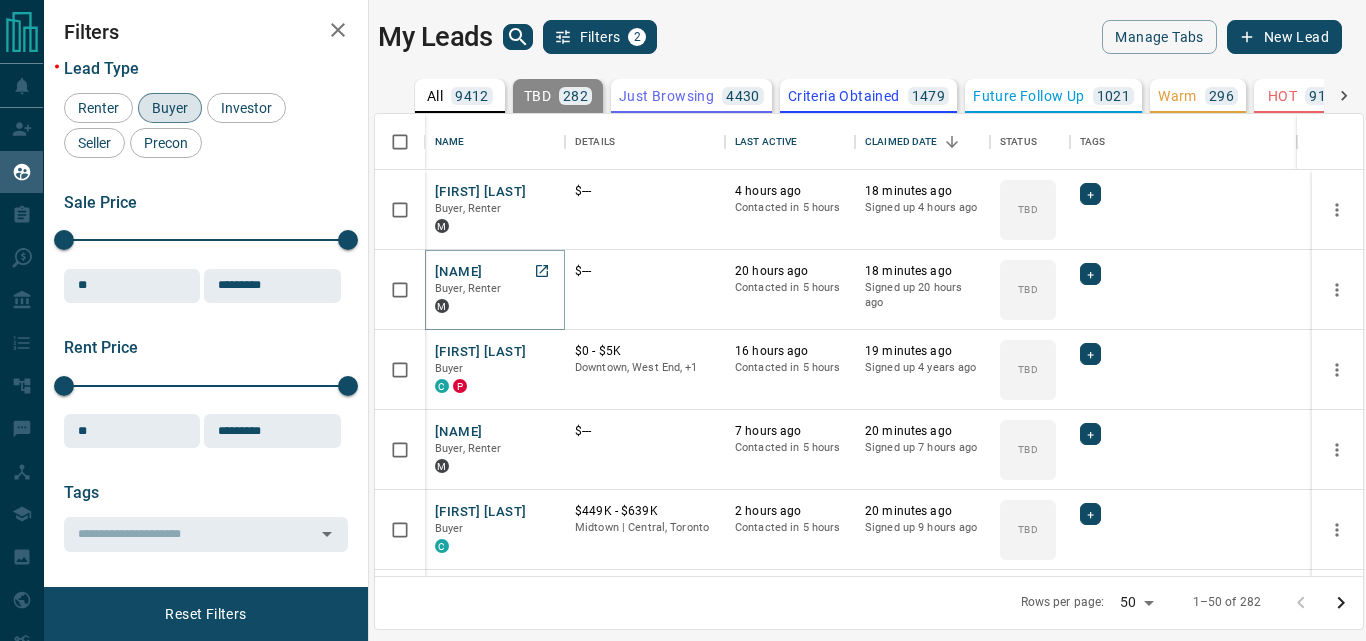 click on "[NAME]" at bounding box center [458, 272] 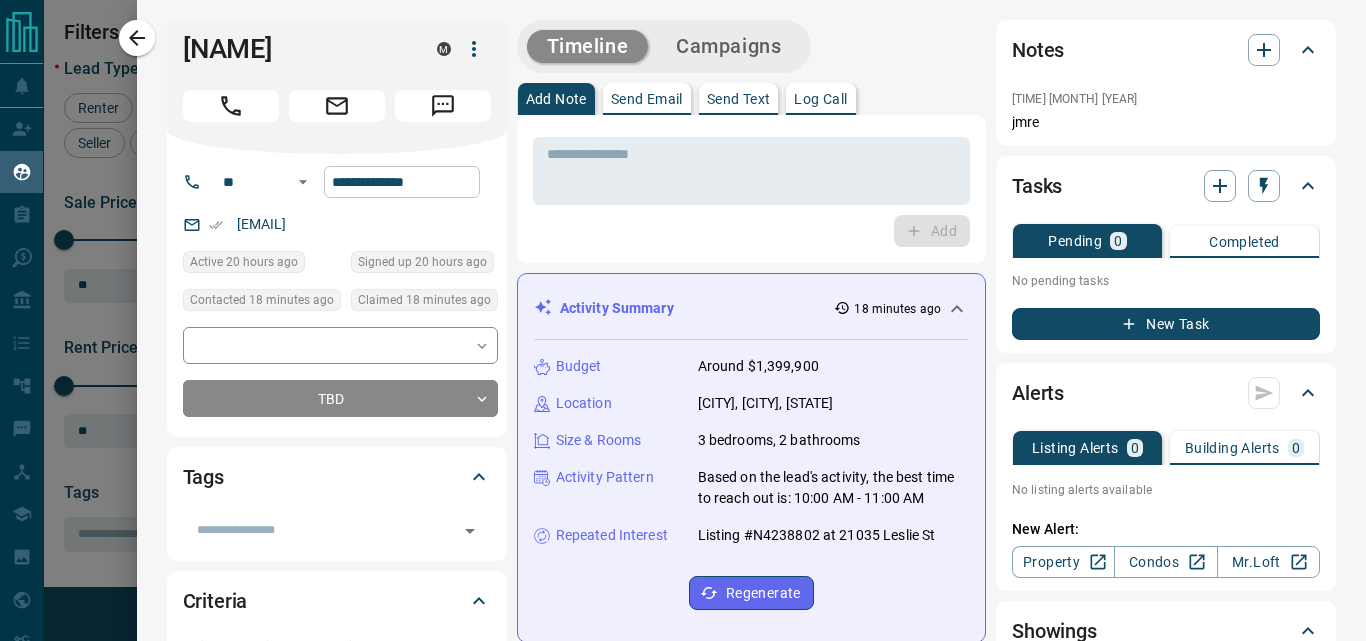 click on "**********" at bounding box center [402, 182] 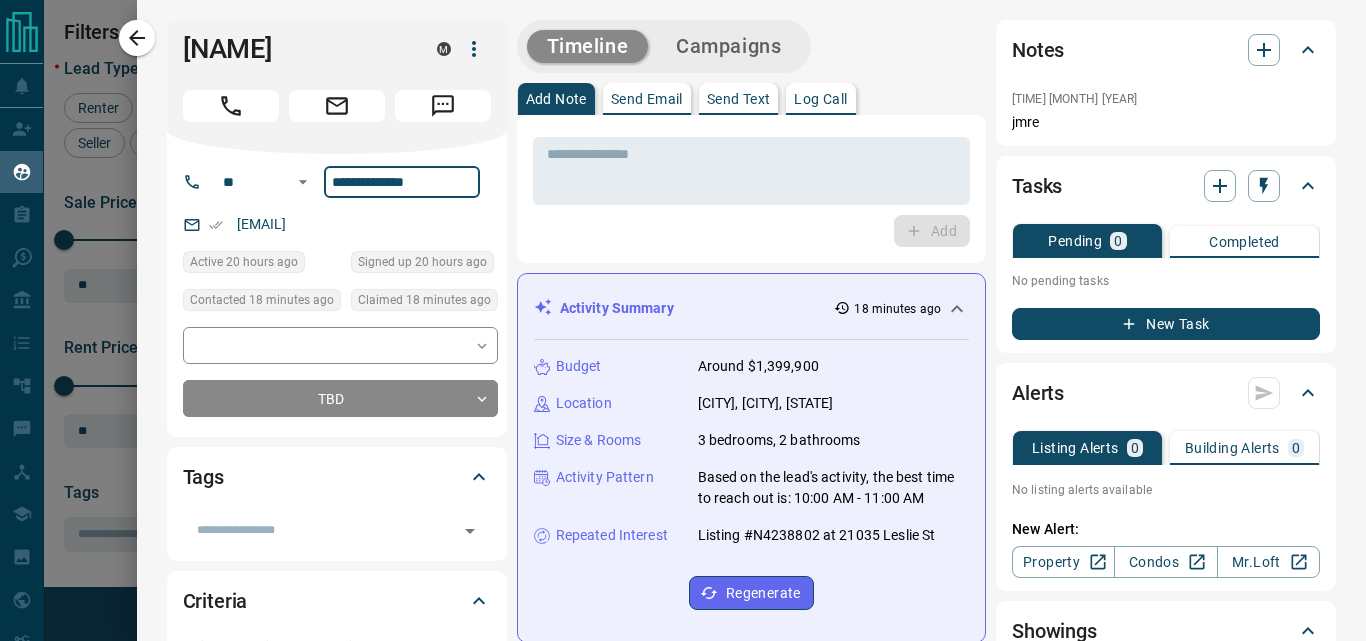 click on "**********" at bounding box center (402, 182) 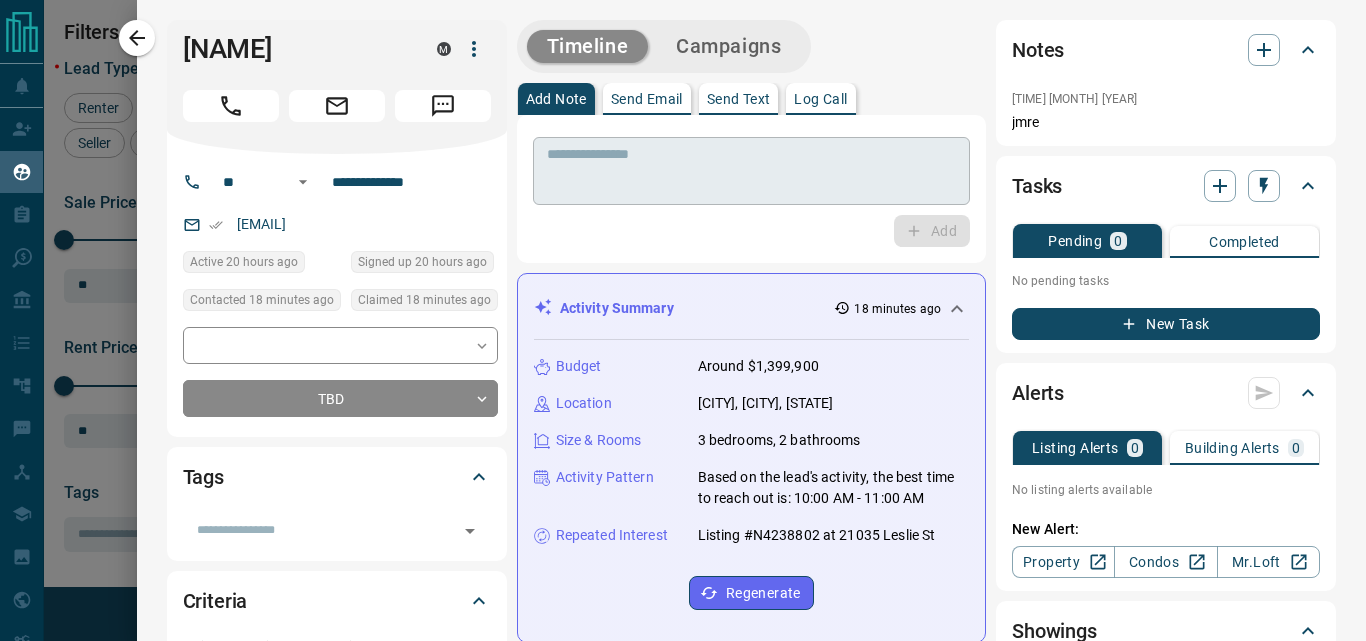click at bounding box center (751, 171) 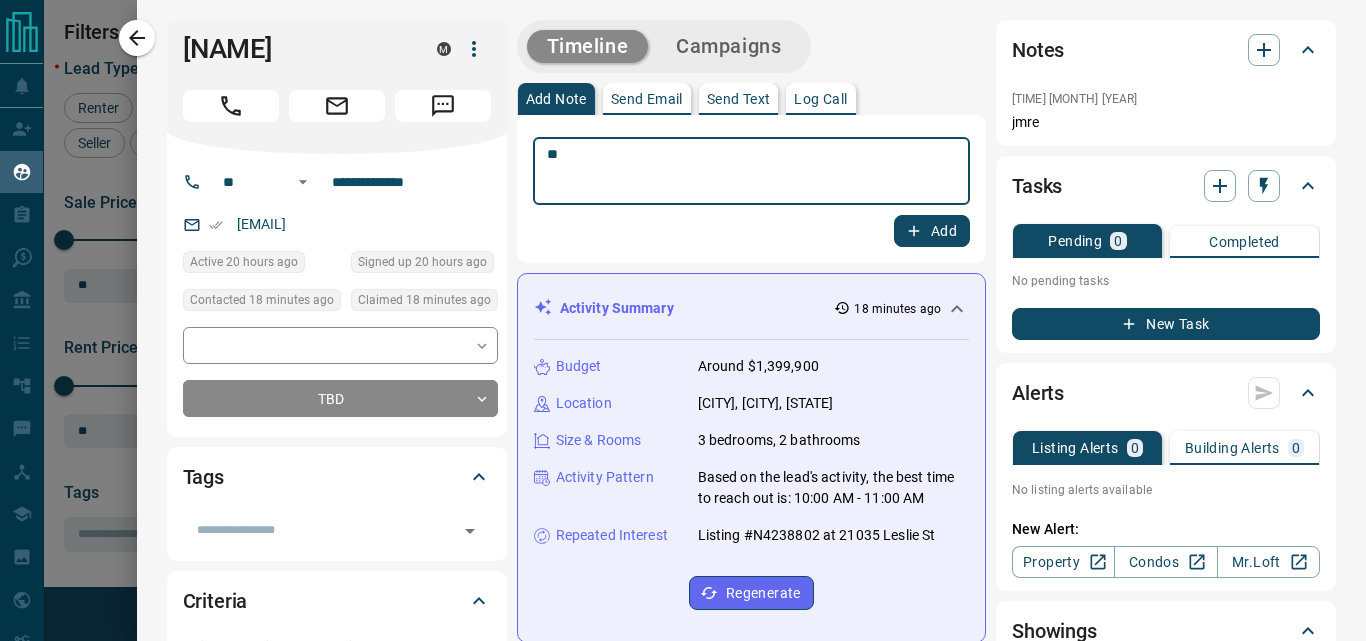 type on "**" 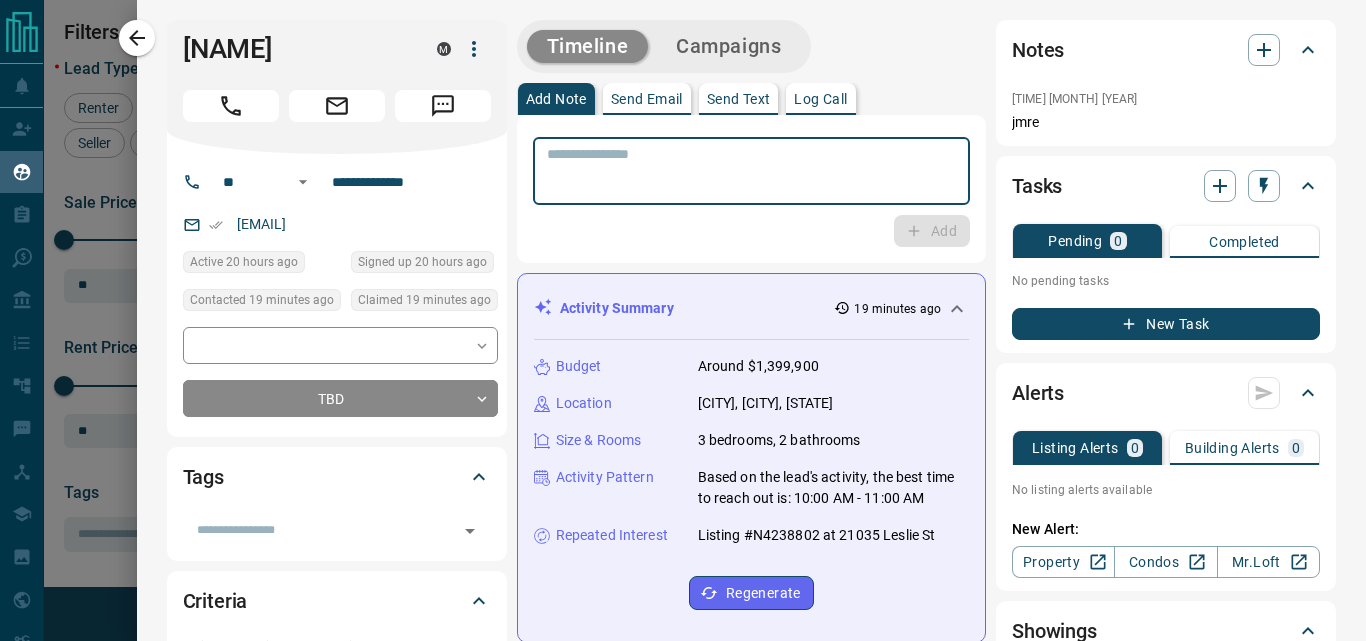 click at bounding box center [744, 171] 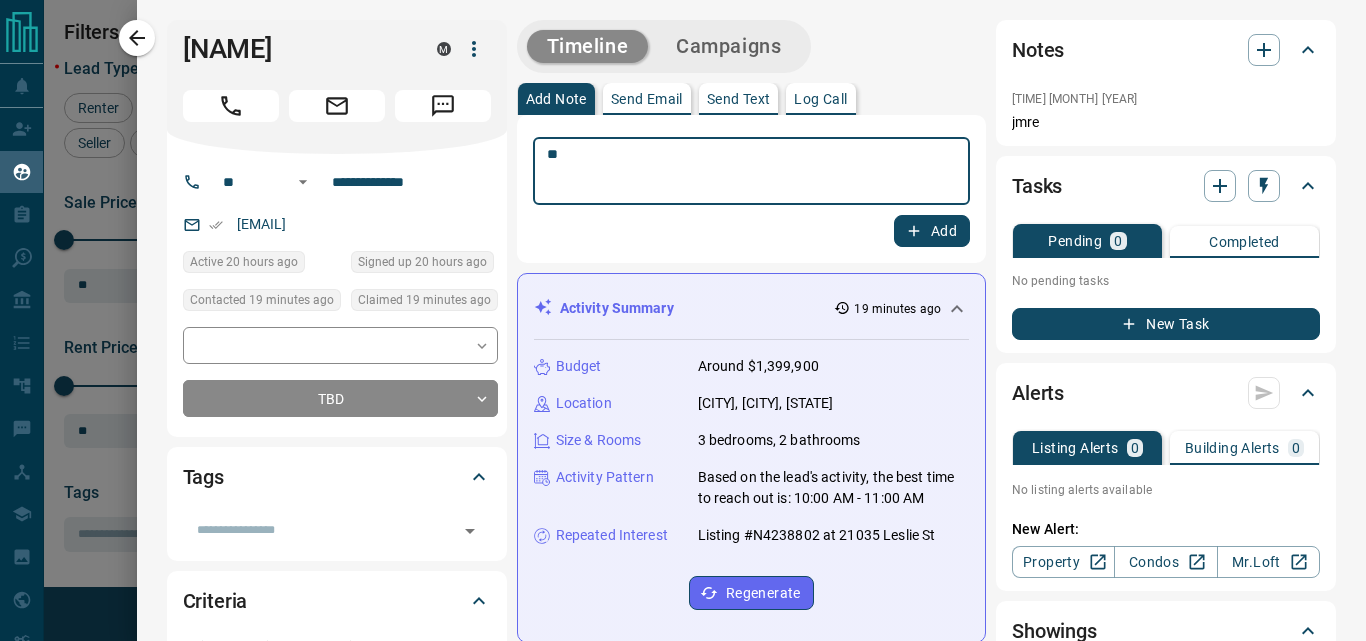 type on "**" 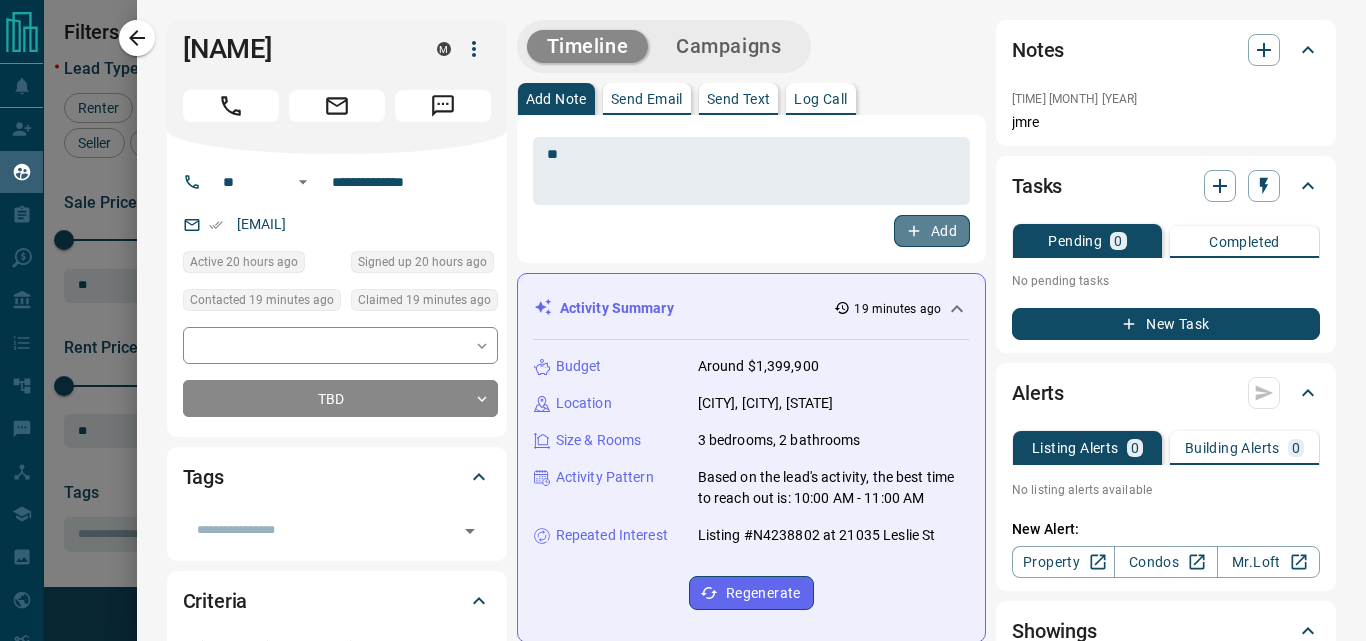 click on "Add" at bounding box center (932, 231) 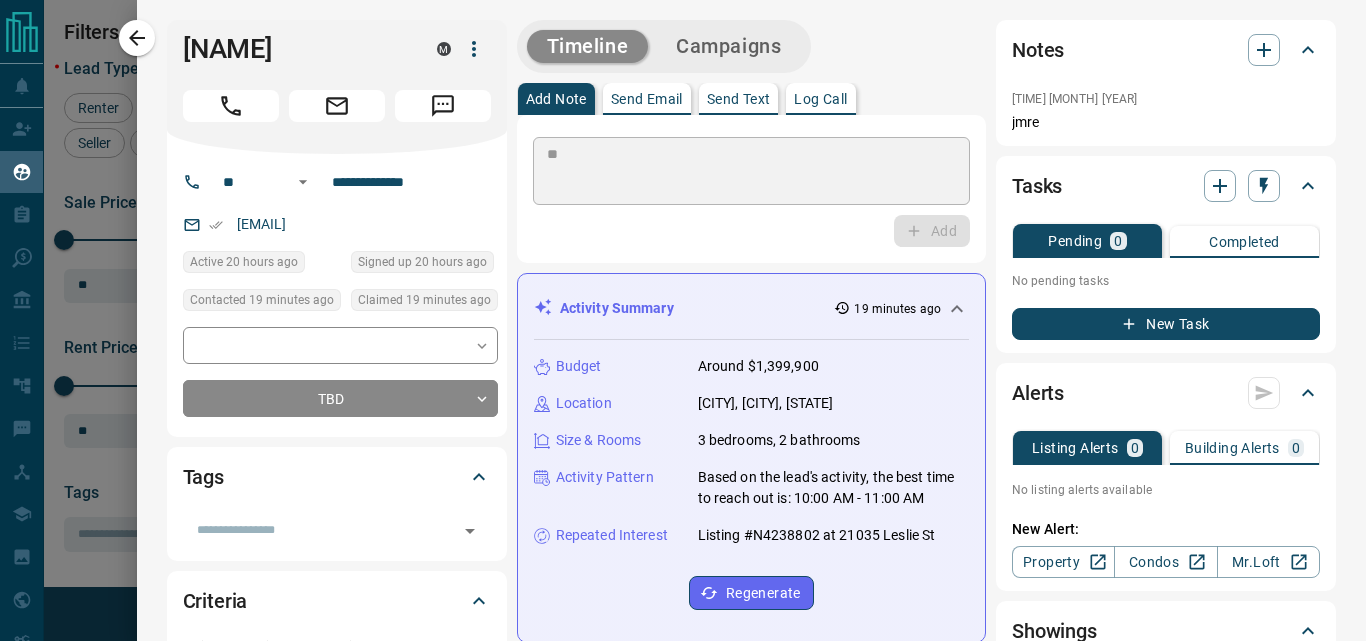 type 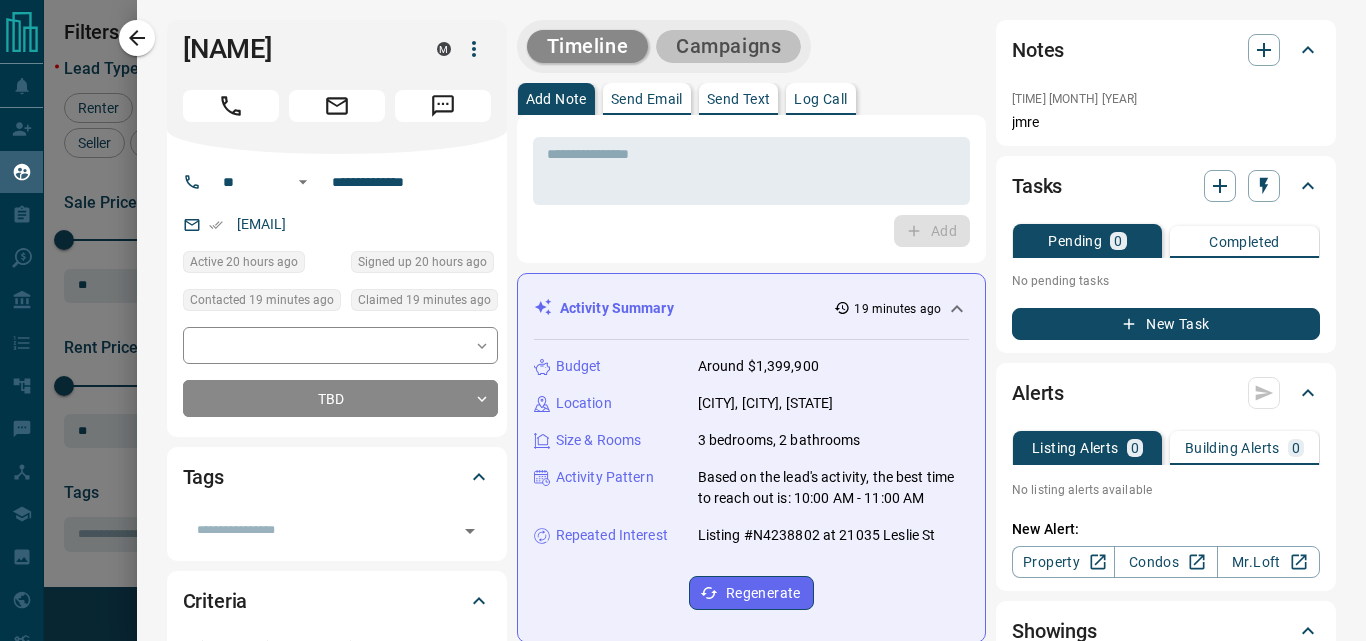 click on "Campaigns" at bounding box center [728, 46] 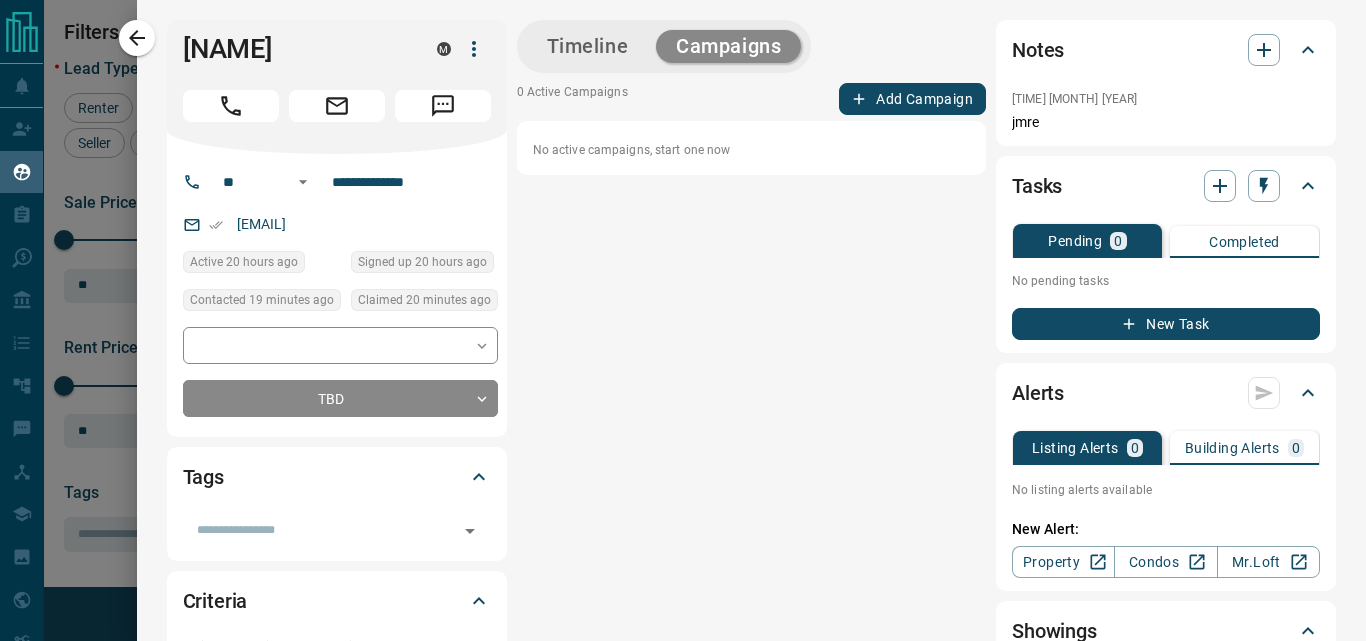 click on "Add Campaign" at bounding box center [912, 99] 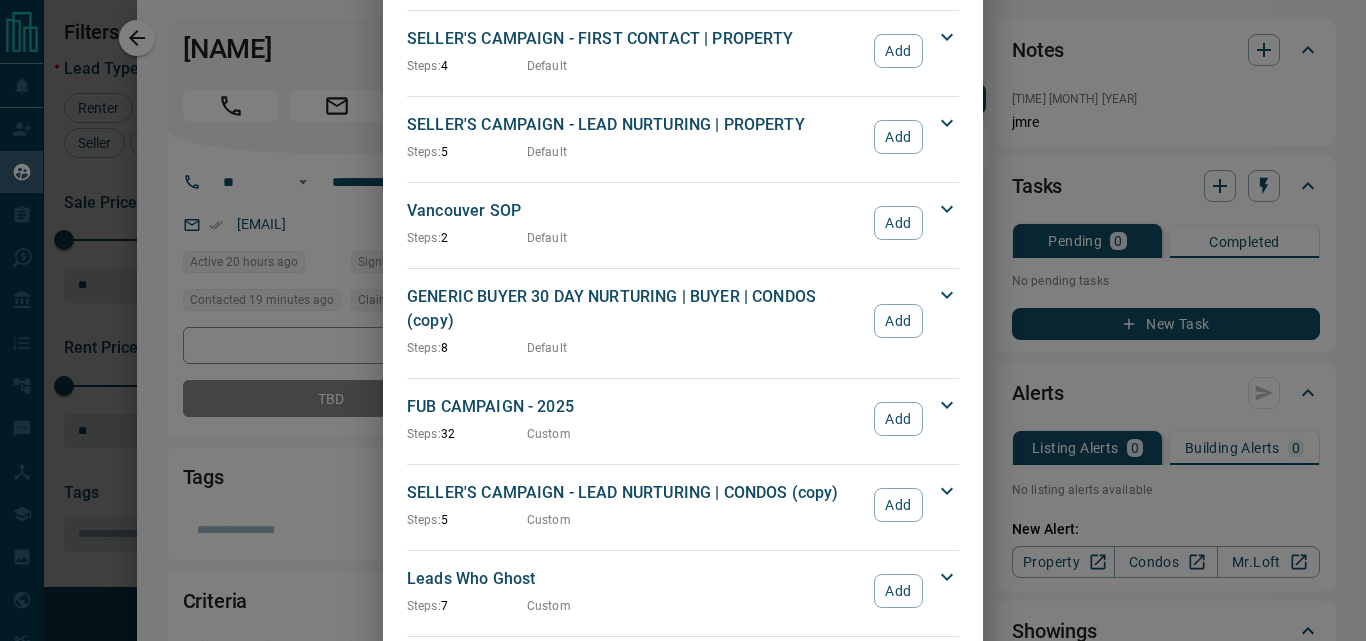 scroll, scrollTop: 2100, scrollLeft: 0, axis: vertical 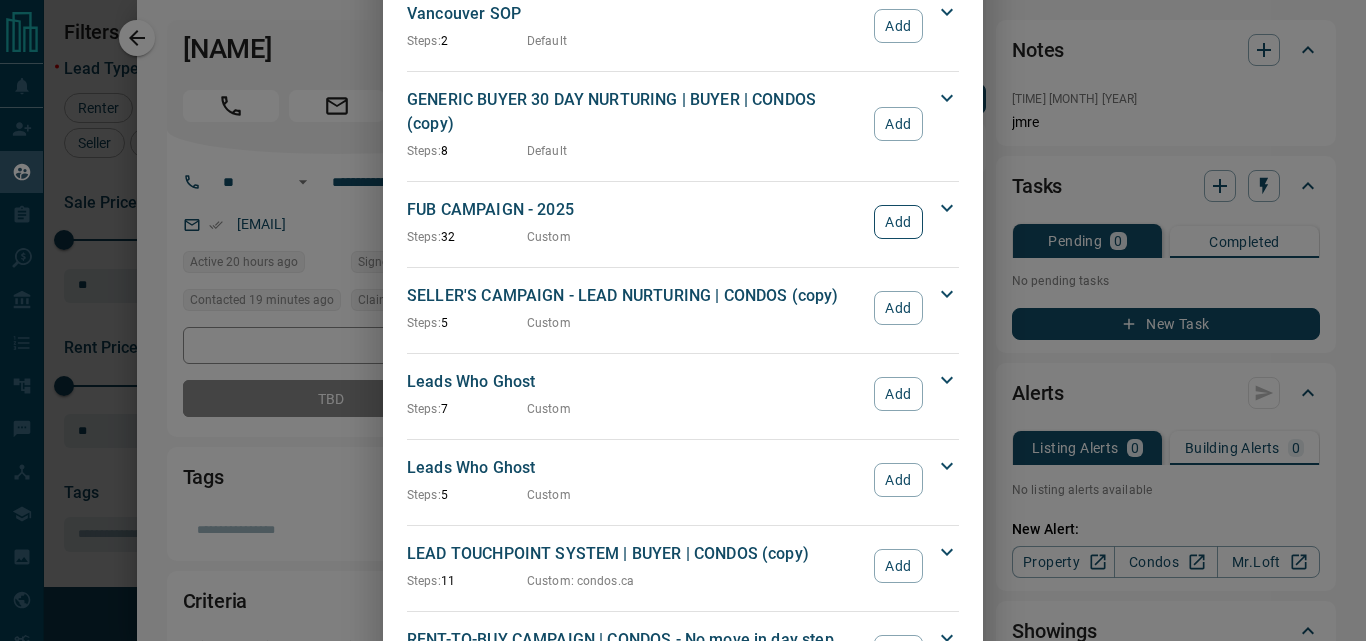 click on "Add" at bounding box center (898, 222) 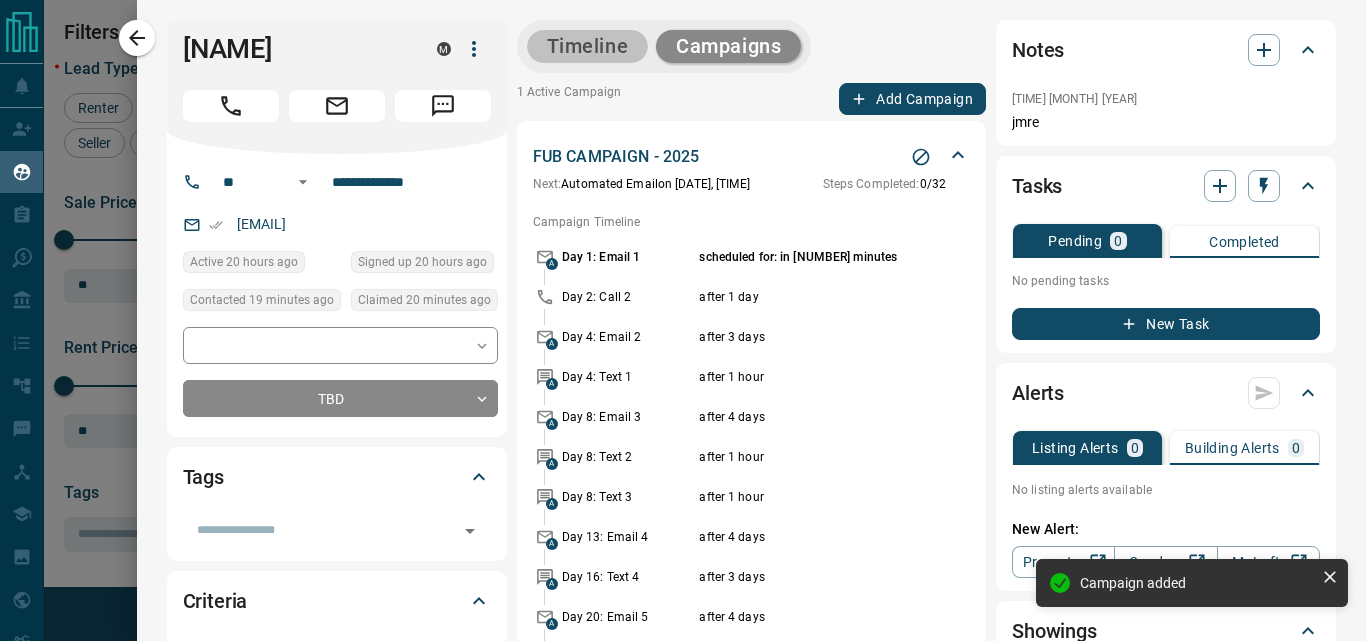 click on "Timeline" at bounding box center (588, 46) 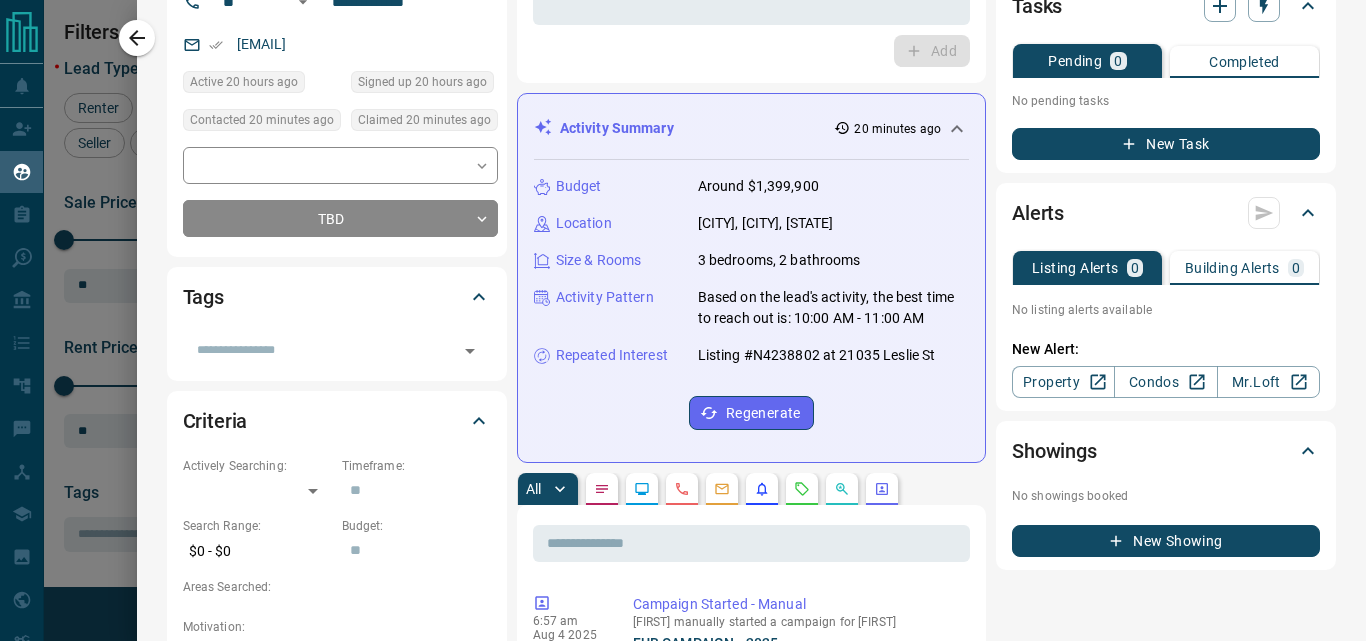 scroll, scrollTop: 0, scrollLeft: 0, axis: both 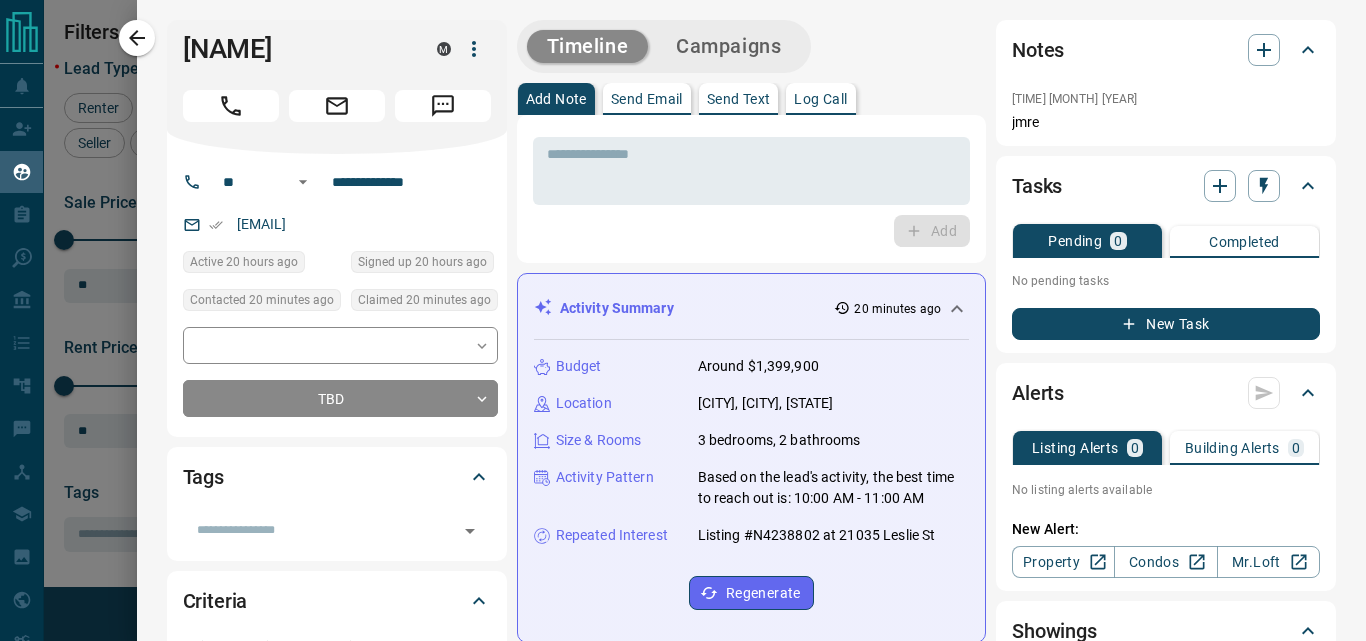 click on "Add" at bounding box center [751, 231] 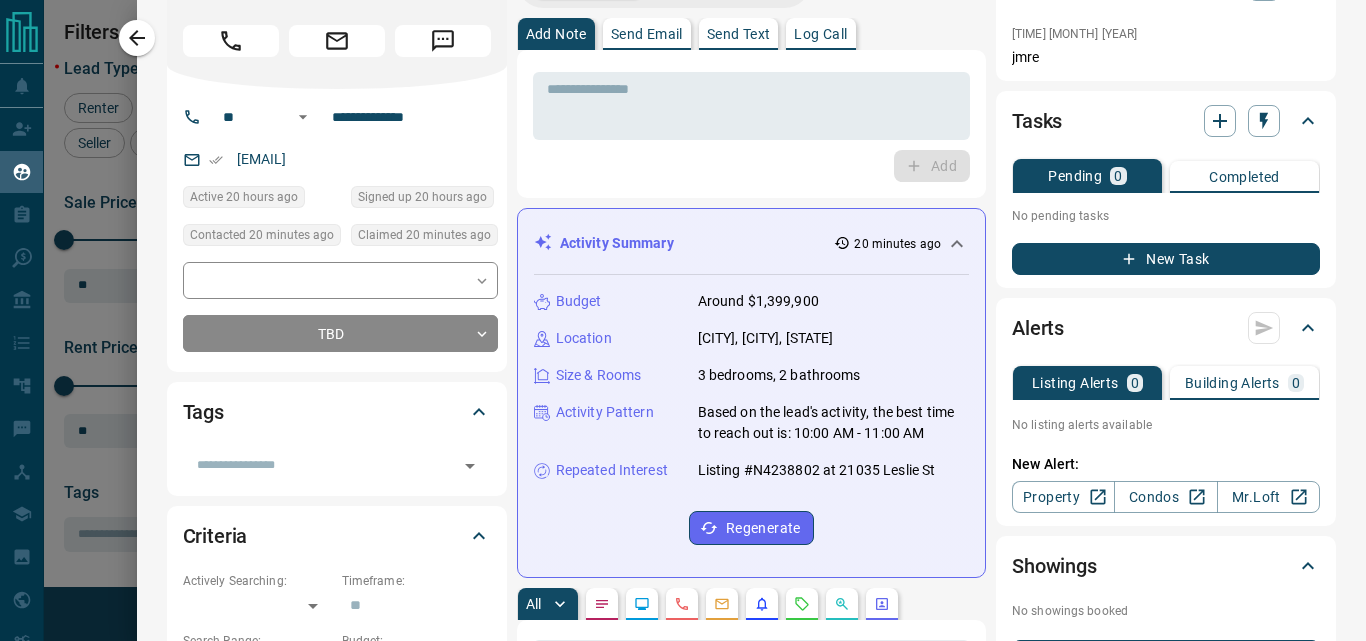 scroll, scrollTop: 0, scrollLeft: 0, axis: both 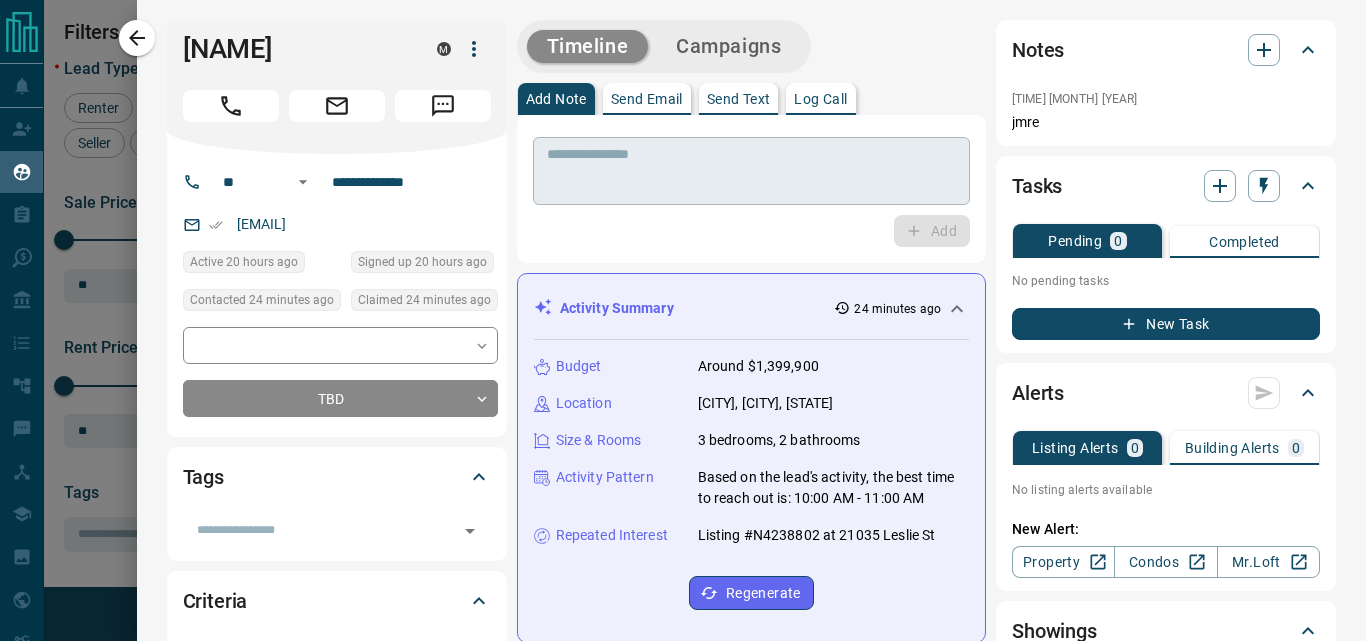 click at bounding box center (751, 171) 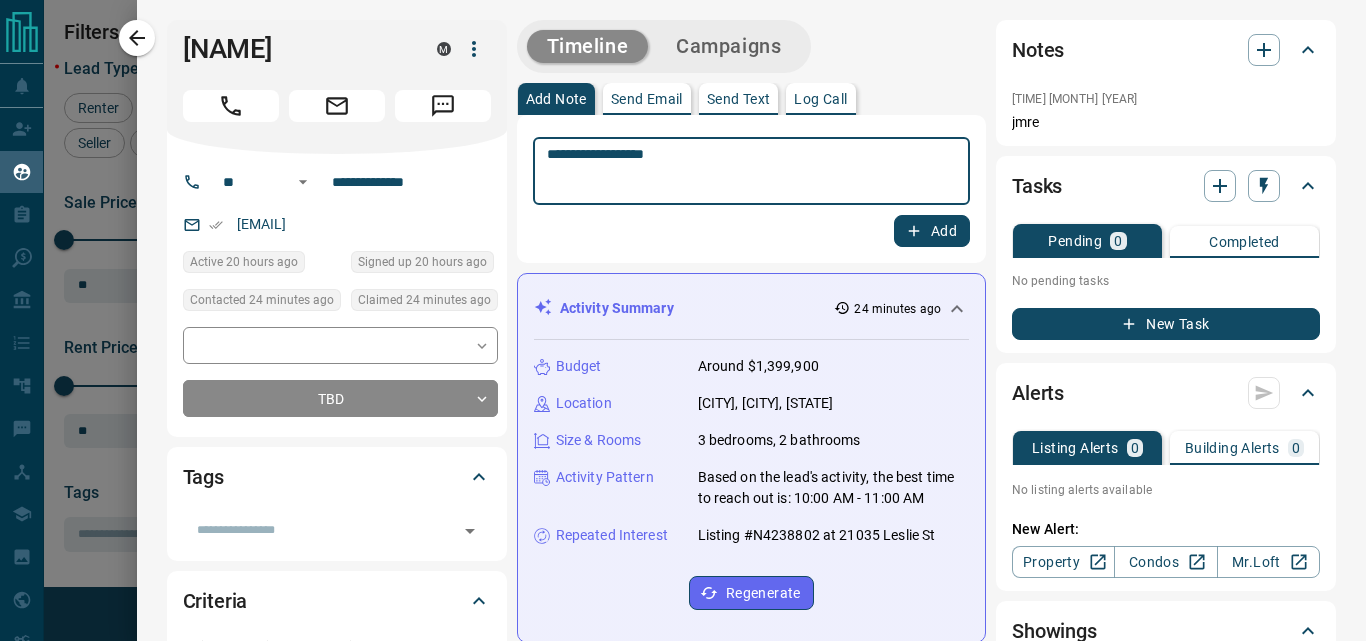 type on "**********" 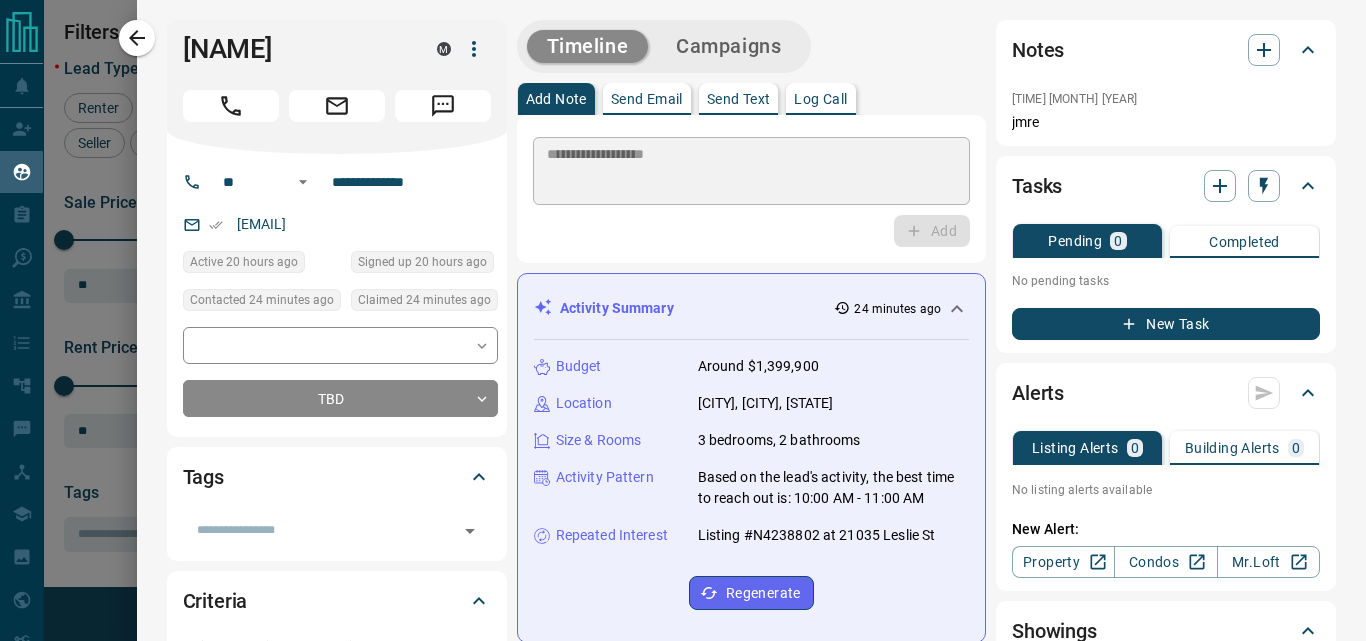 type 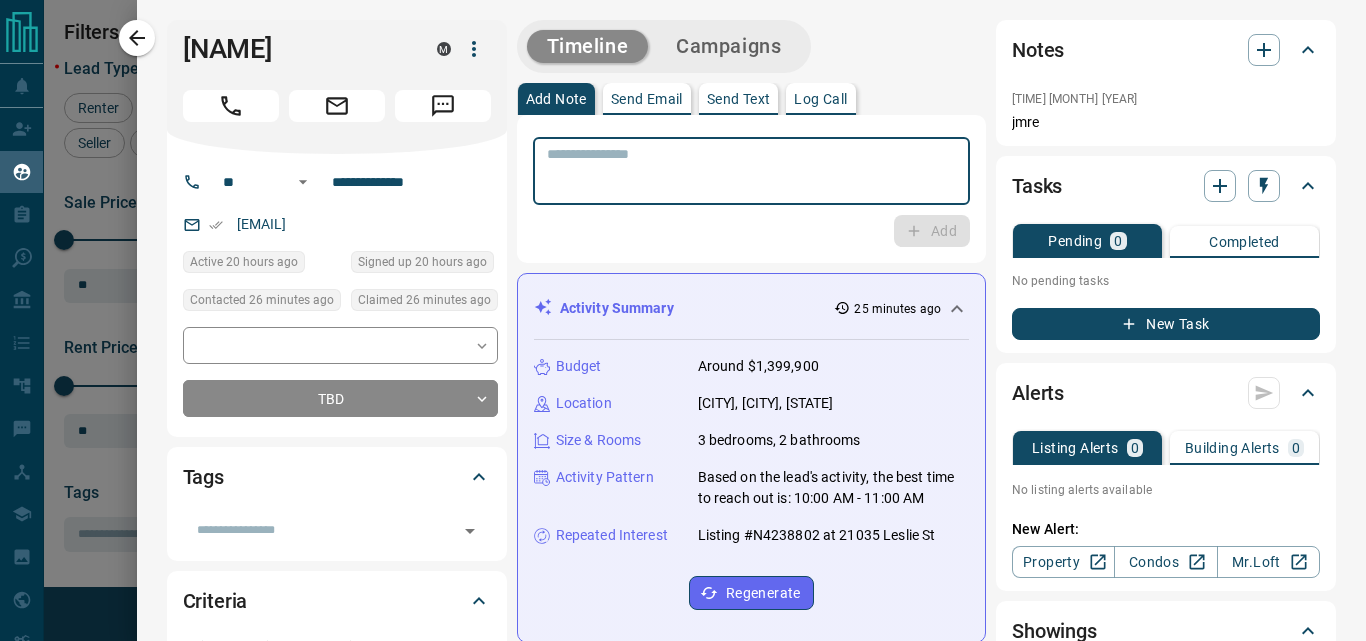 click at bounding box center [744, 171] 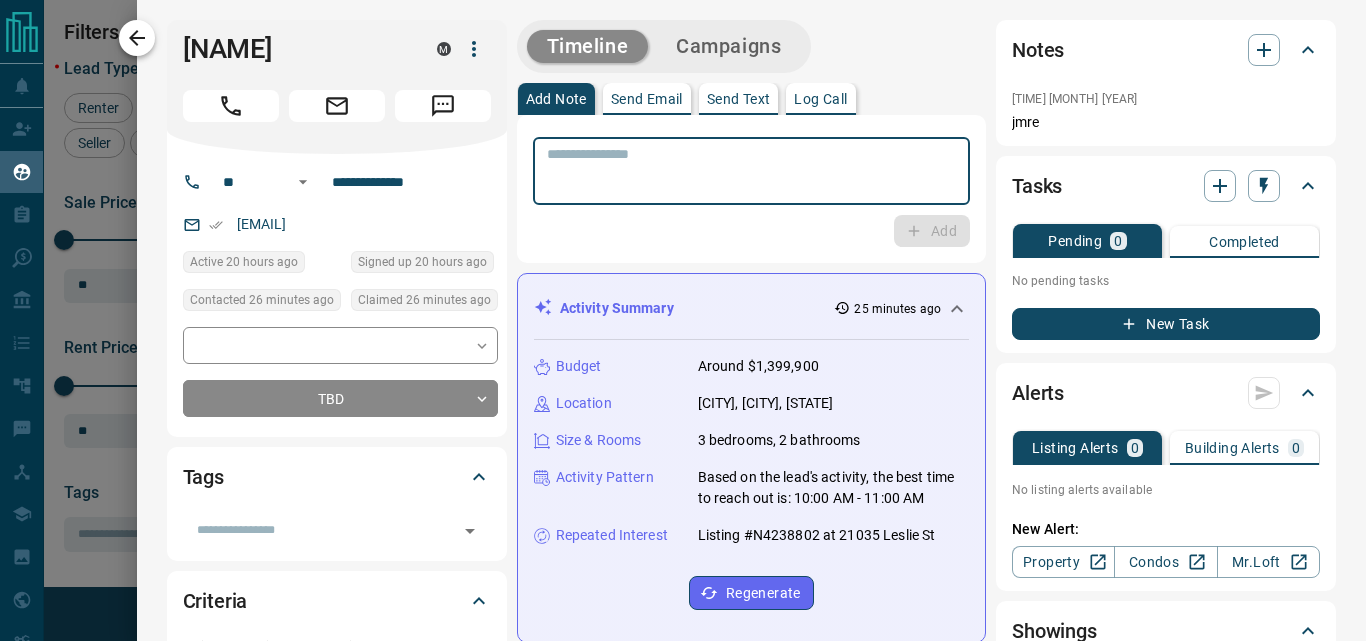 click at bounding box center [137, 38] 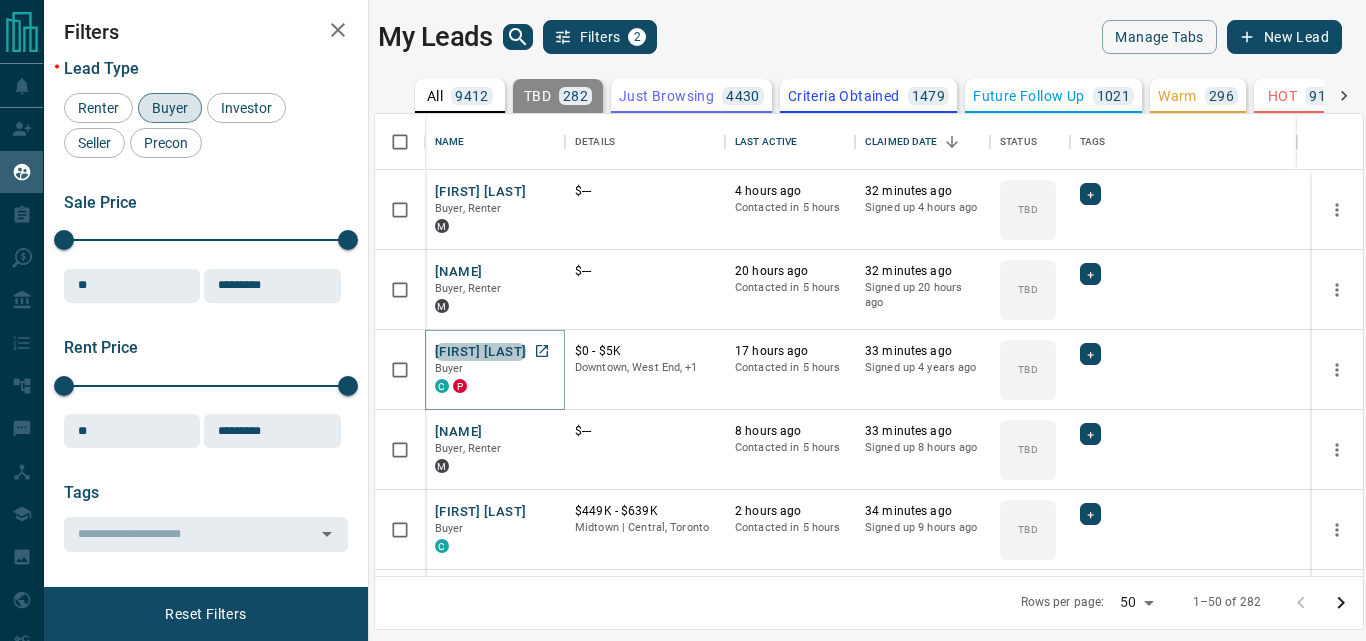 click on "[FIRST] [LAST]" at bounding box center (480, 352) 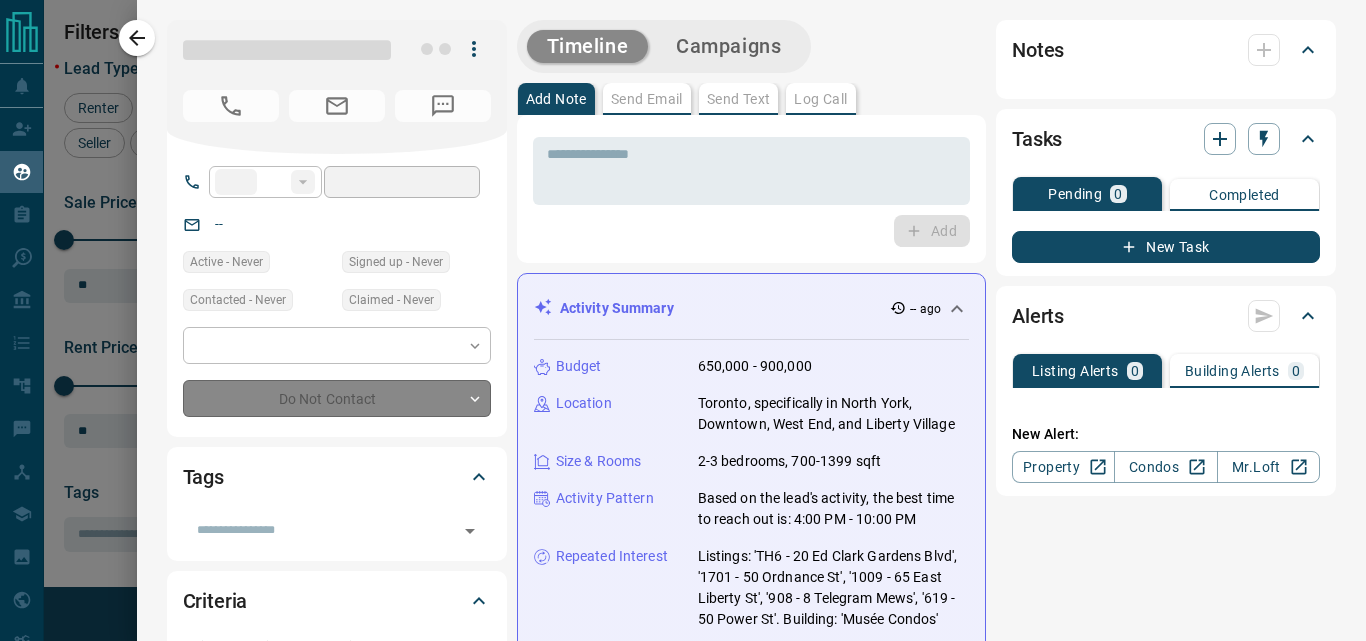 type on "***" 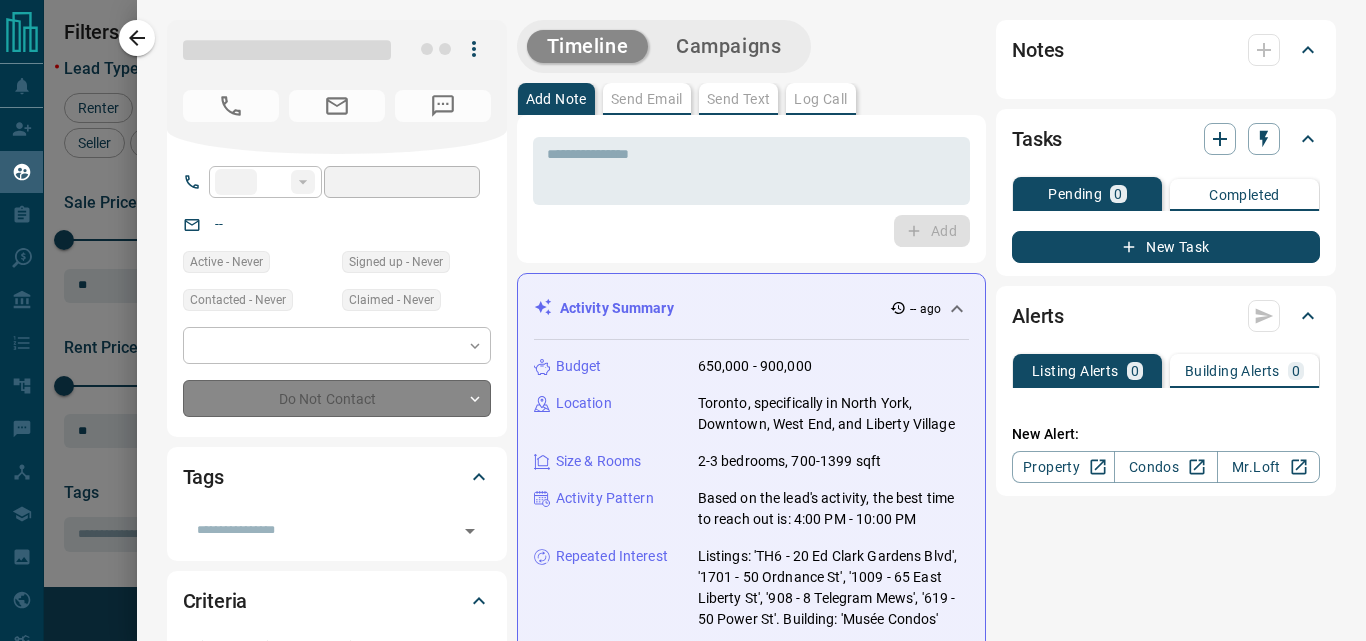 type on "**********" 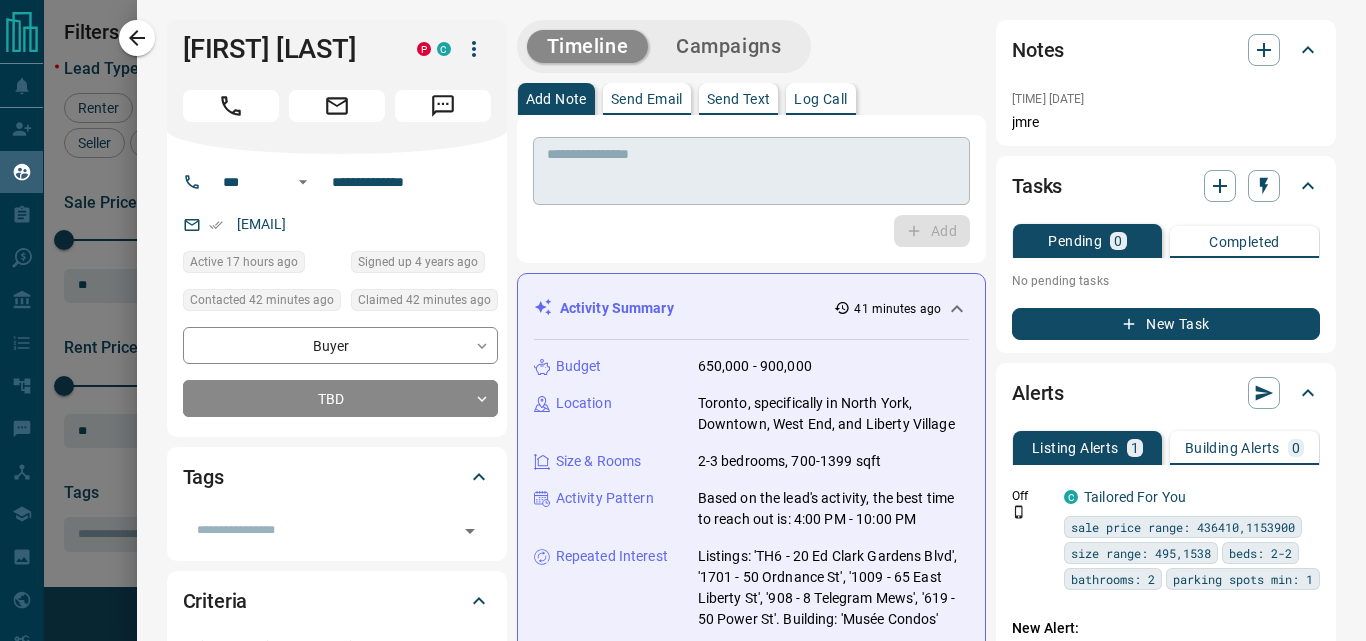 click at bounding box center (751, 171) 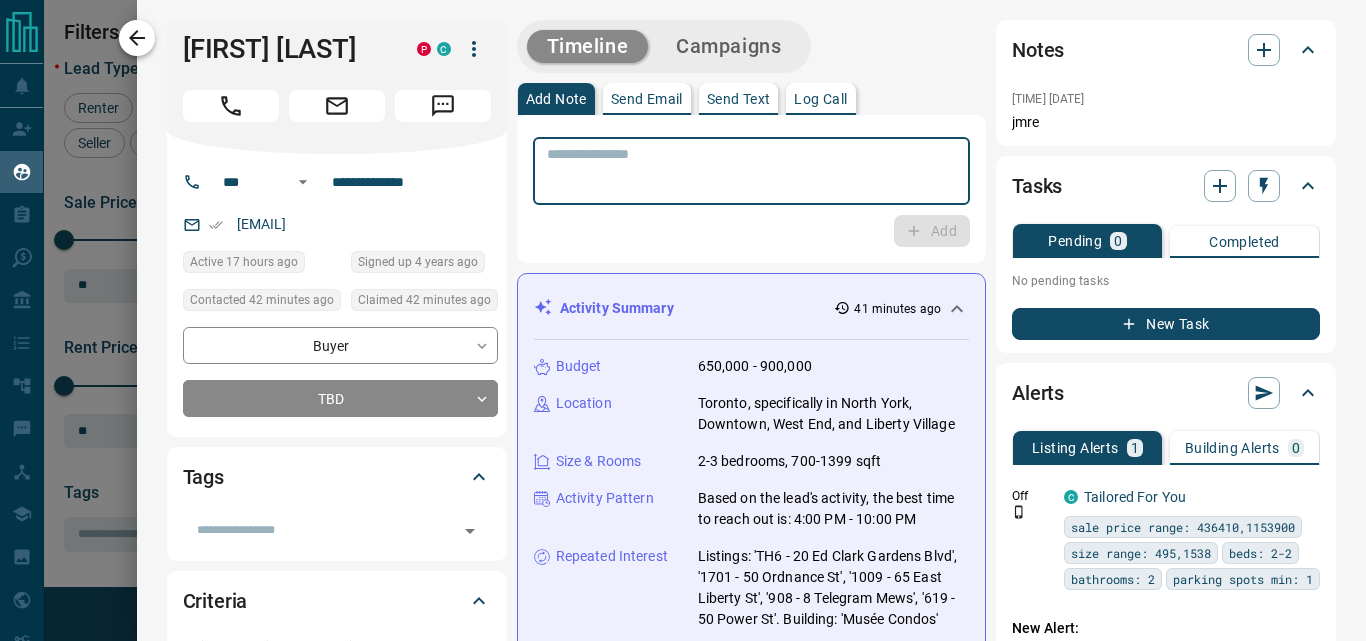 click 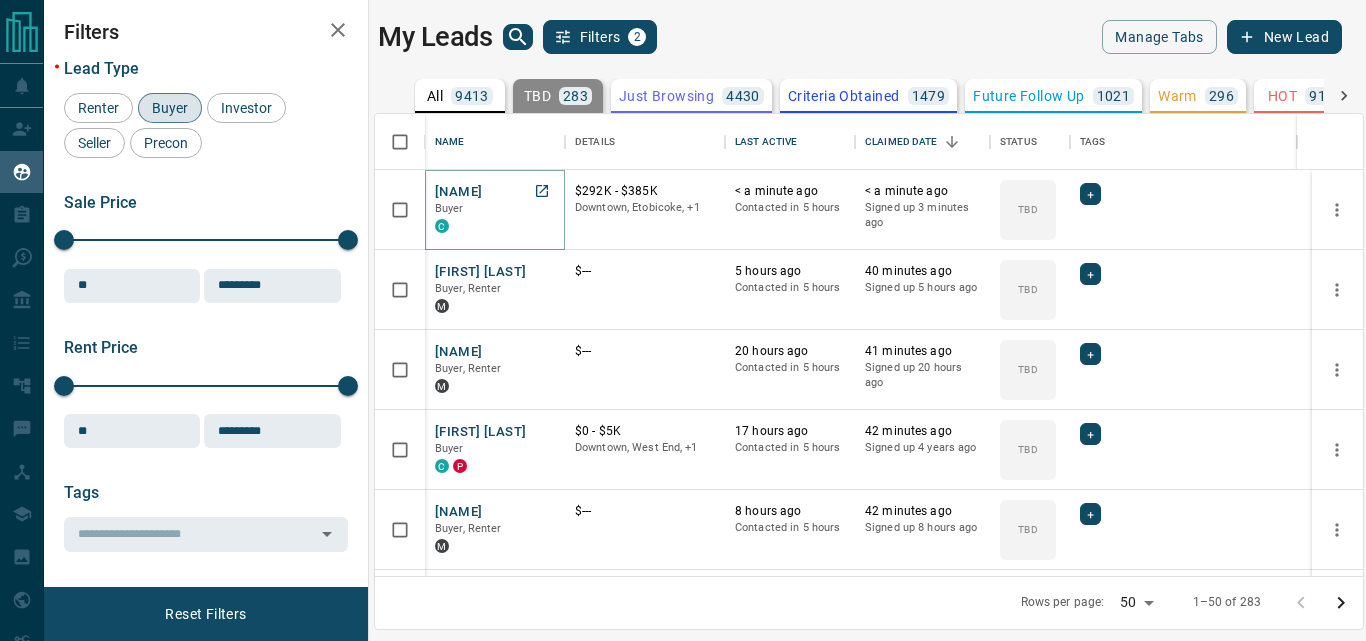 click on "[NAME]" at bounding box center (458, 192) 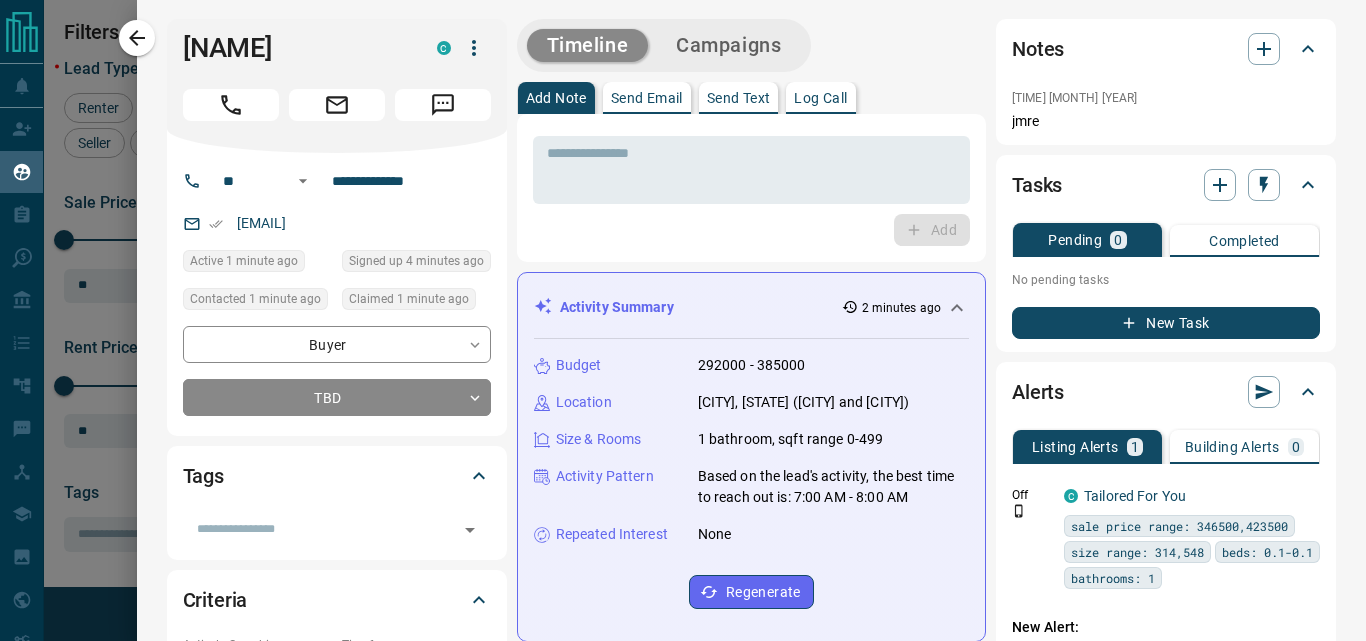 scroll, scrollTop: 0, scrollLeft: 0, axis: both 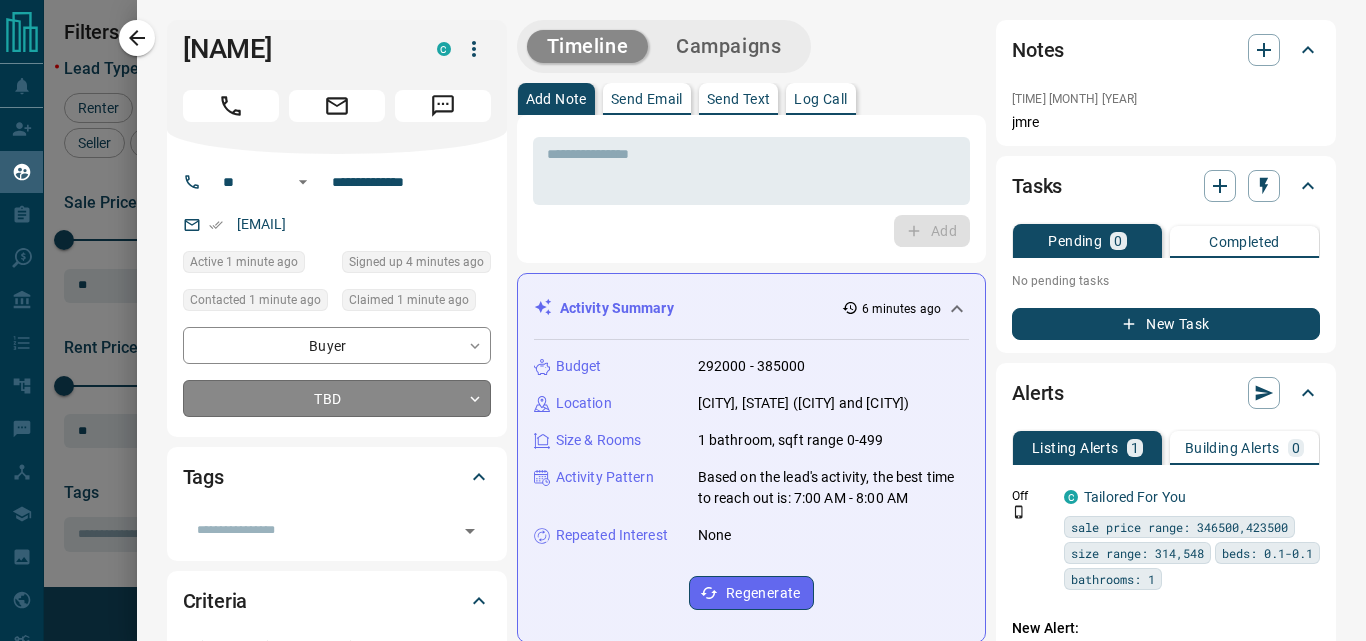 click on "Lead Transfers Claim Leads My Leads Tasks Opportunities Deals Campaigns Automations Messages Broker Bay Training Media Services Agent Resources Precon Worksheet My Team Mobile Apps Disclosure Logout My Leads Filters 2 Manage Tabs New Lead All [NUMBER] TBD [NUMBER] Do Not Contact - Not Responsive [NUMBER] Bogus [NUMBER] Just Browsing [NUMBER] Criteria Obtained [NUMBER] Future Follow Up [NUMBER] Warm [NUMBER] HOT [NUMBER] Taken on Showings [NUMBER] Submitted Offer [NUMBER] Client [NUMBER] Name Details Last Active Claimed Date Status Tags [FIRST] [LAST] Buyer C $[NUMBER] - $[NUMBER] [CITY], [CITY], +1 [NUMBER] minutes ago Contacted in [NUMBER] hours [NUMBER] minutes ago Signed up [NUMBER] minutes ago TBD + [FIRST] [LAST] Buyer, Renter M $--- [NUMBER] hours ago Contacted in [NUMBER] hours [NUMBER] minutes ago Signed up [NUMBER] hours ago TBD + [FIRST] [LAST] Buyer, Renter M $--- [NUMBER] hours ago Contacted in [NUMBER] hours [NUMBER] minutes ago Signed up [NUMBER] hours ago TBD + [FIRST] [LAST] Buyer C P $0 - $5K [CITY], [CITY], +1 [NUMBER] hours ago Contacted in [NUMBER] hours [NUMBER] minutes ago Signed up [NUMBER] years ago TBD + [FIRST] [LAST] Buyer, Renter M $--- [NUMBER] hours ago TBD + C +" at bounding box center (683, 308) 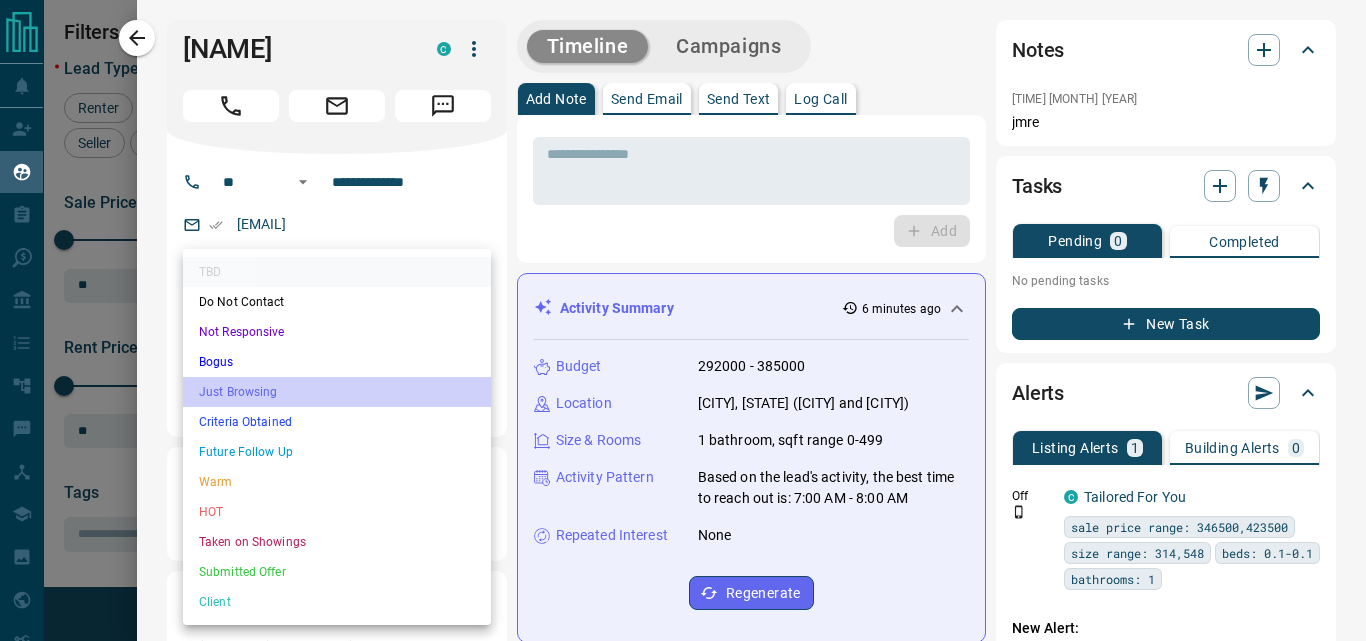 click on "Just Browsing" at bounding box center [337, 392] 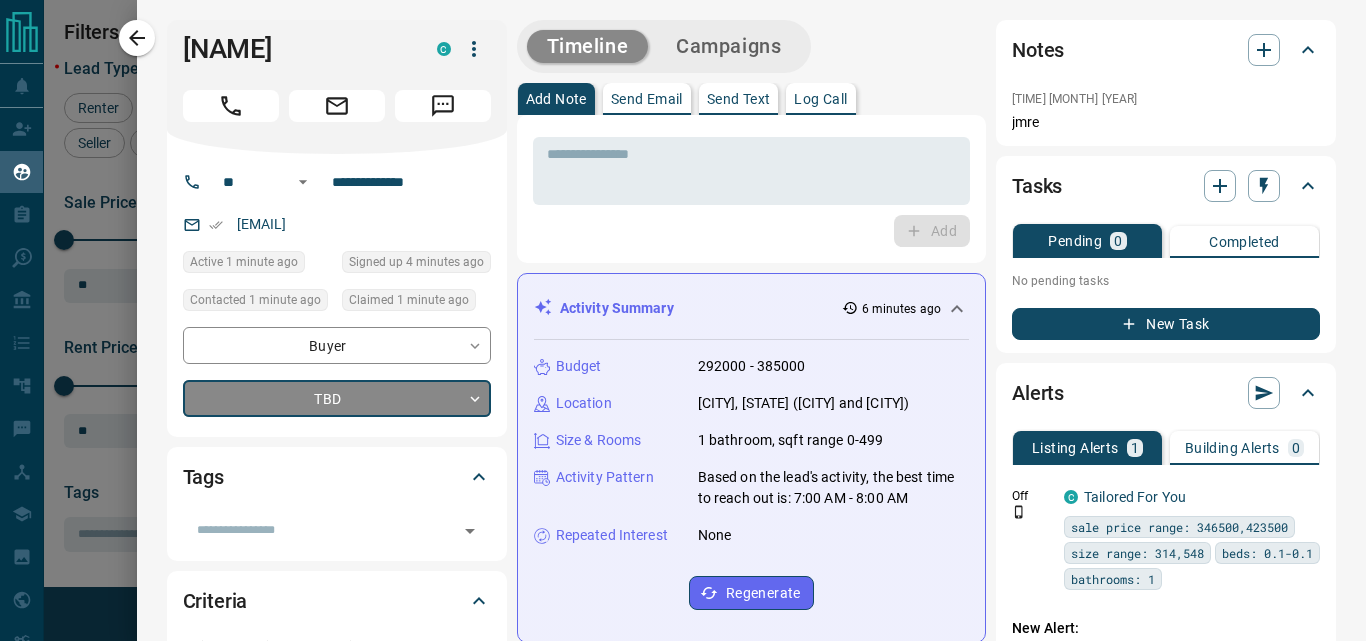 type on "*" 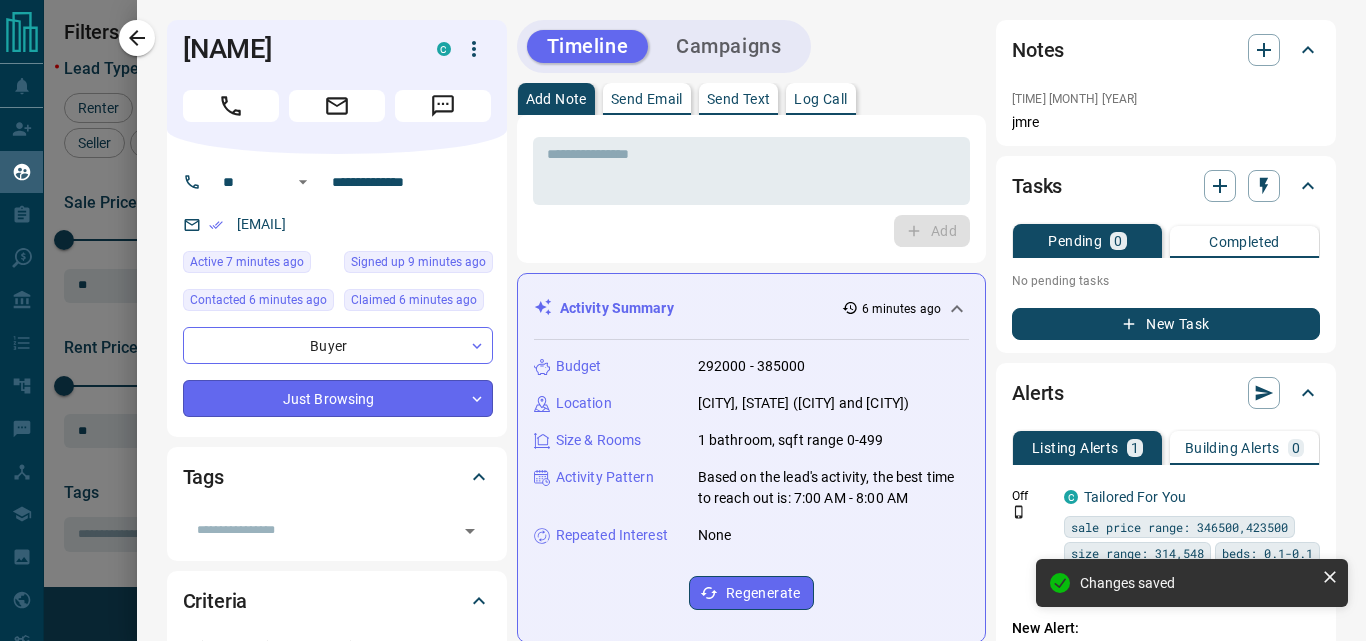 click on "Name Details Last Active Claimed Date Status Tags Aakil Bohra Buyer C $292K - $385K Downtown, Etobicoke, +1 7 minutes ago Contacted in 5 hours 6 minutes ago Signed up 9 minutes ago TBD + Ibrahim Barry Buyer, Renter M $--- 5 hours ago Contacted in 5 hours 47 minutes ago Signed up 5 hours ago TBD + Emily Du Buyer, Renter M $--- 20 hours ago Contacted in 5 hours 47 minutes ago Signed up 20 hours ago TBD + Flavia Senna Buyer C P $0 - $5K Downtown, West End, +1 17 hours ago Contacted in 5 hours 48 minutes ago Signed up 4 years ago TBD + Ayesha Khan Buyer, Renter M $--- 8 hours ago TBD + C" at bounding box center [683, 308] 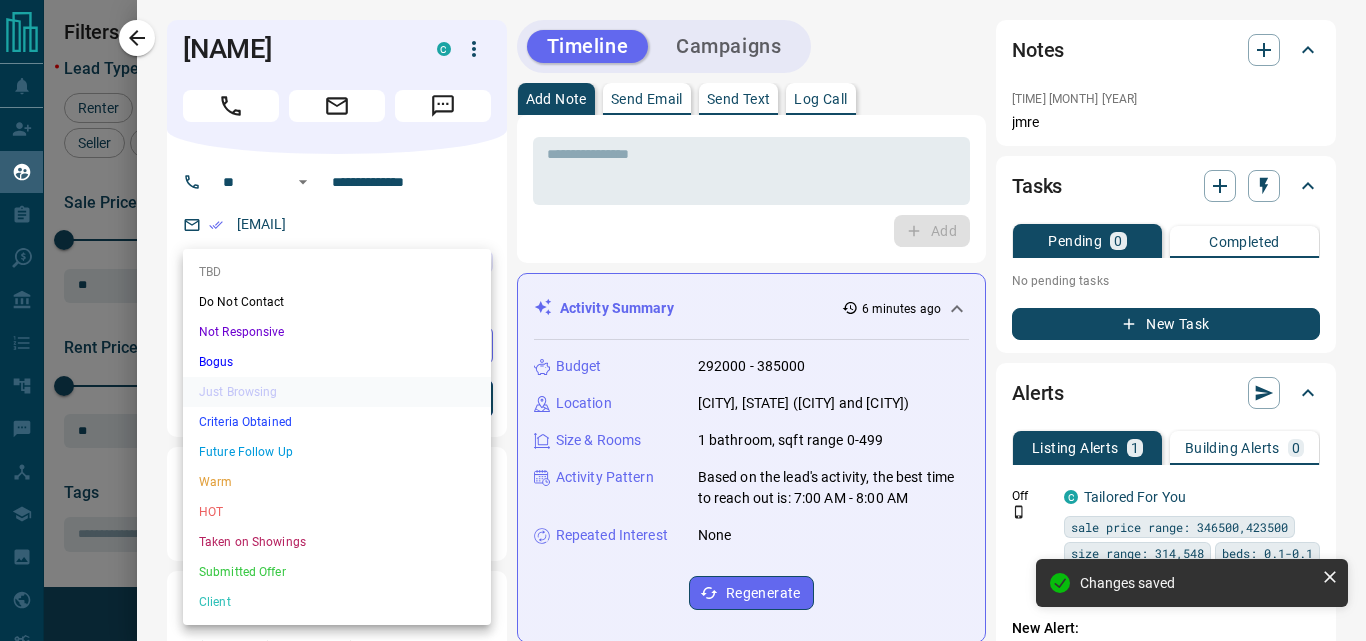 click on "TBD Do Not Contact Not Responsive Bogus Just Browsing Criteria Obtained Future Follow Up Warm HOT Taken on Showings Submitted Offer Client" at bounding box center [337, 437] 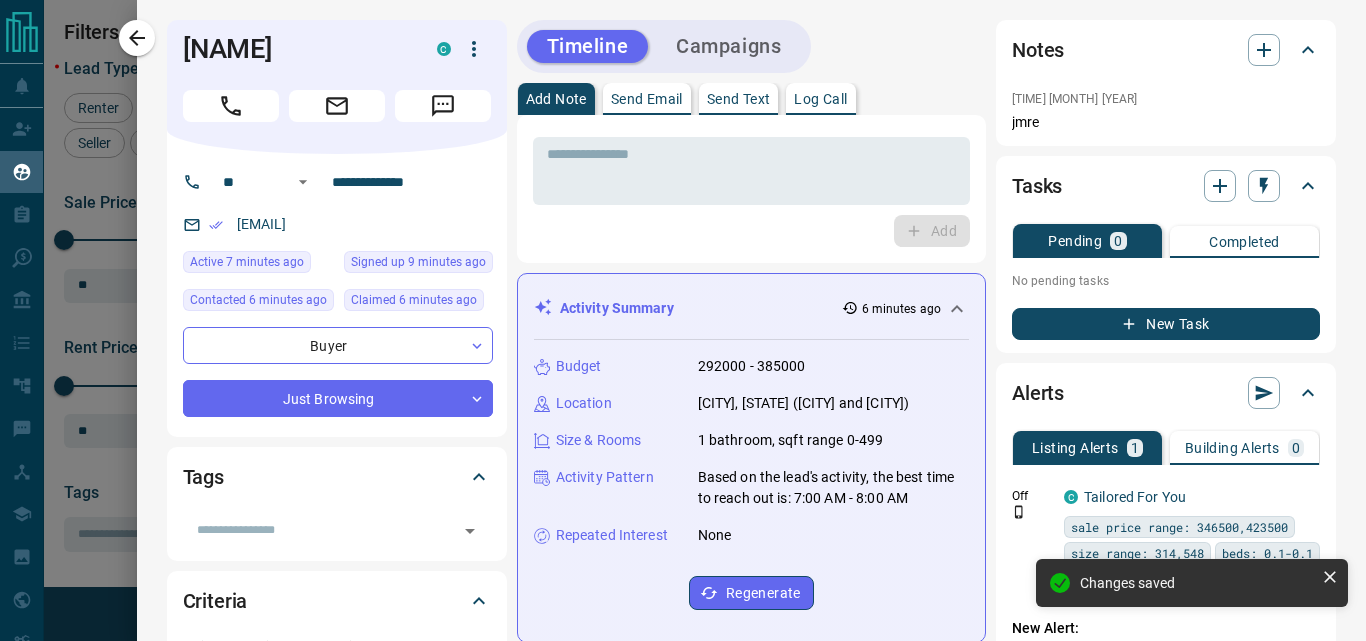 drag, startPoint x: 544, startPoint y: 354, endPoint x: 640, endPoint y: 264, distance: 131.59027 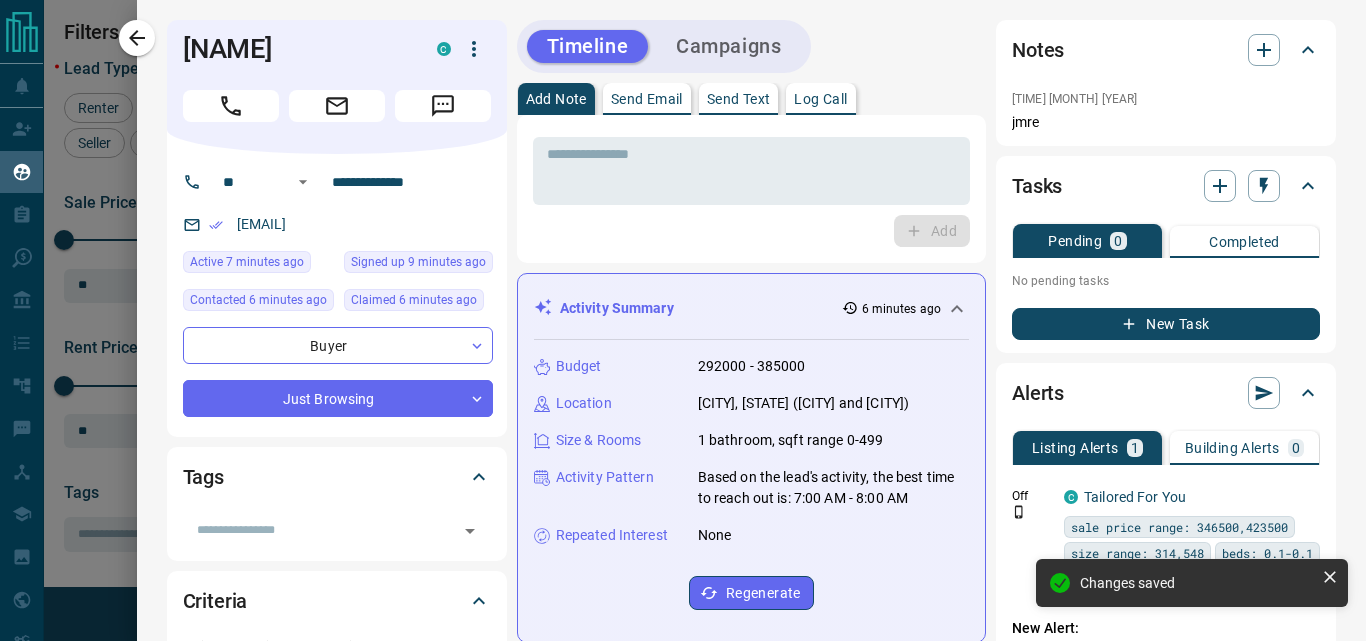 click at bounding box center [683, 320] 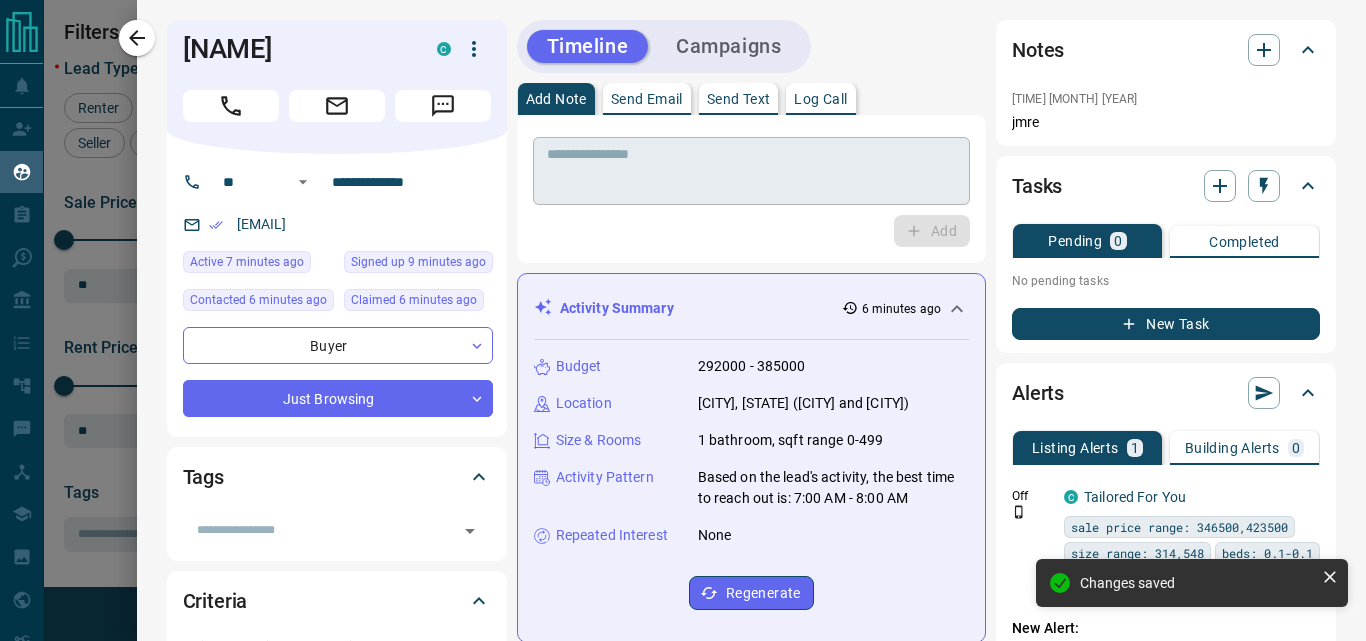 click at bounding box center [751, 171] 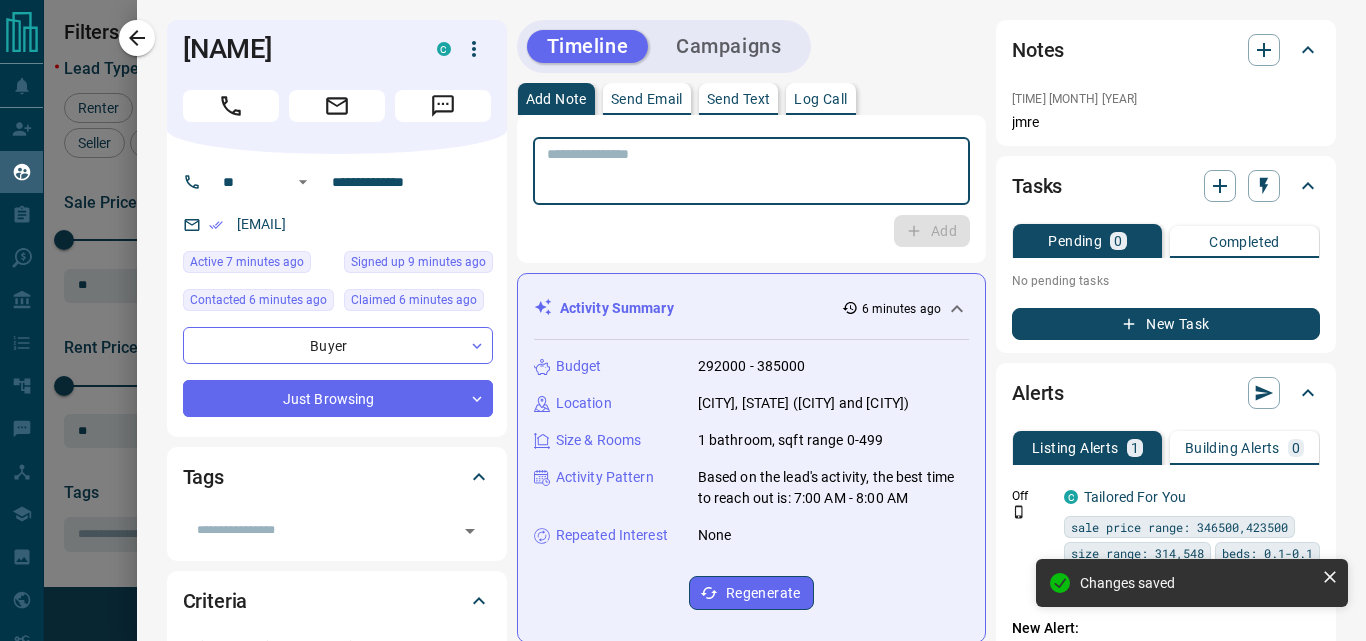 click at bounding box center [751, 171] 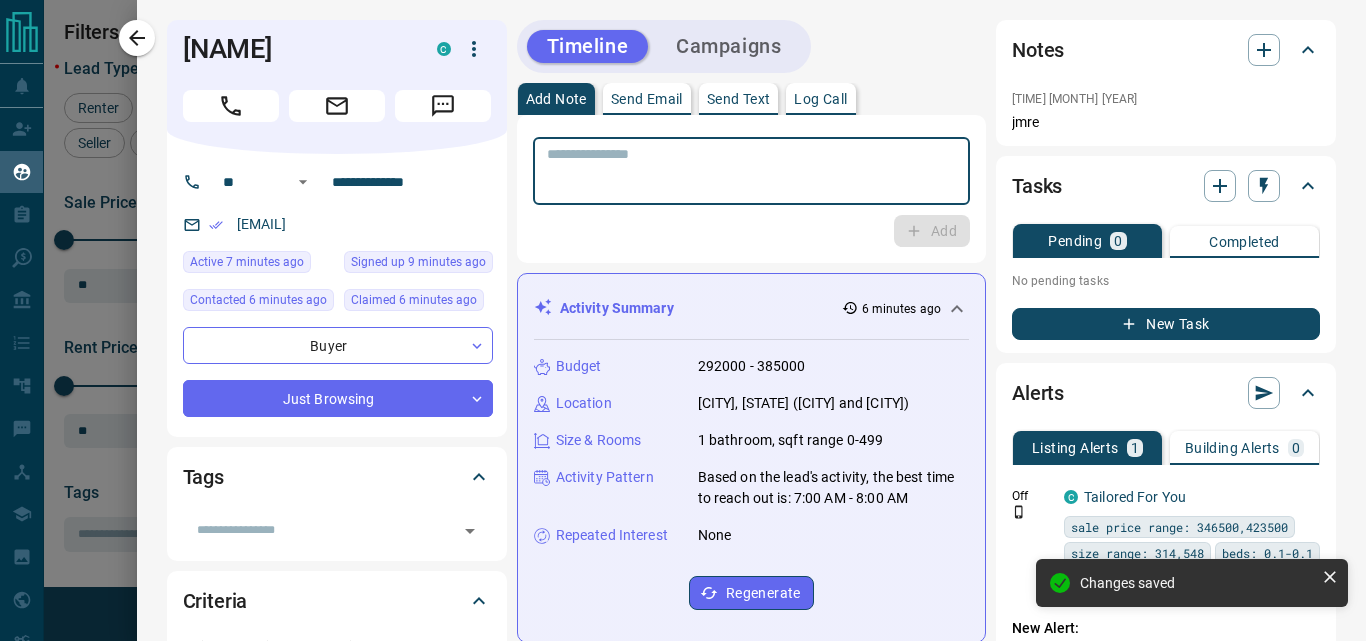 click at bounding box center [751, 171] 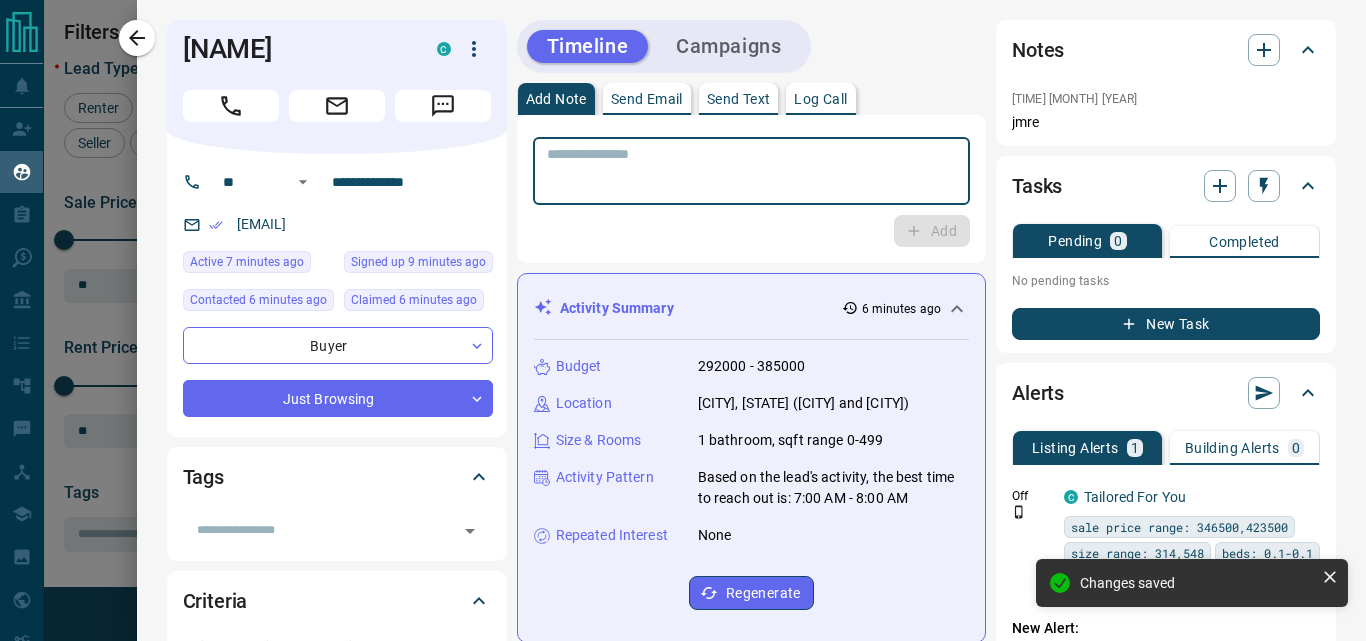 click at bounding box center [751, 171] 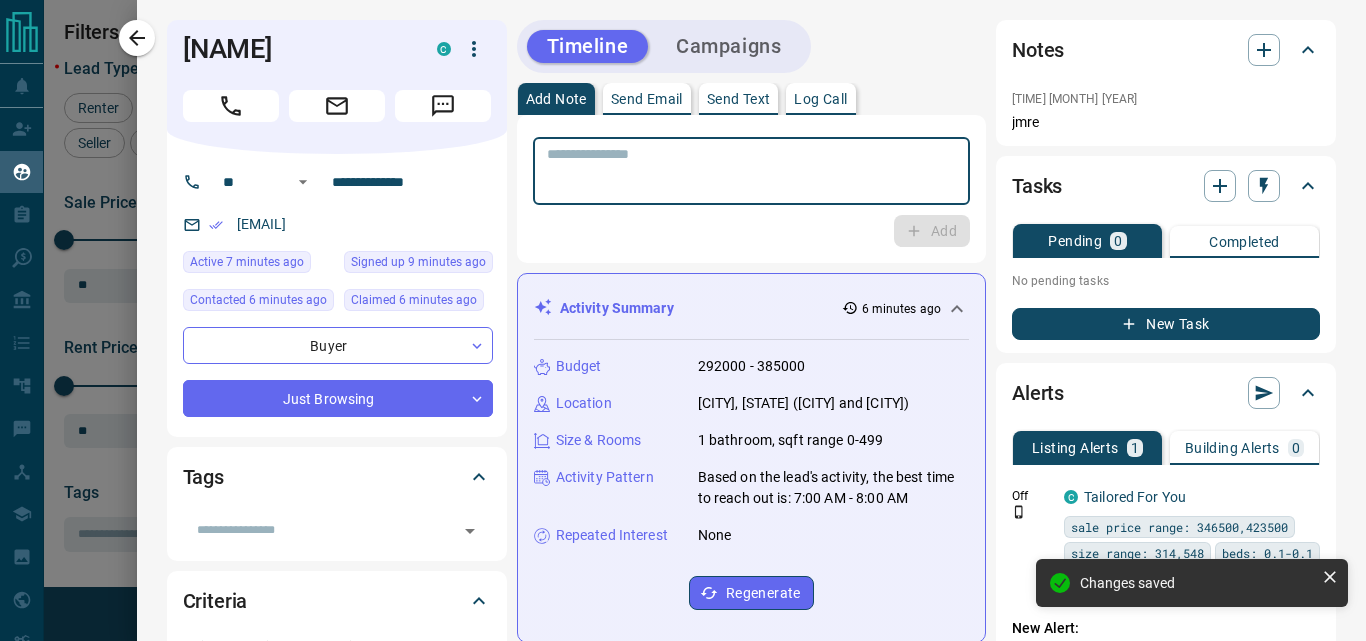 click at bounding box center (751, 171) 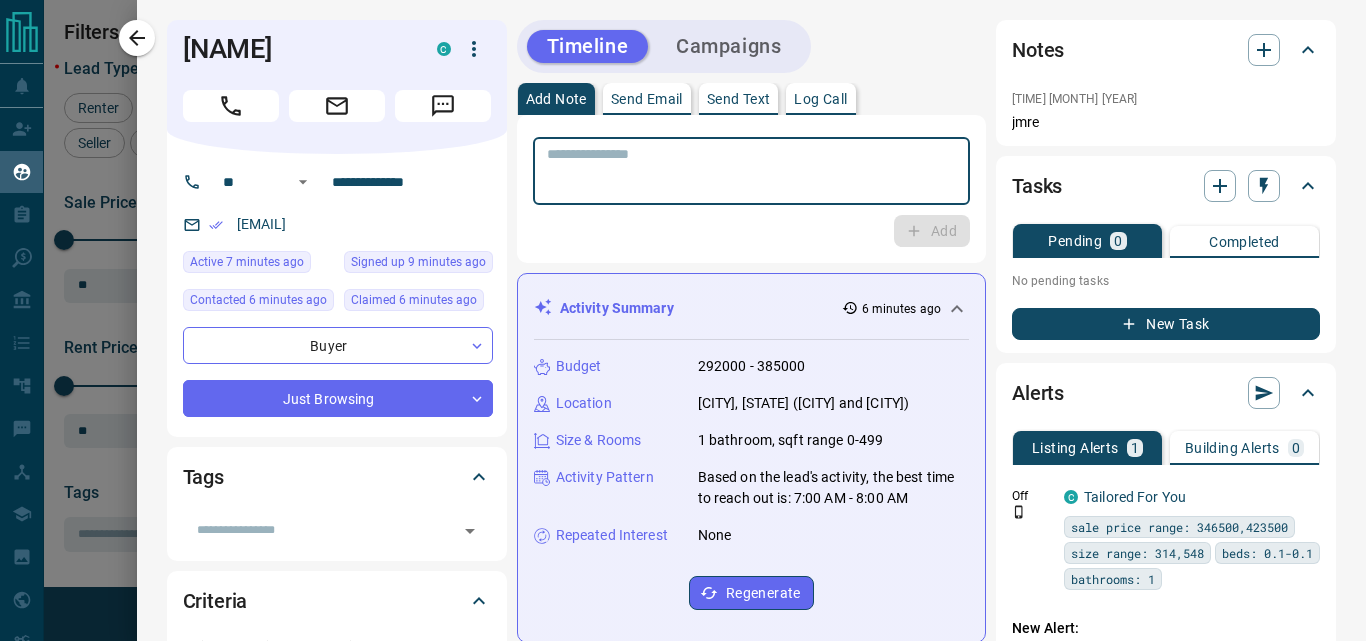 click at bounding box center [751, 171] 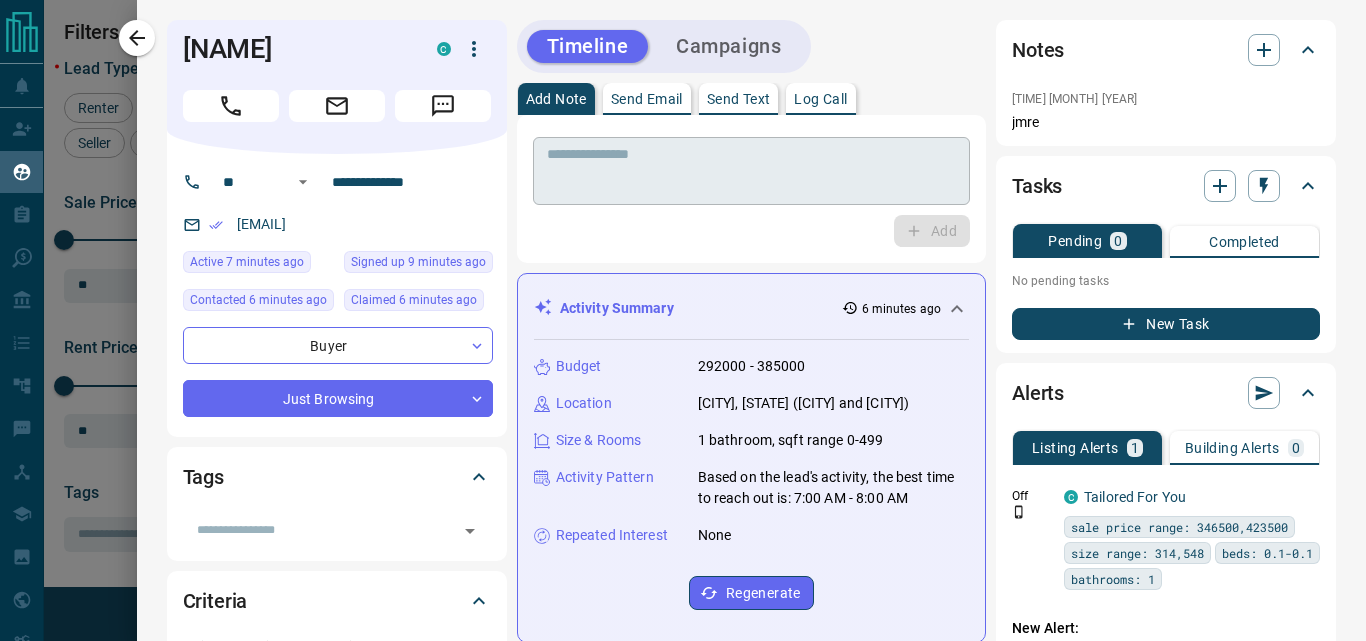 drag, startPoint x: 680, startPoint y: 144, endPoint x: 703, endPoint y: 175, distance: 38.600517 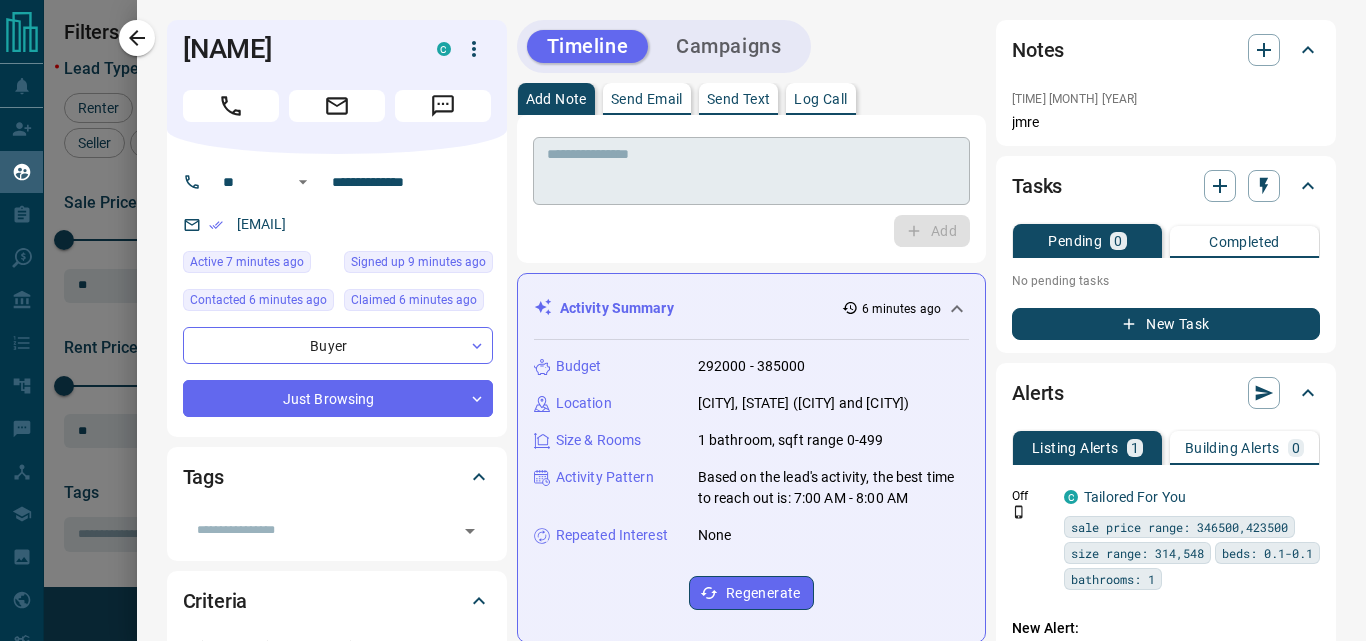 click on "* ​" at bounding box center (751, 171) 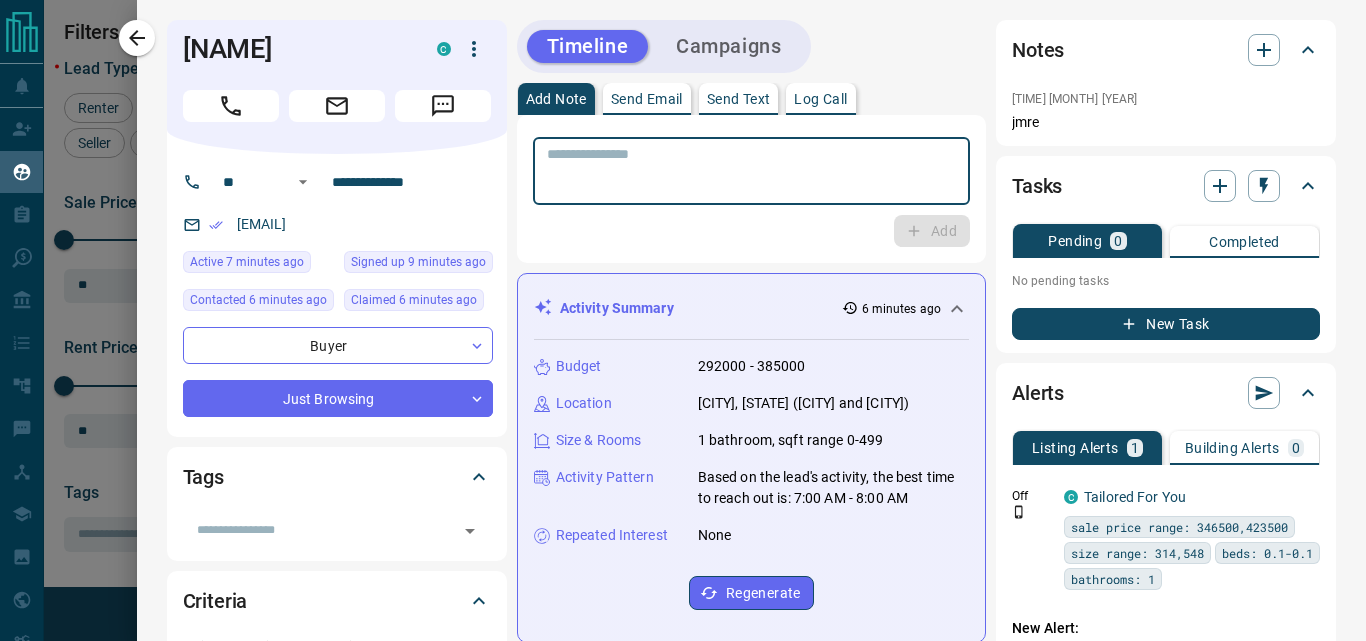 drag, startPoint x: 703, startPoint y: 175, endPoint x: 744, endPoint y: 179, distance: 41.19466 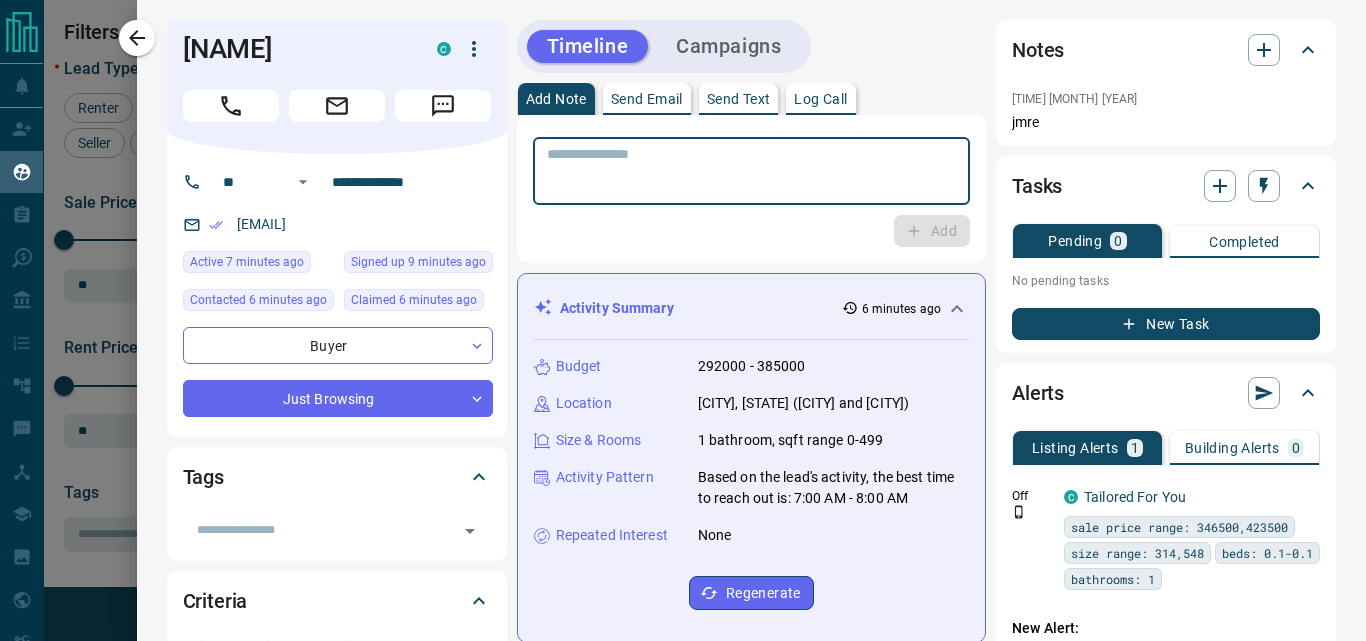 click at bounding box center (751, 171) 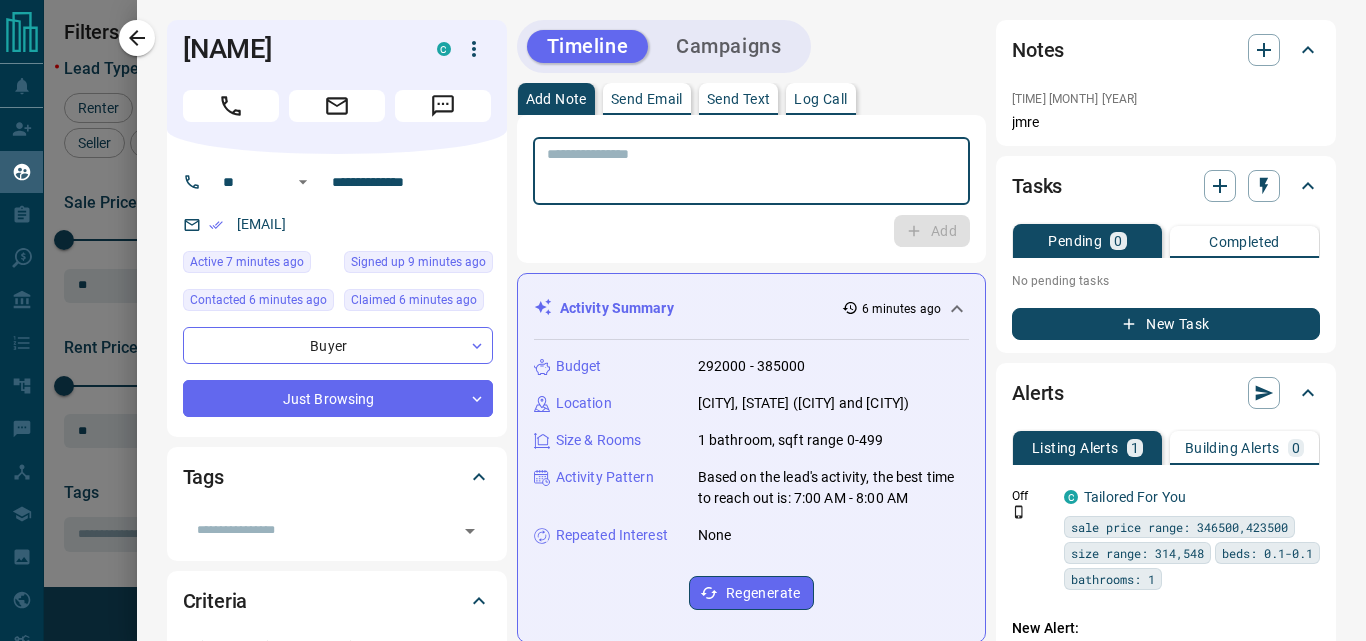 click at bounding box center (751, 171) 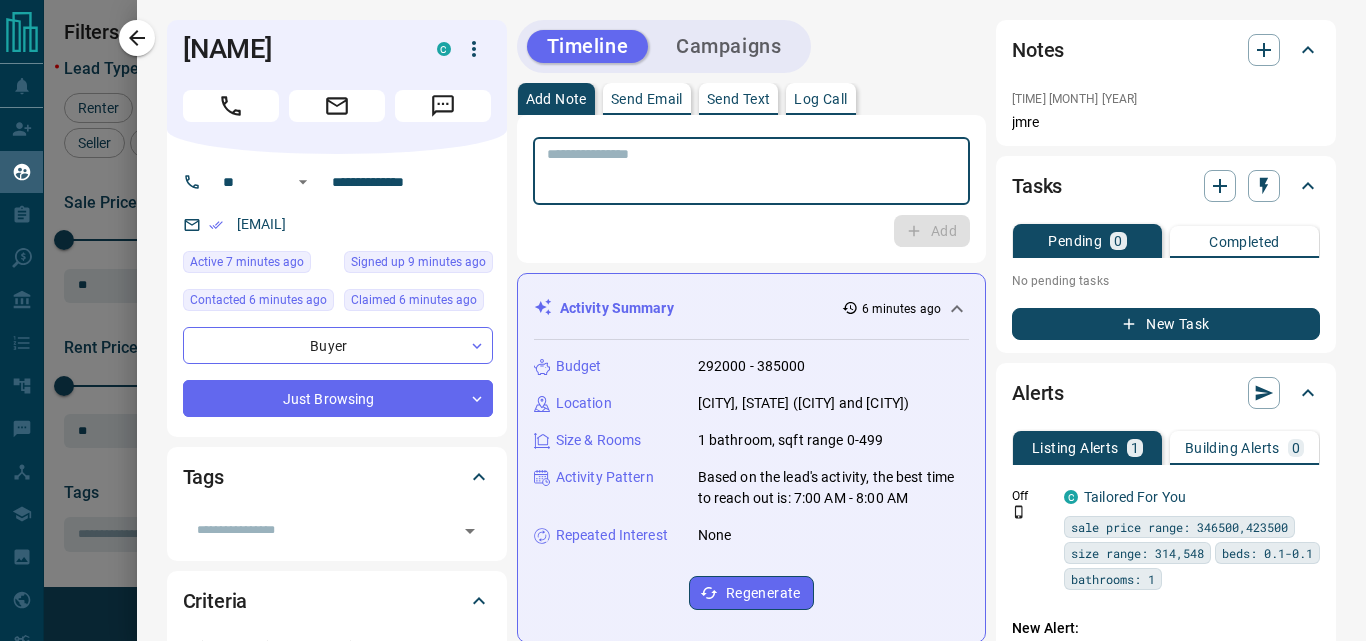 click at bounding box center [751, 171] 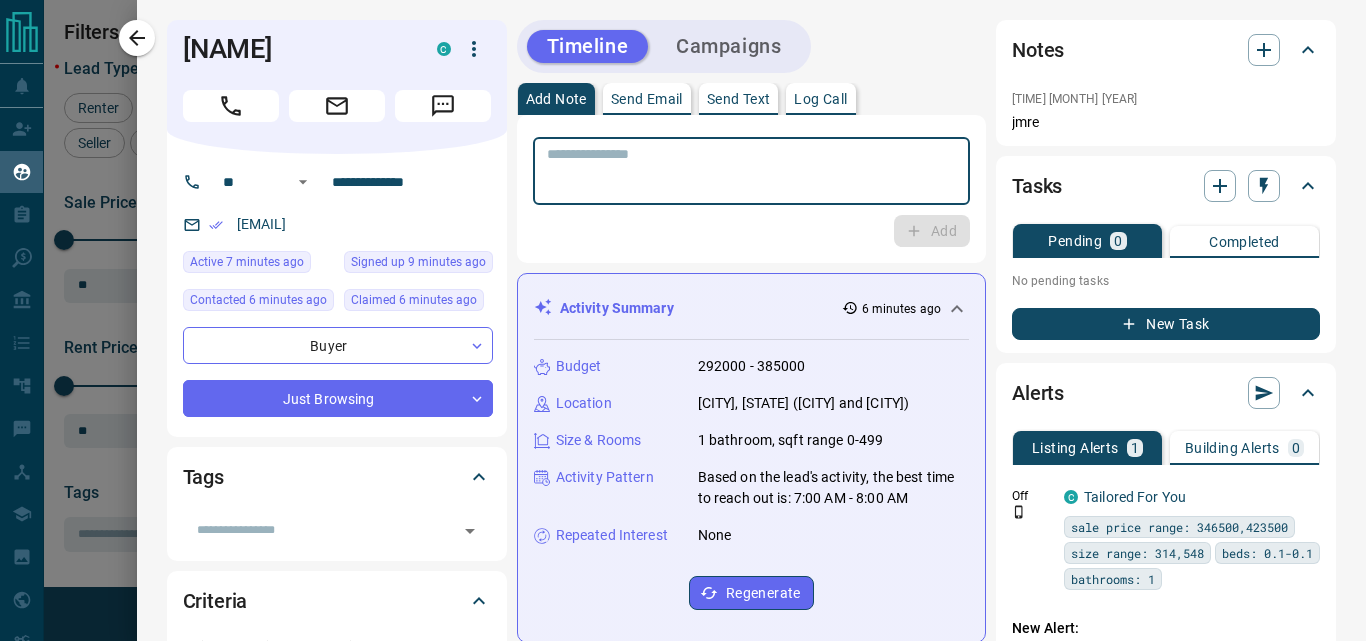 click at bounding box center (751, 171) 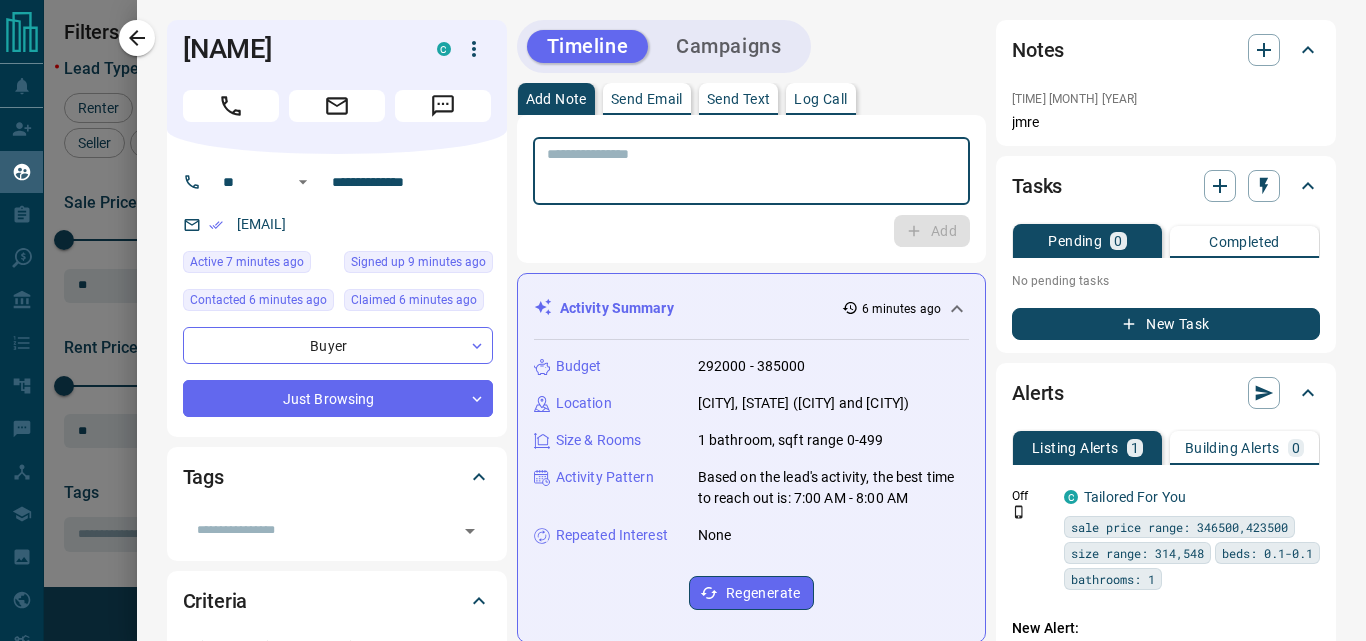 click at bounding box center (751, 171) 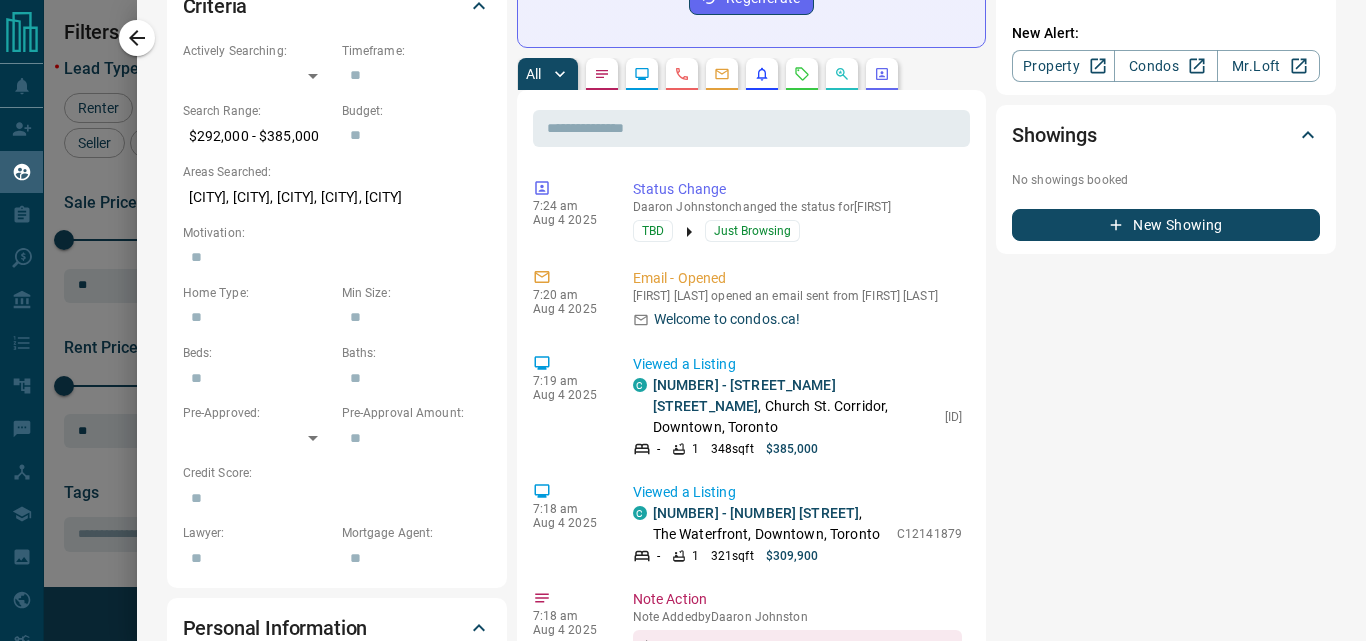 scroll, scrollTop: 600, scrollLeft: 0, axis: vertical 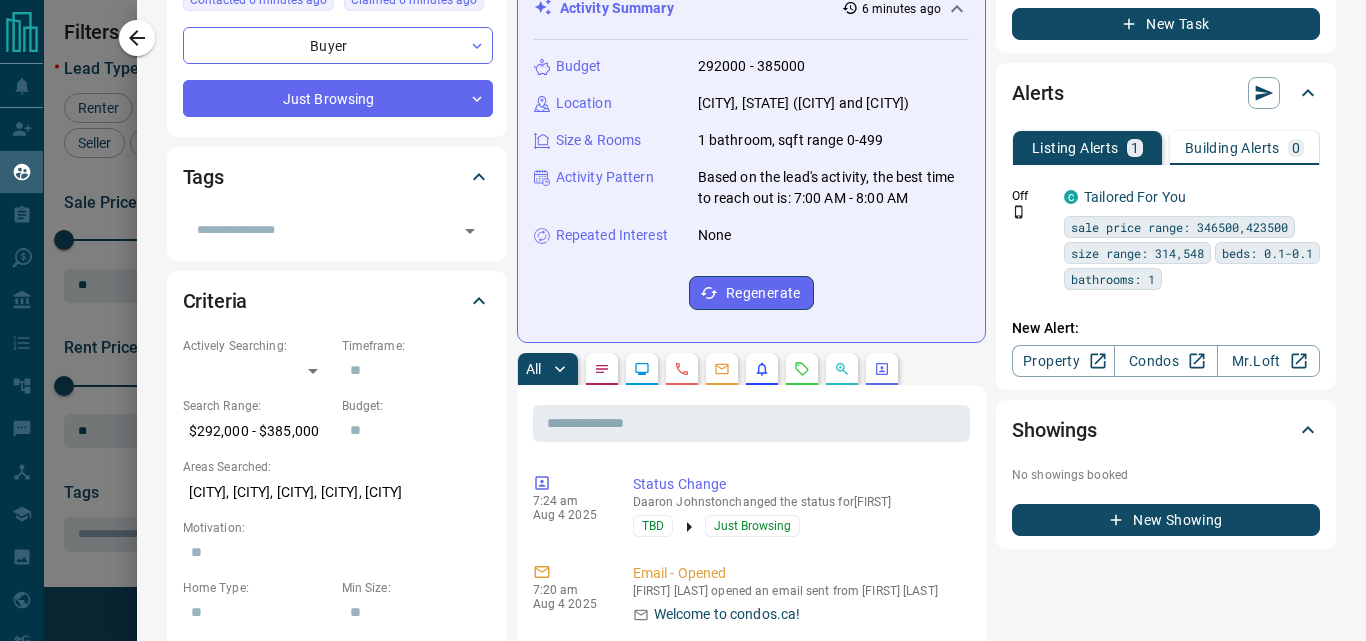 click on "Budget [NUMBER] - [NUMBER] Location [CITY], [STATE] ([CITY] and [CITY]) Size & Rooms [NUMBER] bathroom, sqft range [NUMBER]-[NUMBER] Activity Pattern Based on the lead's activity, the best time to reach out is:  7:00 AM - 8:00 AM Repeated Interest None Regenerate" at bounding box center [751, 183] 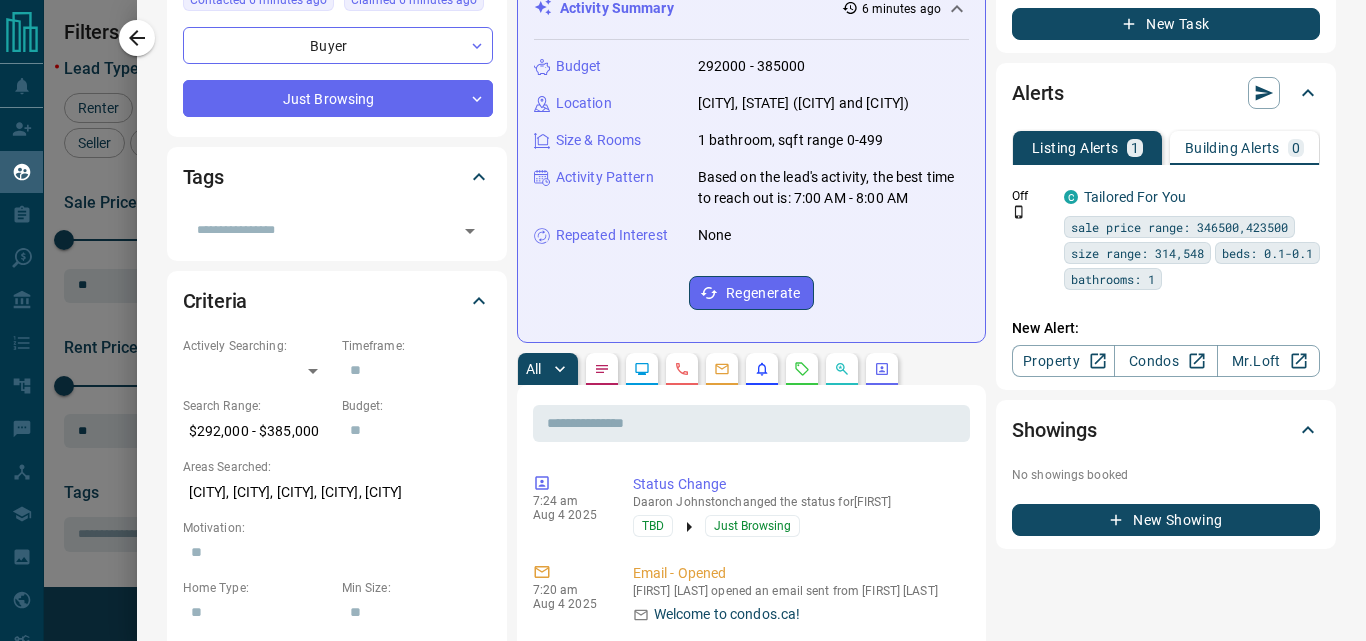 scroll, scrollTop: 191, scrollLeft: 0, axis: vertical 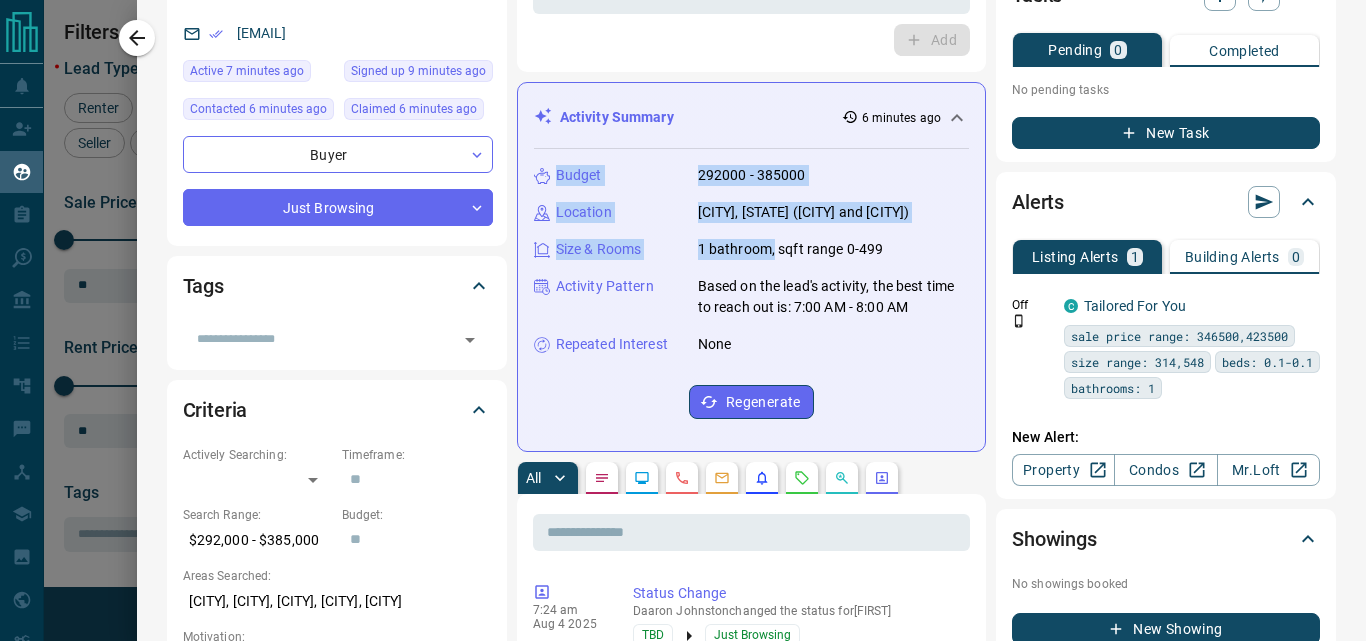 click on "7:24 am Aug 4 2025 Status Change [NAME] changed the status for Aakil TBD Just Browsing 7:20 am Aug 4 2025 Email - Opened Aakil Bohra opened an email sent from [NAME] Welcome to condos.ca! 7:19 am Aug 4 2025 Viewed a Listing C [NUMBER] - [STREET_NAME] [STREET_NAME] , [STREET_NAME], Downtown, [CITY] - 1 348 sqft $385,000 C12322287 7:18 am Aug 4 2025 Viewed a Listing C [NUMBER] - [STREET_NAME] [STREET_NAME] , [STREET_NAME], Downtown, [CITY] - 1 321 sqft $309,900 C12141879 7:18 am Aug 4 2025 Note Action Note Added by [NAME] jmre 7:18 am Aug 4 2025 Phone Call - Outgoing Manual [NAME] called Aakil Bohra Called From: [PHONE] [PHONE]" at bounding box center (751, 1013) 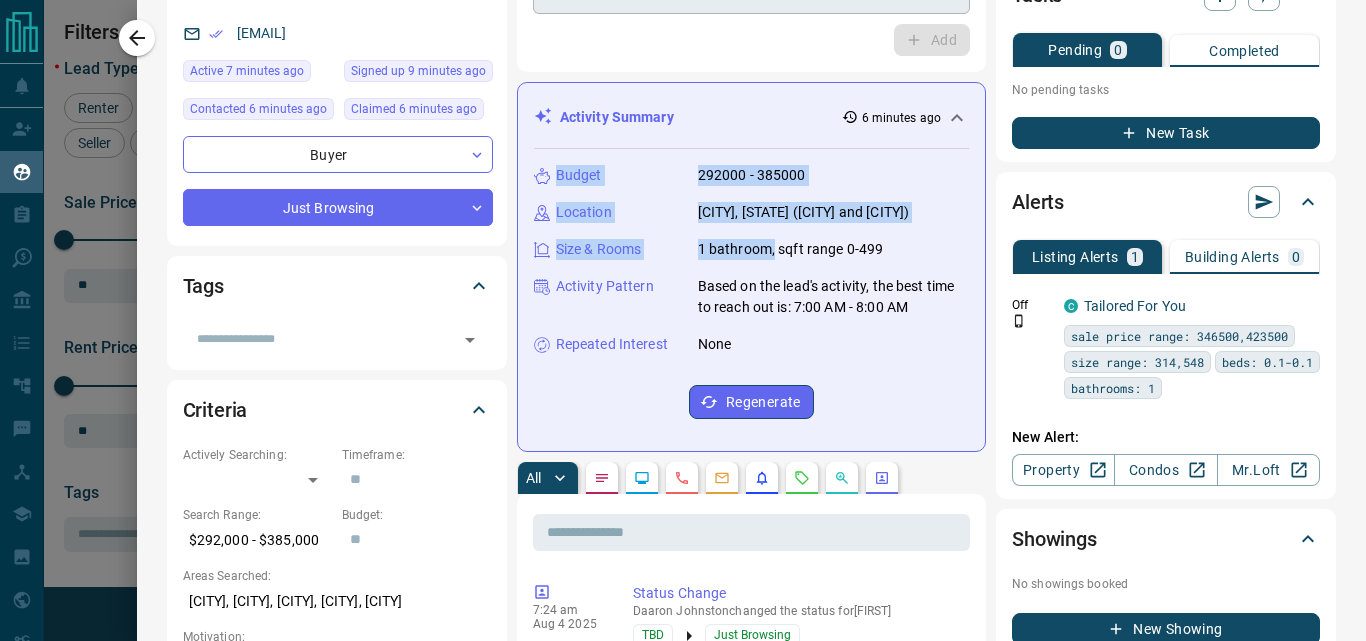 scroll, scrollTop: 0, scrollLeft: 0, axis: both 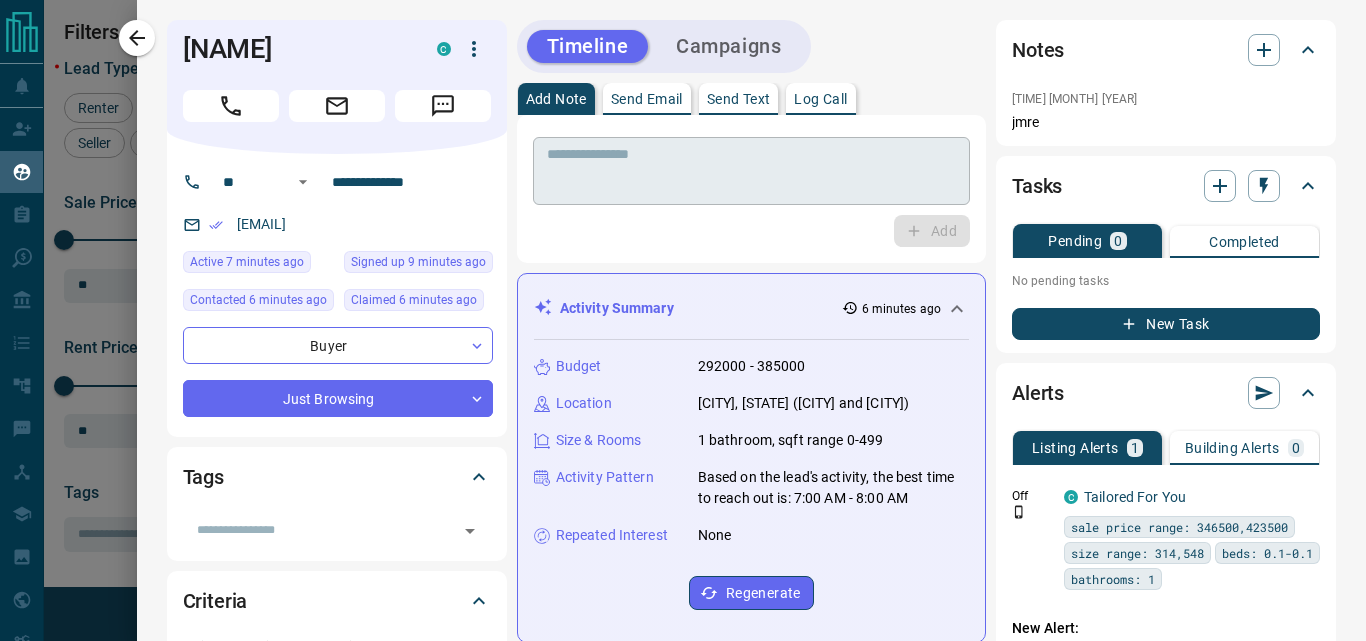 click on "* ​ Add" at bounding box center [751, 189] 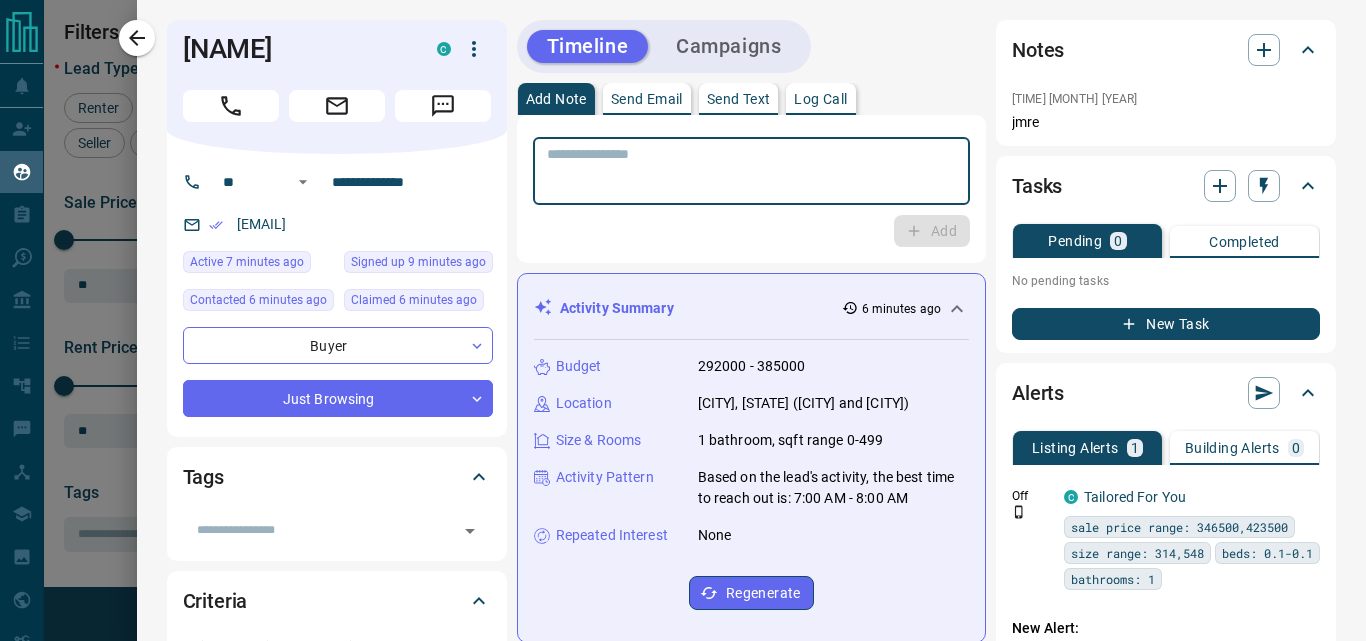 click at bounding box center [751, 171] 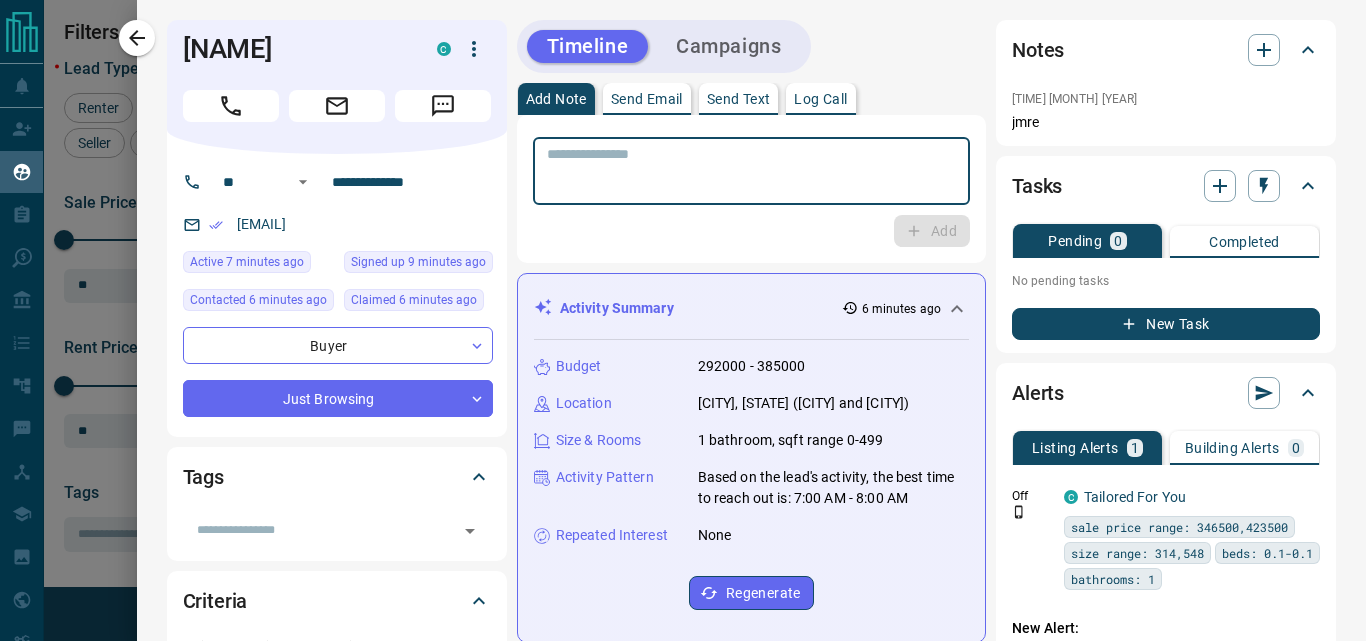 click at bounding box center (751, 171) 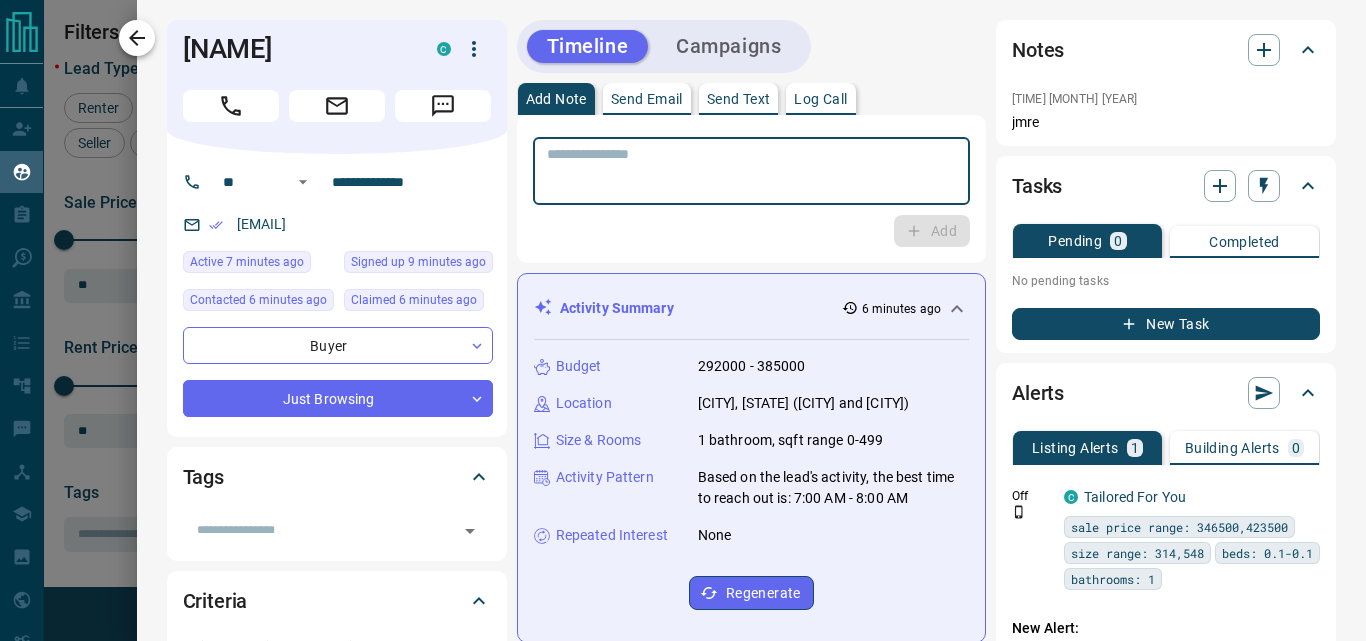 drag, startPoint x: 665, startPoint y: 182, endPoint x: 139, endPoint y: 45, distance: 543.5485 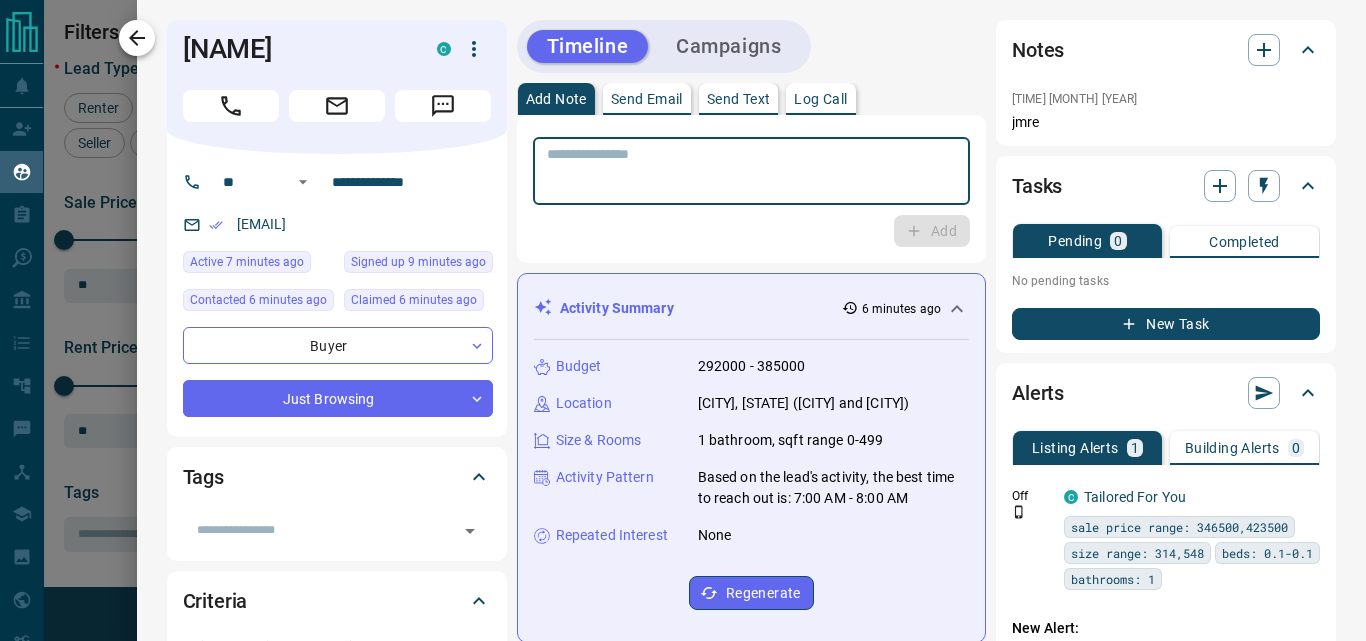 click on "**********" at bounding box center (751, 320) 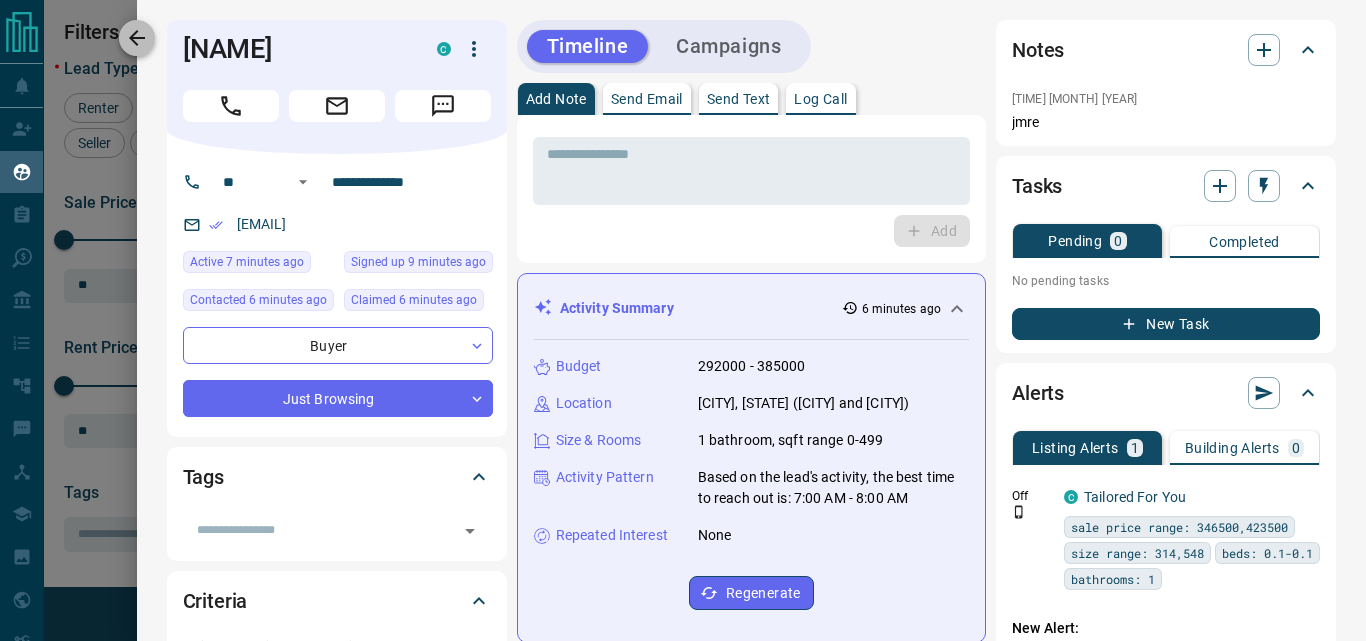 click 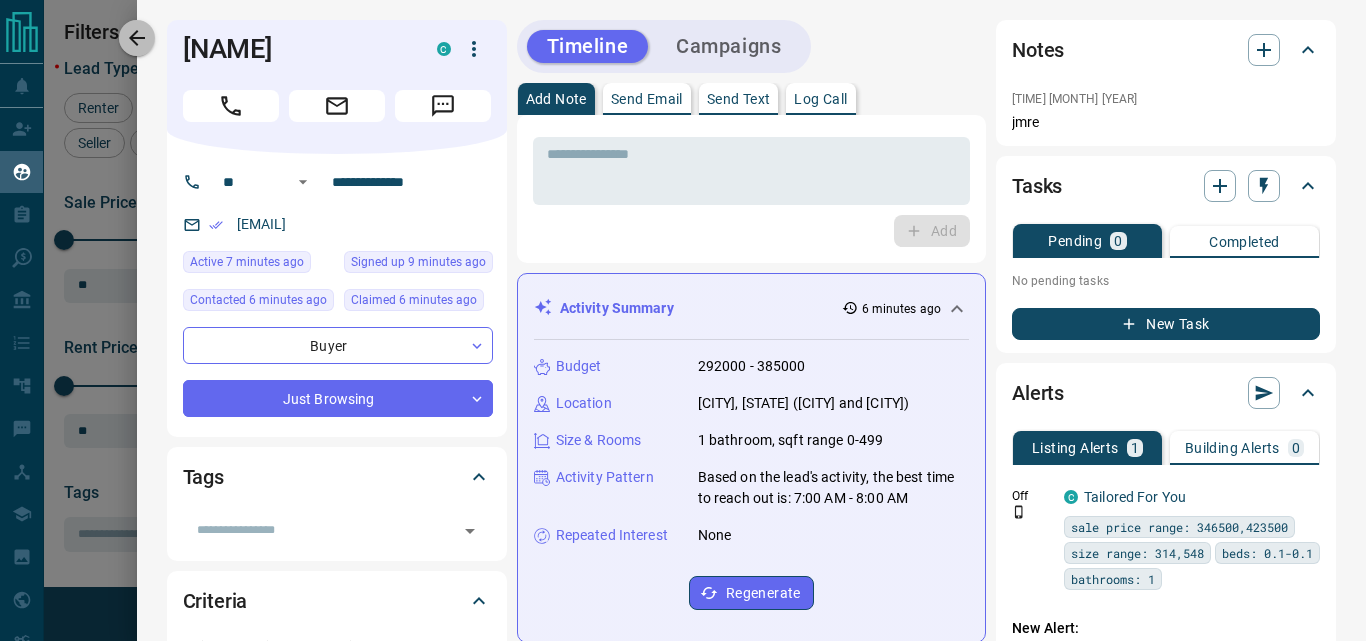 click on "**********" at bounding box center (751, 1214) 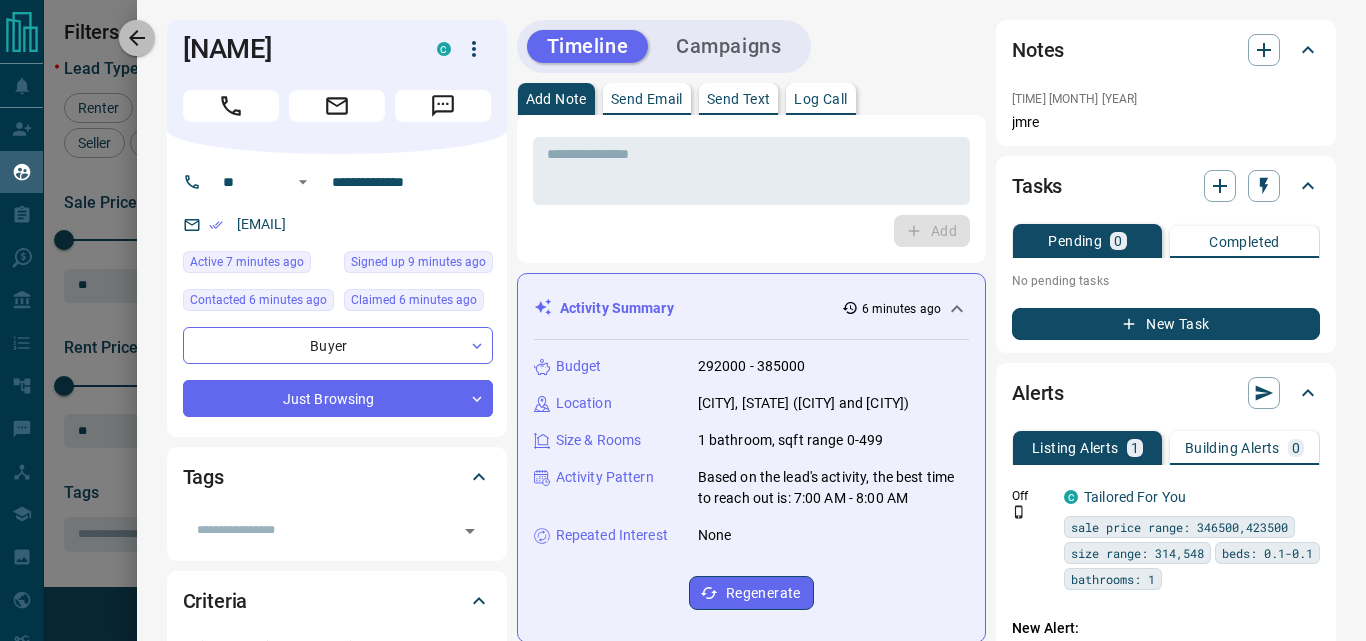 click on "**********" at bounding box center [751, 1214] 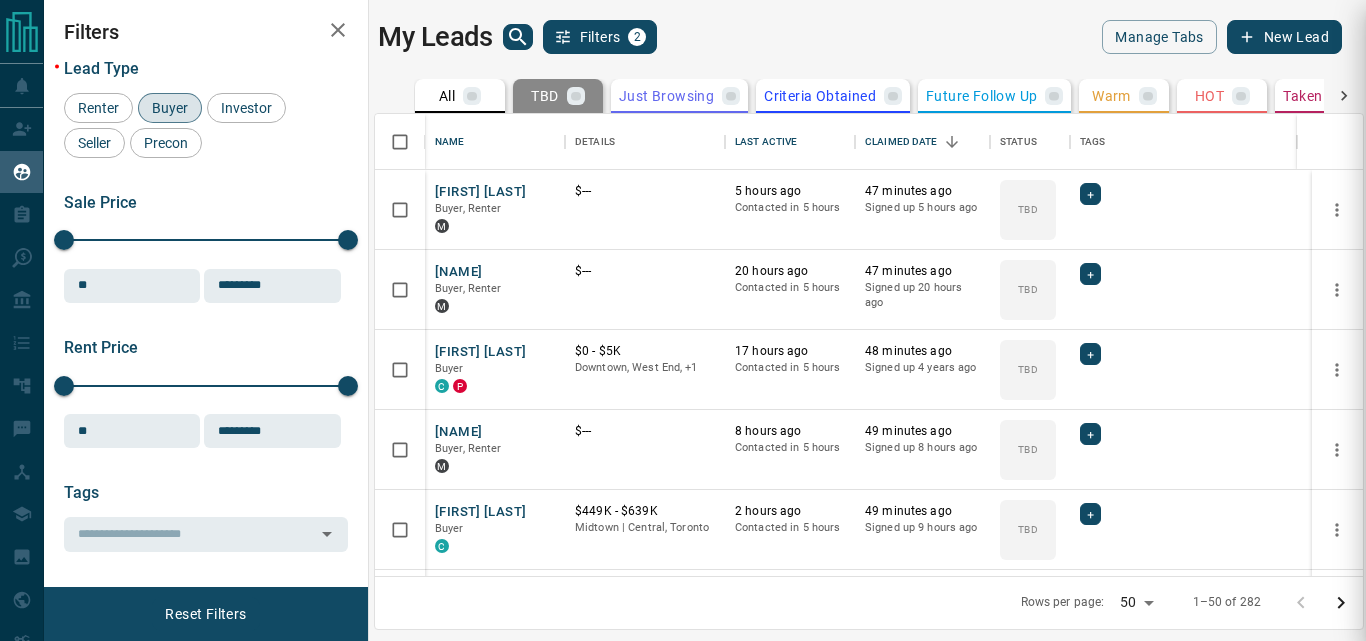 click at bounding box center (683, 320) 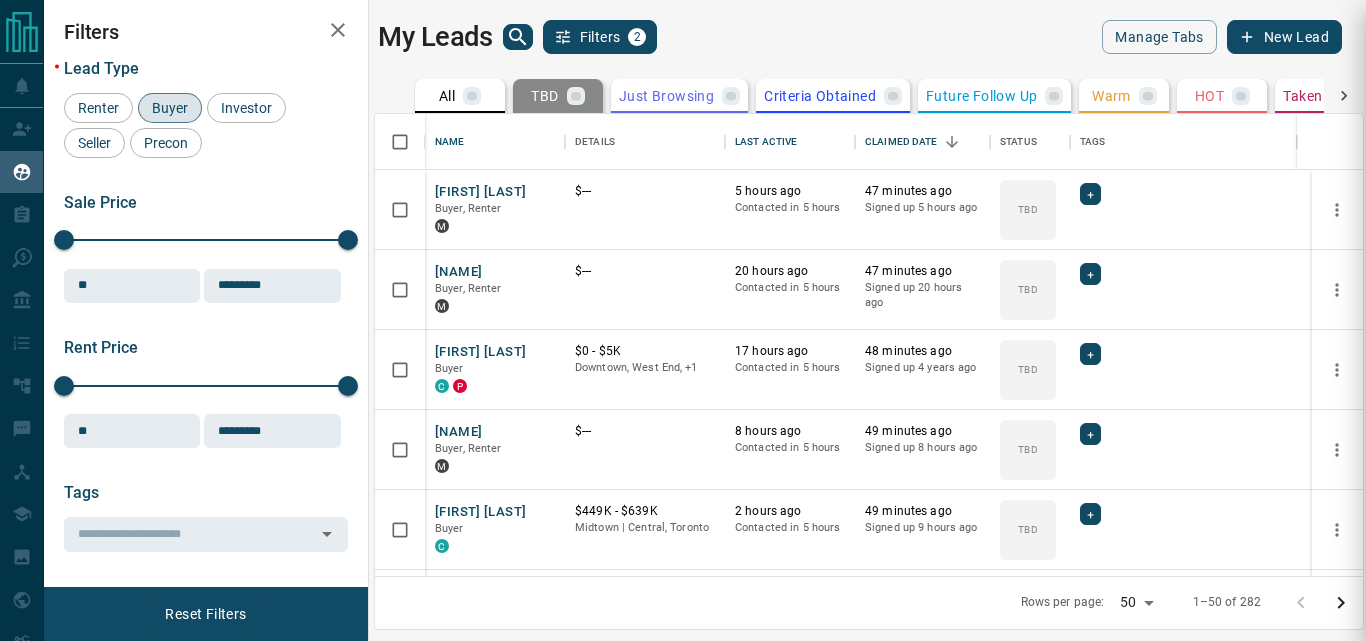 drag, startPoint x: 139, startPoint y: 45, endPoint x: 567, endPoint y: 255, distance: 476.7431 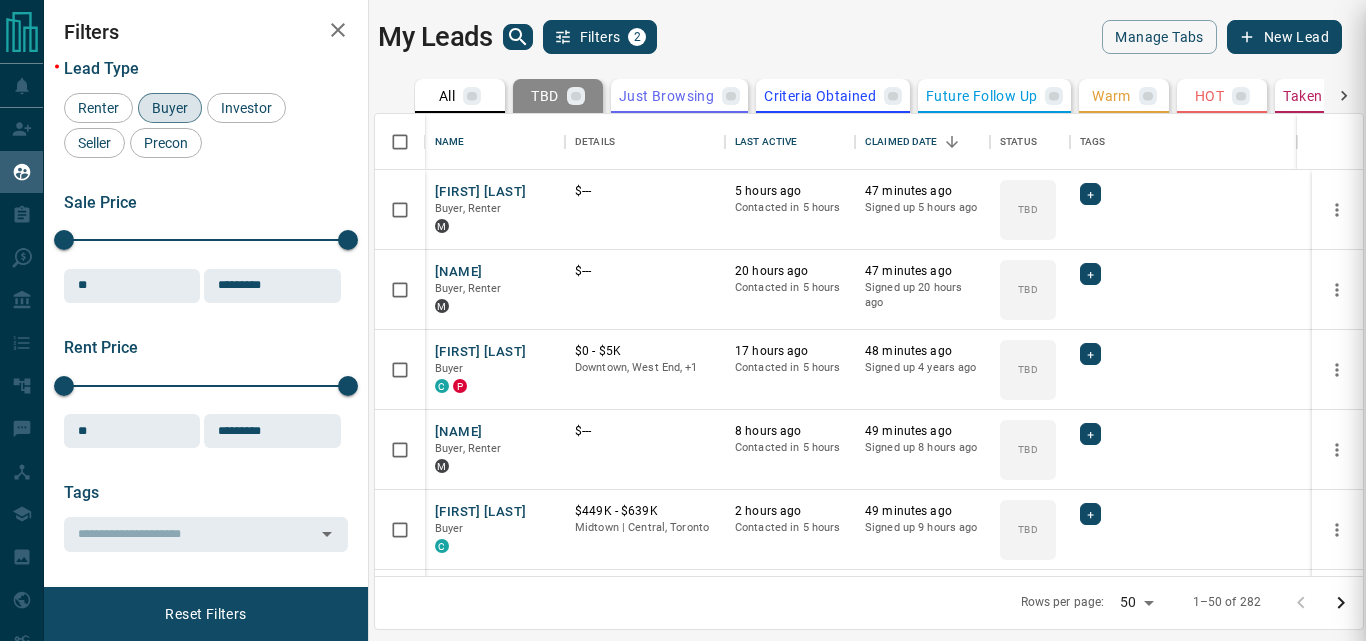 click at bounding box center (683, 320) 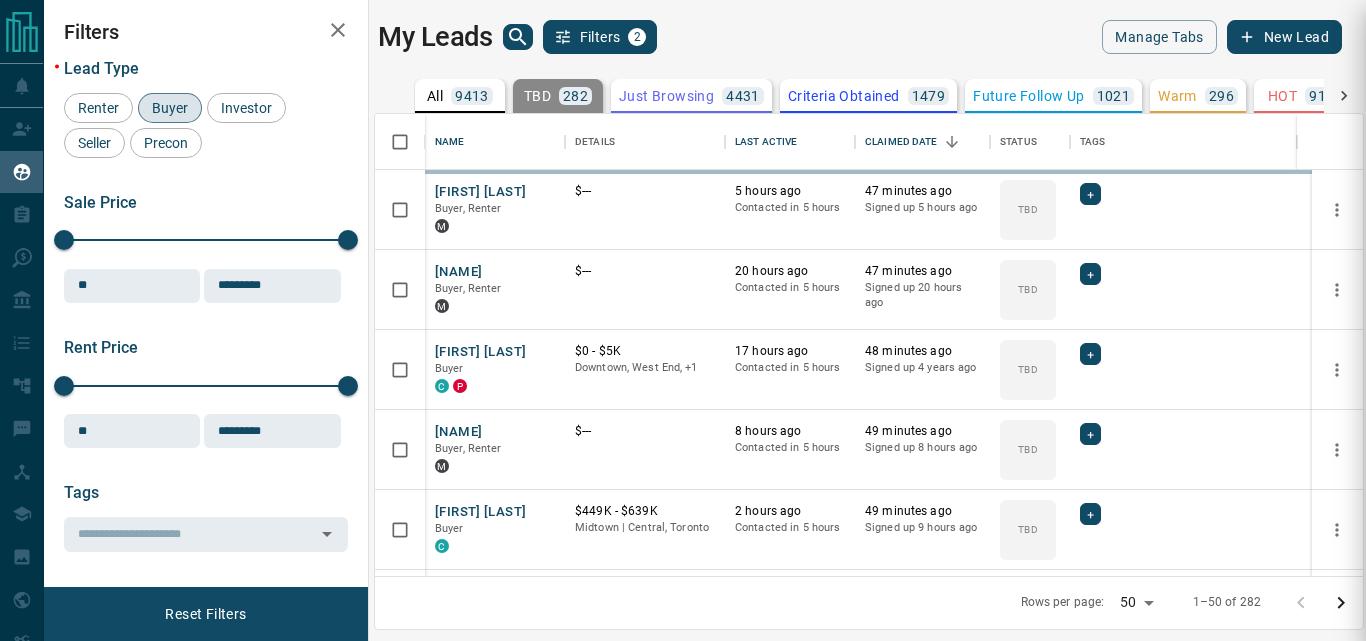 click at bounding box center (683, 320) 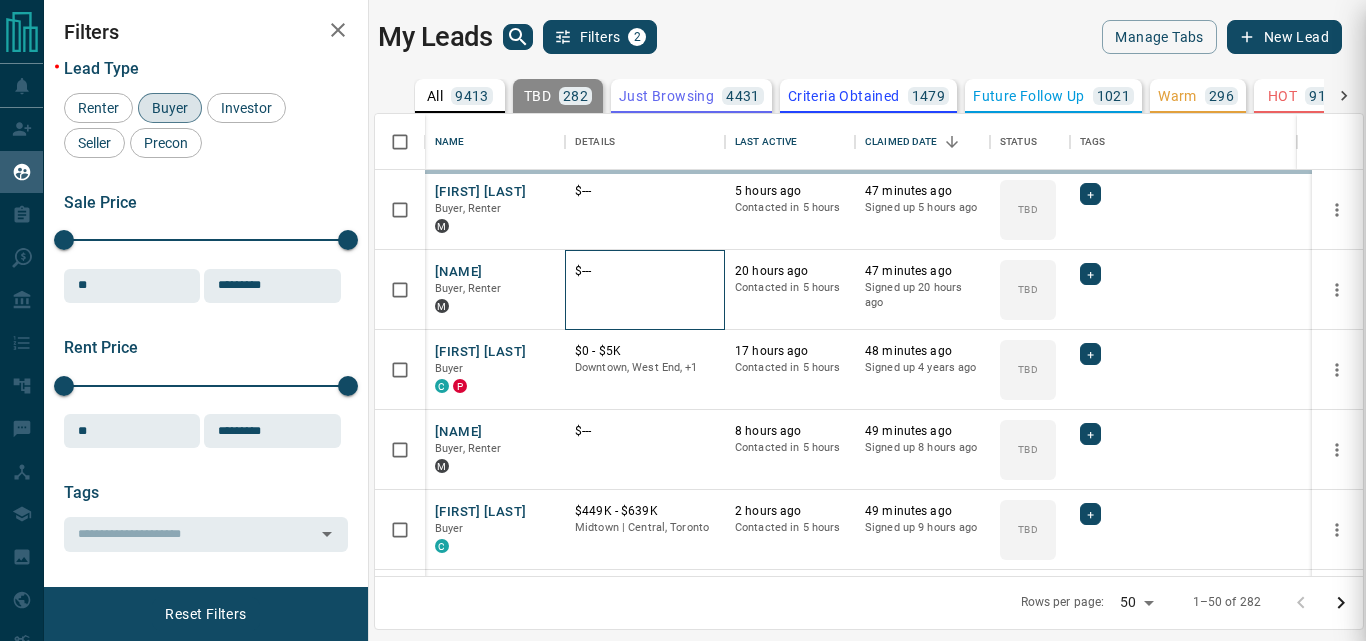 click on "$---" at bounding box center (645, 271) 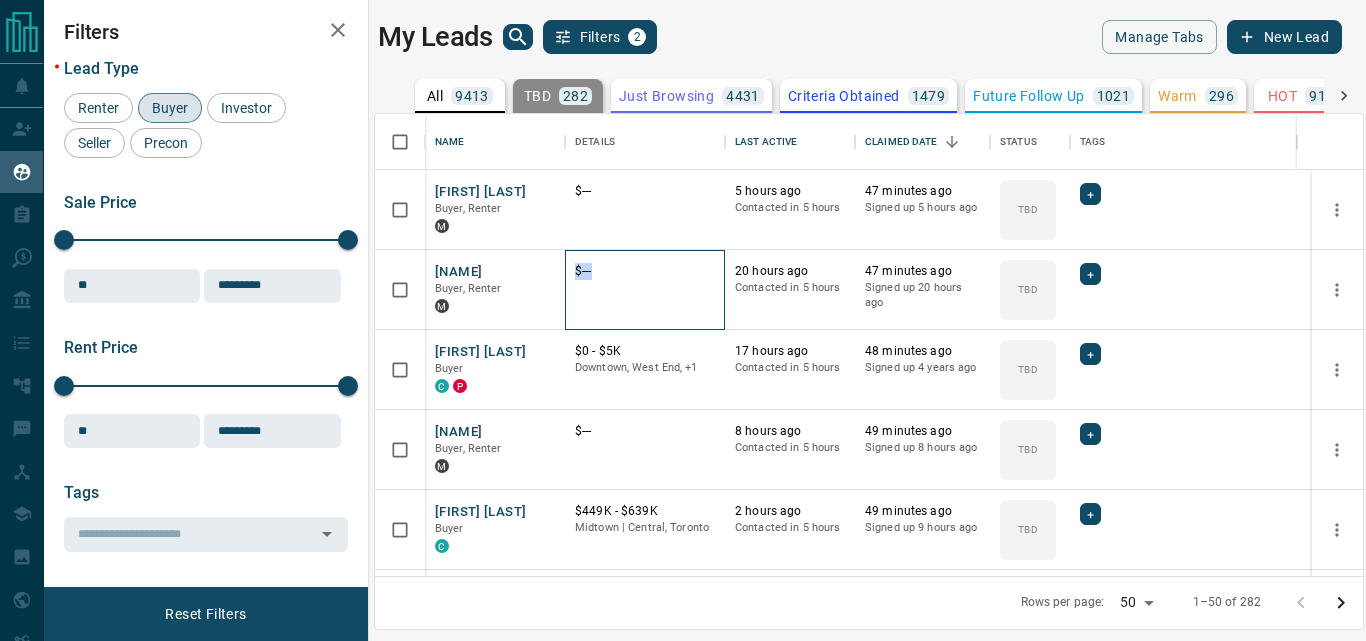 click on "$---" at bounding box center [645, 271] 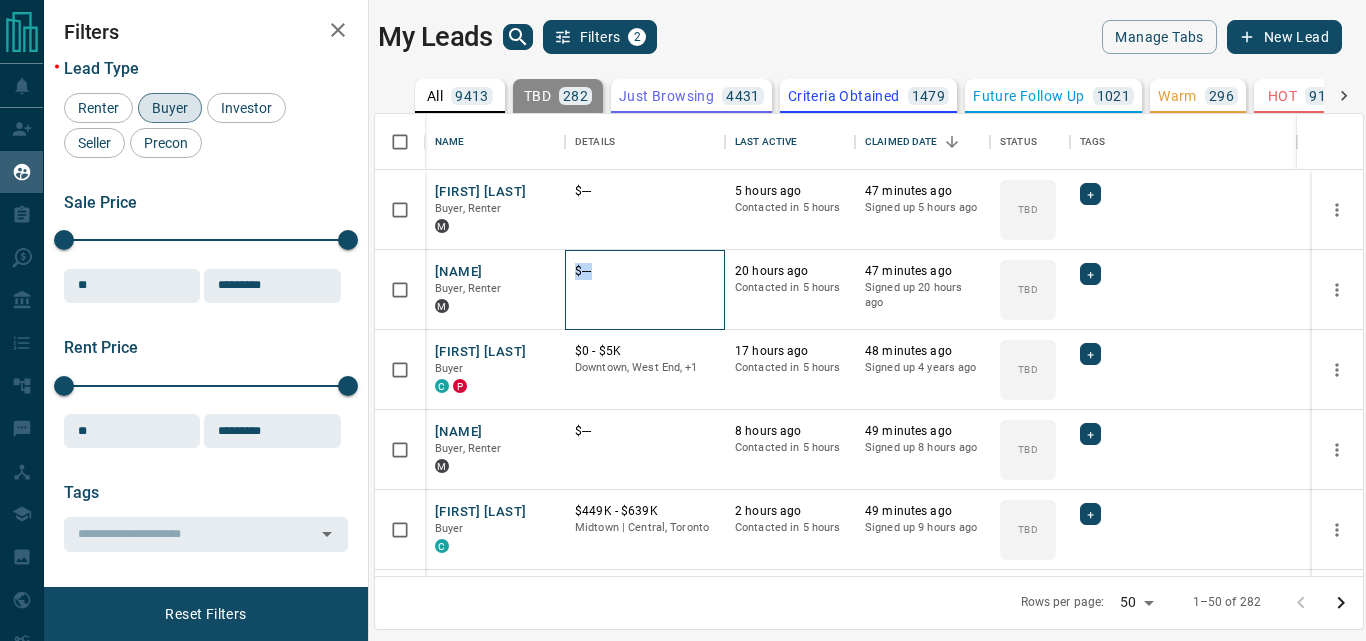 click on "$---" at bounding box center (645, 271) 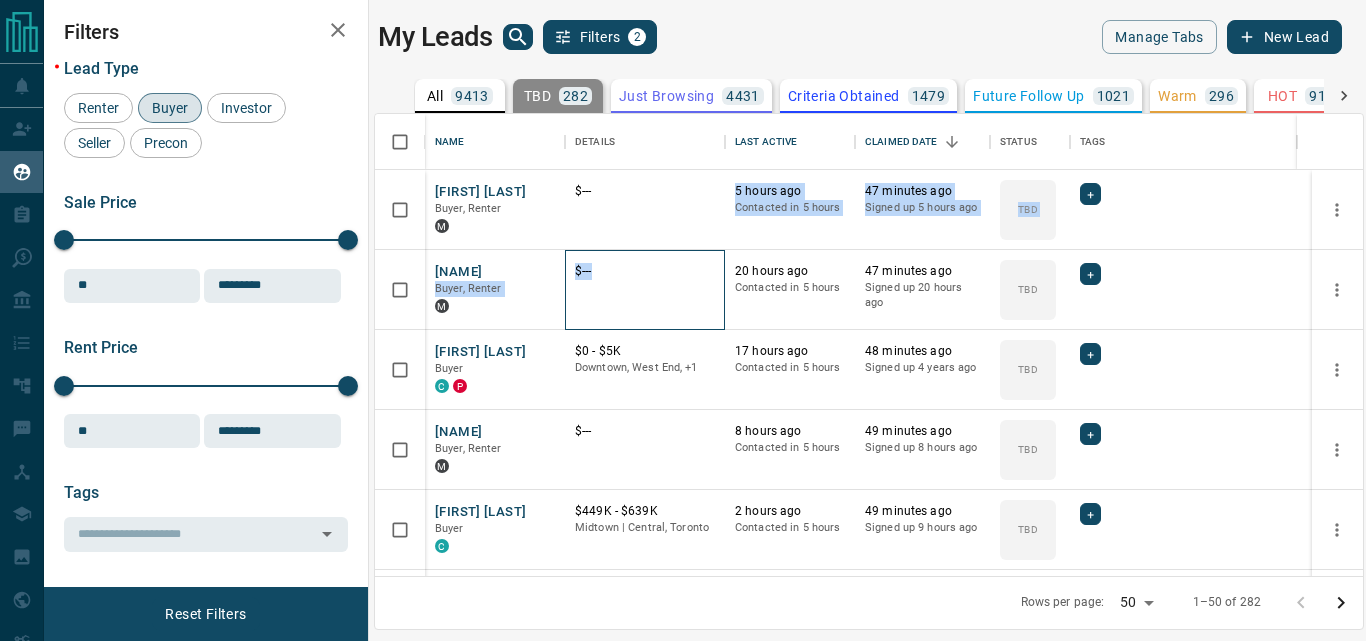 drag, startPoint x: 578, startPoint y: 266, endPoint x: 765, endPoint y: 202, distance: 197.64868 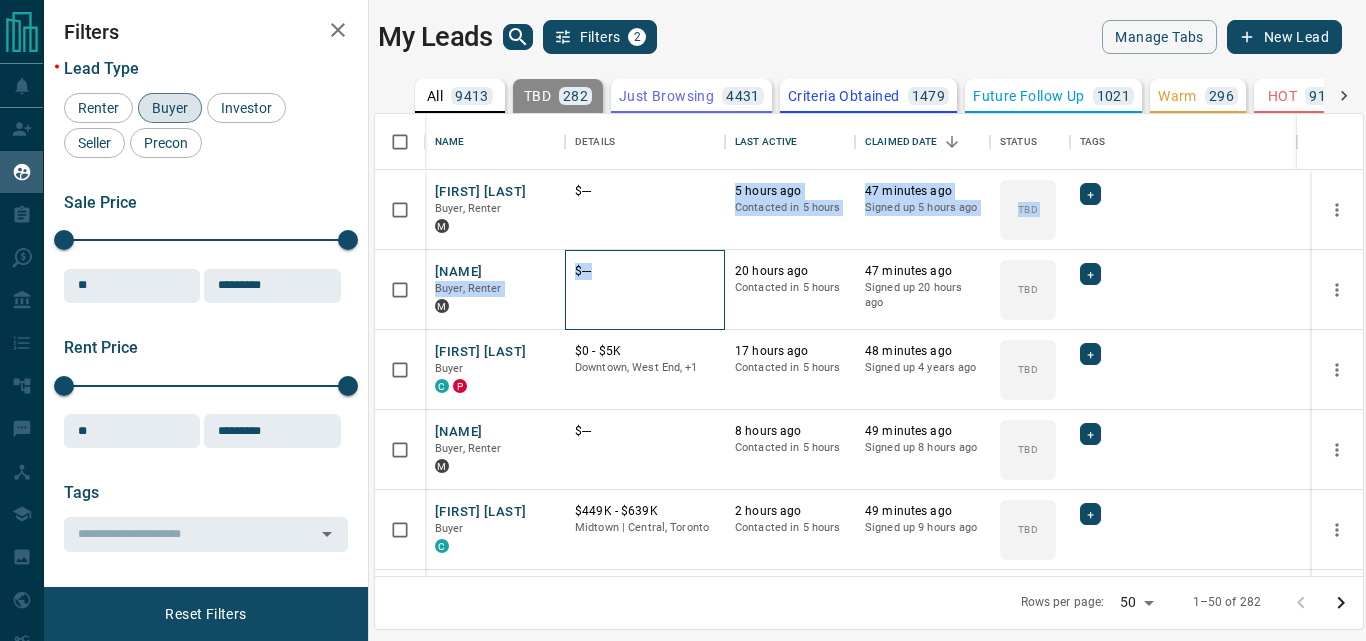 click on "[FIRST] [LAST] Buyer, Renter M $--- 5 hours ago Contacted in 5 hours 47 minutes ago Signed up 5 hours ago TBD + [FIRST] [LAST] Buyer, Renter M $--- 20 hours ago Contacted in 5 hours 47 minutes ago Signed up 20 hours ago TBD + [FIRST] [LAST] Buyer C P $0 - $5K Downtown, West End, +1 17 hours ago Contacted in 5 hours 48 minutes ago Signed up 4 years ago TBD + [FIRST] [LAST] Buyer, Renter M $--- 8 hours ago Contacted in 5 hours 49 minutes ago Signed up 8 hours ago TBD + [FIRST] [LAST] Buyer C $449K - $639K Midtown | Central, Toronto 2 hours ago Contacted in 5 hours 49 minutes ago Signed up 9 hours ago TBD + [FIRST] [LAST] Buyer C $3K - $3K Downtown, Toronto 2 days ago Contacted 2 days ago 2 days ago Signed up 2 days ago TBD + [FIRST] [LAST] Buyer C $800 - $8K Downtown, North York, +2 3 days ago Contacted 2 days ago 2 days ago Signed up 8 years ago TBD + [FIRST] [LAST] Buyer P $730K - $1000K East End, Toronto 2 days ago Contacted 2 days ago 2 days ago Signed up 2 days ago TBD + [FIRST] [LAST] Buyer C $419K - $500K Scarborough, North York, +2 TBD +" at bounding box center [871, 530] 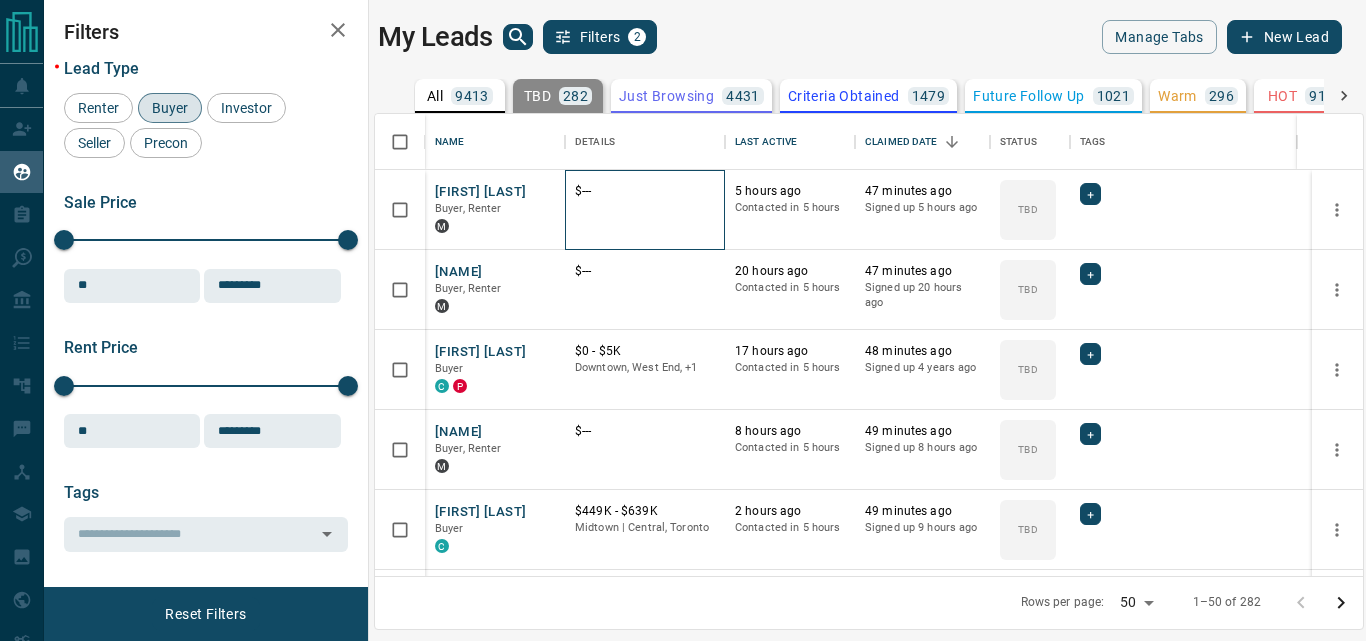 drag, startPoint x: 765, startPoint y: 202, endPoint x: 802, endPoint y: 209, distance: 37.65634 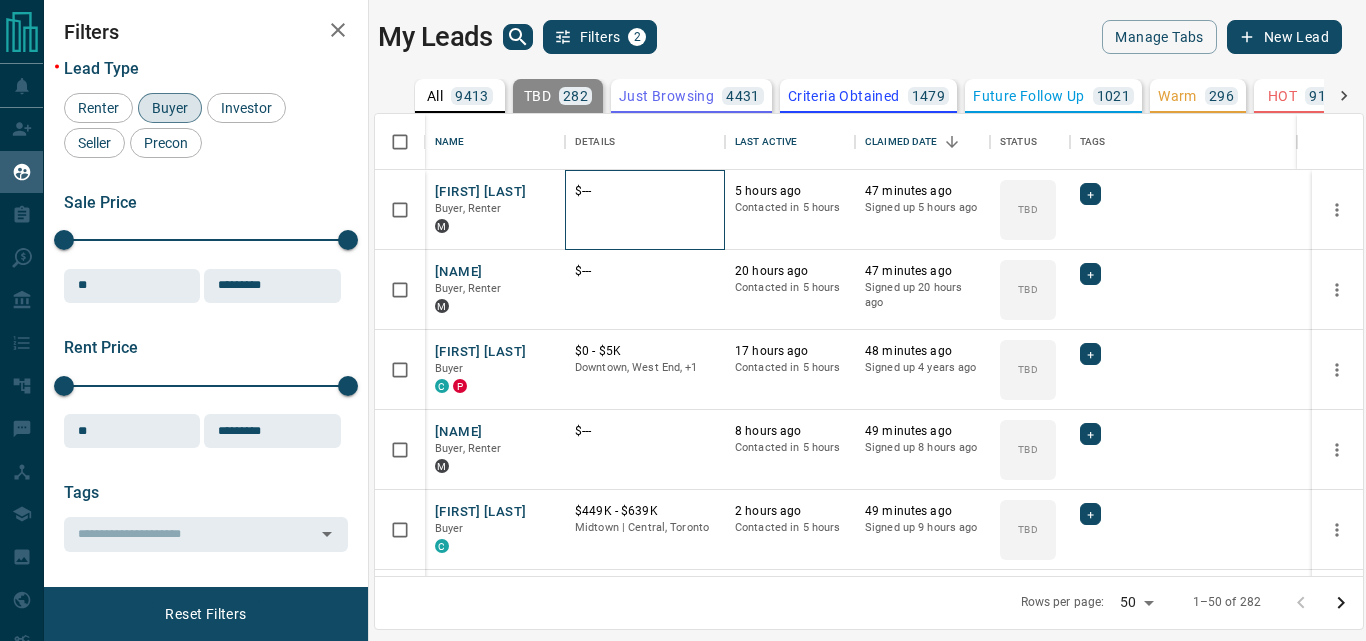click on "[FIRST] [LAST] Buyer, Renter M $--- 5 hours ago Contacted in 5 hours 47 minutes ago Signed up 5 hours ago TBD +" at bounding box center [871, 210] 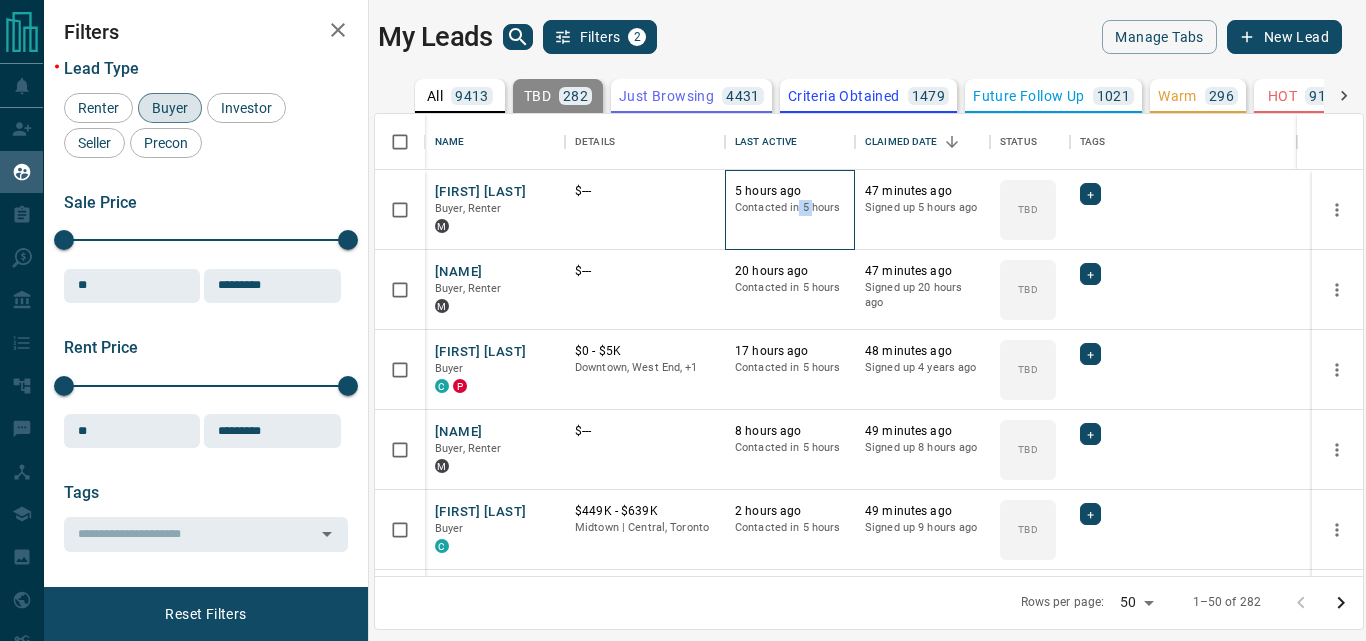 drag, startPoint x: 802, startPoint y: 209, endPoint x: 689, endPoint y: 271, distance: 128.89143 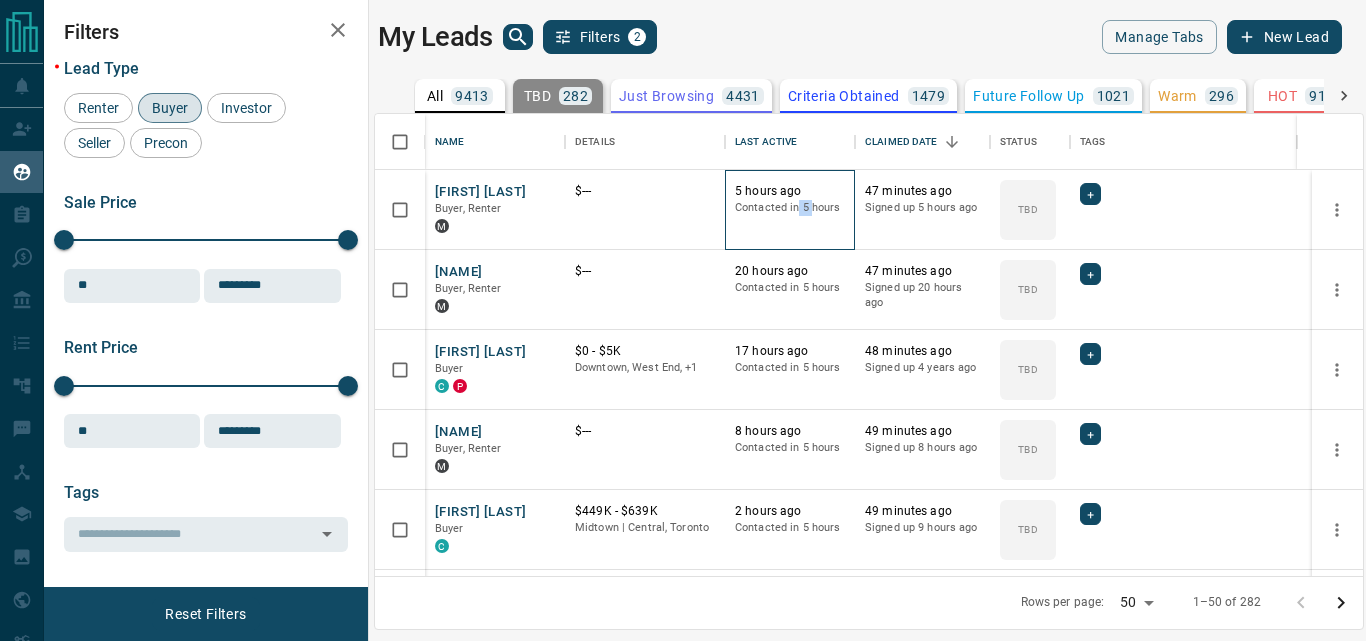 click on "5 hours ago Contacted in 5 hours" at bounding box center (790, 210) 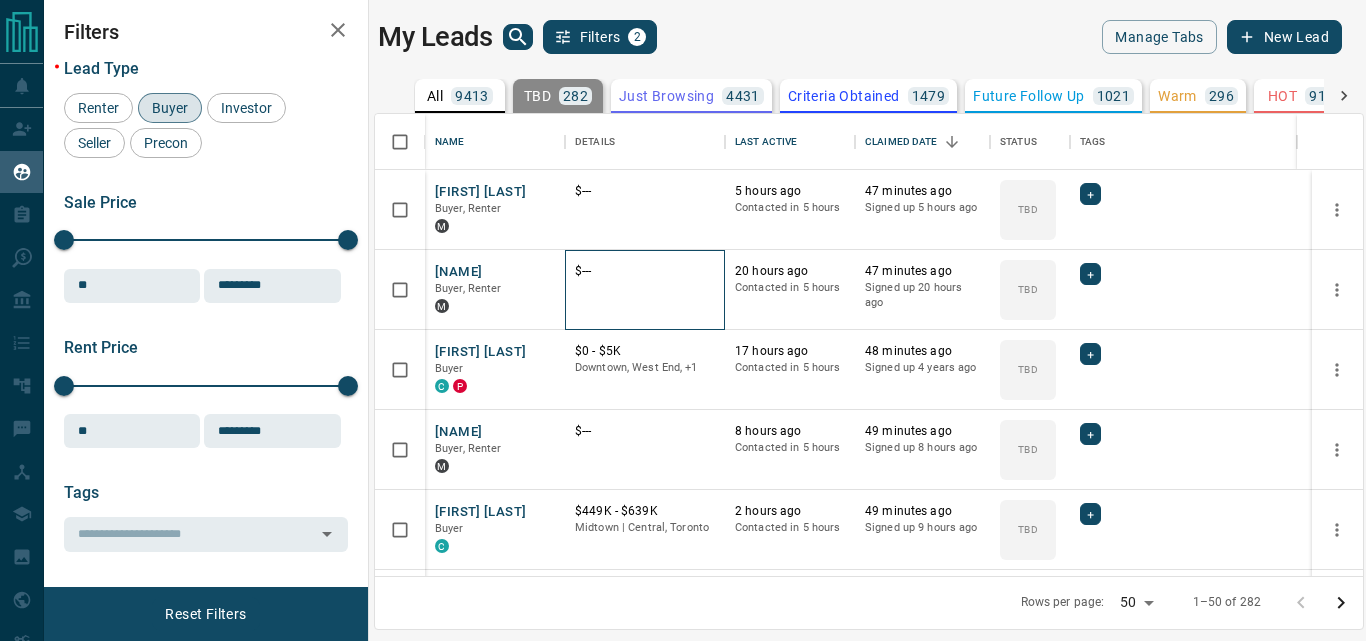 drag, startPoint x: 689, startPoint y: 271, endPoint x: 614, endPoint y: 295, distance: 78.74643 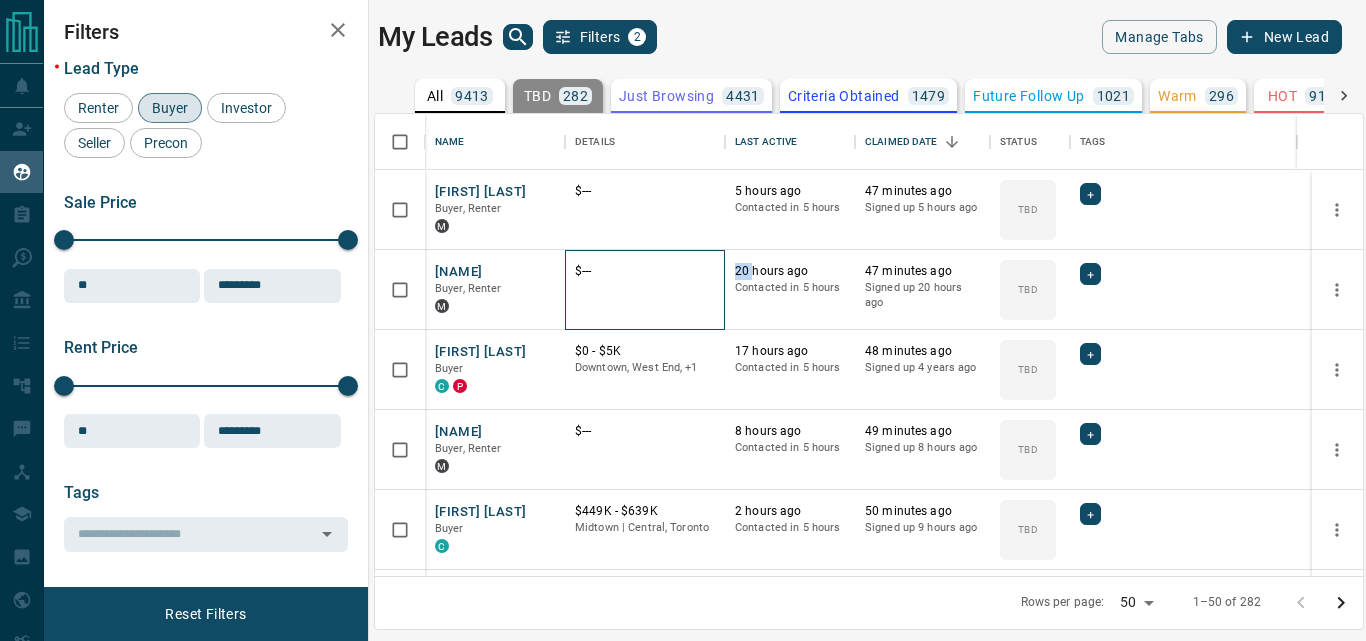 drag, startPoint x: 614, startPoint y: 295, endPoint x: 594, endPoint y: 303, distance: 21.540659 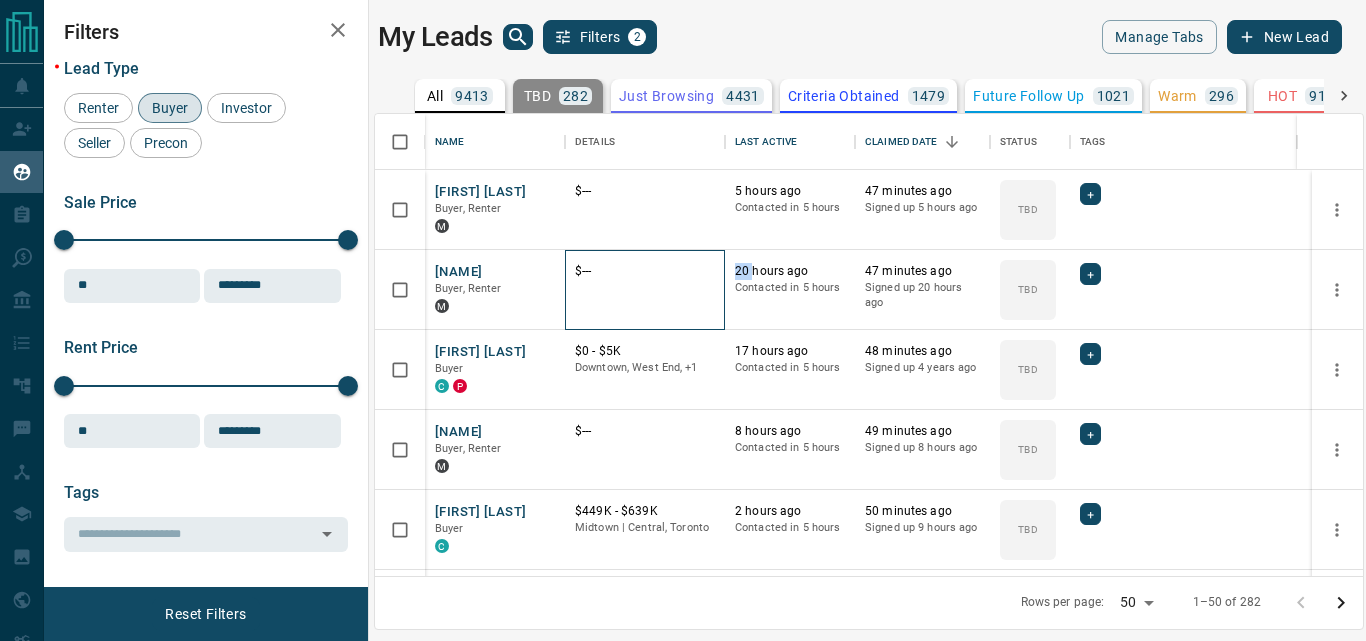 click at bounding box center (645, 297) 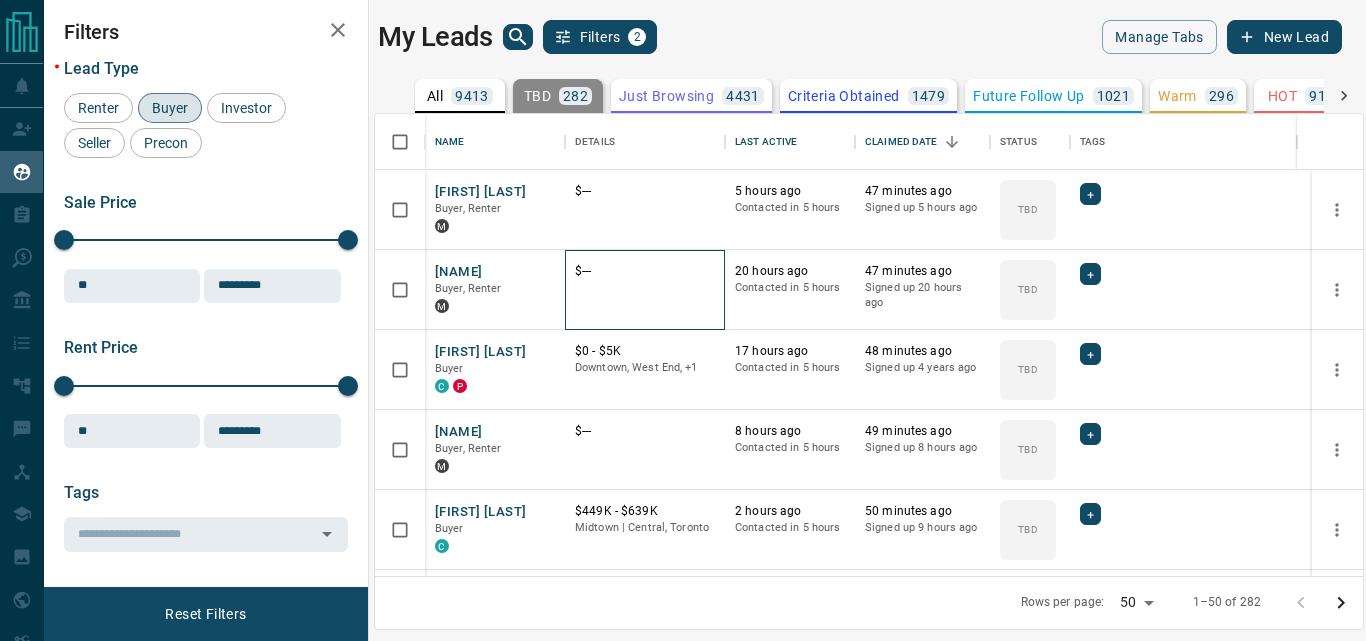 click at bounding box center (645, 297) 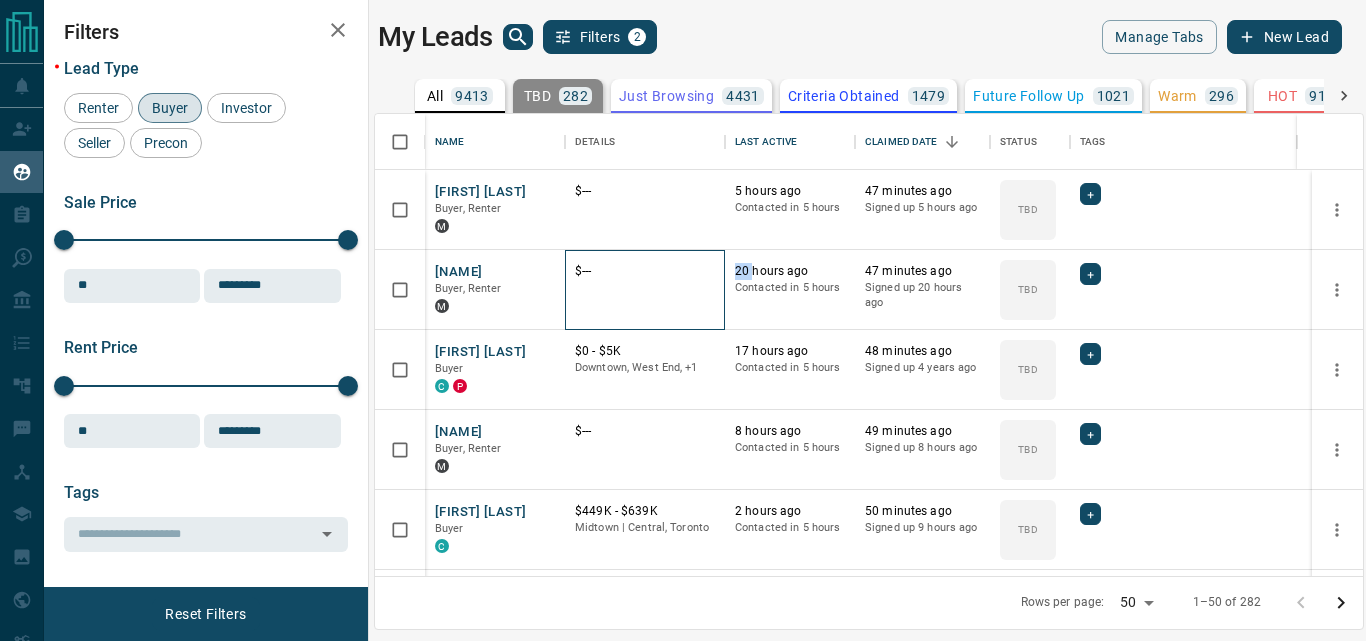click at bounding box center [645, 297] 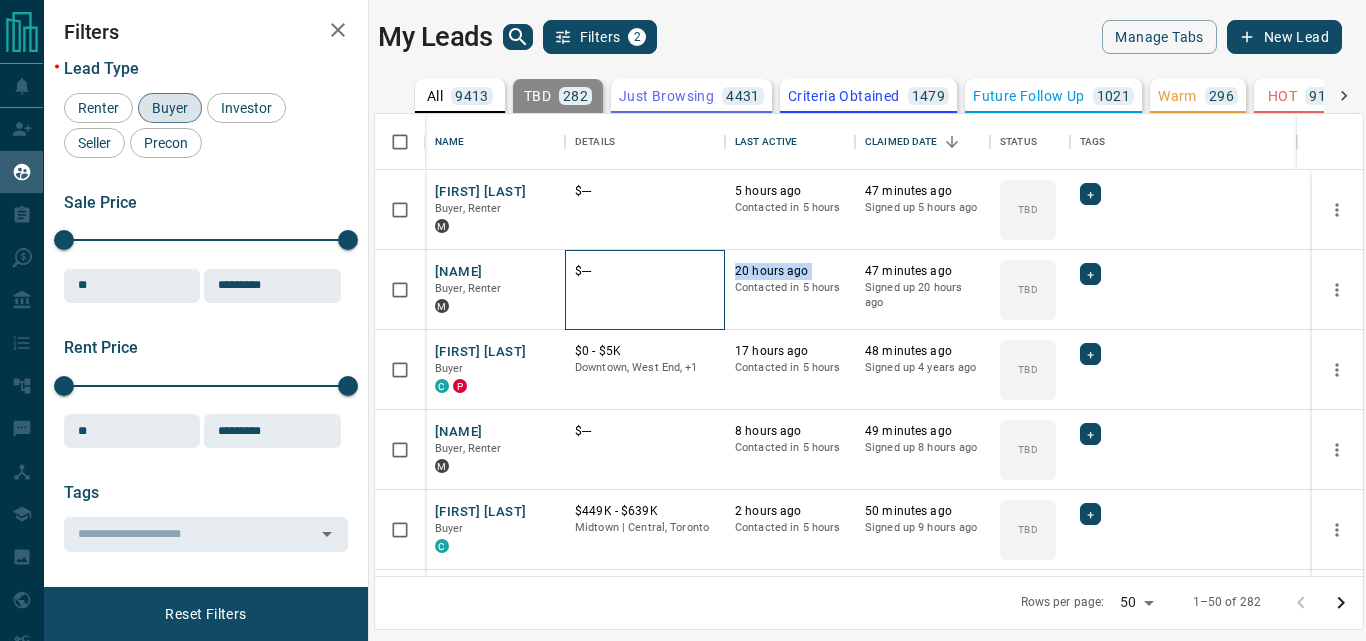 drag, startPoint x: 594, startPoint y: 303, endPoint x: 653, endPoint y: 228, distance: 95.42536 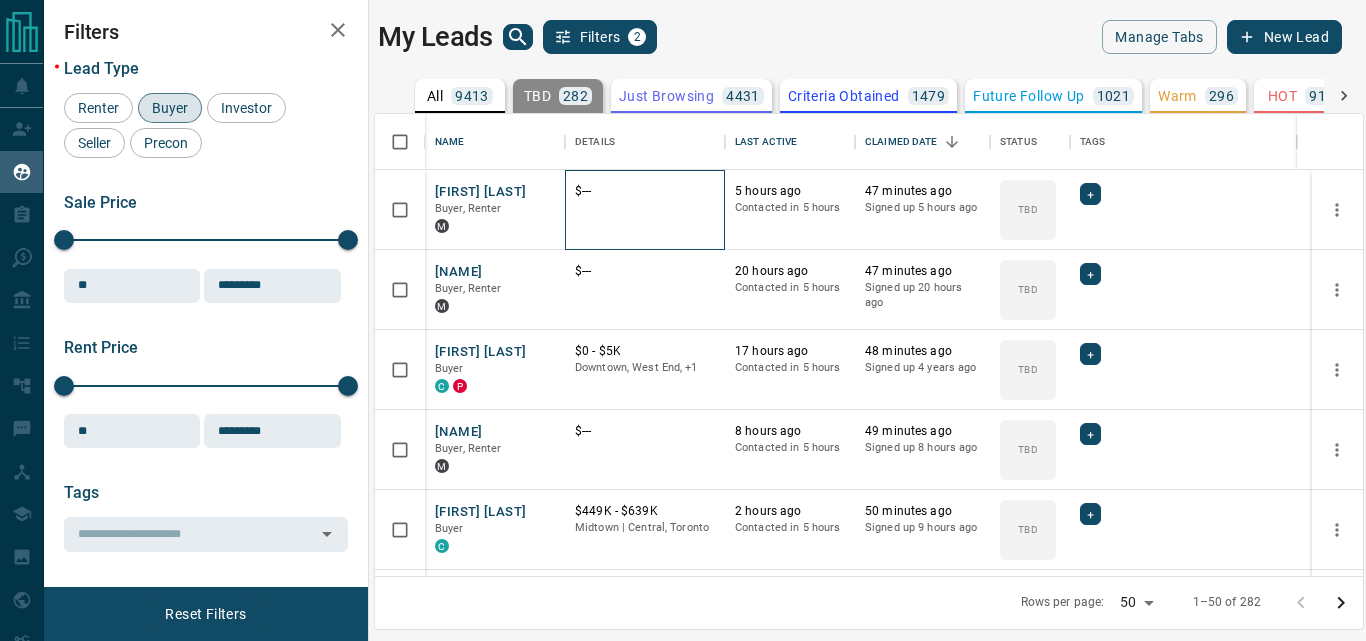 click at bounding box center (645, 217) 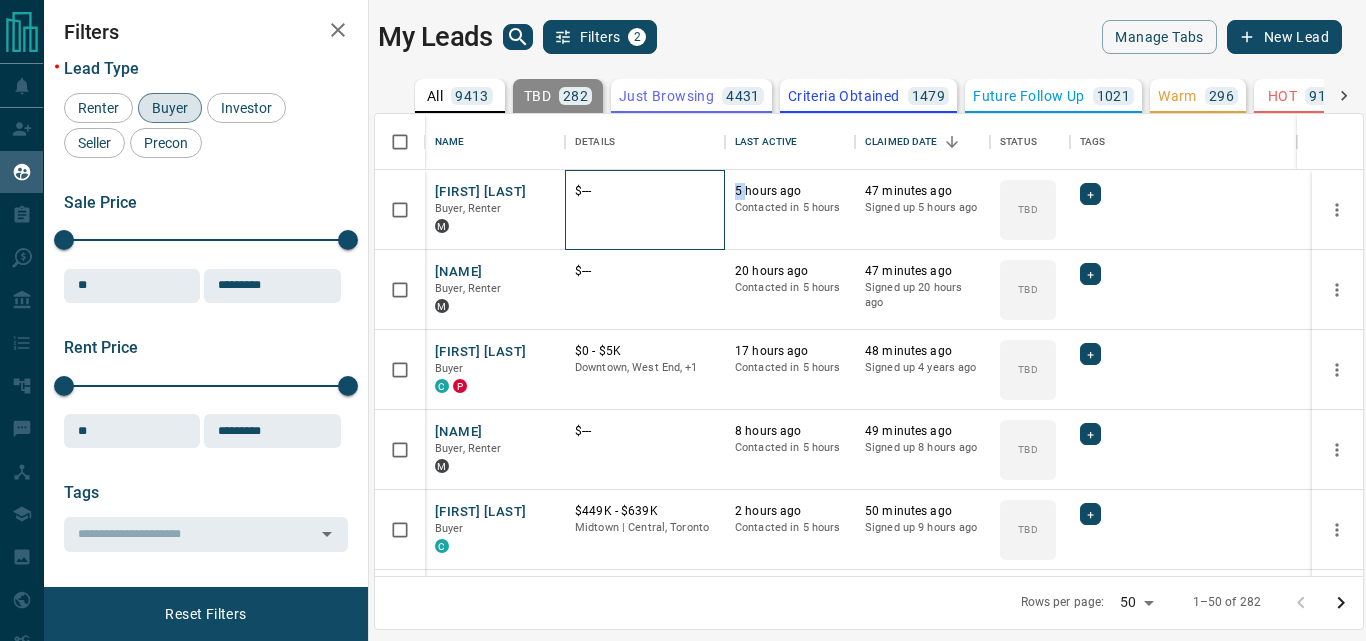 click at bounding box center (645, 217) 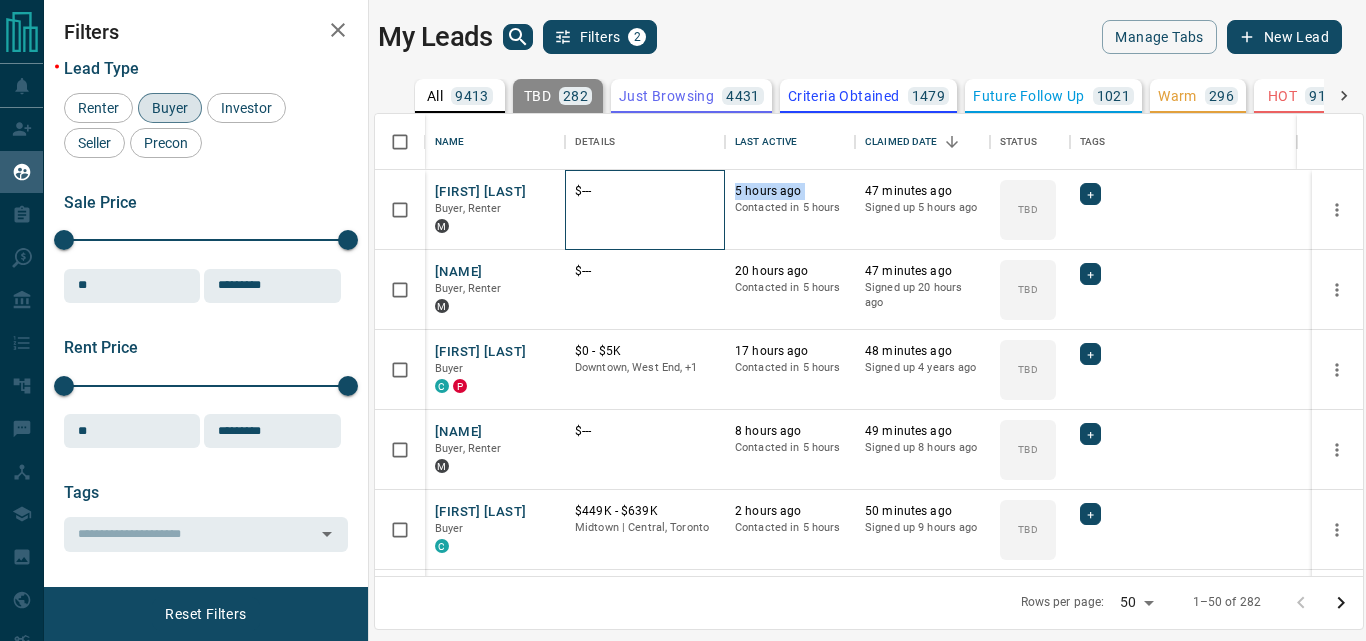 click at bounding box center (645, 217) 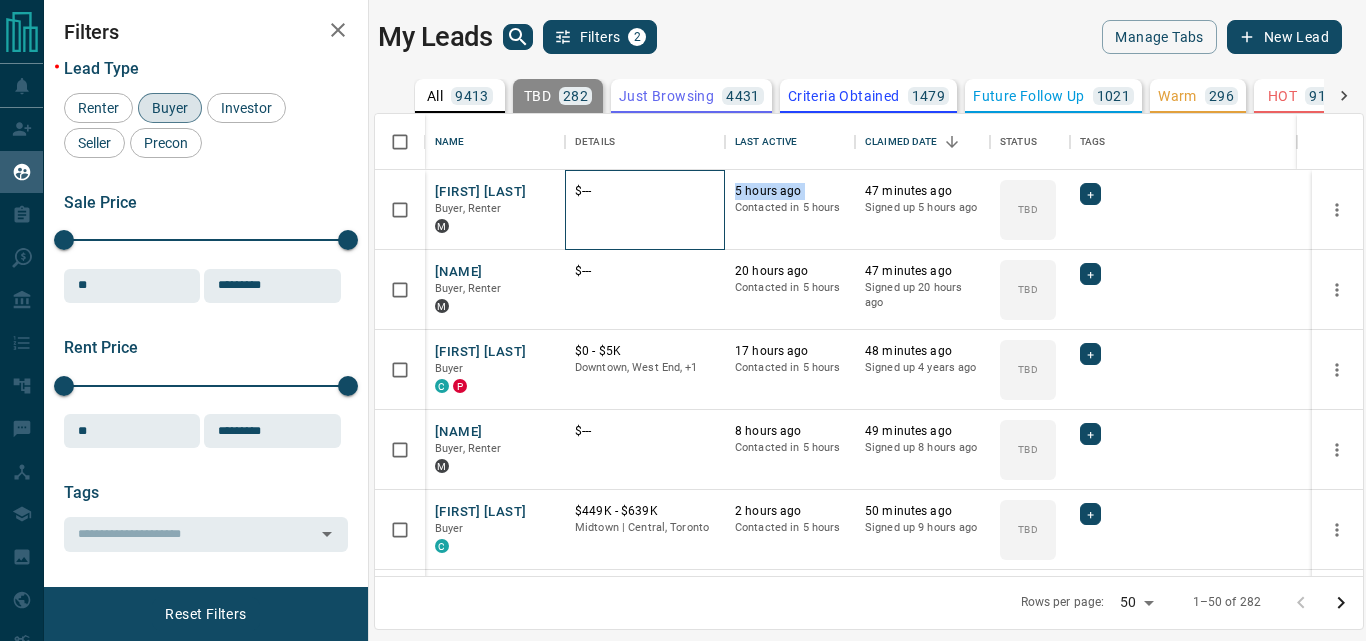 click at bounding box center [645, 217] 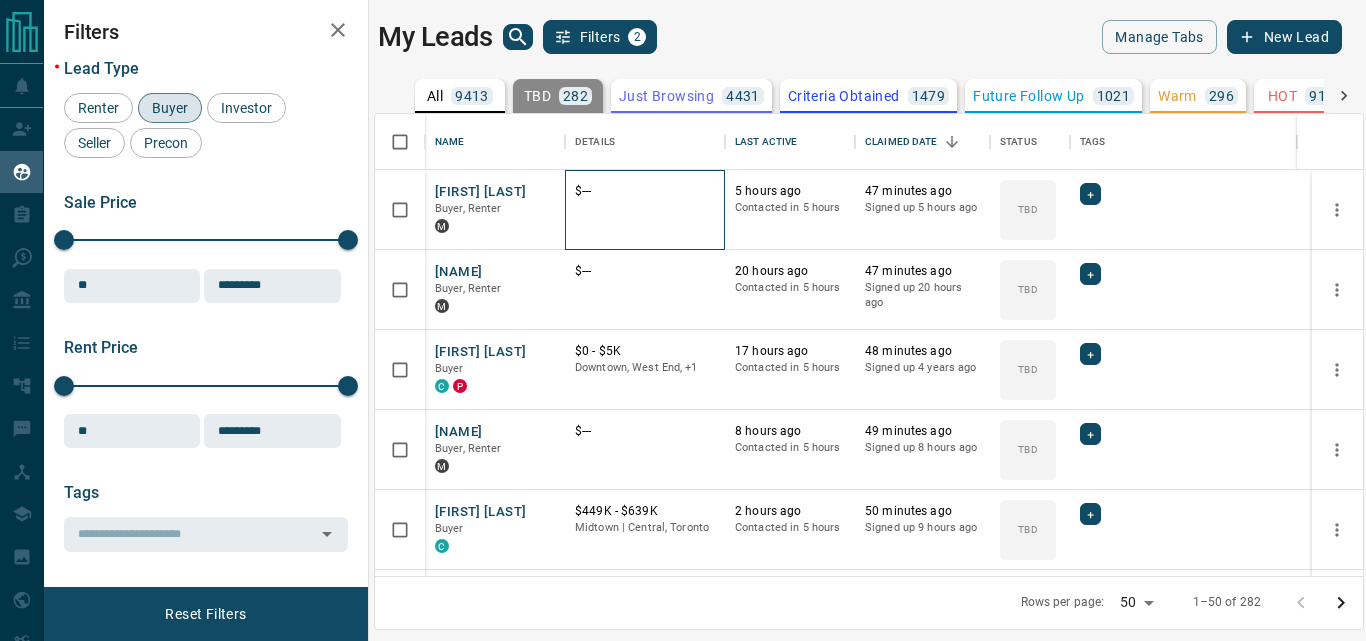 click at bounding box center [645, 217] 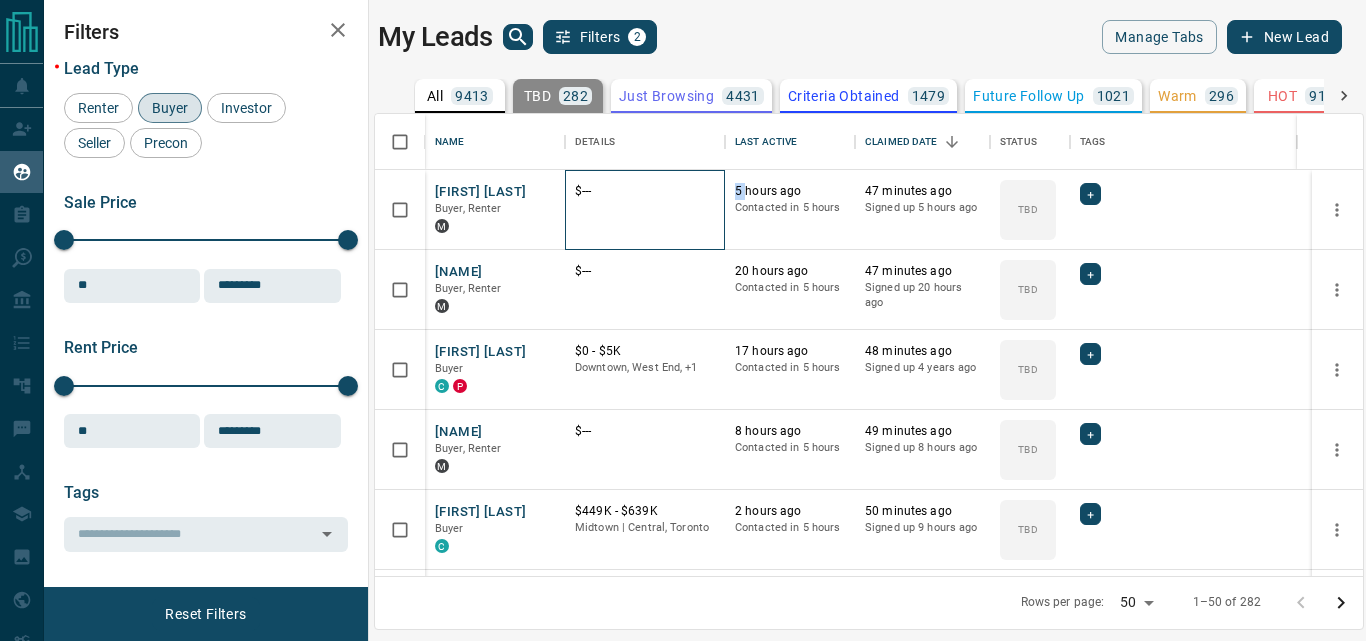 click at bounding box center (645, 217) 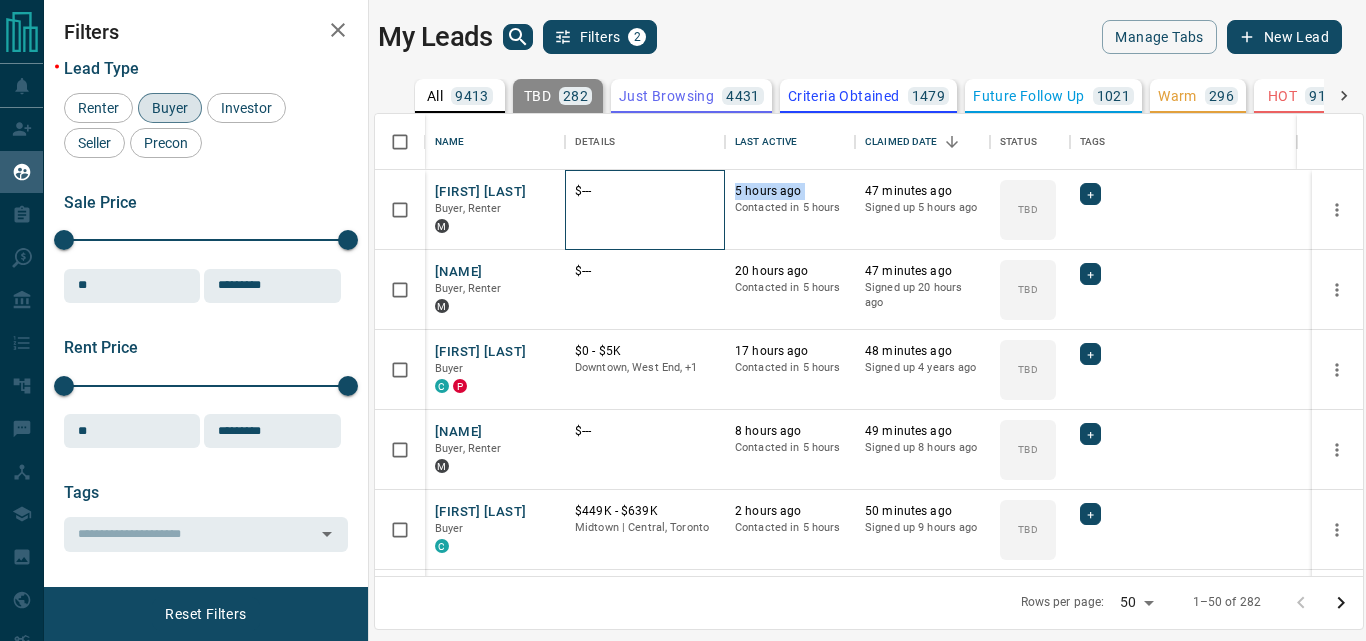 click at bounding box center (645, 217) 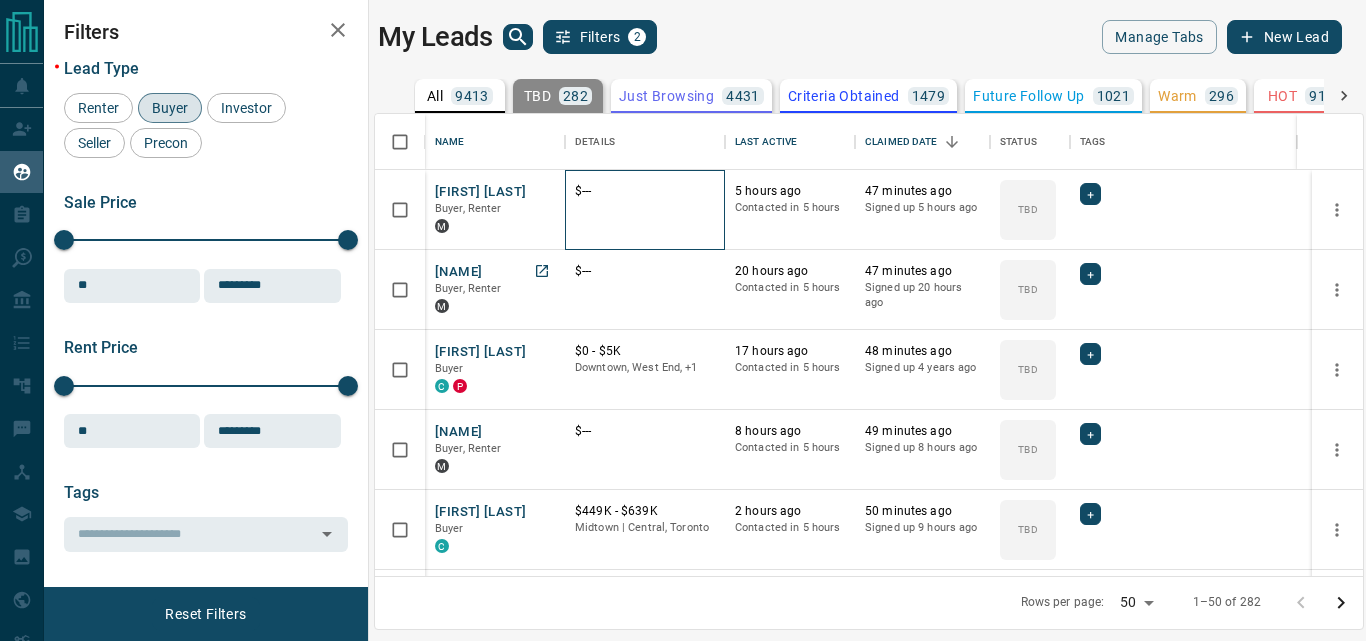 drag, startPoint x: 625, startPoint y: 212, endPoint x: 458, endPoint y: 325, distance: 201.63829 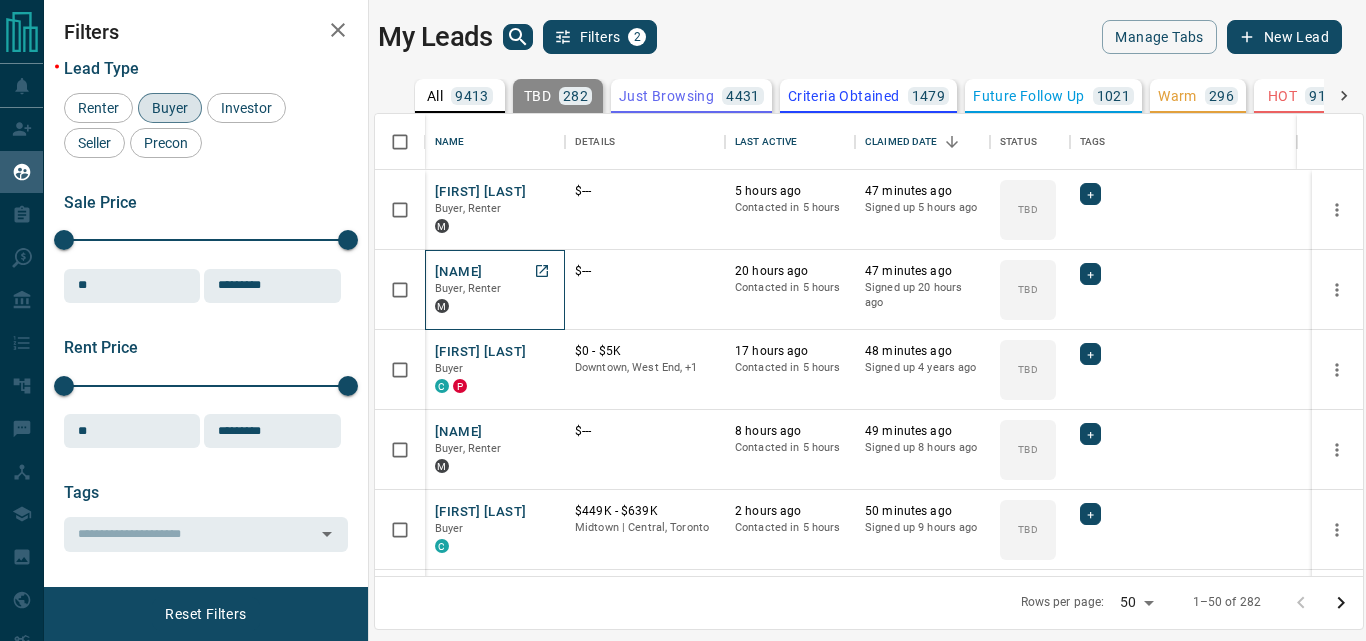 drag, startPoint x: 458, startPoint y: 325, endPoint x: 444, endPoint y: 372, distance: 49.0408 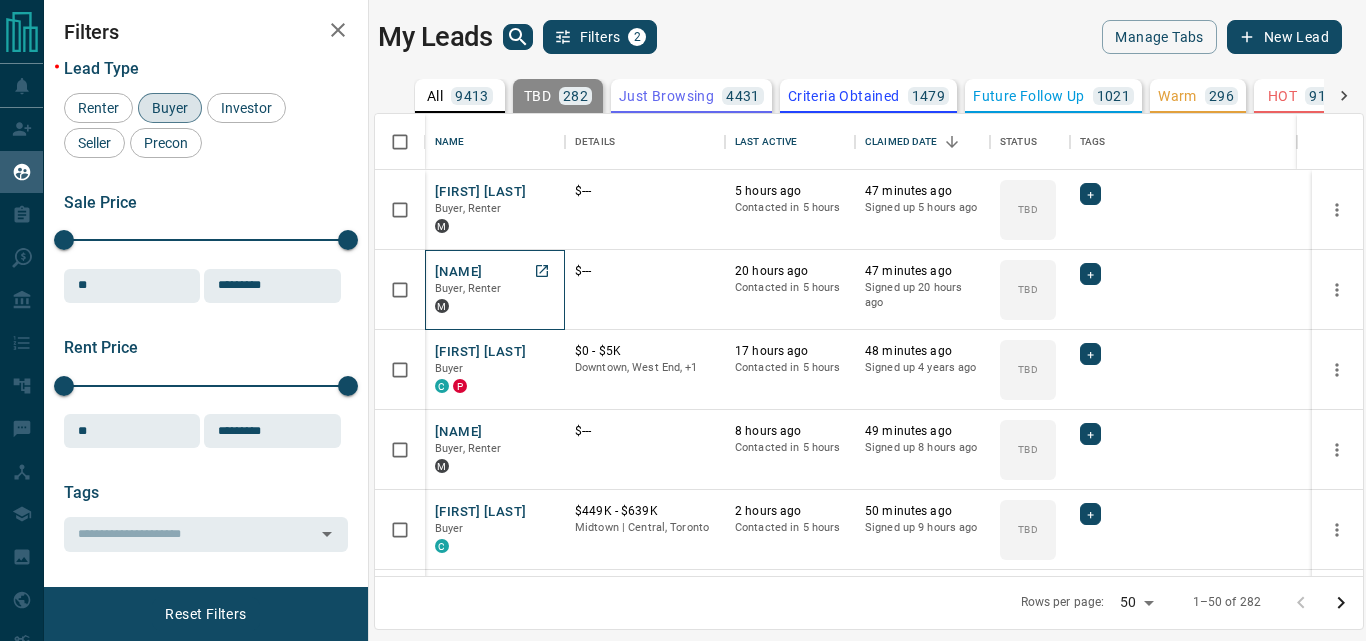click on "[FIRST] [LAST] Buyer, Renter M $--- 5 hours ago Contacted in 5 hours 47 minutes ago Signed up 5 hours ago TBD + [FIRST] [LAST] Buyer, Renter M $--- 20 hours ago Contacted in 5 hours 47 minutes ago Signed up 20 hours ago TBD + [FIRST] [LAST] Buyer C P $0 - $5K Downtown, West End, +1 17 hours ago Contacted in 5 hours 48 minutes ago Signed up 4 years ago TBD + [FIRST] [LAST] Buyer, Renter M $--- 8 hours ago Contacted in 5 hours 49 minutes ago Signed up 8 hours ago TBD + [FIRST] [LAST] Buyer C $449K - $639K Midtown | Central, Toronto 2 hours ago TBD + [FIRST] [LAST] Buyer C $3K - $3K Downtown, Toronto 2 days ago Contacted 2 days ago 2 days ago Signed up 2 days ago TBD + [FIRST] [LAST] Buyer C $800 - $8K Downtown, North York, +2 3 days ago Contacted 2 days ago 2 days ago Signed up 8 years ago TBD + [FIRST] [LAST] Buyer P $730K - $1000K East End, Toronto 2 days ago Contacted 2 days ago 2 days ago Signed up 2 days ago TBD + [FIRST] [LAST] Buyer C $419K - $500K Scarborough, North York, +2 TBD +" at bounding box center [871, 530] 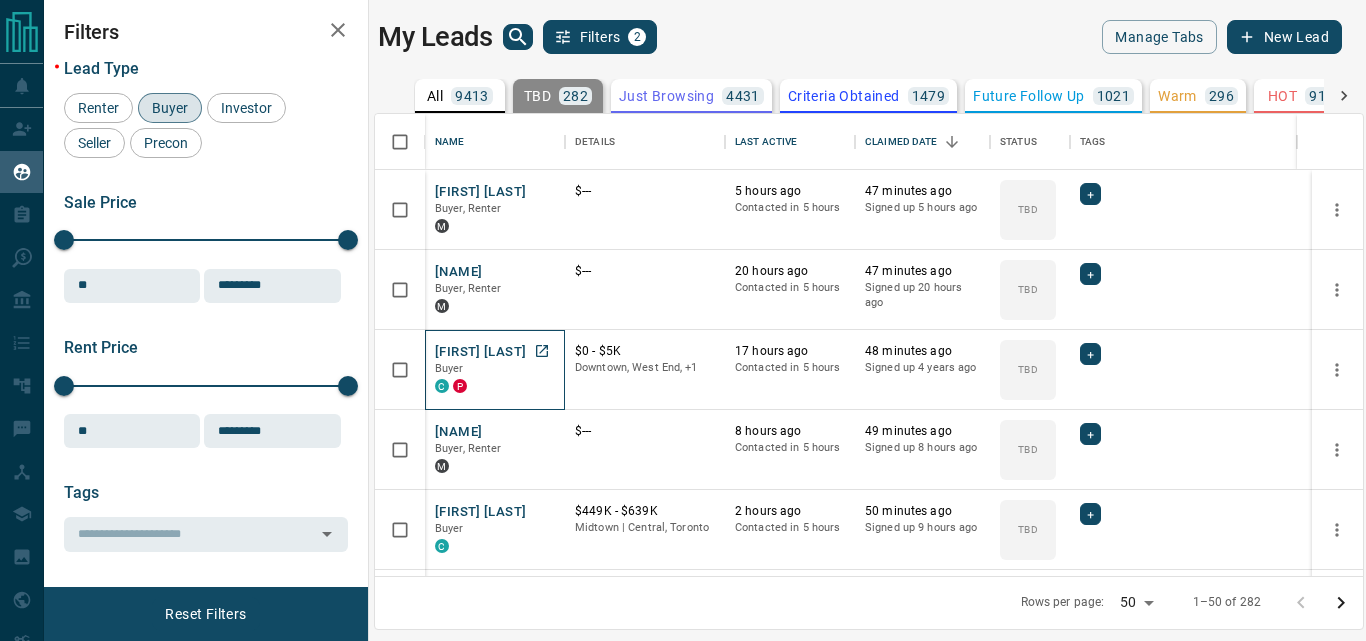 drag, startPoint x: 444, startPoint y: 372, endPoint x: 444, endPoint y: 383, distance: 11 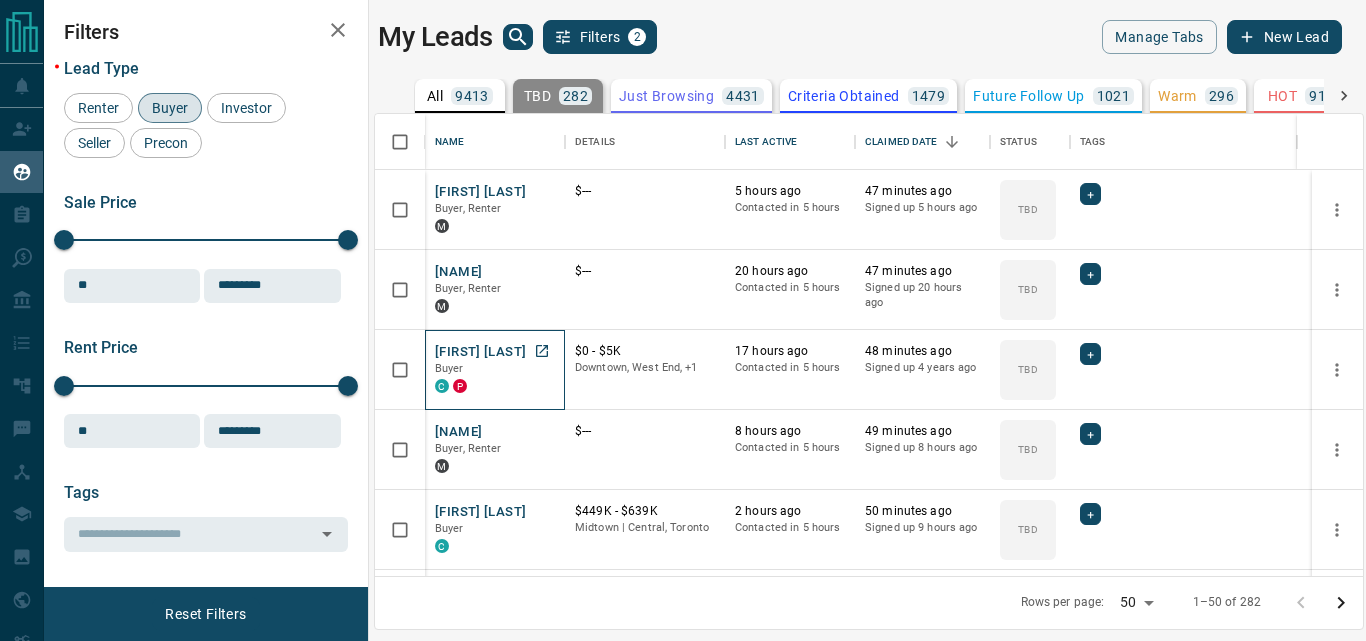 click on "[FIRST] [LAST] Buyer C P" at bounding box center [495, 370] 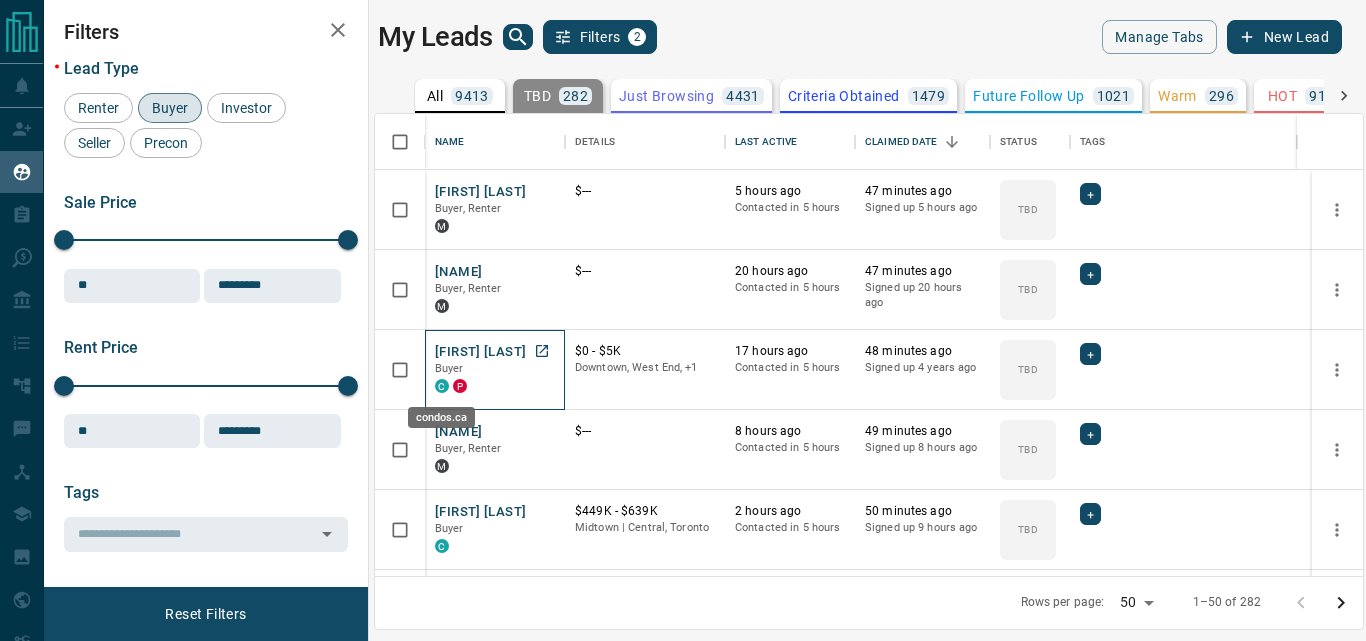 click on "C" at bounding box center (442, 386) 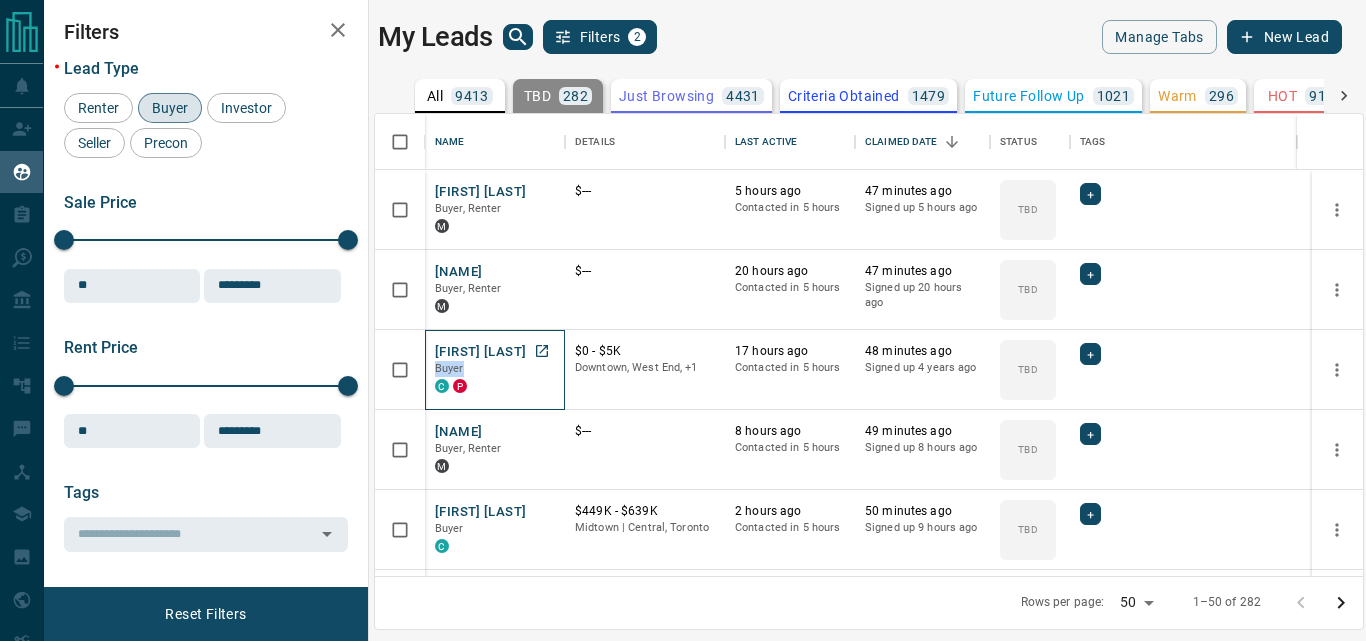 drag, startPoint x: 470, startPoint y: 362, endPoint x: 479, endPoint y: 357, distance: 10.29563 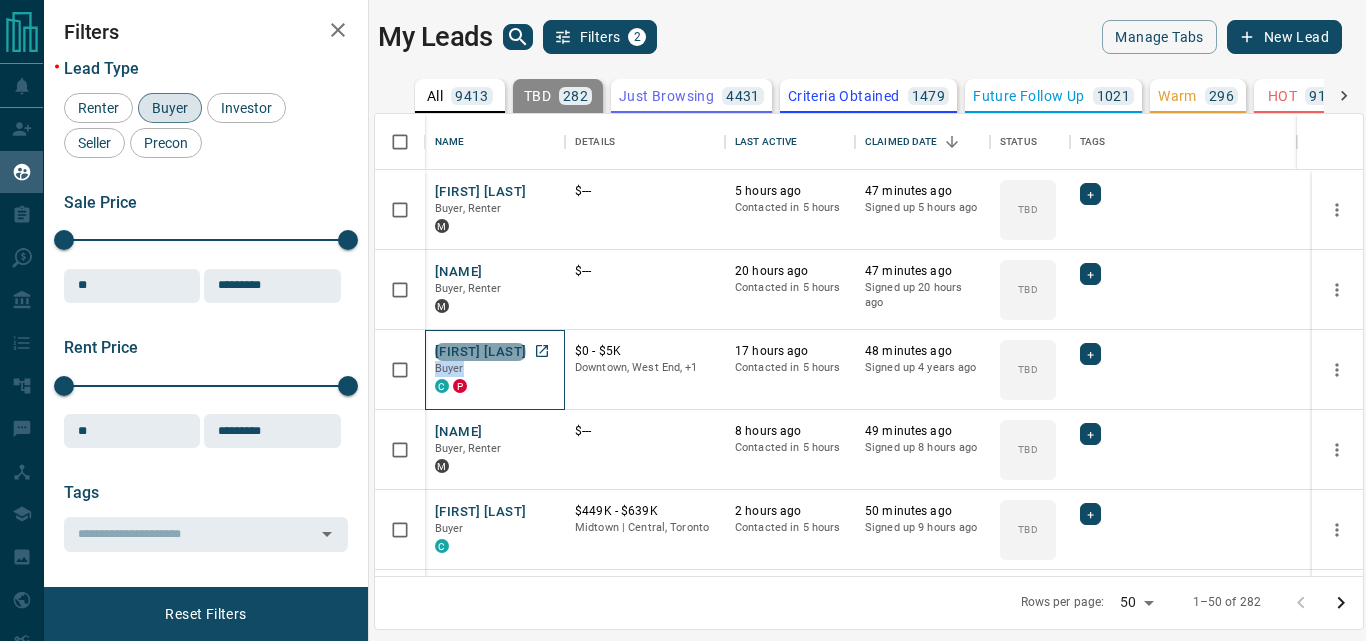 click on "[FIRST] [LAST]" at bounding box center (480, 352) 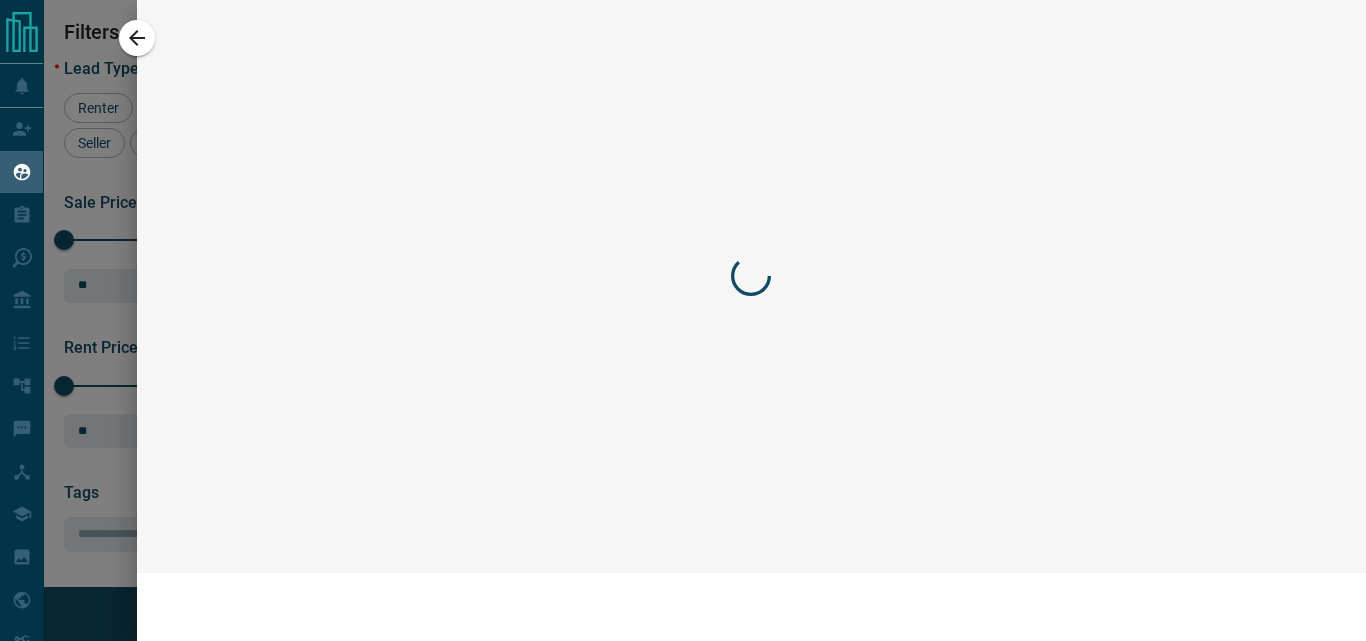 click at bounding box center [683, 320] 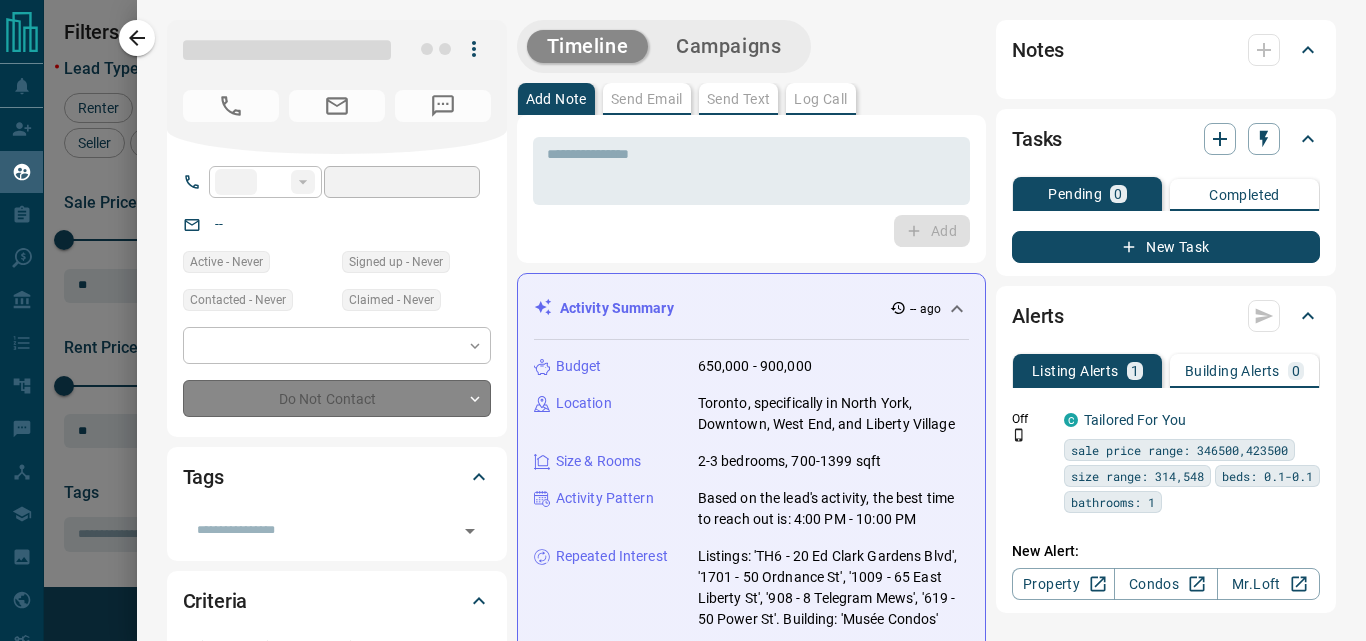 click on "​" at bounding box center (337, 345) 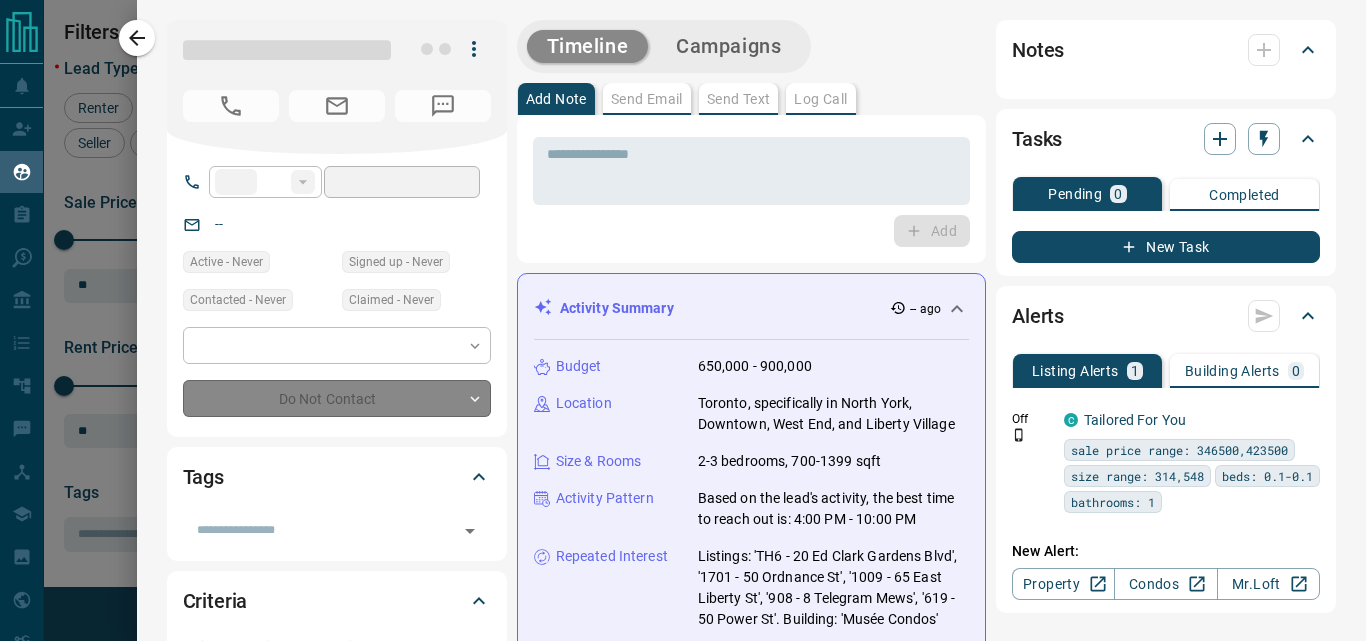 click on "​" at bounding box center [337, 345] 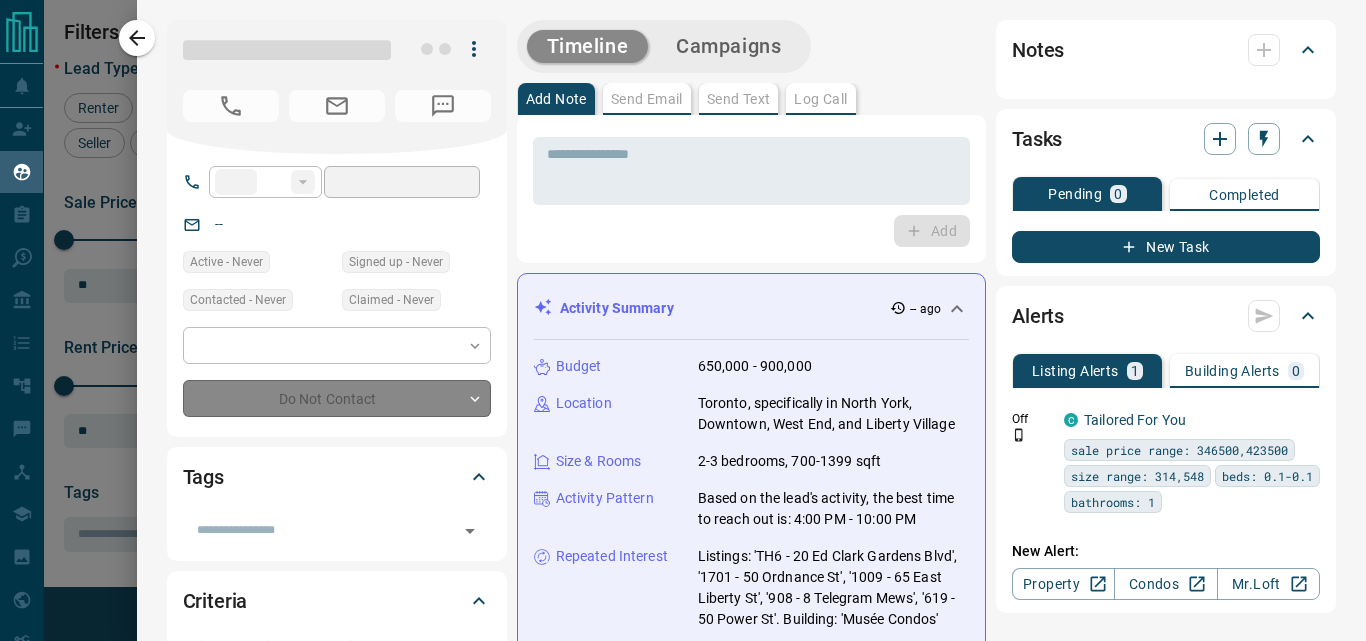 type on "***" 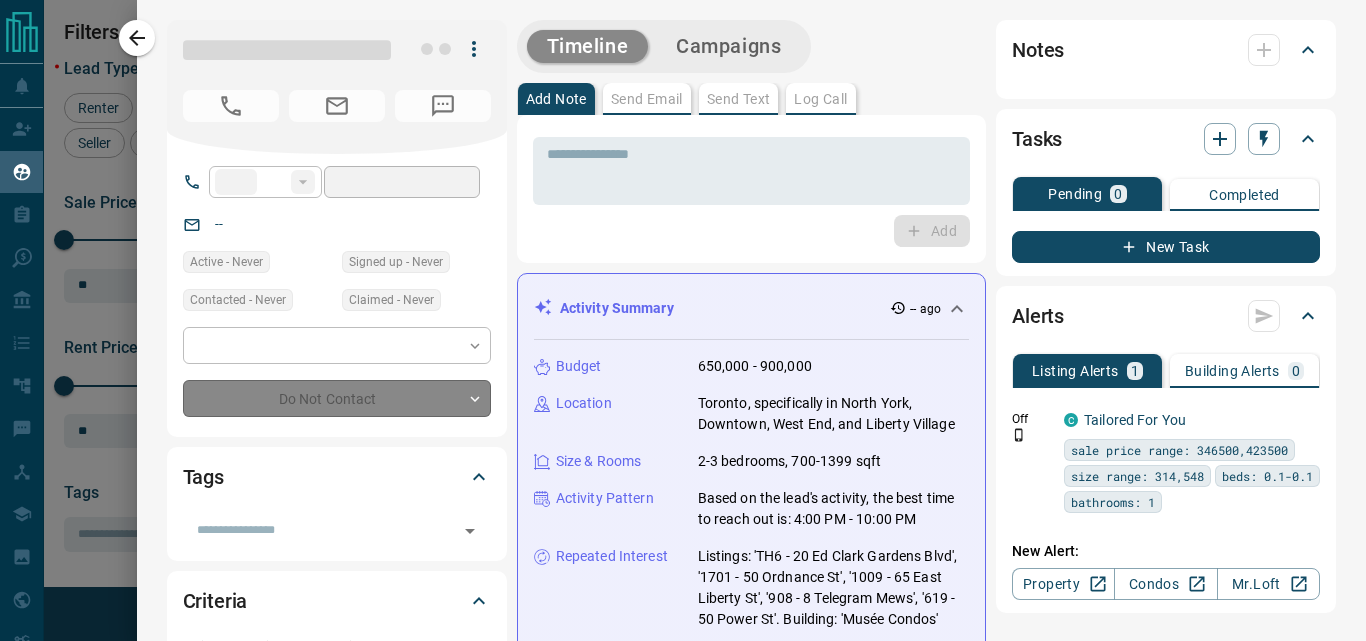 type on "**********" 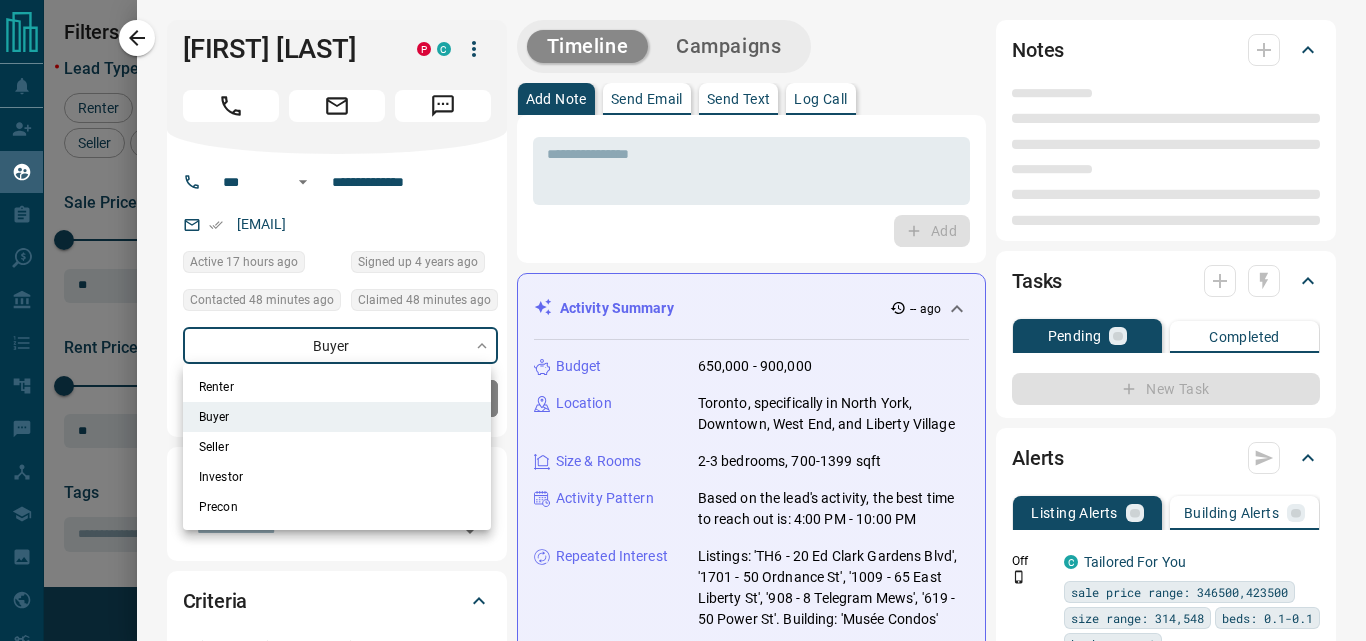 click on "Lead Transfers Claim Leads My Leads Tasks Opportunities Deals Campaigns Automations Messages Broker Bay Training Media Services Agent Resources Precon Worksheet My Team Mobile Apps Disclosure Logout My Leads Filters 2 Manage Tabs New Lead All 9413 TBD 282 Do Not Contact - Not Responsive 553 Bogus 981 Just Browsing 4431 Criteria Obtained 1479 Future Follow Up 1021 Warm 296 HOT 91 Taken on Showings 94 Submitted Offer 29 Client 156 Name Details Last Active Claimed Date Status Tags [FIRST] [LAST] Buyer, Renter M $--- 5 hours ago Contacted in 5 hours 47 minutes ago Signed up 5 hours ago TBD + [FIRST] [LAST] Buyer, Renter M $--- 20 hours ago Contacted in 5 hours 48 minutes ago Signed up 20 hours ago TBD + [FIRST] [LAST] Buyer C P $0 - $5K Downtown, West End, +1 17 hours ago Contacted in 5 hours 48 minutes ago Signed up 4 years ago TBD + [FIRST] [LAST] Buyer, Renter M $--- 8 hours ago Contacted in 5 hours 49 minutes ago Signed up 8 hours ago TBD + [FIRST] [LAST] Buyer C $449K - $639K Midtown | Central, Toronto 2 hours ago TBD + Buyer" at bounding box center (683, 308) 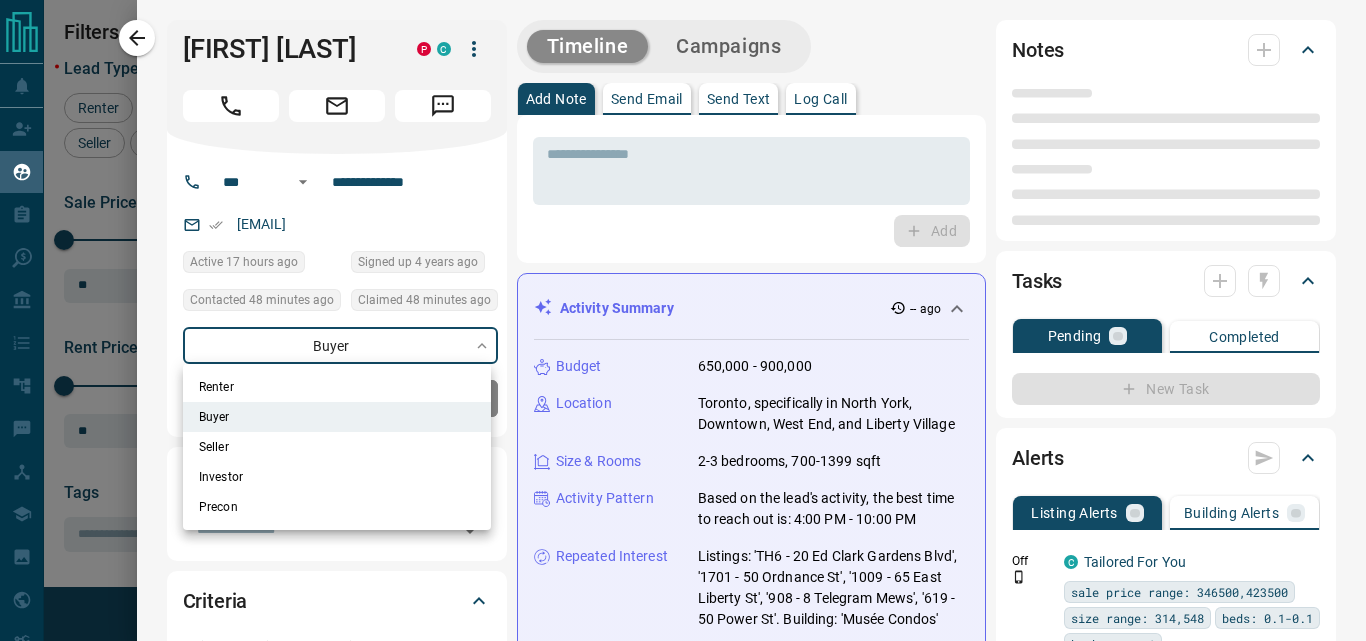 click at bounding box center (683, 320) 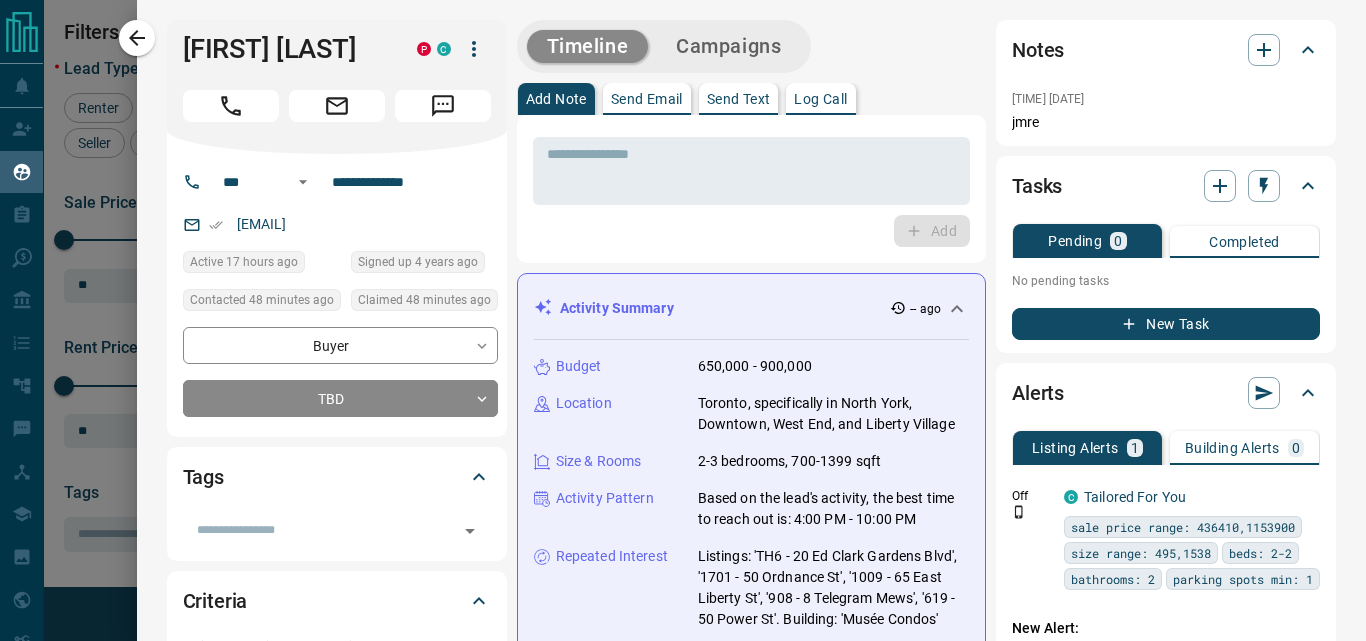 click at bounding box center (683, 320) 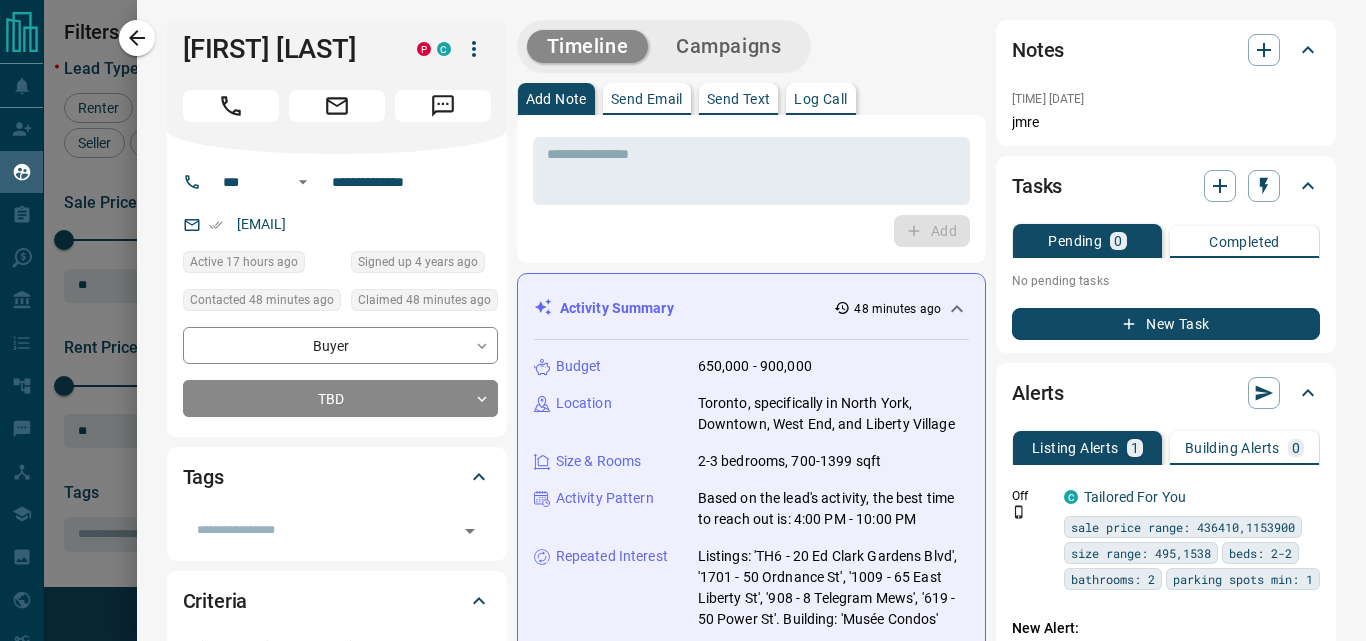 click on "Renter Buyer Seller Investor Precon" at bounding box center (683, 320) 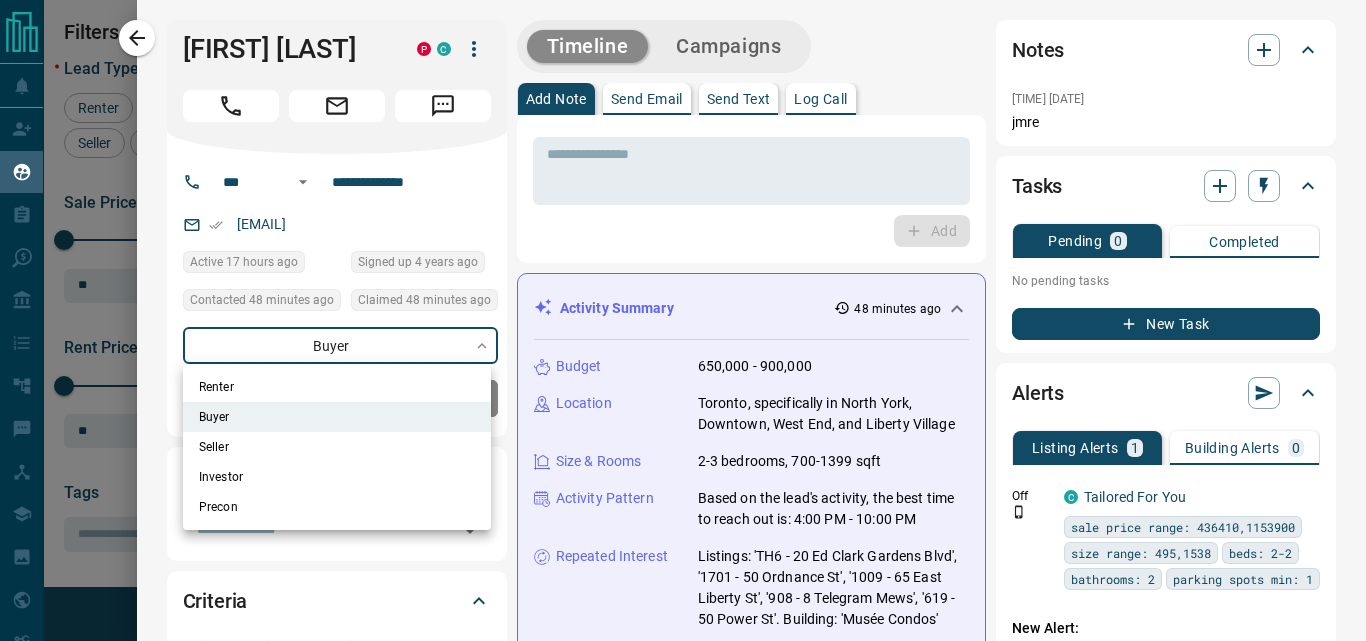 click on "Lead Transfers Claim Leads My Leads Tasks Opportunities Deals Campaigns Automations Messages Broker Bay Training Media Services Agent Resources Precon Worksheet My Team Mobile Apps Disclosure Logout My Leads Filters 2 Manage Tabs New Lead All 9413 TBD 282 Do Not Contact - Not Responsive 553 Bogus 981 Just Browsing 4431 Criteria Obtained 1479 Future Follow Up 1021 Warm 296 HOT 91 Taken on Showings 94 Submitted Offer 29 Client 156 Name Details Last Active Claimed Date Status Tags [FIRST] [LAST] Buyer, Renter M $--- 5 hours ago Contacted in 5 hours 47 minutes ago Signed up 5 hours ago TBD + [FIRST] [LAST] Buyer, Renter M $--- 20 hours ago Contacted in 5 hours 48 minutes ago Signed up 20 hours ago TBD + [FIRST] [LAST] Buyer C P $0 - $5K Downtown, West End, +1 17 hours ago Contacted in 5 hours 48 minutes ago Signed up 4 years ago TBD + [FIRST] [LAST] Buyer, Renter M $--- 8 hours ago Contacted in 5 hours 49 minutes ago Signed up 8 hours ago TBD + [FIRST] [LAST] Buyer C $449K - $639K Midtown | Central, Toronto 2 hours ago TBD + Buyer" at bounding box center (683, 308) 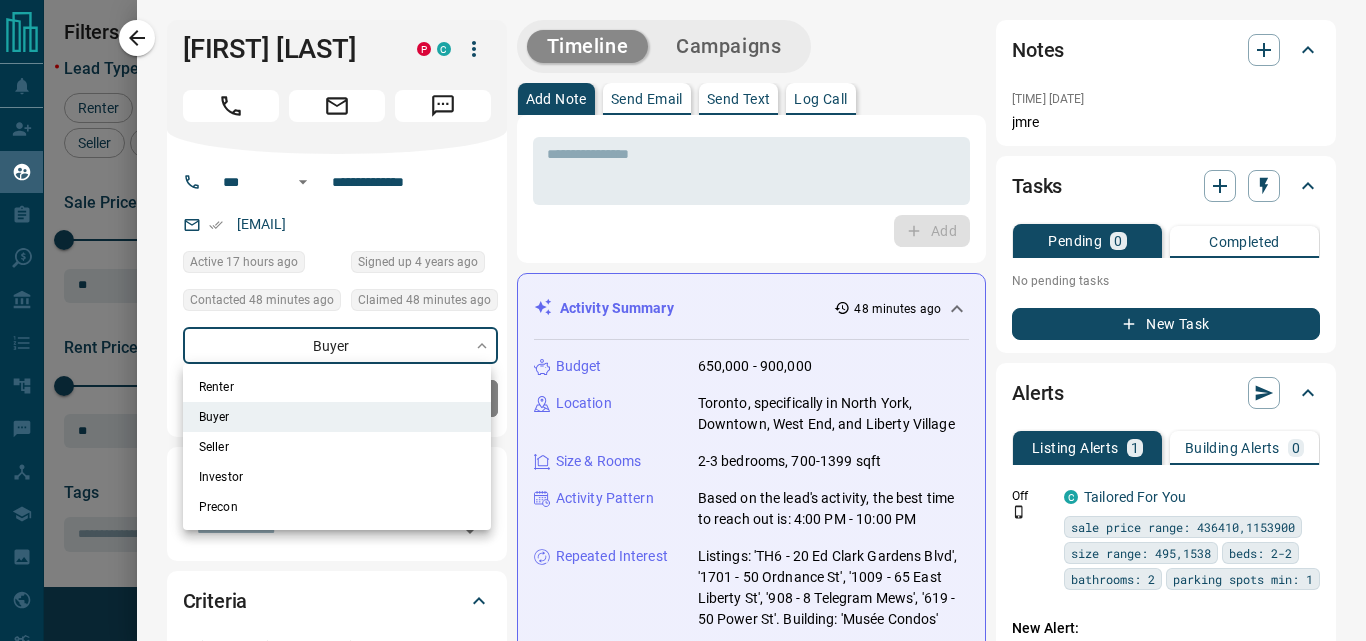 click at bounding box center (683, 320) 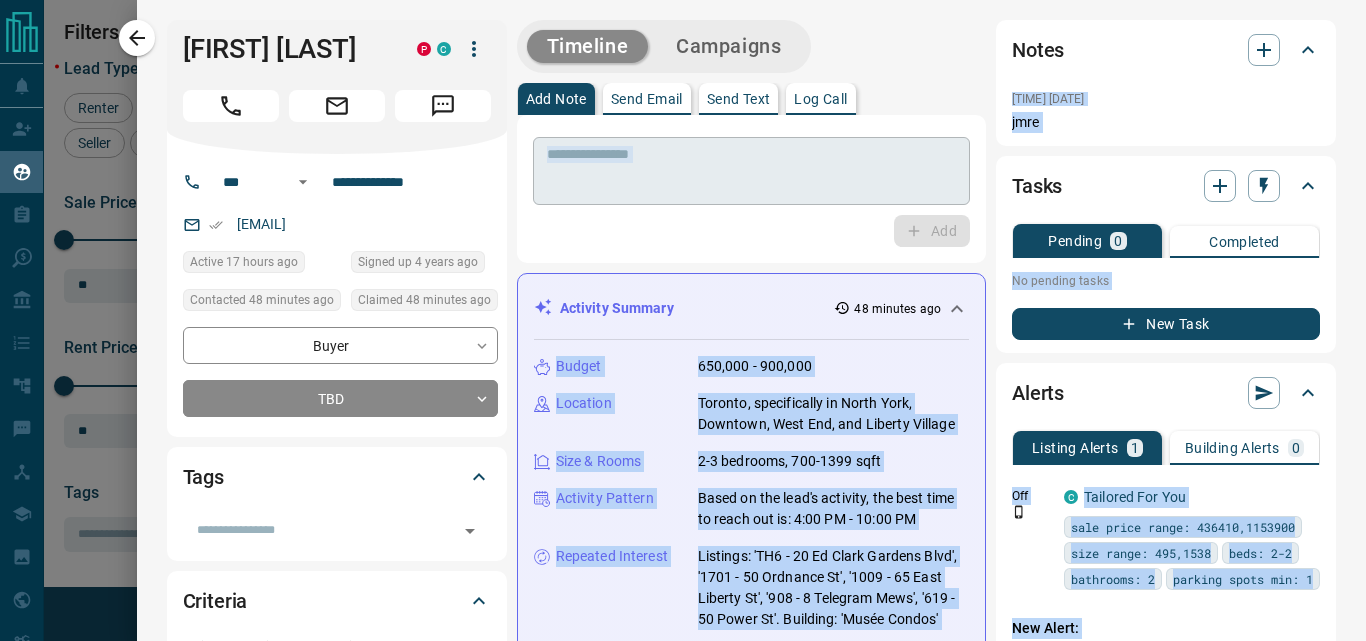 drag, startPoint x: 480, startPoint y: 357, endPoint x: 627, endPoint y: 178, distance: 231.6247 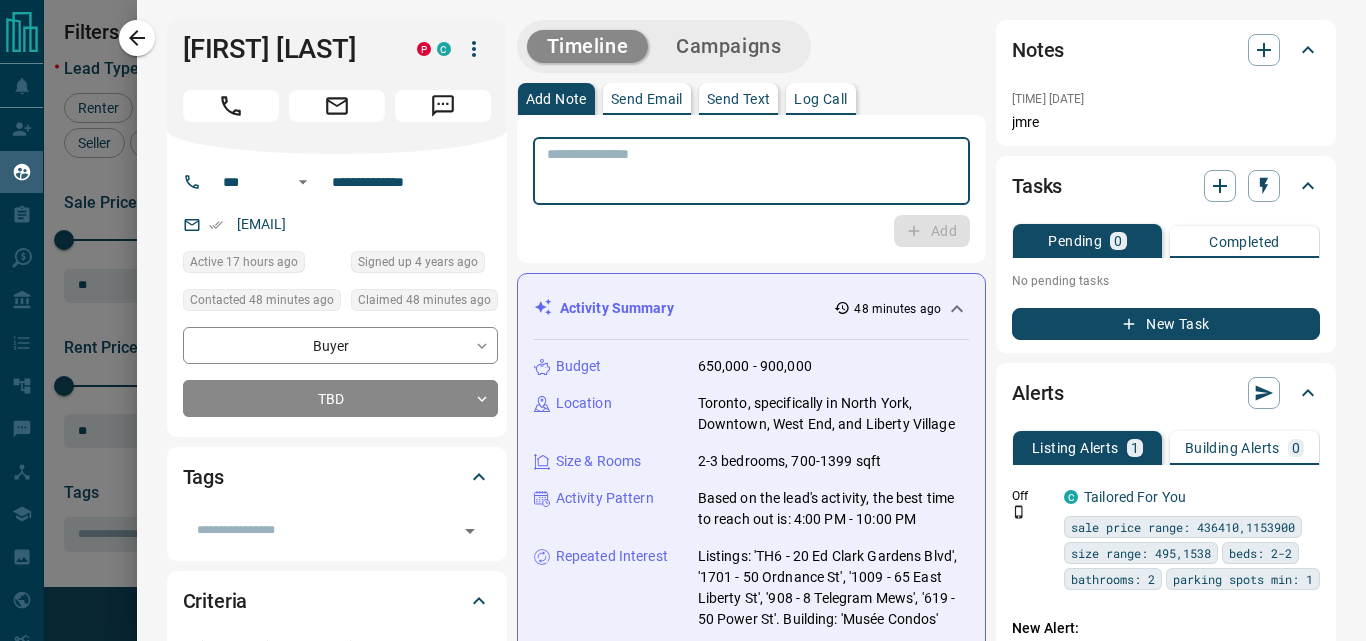 drag, startPoint x: 627, startPoint y: 178, endPoint x: 656, endPoint y: 154, distance: 37.64306 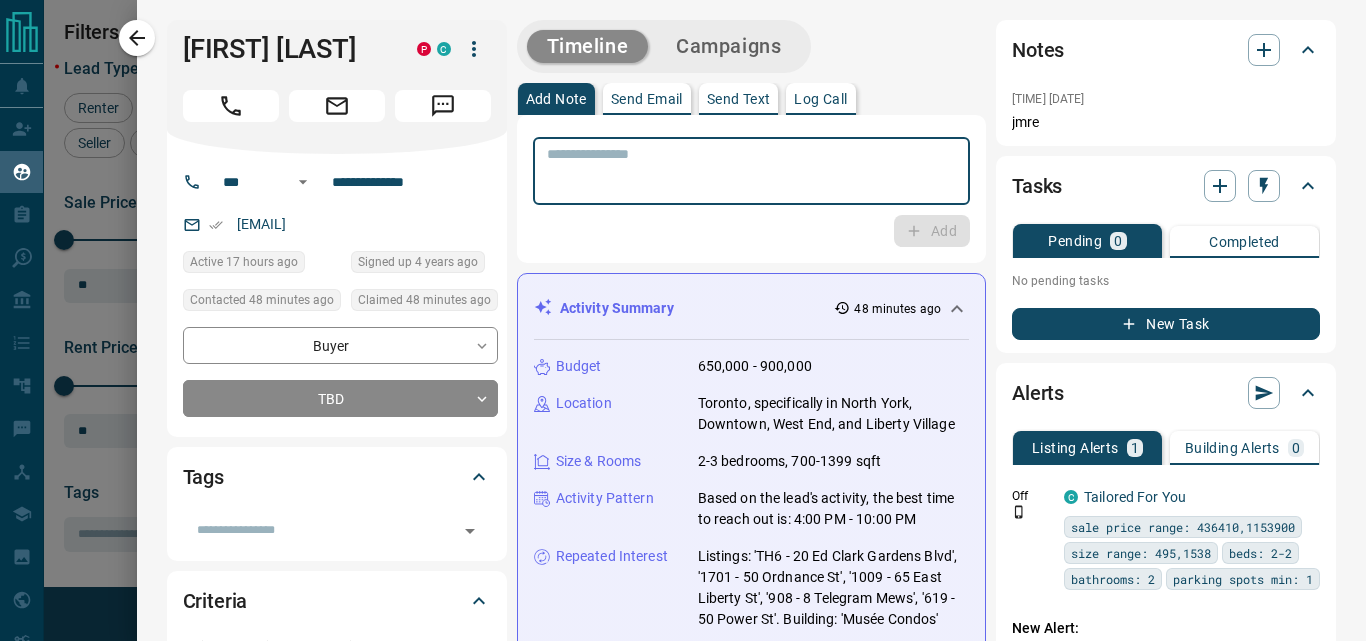 click at bounding box center [751, 171] 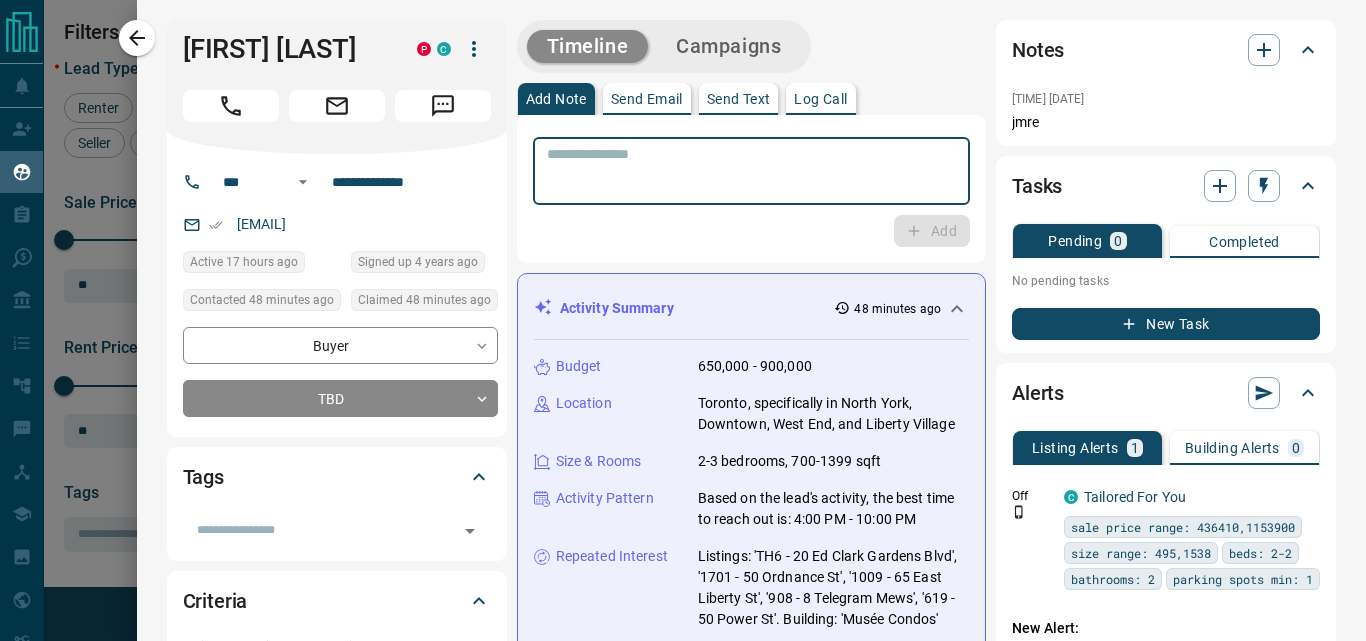 click at bounding box center [751, 171] 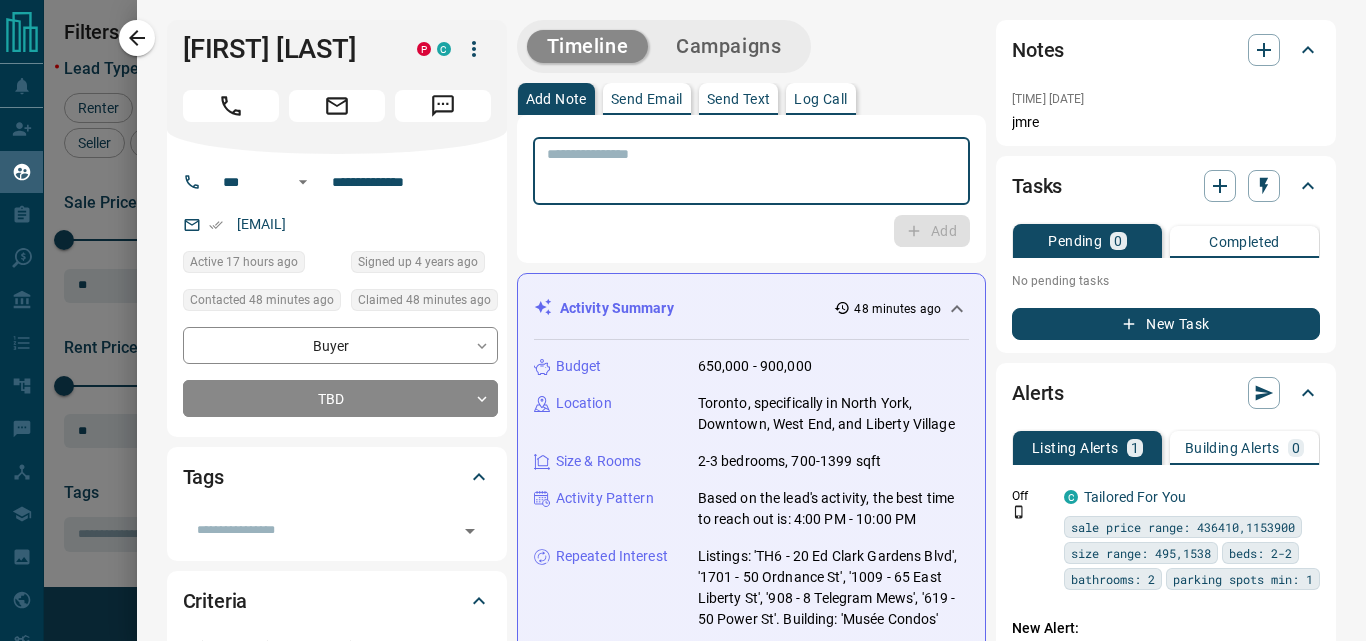 click at bounding box center [751, 171] 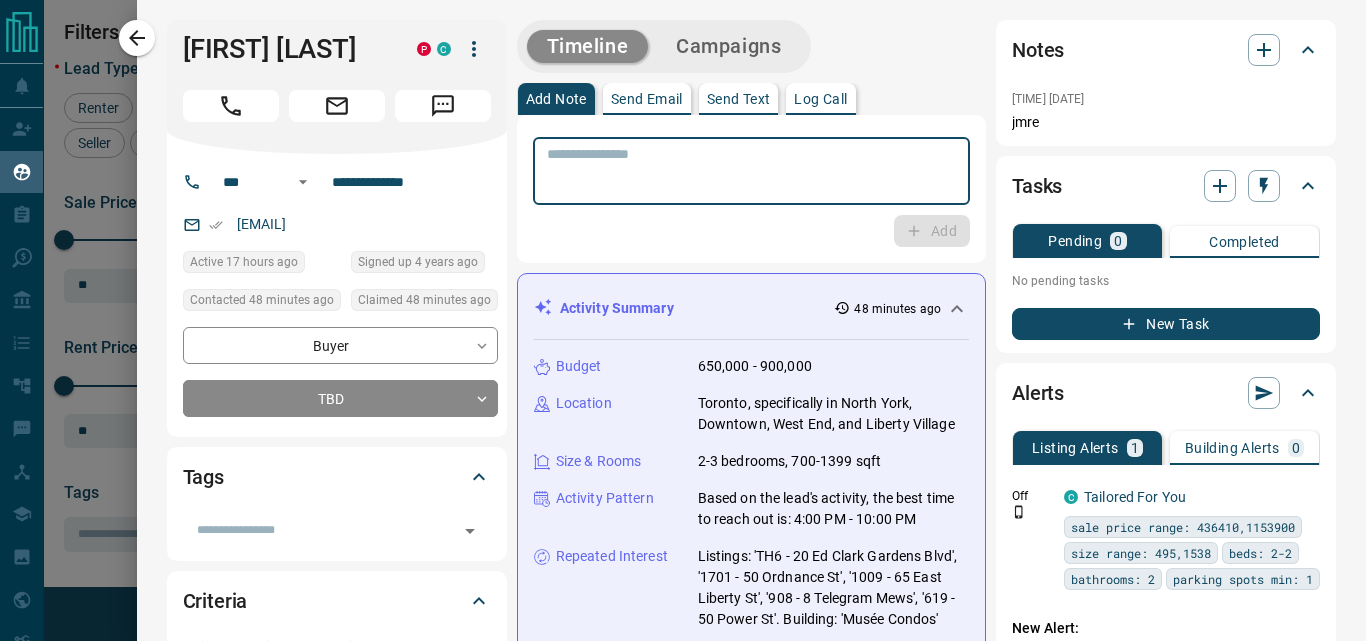 click at bounding box center [751, 171] 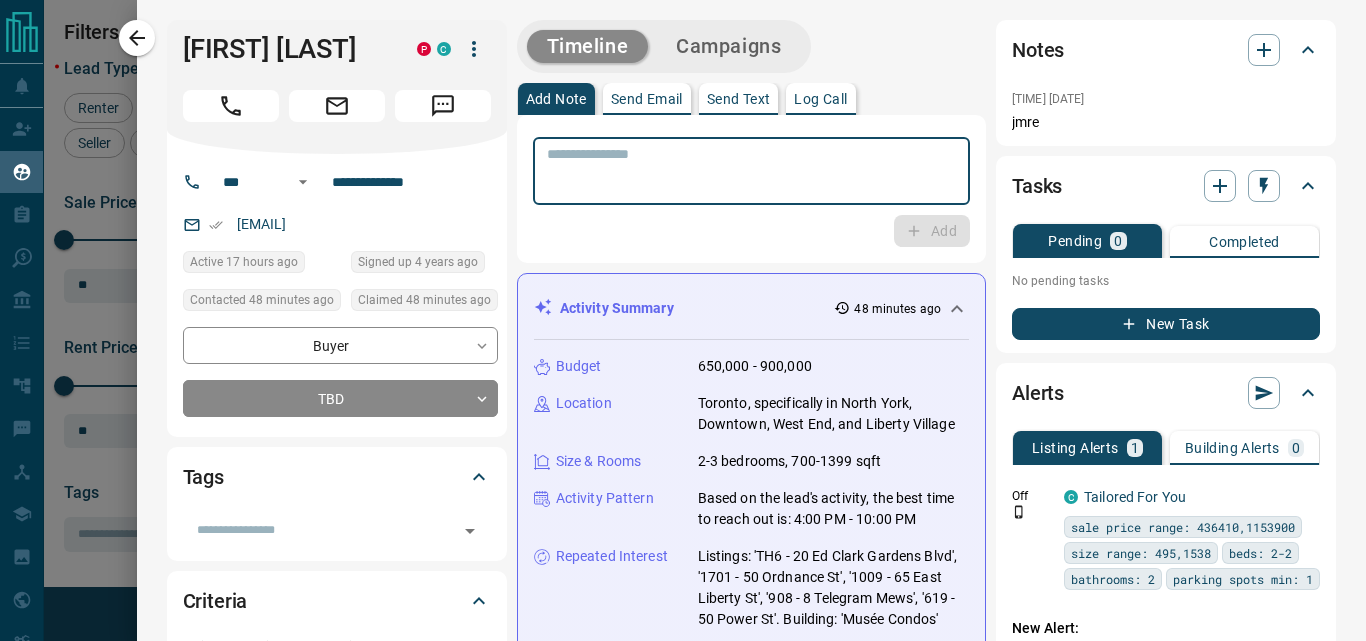 click at bounding box center (751, 171) 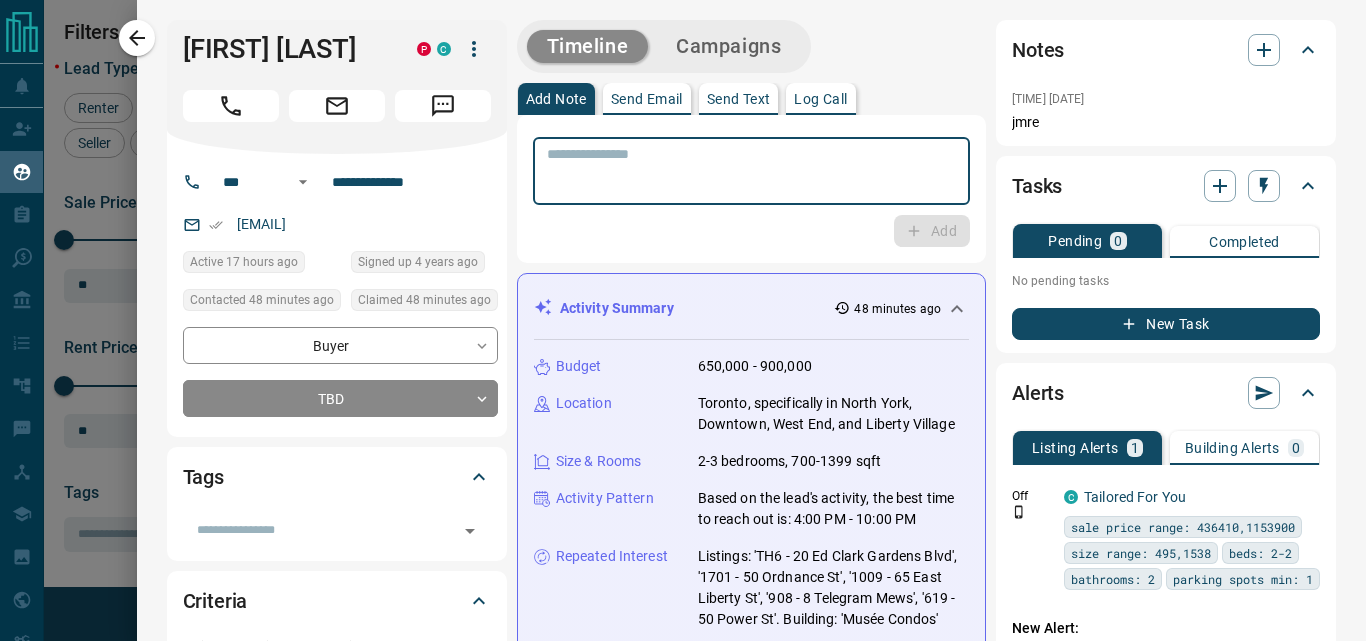 click at bounding box center (751, 171) 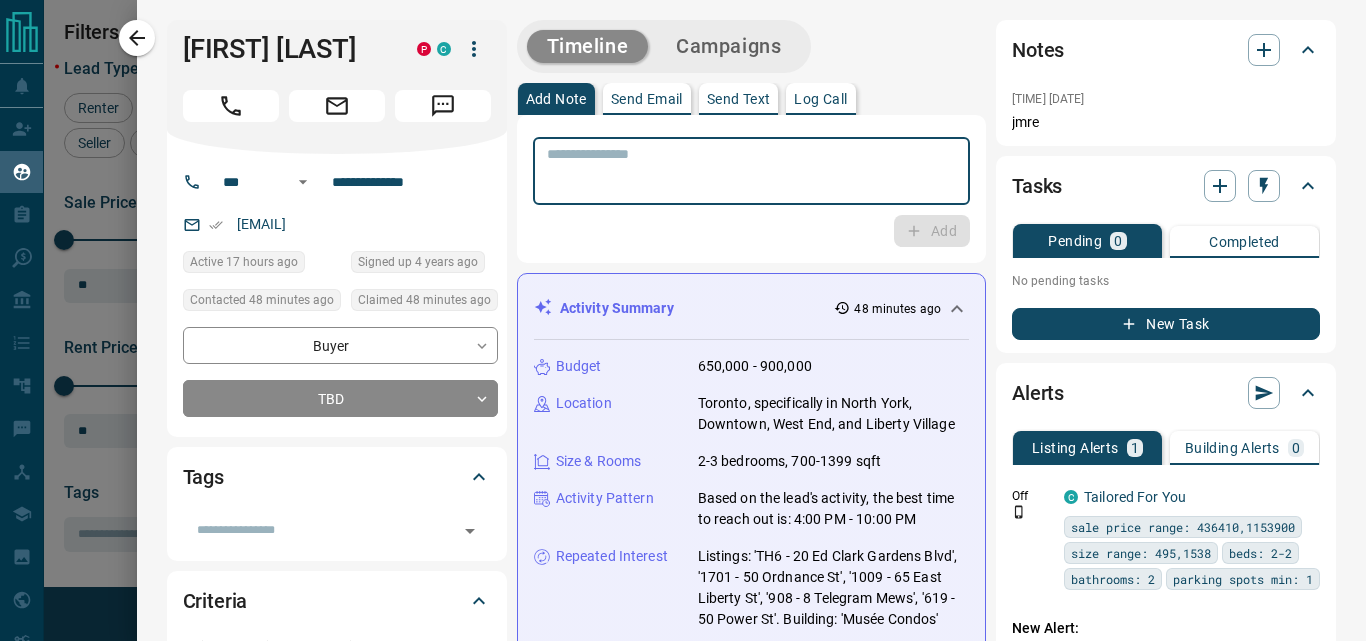 click at bounding box center (751, 171) 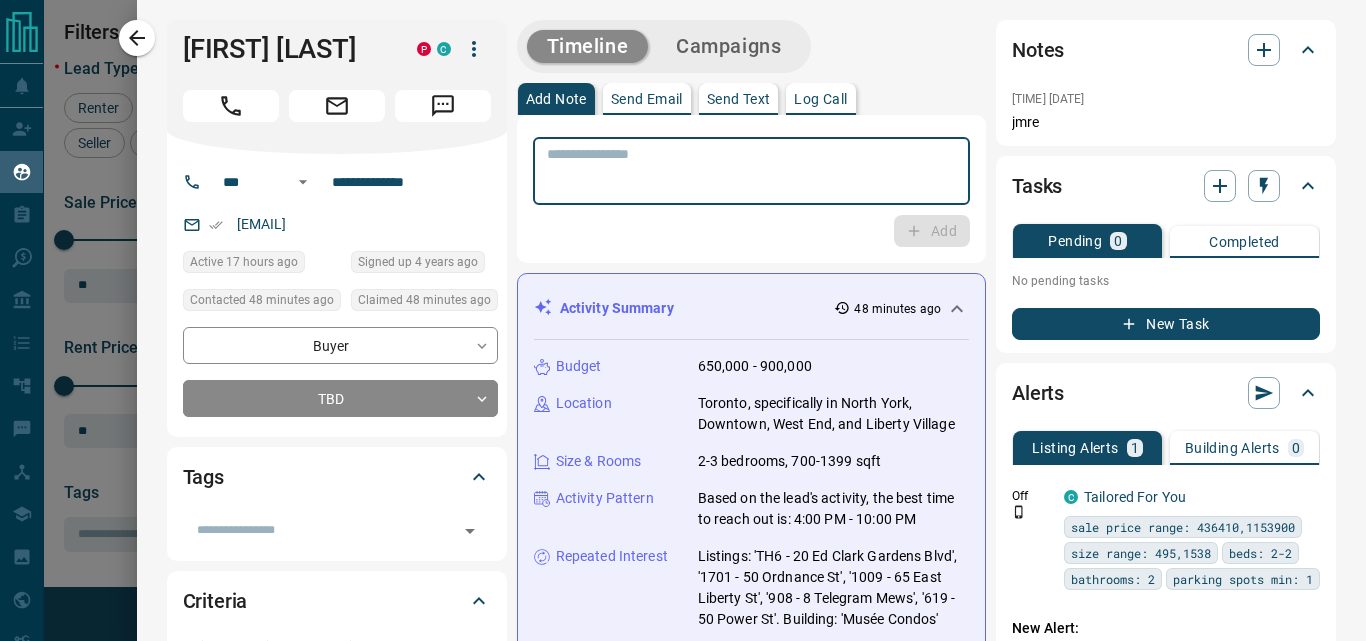 click at bounding box center [751, 171] 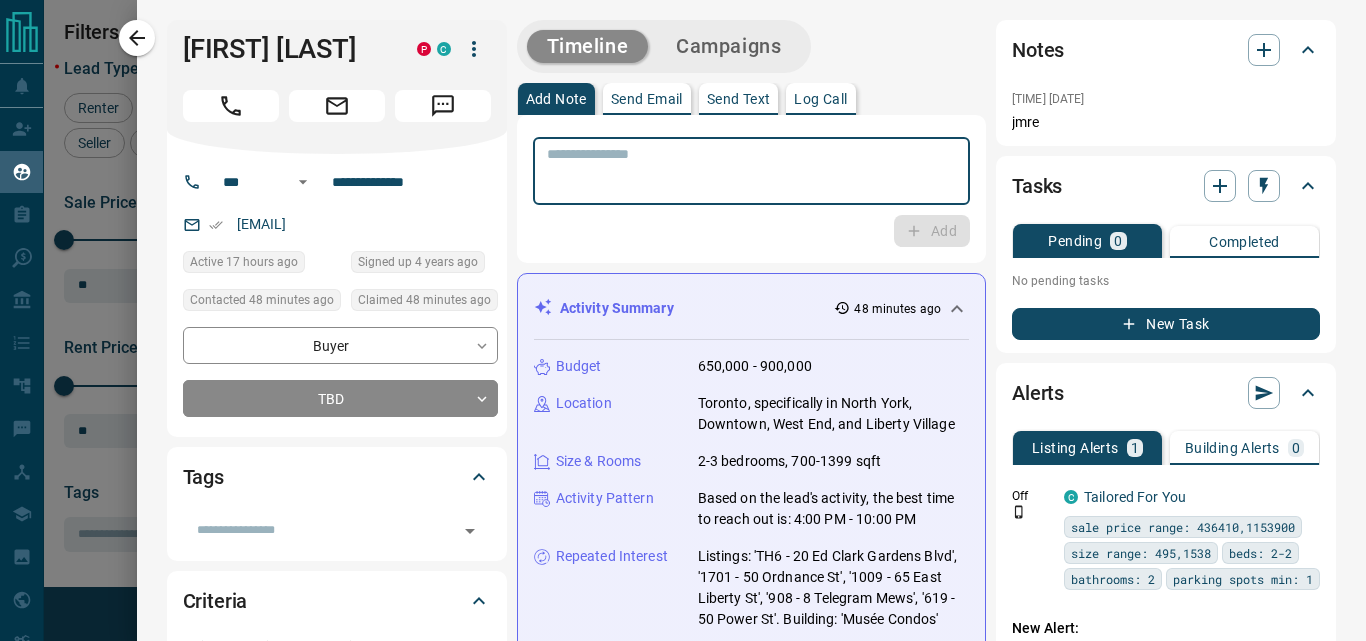 click at bounding box center (751, 171) 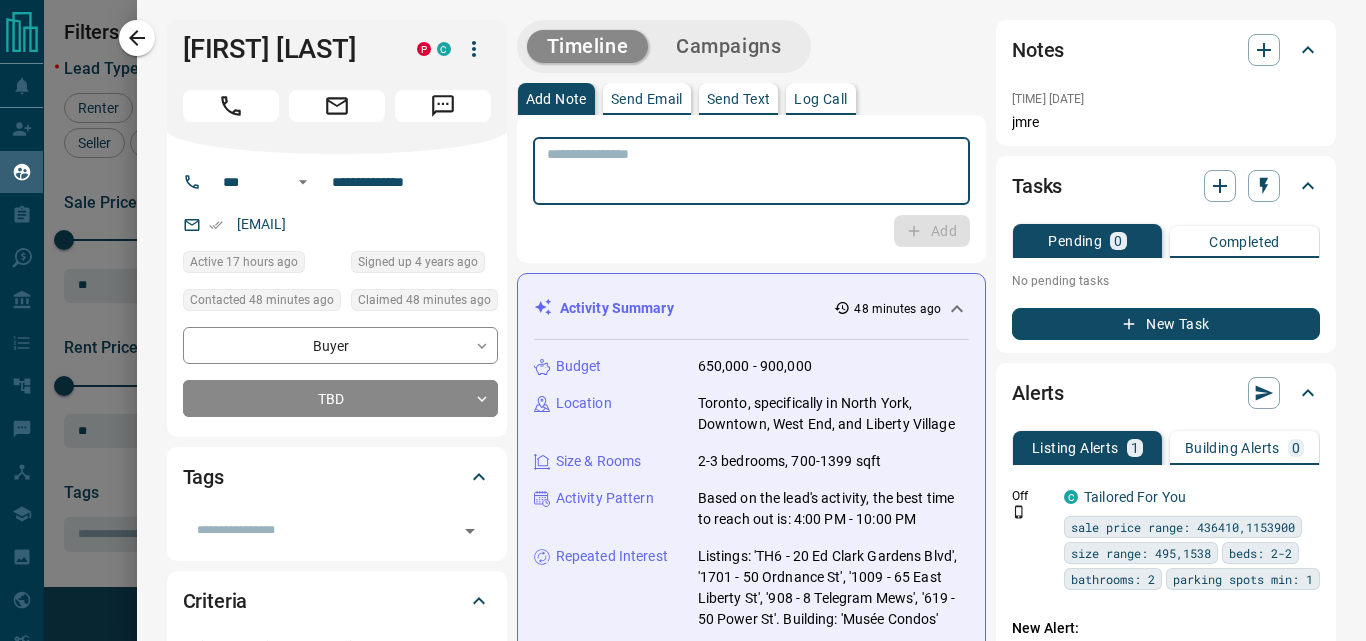 click at bounding box center (751, 171) 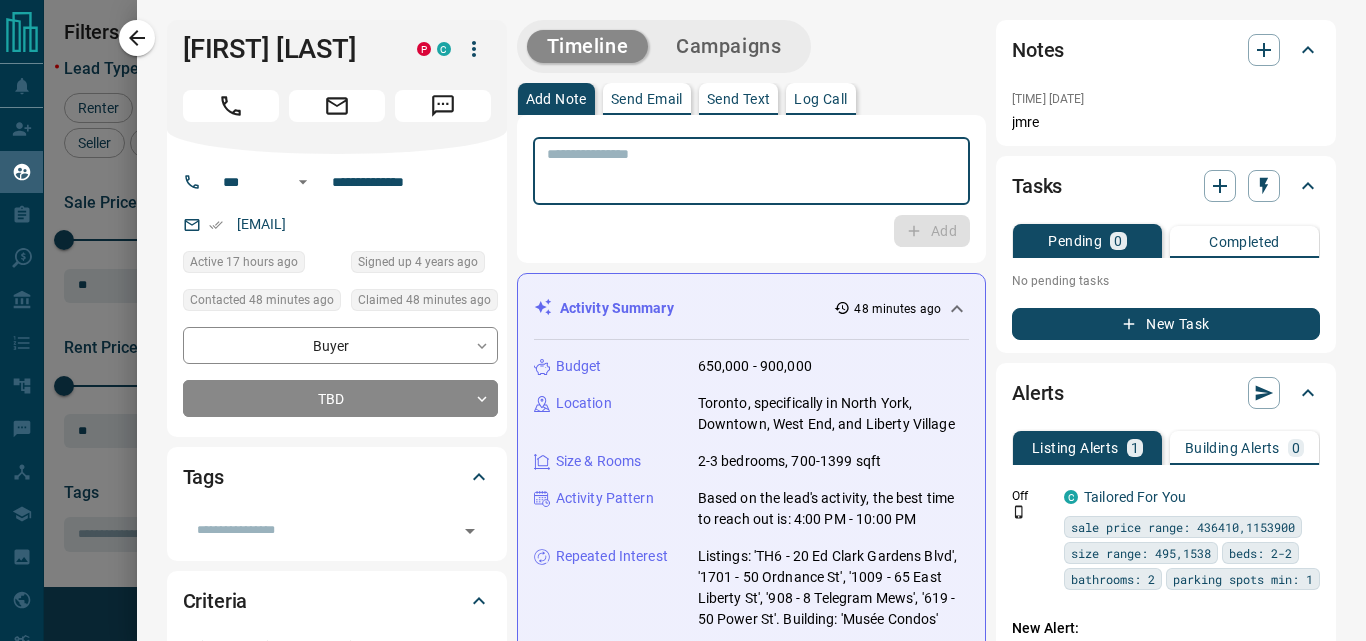 click at bounding box center [751, 171] 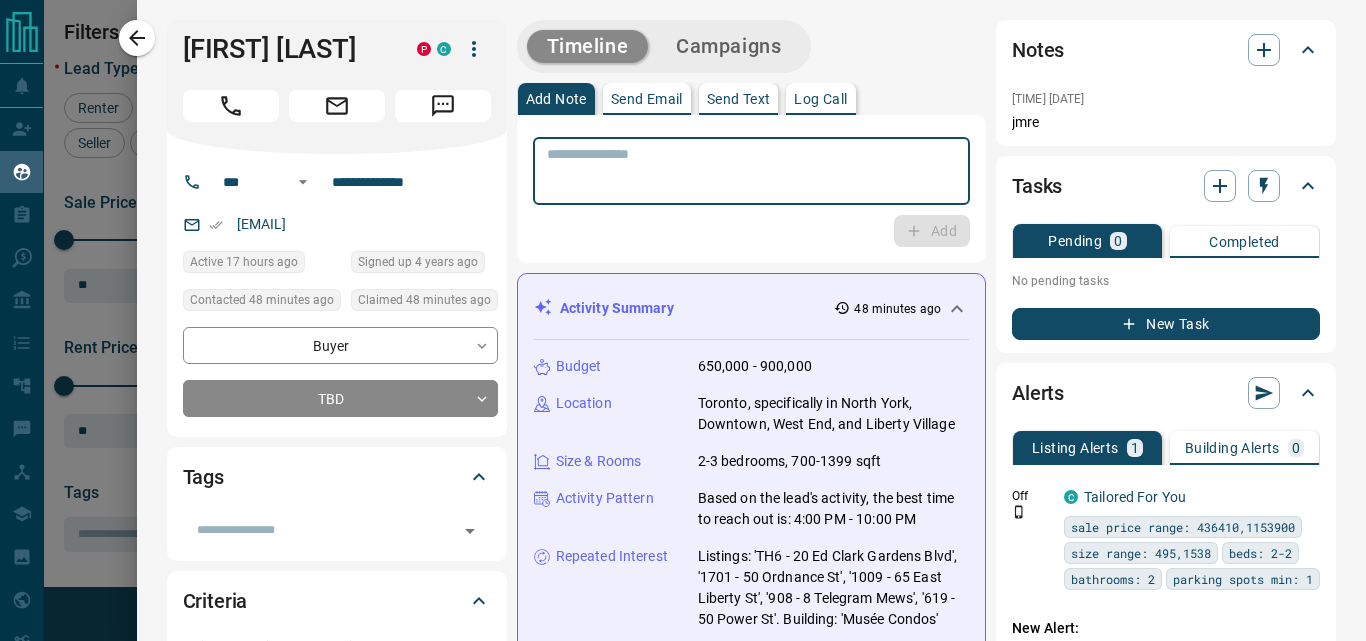 click at bounding box center (751, 171) 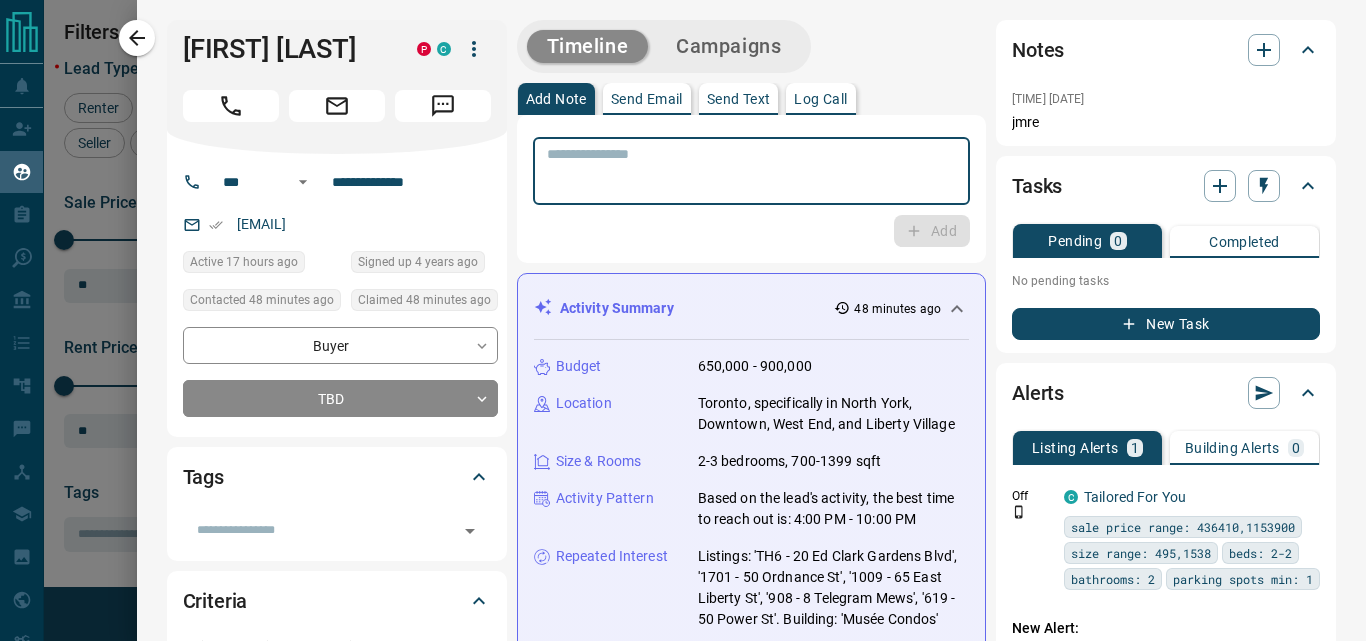 click at bounding box center [751, 171] 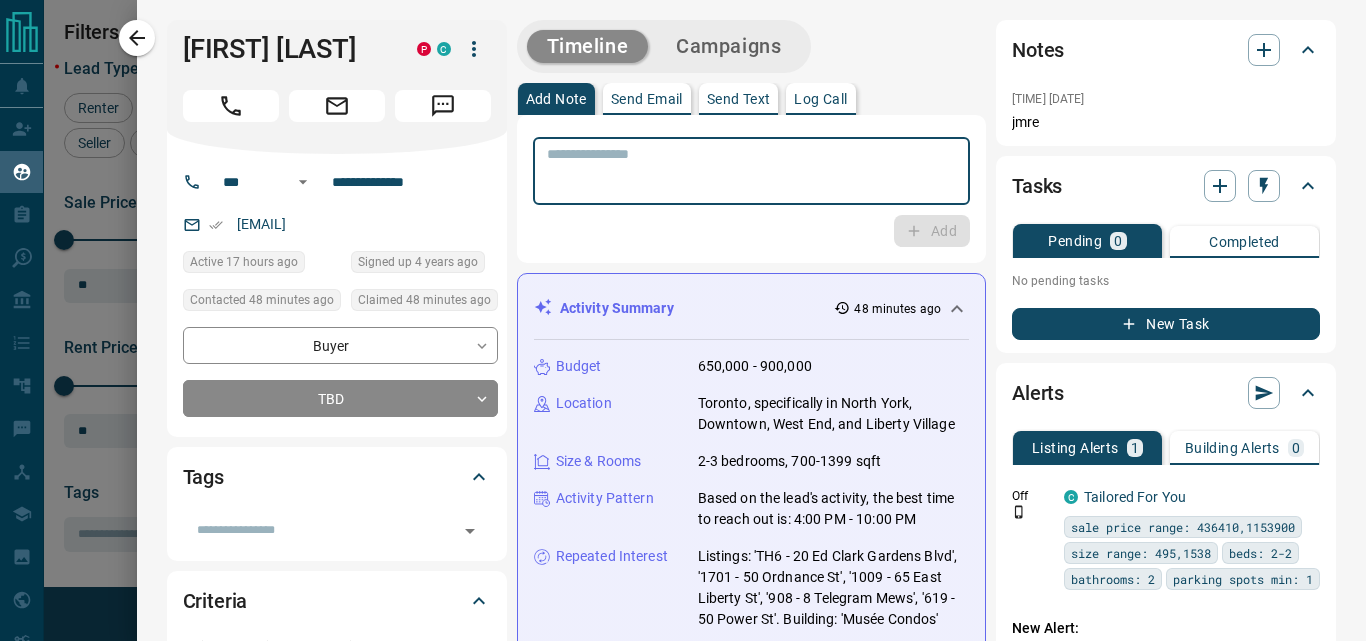 click at bounding box center (751, 171) 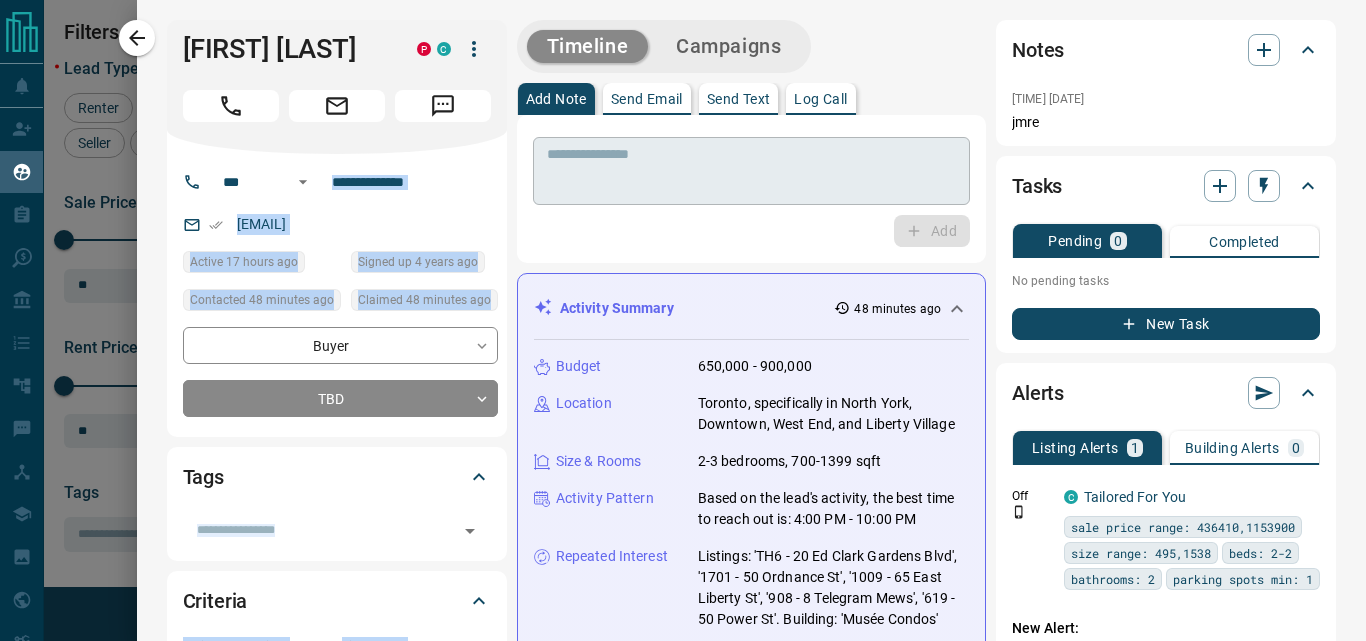 drag, startPoint x: 501, startPoint y: 195, endPoint x: 593, endPoint y: 153, distance: 101.133575 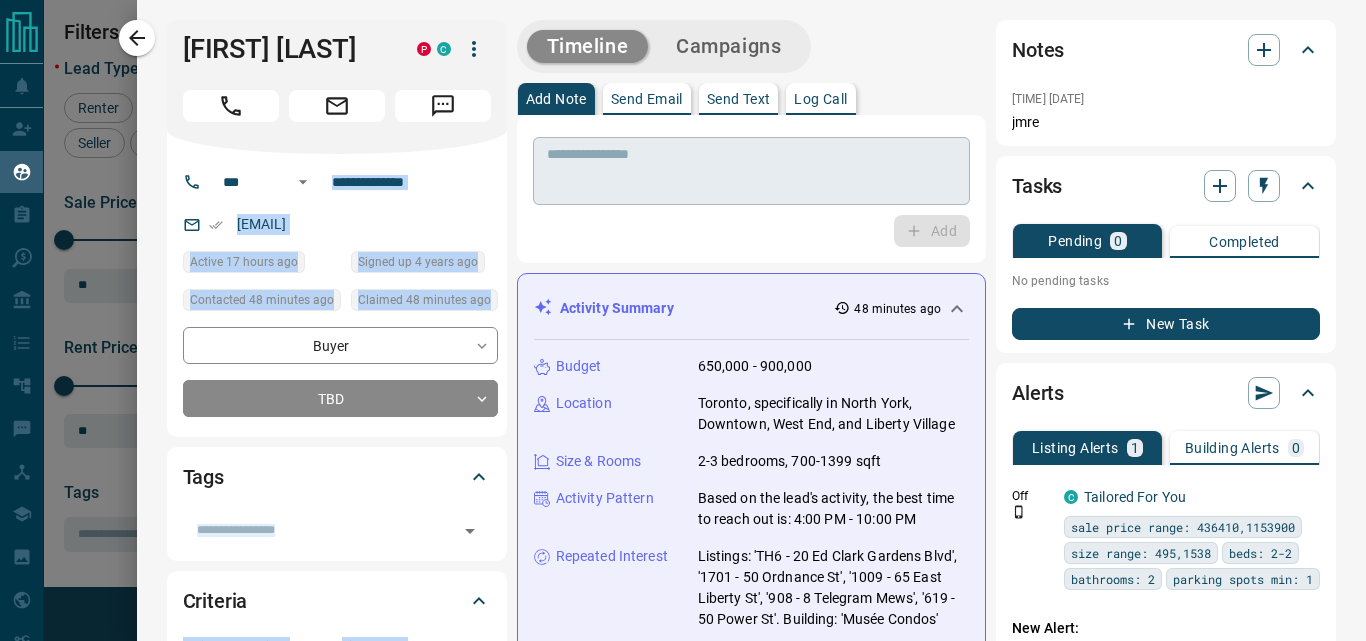 click on "**********" at bounding box center [751, 1246] 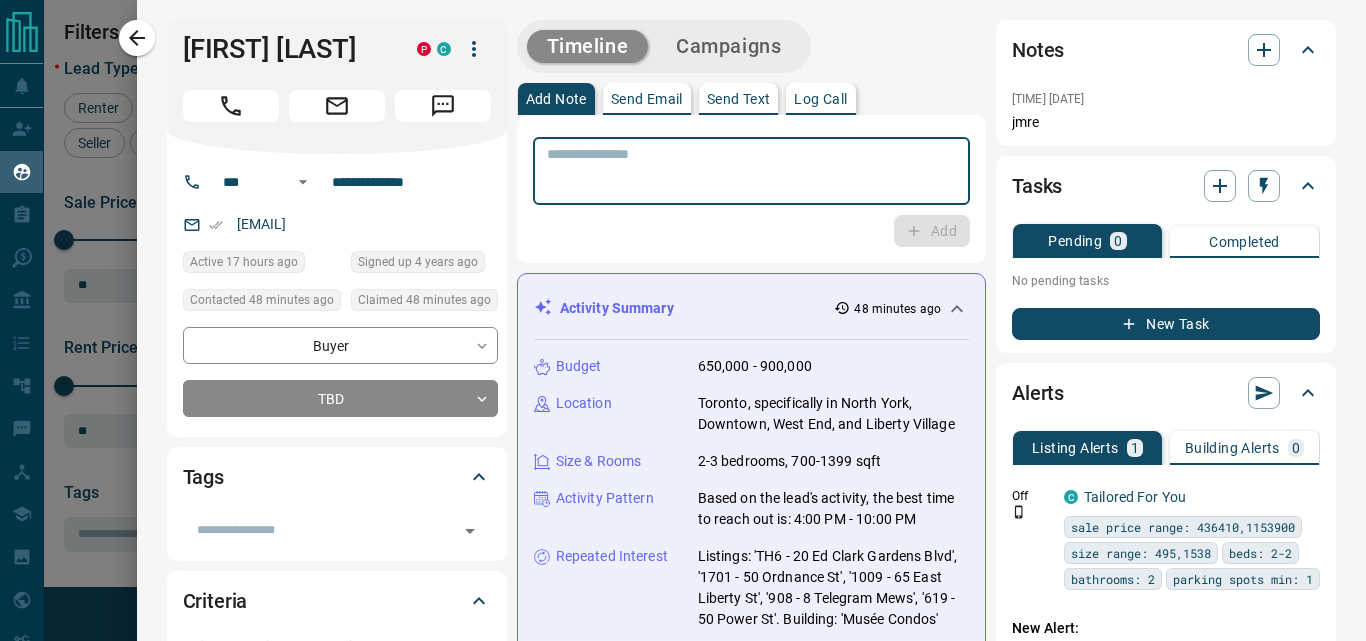 click at bounding box center (751, 171) 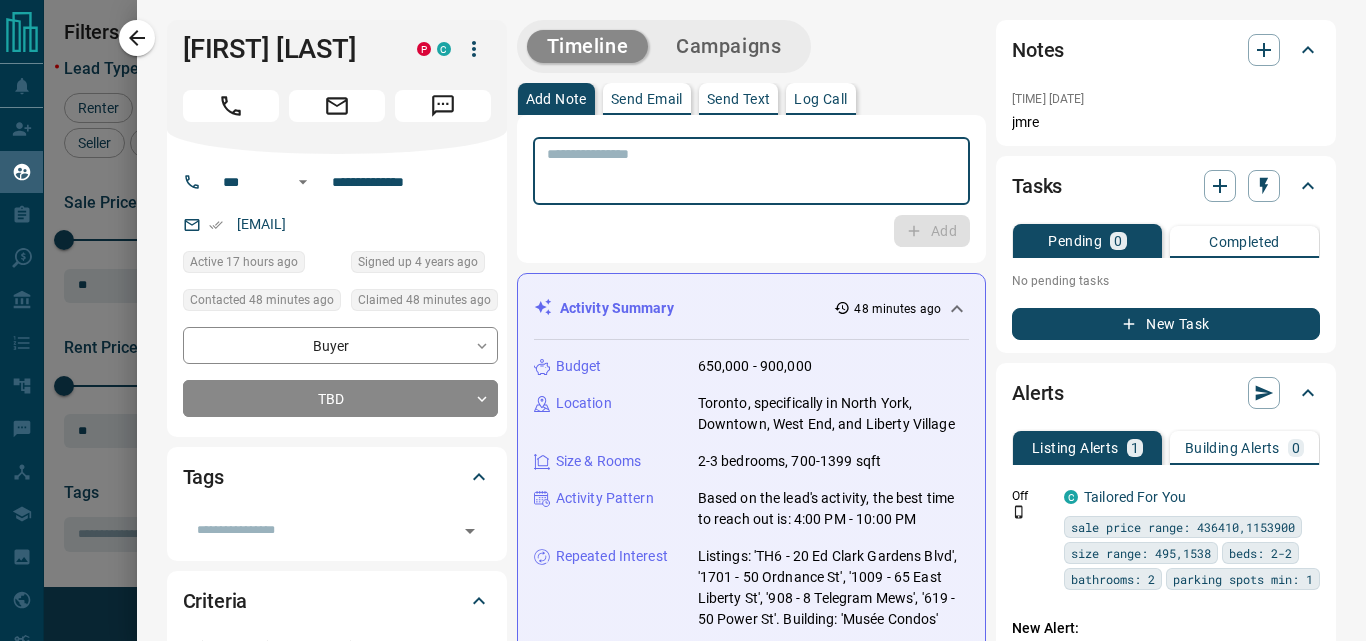 click at bounding box center (751, 171) 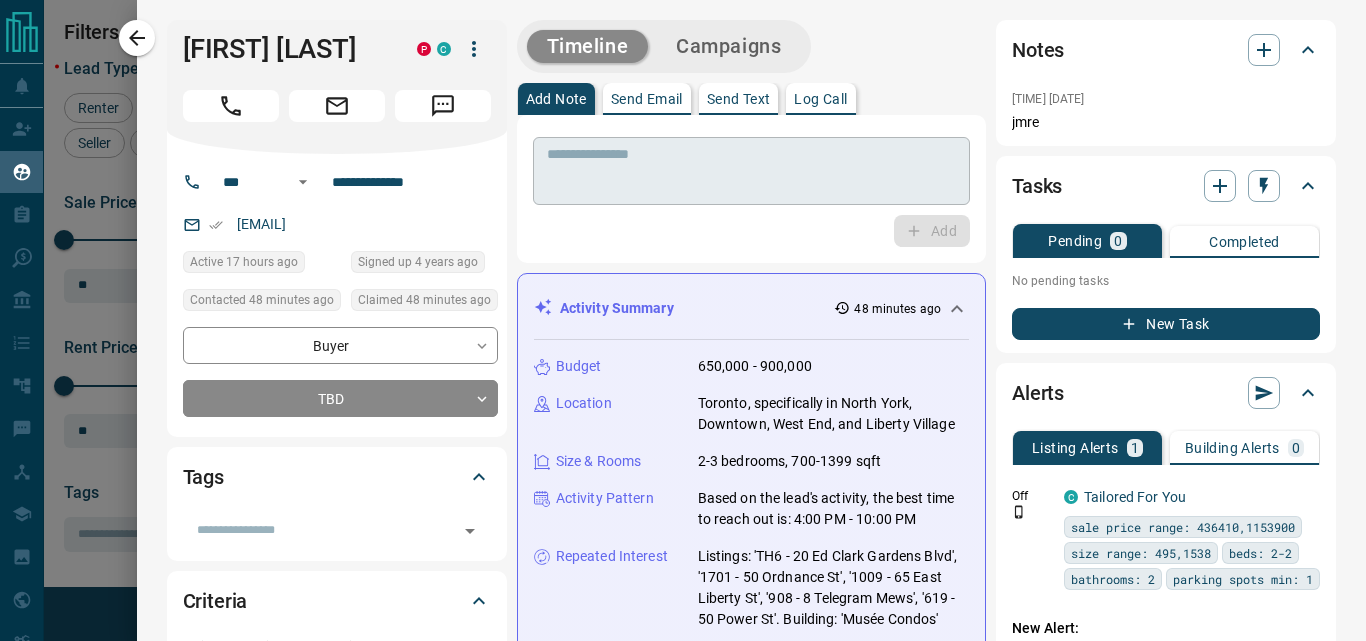 click on "* ​" at bounding box center (751, 171) 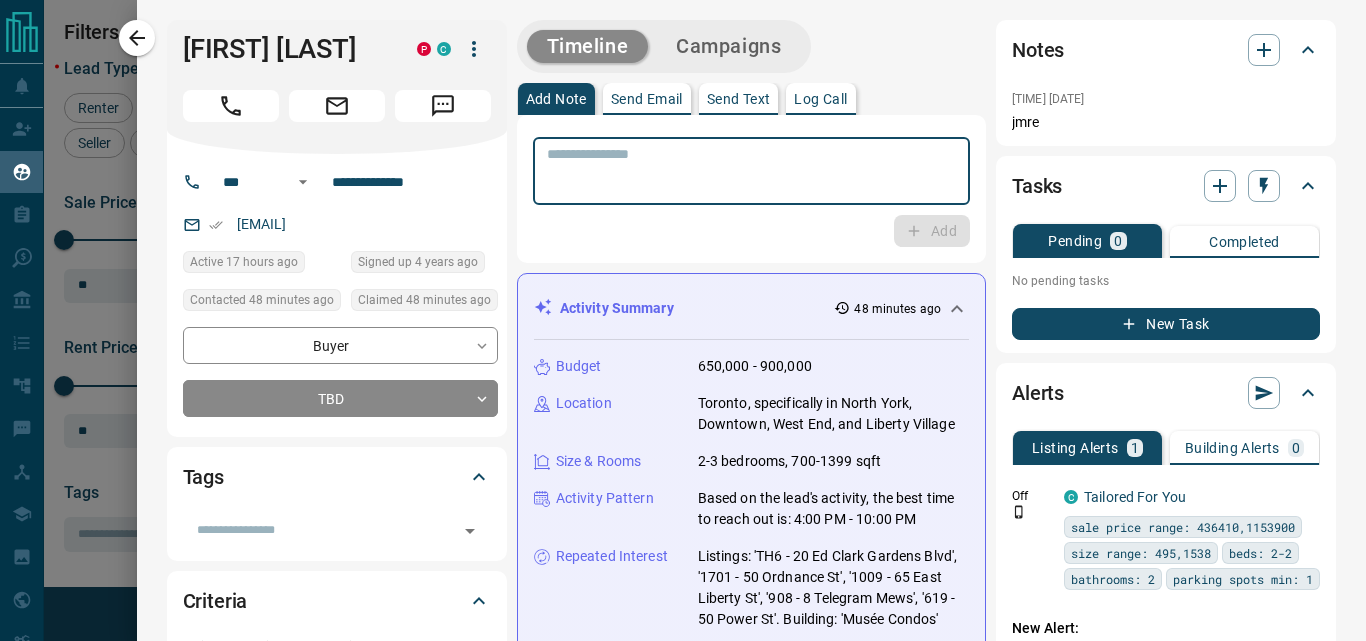 drag 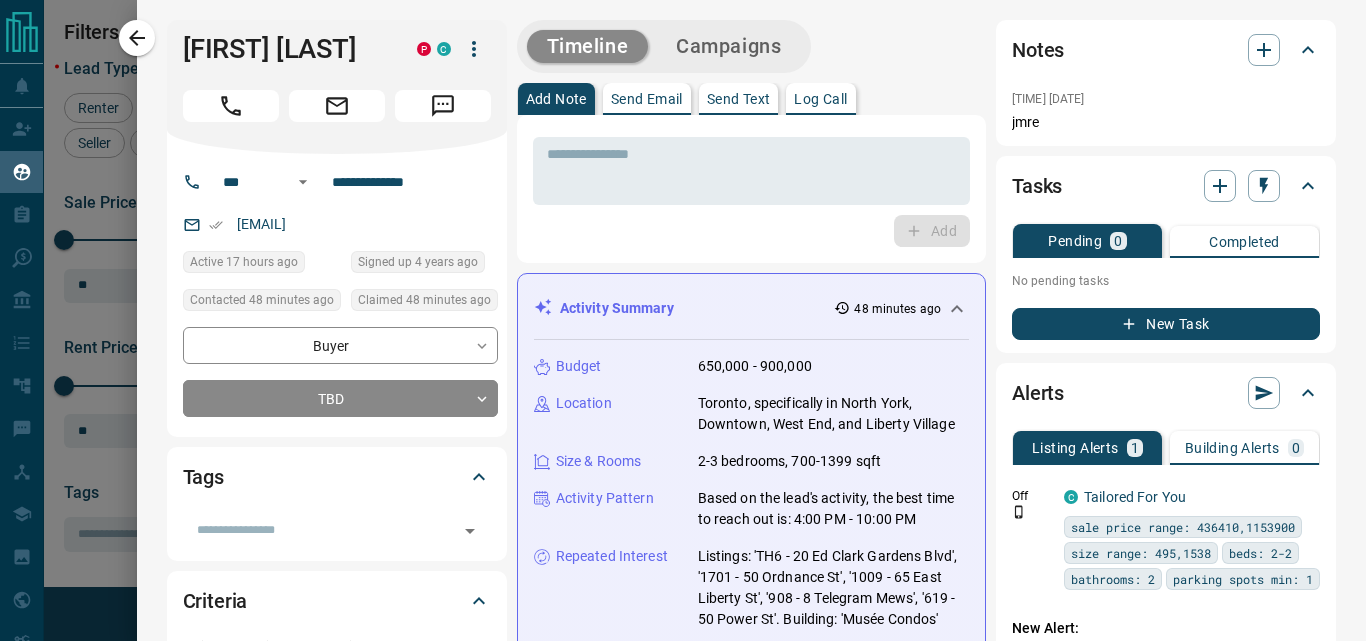 click on "Timeline Campaigns Add Note Send Email Send Text Log Call * ​ Add Activity Summary 48 minutes ago Budget 650,000 - 900,000 Location Toronto, specifically in North York, Downtown, West End, and Liberty Village Size & Rooms 2-3 bedrooms, 700-1399 sqft Activity Pattern Based on the lead's activity, the best time to reach out is: 4:00 PM - 10:00 PM Repeated Interest Listings: 'TH6 - 20 Ed Clark Gardens Blvd', '1701 - 50 Ordnance St', '1009 - 65 East Liberty St', '908 - 8 Telegram Mews', '619 - 50 Power St'. Building: 'Musée Condos' Regenerate All ​ 6:36 am Aug 4 2025 Note Action Note Added by [FIRST] [LAST] jmre 6:36 am Aug 4 2025 Phone Call - Outgoing Manual [FIRST] [LAST] called [FIRST] [LAST] Called From: [PHONE] Number Called: [PHONE] 6:36 am Aug 4 2025 Lead Claimed [FIRST] [LAST] claimed [FIRST] from the lead pool 5:00 am Aug 4 2025 Lead Reassigned System reassigned [FIRST] from Condos.ca Sales Team to 2:01 pm Aug 3 2025 Viewed a Listing C 31 - 2335 Sheppard Avenue W 2 2 1012 sqft C" at bounding box center (751, 1246) 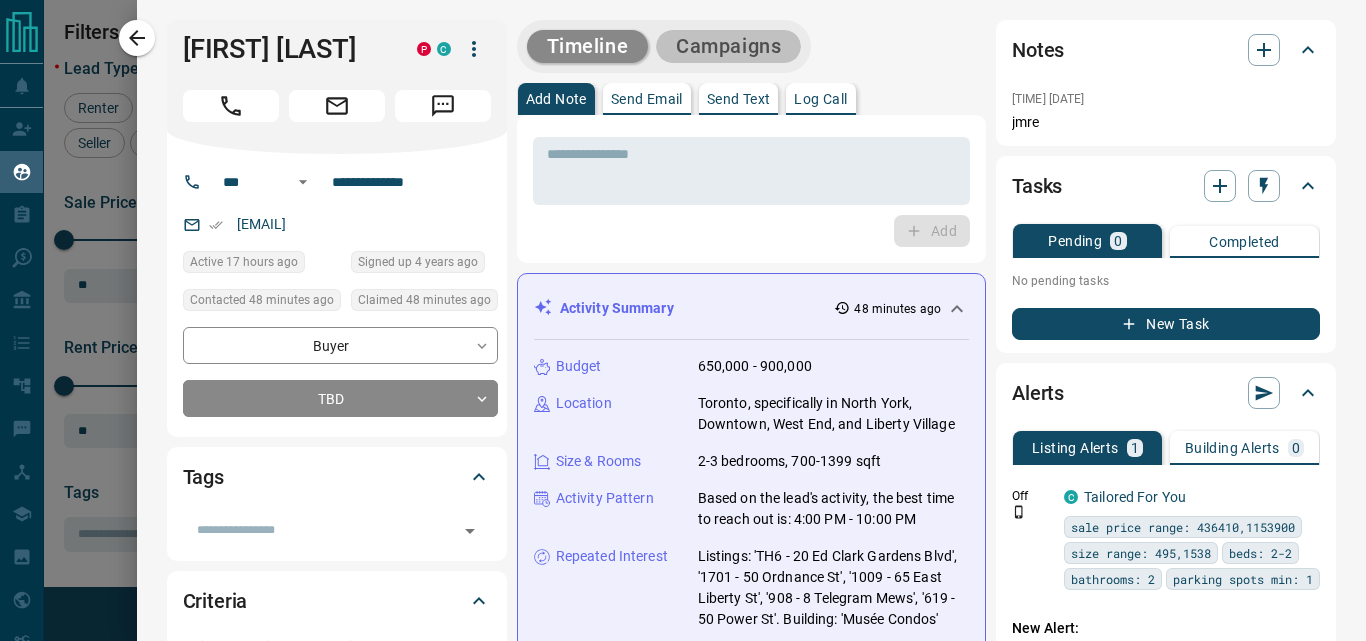 click on "Campaigns" at bounding box center (728, 46) 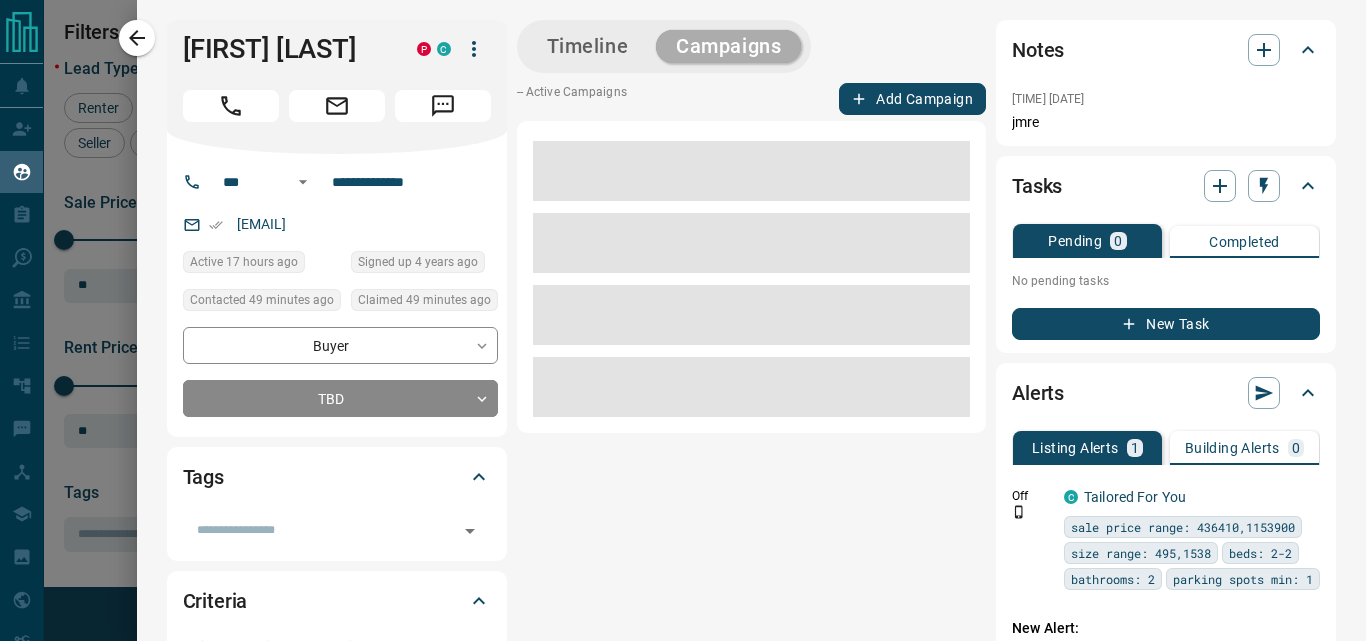 click on "Campaigns" at bounding box center (728, 46) 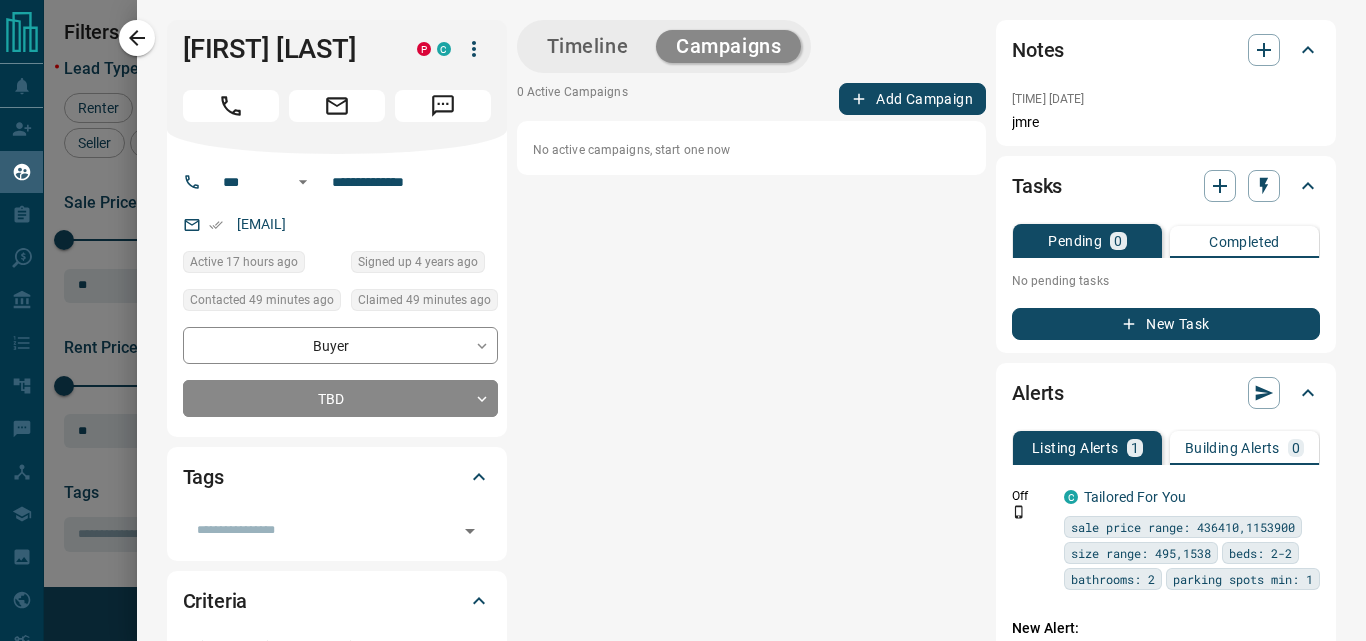 click on "Timeline Campaigns 0 Active Campaigns Add Campaign No active campaigns, start one now" at bounding box center (751, 1035) 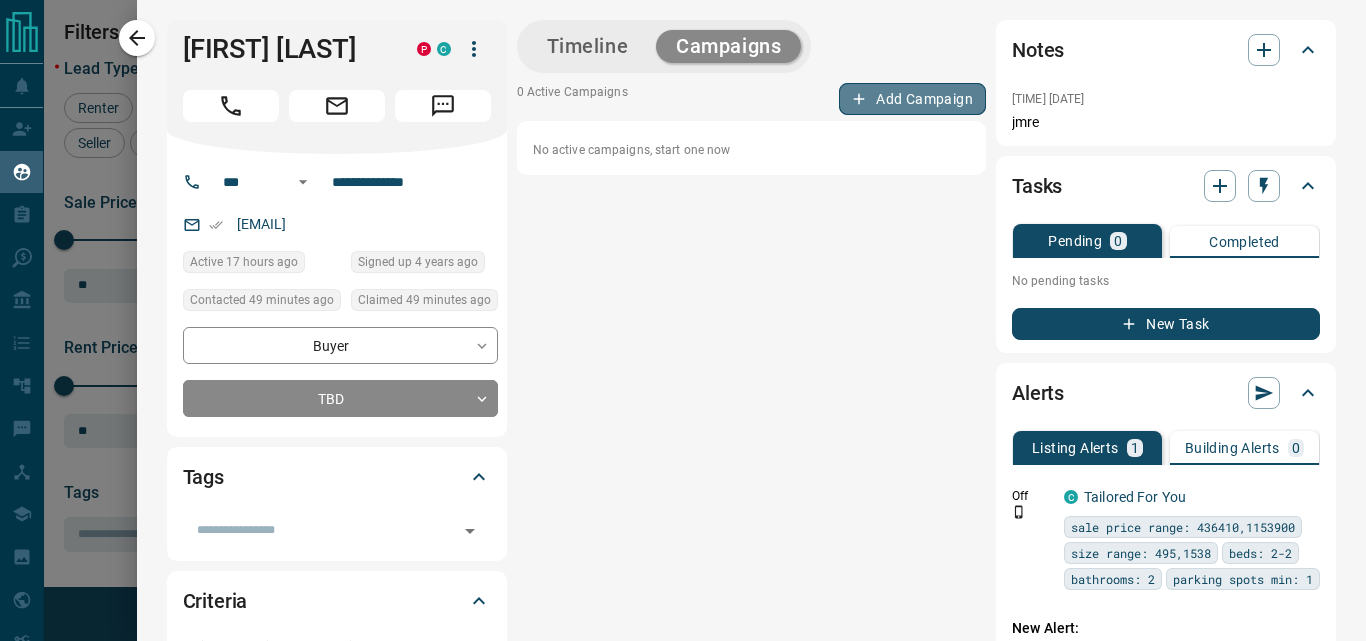 click on "Add Campaign" at bounding box center (912, 99) 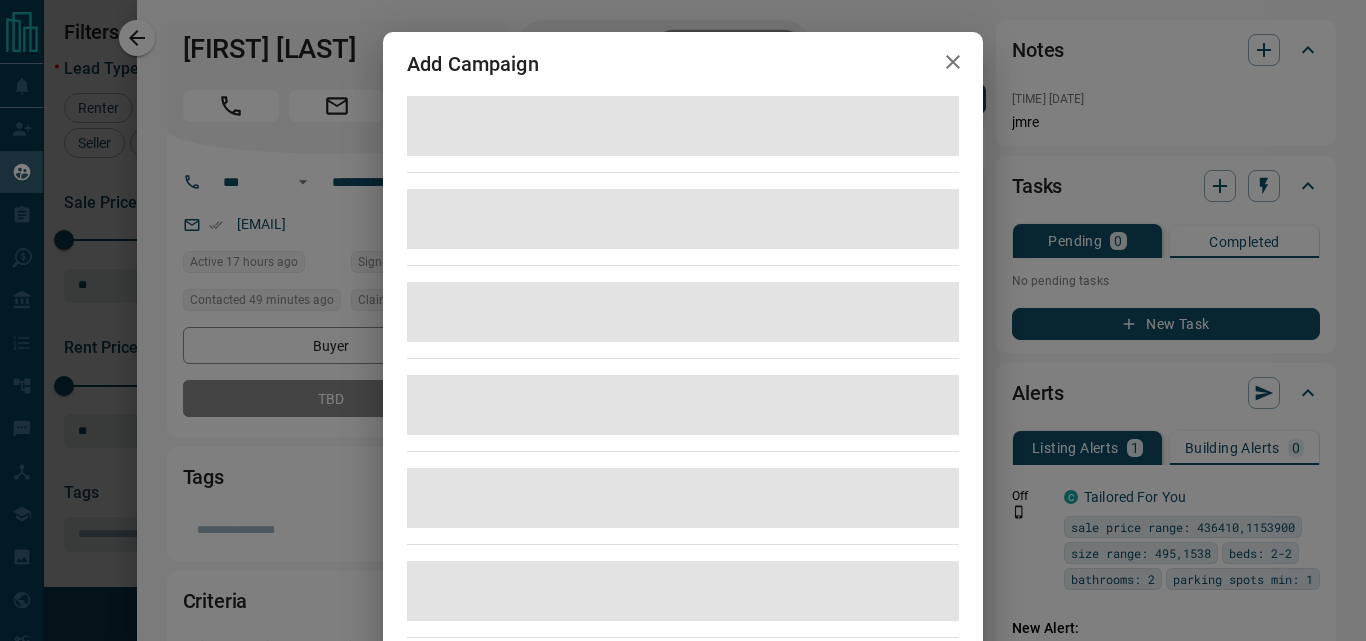 click at bounding box center [683, 126] 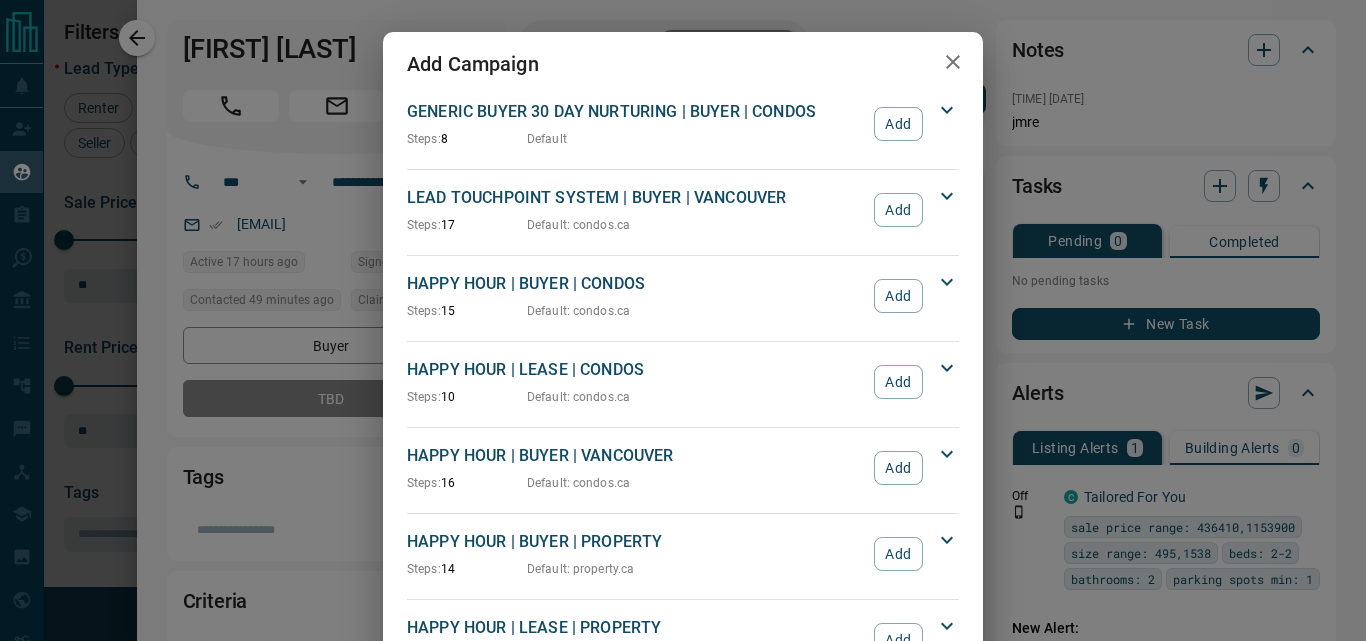 click on "LEAD TOUCHPOINT SYSTEM | BUYER | VANCOUVER" at bounding box center [635, 198] 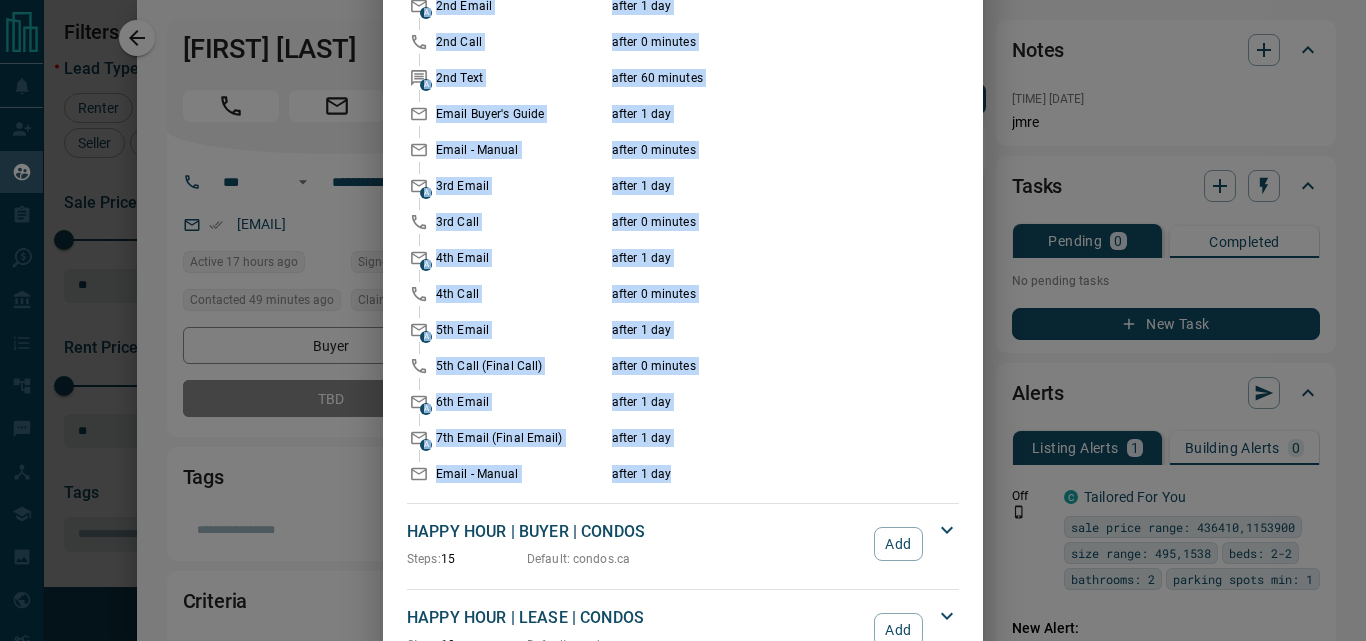 click on "LEAD TOUCHPOINT SYSTEM | BUYER | VANCOUVER Steps: 17 Default : condos.ca Add Campaign Timeline 1st Call A 1st Email after 15 minutes A 1st Text Message after 0 days A 2nd Email after 1 day 2nd Call after 0 minutes A 2nd Text after 60 minutes Email Buyer's Guide after 1 day Email - Manual after 0 minutes A 3rd Email after 1 day 3rd Call after 0 minutes A 4th Email after 1 day 4th Call after 0 minutes A 5th Email after 1 day 5th Call (Final Call) after 0 minutes A 6th Email after 1 day A 7th Email (Final Email) after 1 day Email - Manual after 1 day" at bounding box center (683, 134) 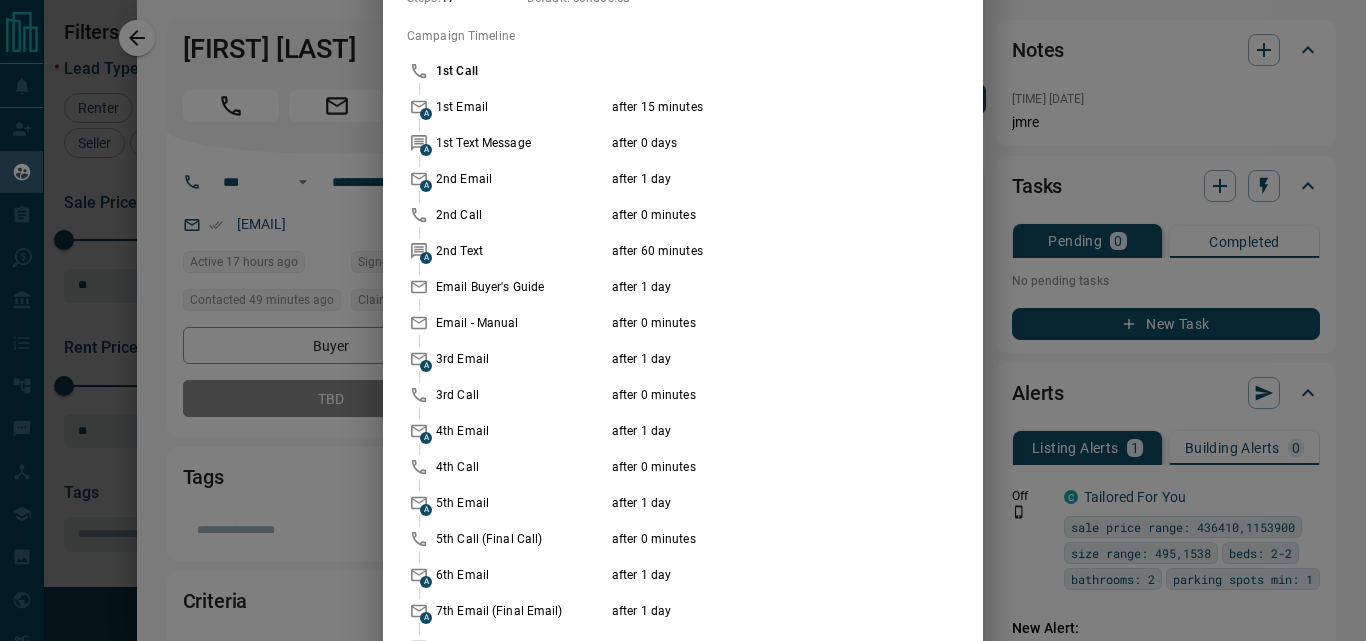 click on "1st Call A 1st Email  after 15 minutes A 1st Text Message  after 0 days A 2nd Email  after 1 day 2nd Call  after 0 minutes A 2nd Text  after 60 minutes Email Buyer's Guide  after 1 day Email - Manual  after 0 minutes A 3rd Email  after 1 day 3rd Call   after 0 minutes A 4th Email  after 1 day 4th Call   after 0 minutes A 5th Email  after 1 day 5th Call (Final Call)  after 0 minutes A 6th Email  after 1 day A 7th Email (Final Email)  after 1 day Email - Manual  after 1 day" at bounding box center (683, 359) 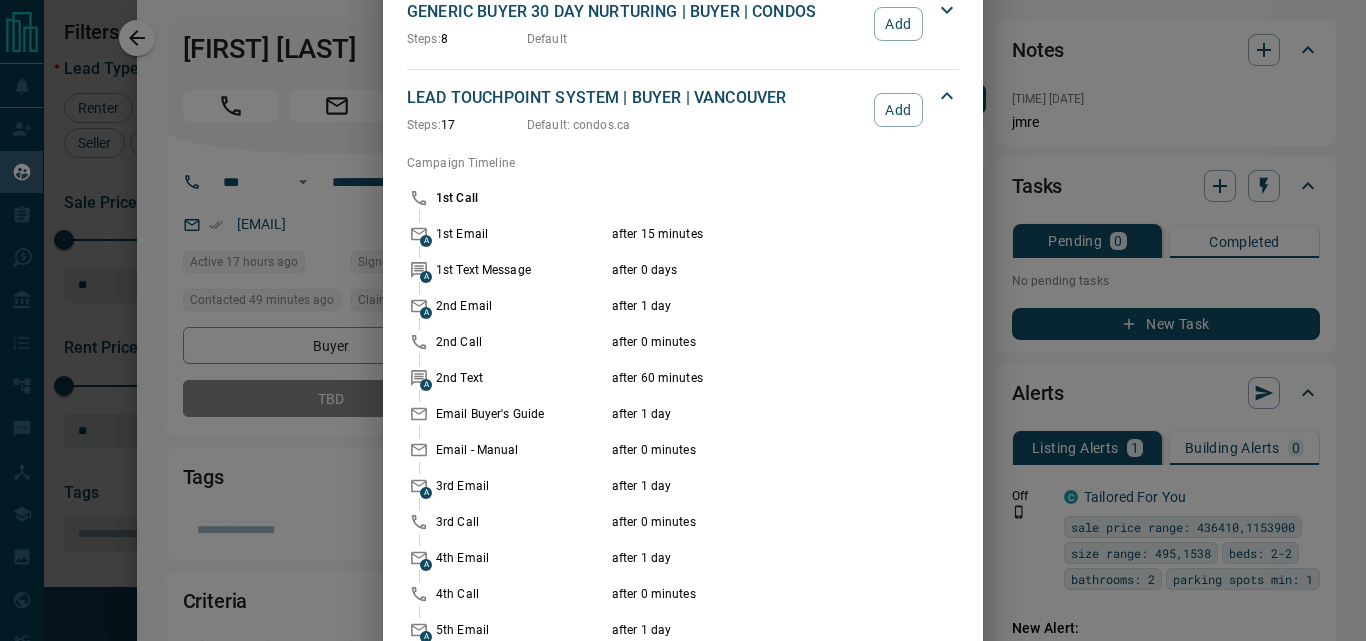 click on "1st Call A 1st Email  after 15 minutes A 1st Text Message  after 0 days A 2nd Email  after 1 day 2nd Call  after 0 minutes A 2nd Text  after 60 minutes Email Buyer's Guide  after 1 day Email - Manual  after 0 minutes A 3rd Email  after 1 day 3rd Call   after 0 minutes A 4th Email  after 1 day 4th Call   after 0 minutes A 5th Email  after 1 day 5th Call (Final Call)  after 0 minutes A 6th Email  after 1 day A 7th Email (Final Email)  after 1 day Email - Manual  after 1 day" at bounding box center (683, 486) 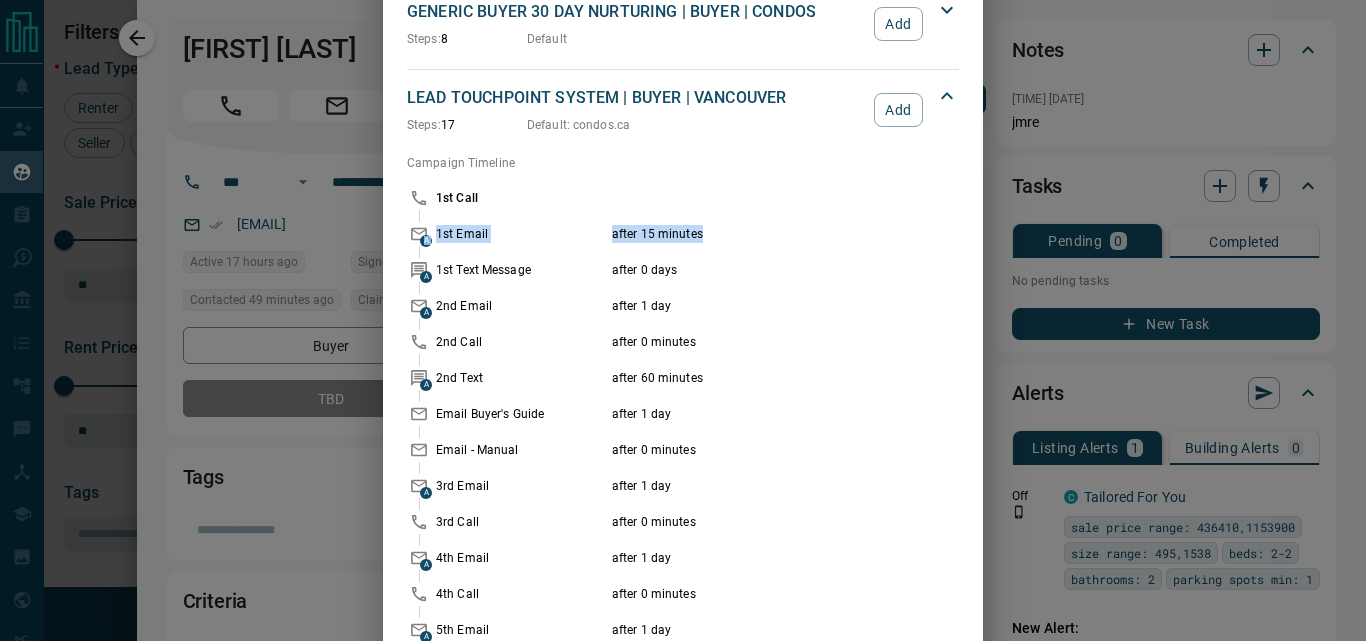 click on "1st Call A 1st Email  after 15 minutes A 1st Text Message  after 0 days A 2nd Email  after 1 day 2nd Call  after 0 minutes A 2nd Text  after 60 minutes Email Buyer's Guide  after 1 day Email - Manual  after 0 minutes A 3rd Email  after 1 day 3rd Call   after 0 minutes A 4th Email  after 1 day 4th Call   after 0 minutes A 5th Email  after 1 day 5th Call (Final Call)  after 0 minutes A 6th Email  after 1 day A 7th Email (Final Email)  after 1 day Email - Manual  after 1 day" at bounding box center [683, 486] 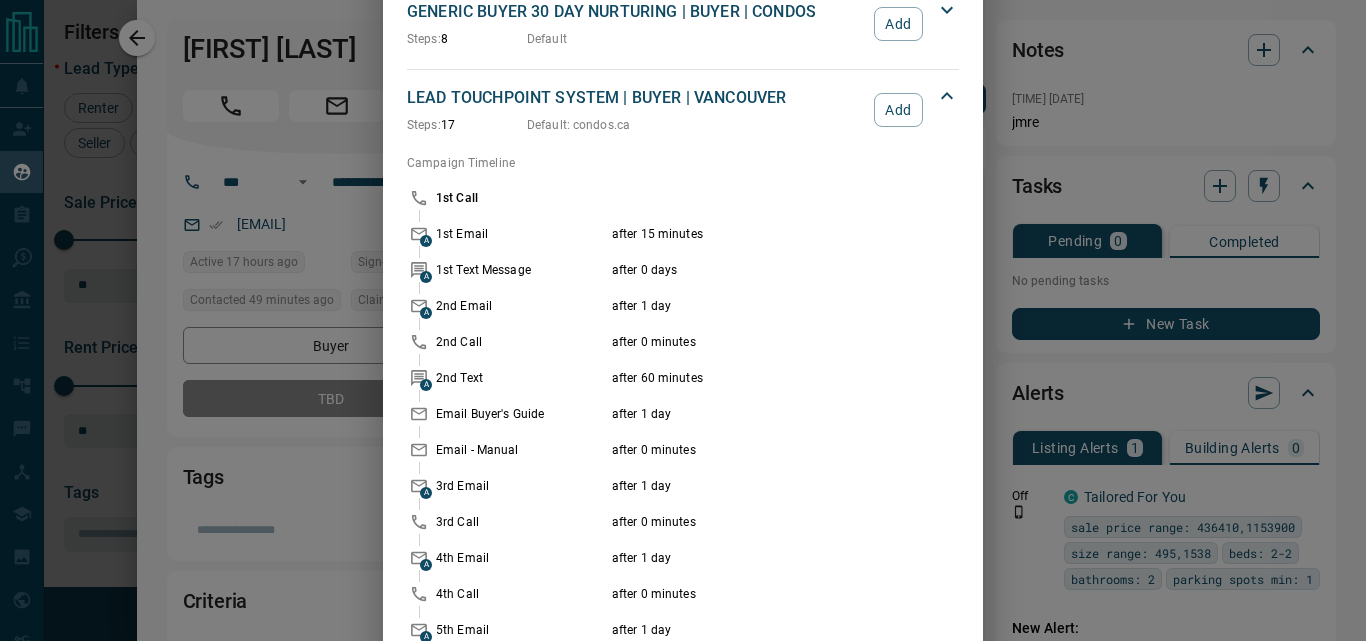click at bounding box center [754, 198] 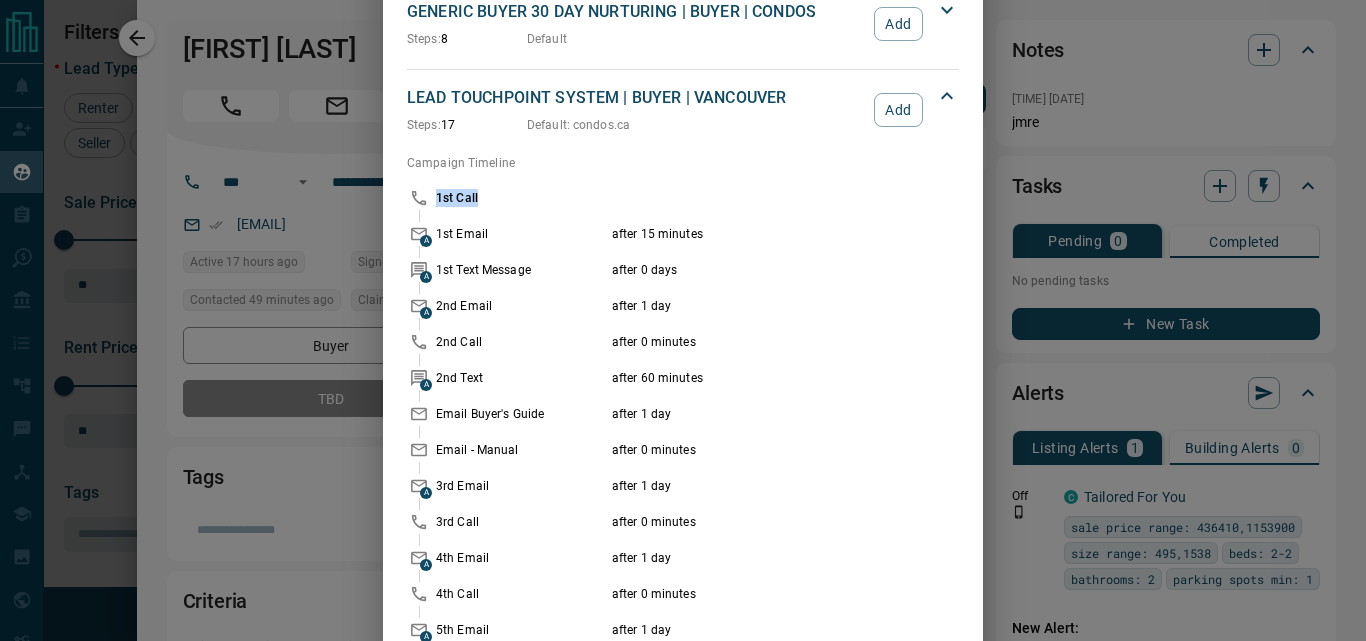 click on "Campaign Timeline 1st Call A 1st Email after [TIME] A 1st Text Message after 0 days A 2nd Email after 1 day 2nd Call after 0 minutes A 2nd Text after 60 minutes Email Buyer's Guide after 1 day Email - Manual after 0 minutes A 3rd Email after 1 day 3rd Call after 0 minutes A 4th Email after 1 day 4th Call after 0 minutes A 5th Email after 1 day 5th Call (Final Call) after 0 minutes A 6th Email after 1 day A 7th Email (Final Email) after 1 day Email - Manual after 1 day" at bounding box center [683, 462] 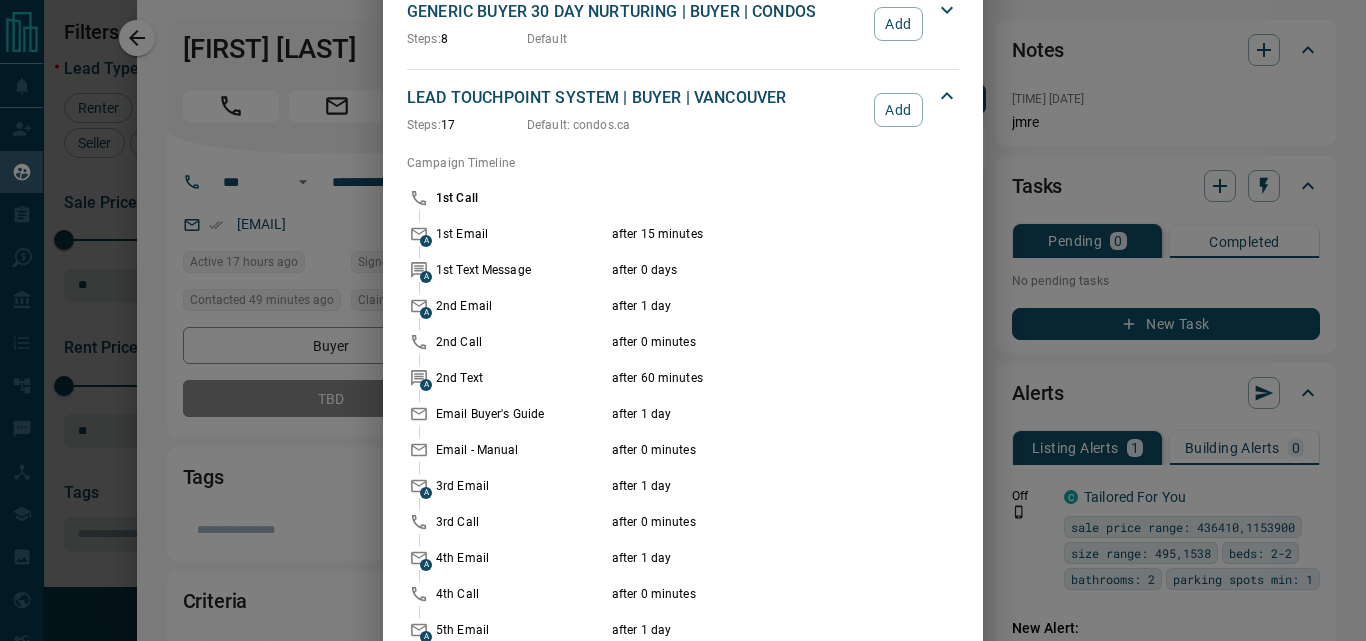 click on "Campaign Timeline" at bounding box center (683, 163) 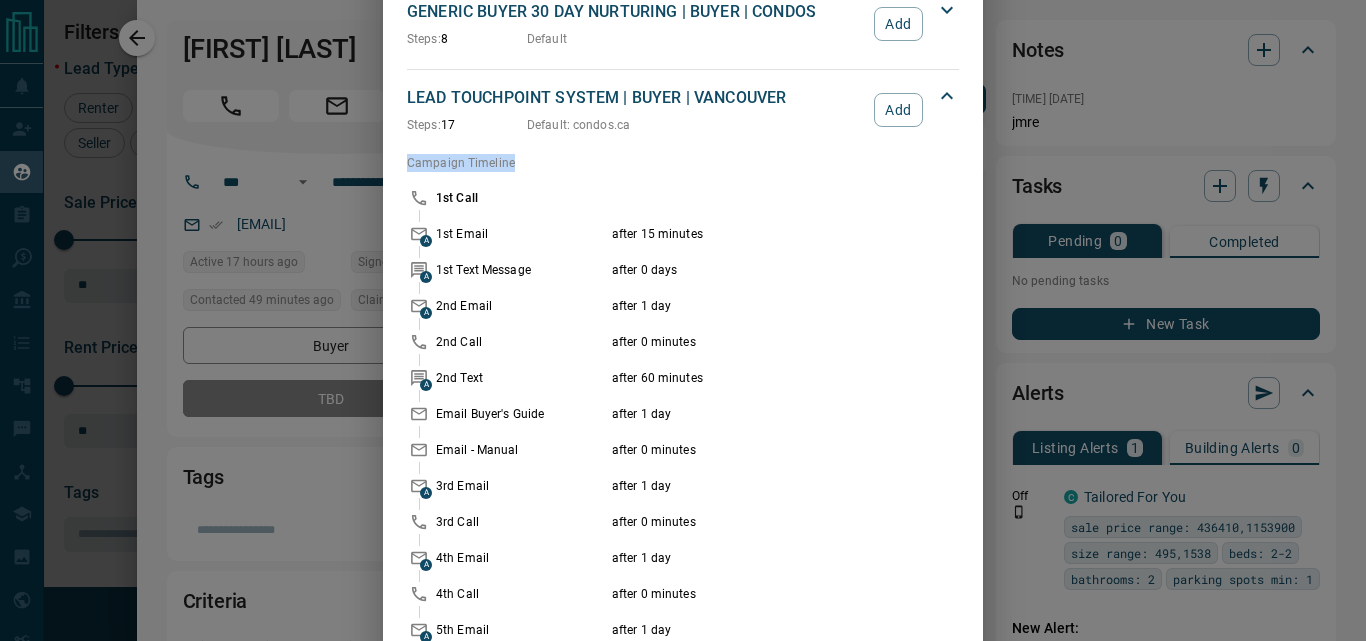click on "Campaign Timeline" at bounding box center (683, 163) 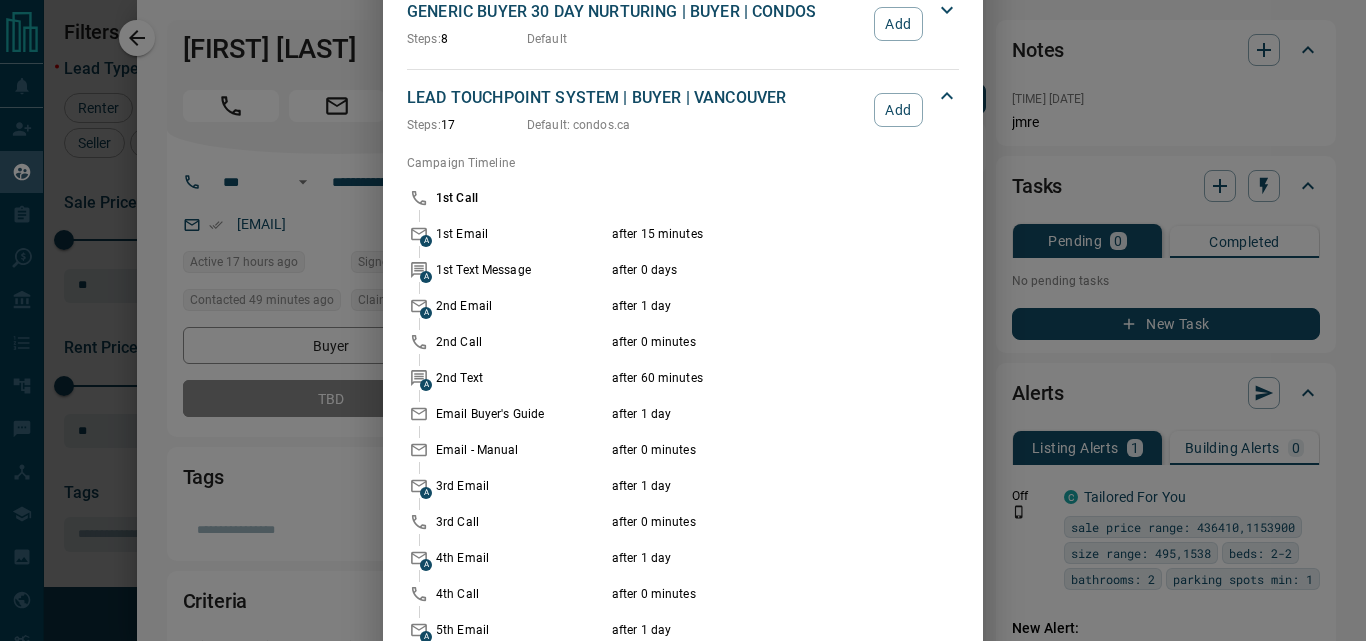 click on "Campaign Timeline" at bounding box center (683, 163) 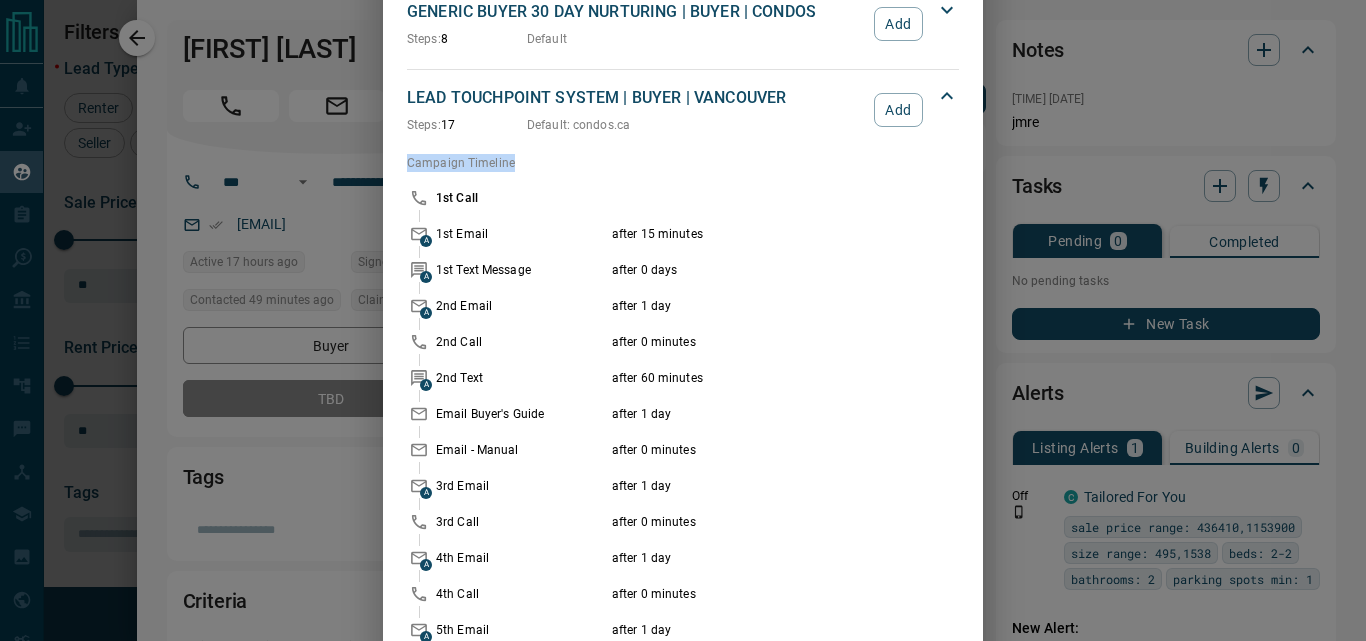 click on "Campaign Timeline" at bounding box center (683, 163) 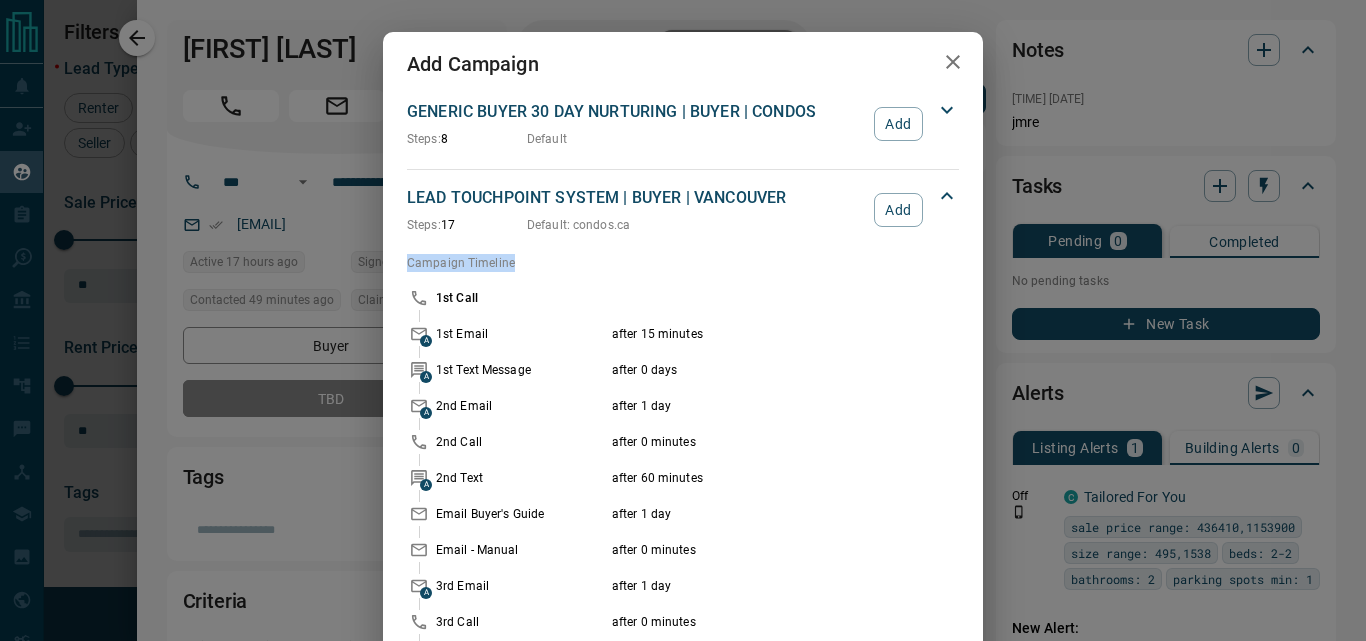 click on "LEAD TOUCHPOINT SYSTEM | BUYER | VANCOUVER Steps: 17 Default : condos.ca Add Campaign Timeline 1st Call A 1st Email after 15 minutes A 1st Text Message after 0 days A 2nd Email after 1 day 2nd Call after 0 minutes A 2nd Text after 60 minutes Email Buyer's Guide after 1 day Email - Manual after 0 minutes A 3rd Email after 1 day 3rd Call after 0 minutes A 4th Email after 1 day 4th Call after 0 minutes A 5th Email after 1 day 5th Call (Final Call) after 0 minutes A 6th Email after 1 day A 7th Email (Final Email) after 1 day Email - Manual after 1 day" at bounding box center [683, 528] 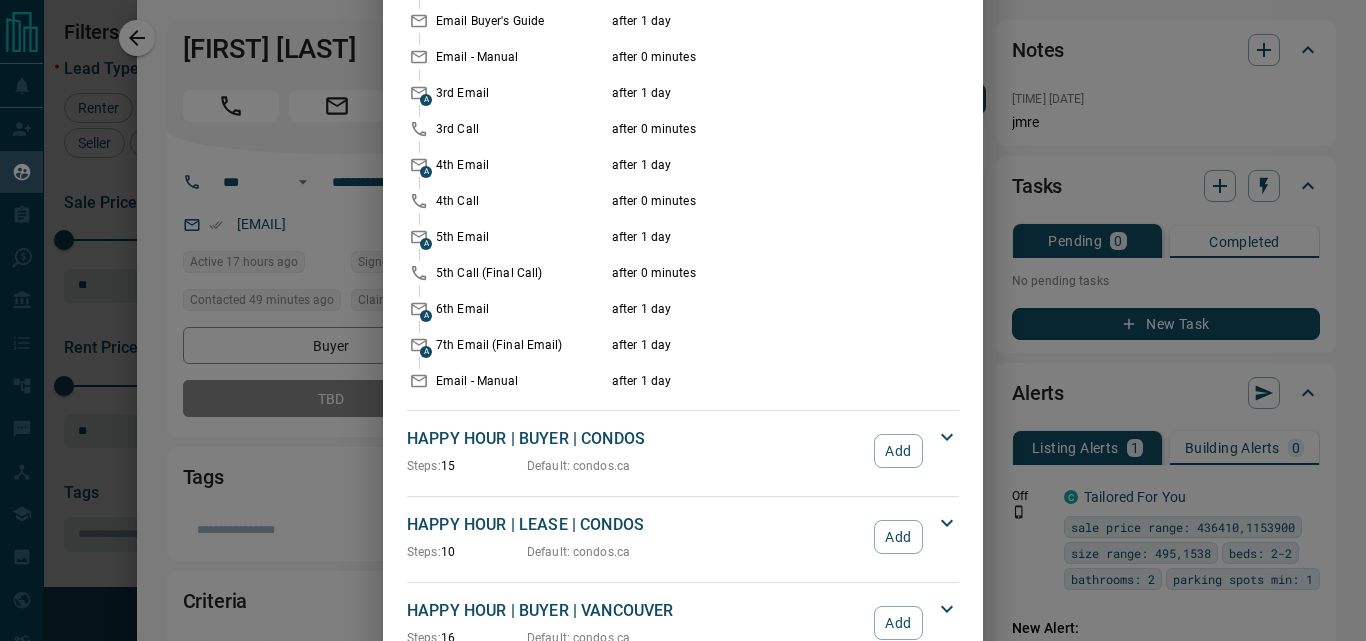 scroll, scrollTop: 500, scrollLeft: 0, axis: vertical 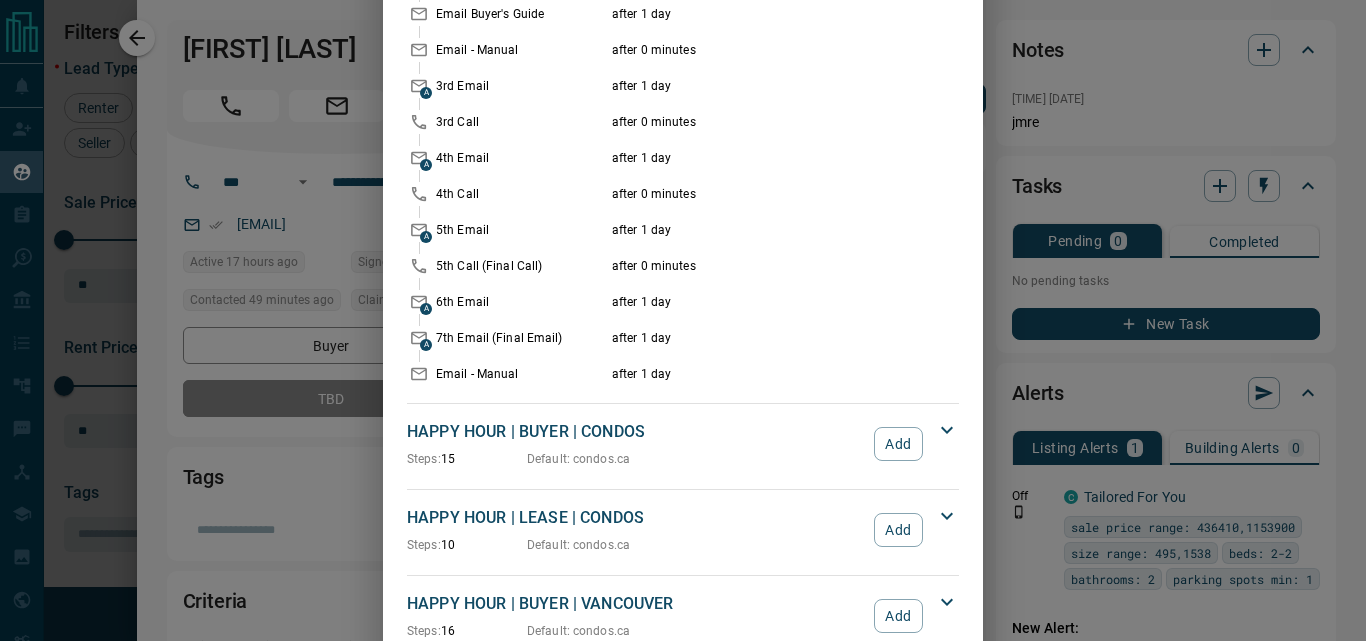 click on "LEAD TOUCHPOINT SYSTEM | BUYER | VANCOUVER Steps: 17 Default : condos.ca Add Campaign Timeline 1st Call A 1st Email after 15 minutes A 1st Text Message after 0 days A 2nd Email after 1 day 2nd Call after 0 minutes A 2nd Text after 60 minutes Email Buyer's Guide after 1 day Email - Manual after 0 minutes A 3rd Email after 1 day 3rd Call after 0 minutes A 4th Email after 1 day 4th Call after 0 minutes A 5th Email after 1 day 5th Call (Final Call) after 0 minutes A 6th Email after 1 day A 7th Email (Final Email) after 1 day Email - Manual after 1 day" at bounding box center (683, 28) 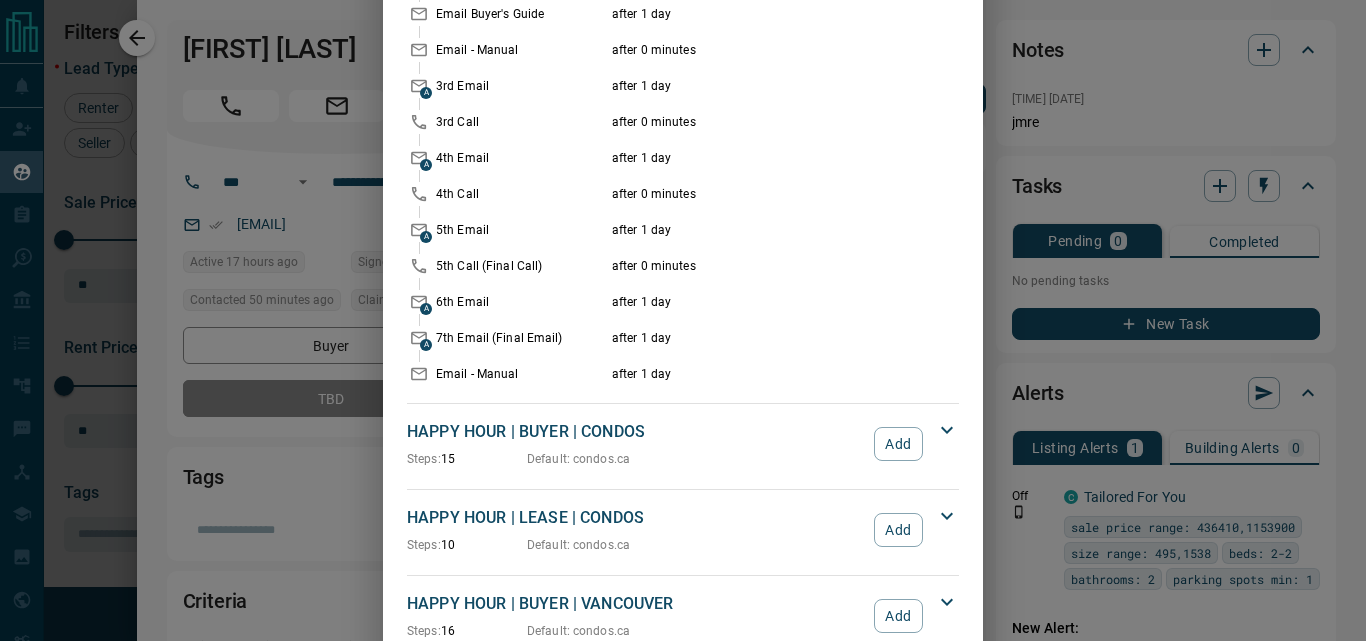 click on "Add Campaign GENERIC BUYER 30 DAY NURTURING | BUYER | CONDOS Steps:  8 Default Add Campaign Timeline A Touch 1 A Touch 2  after 5 days A Touch 3  after 5 days A Touch 4  after 5 days A Touch 5  after 5 days A Touch 6  after 5 days A Touch 7  after 5 days A Touch 8  after 5 days LEAD TOUCHPOINT SYSTEM | BUYER | VANCOUVER Steps:  17 Default : condos.ca Add Campaign Timeline A 1st Call A 1st Email  after 15 minutes A 1st Text Message  after 0 days A 2nd Email  after 1 day A 2nd Call  after 0 minutes A 2nd Text  after 60 minutes A Email Buyer's Guide  after 1 day A Email - Manual  after 0 minutes A 3rd Email  after 1 day A 3rd Call   after 0 minutes A 4th Email  after 1 day A 4th Call   after 0 minutes A 5th Email  after 1 day A 5th Call (Final Call)  after 0 minutes A 6th Email  after 1 day A 7th Email (Final Email)  after 1 day A Email - Manual  after 1 day HAPPY HOUR | BUYER | CONDOS Steps:  15 Default : condos.ca Add Campaign Timeline A Initial Text Message A Second Text  after 1 day A Third Call A A A A A A" at bounding box center [683, 320] 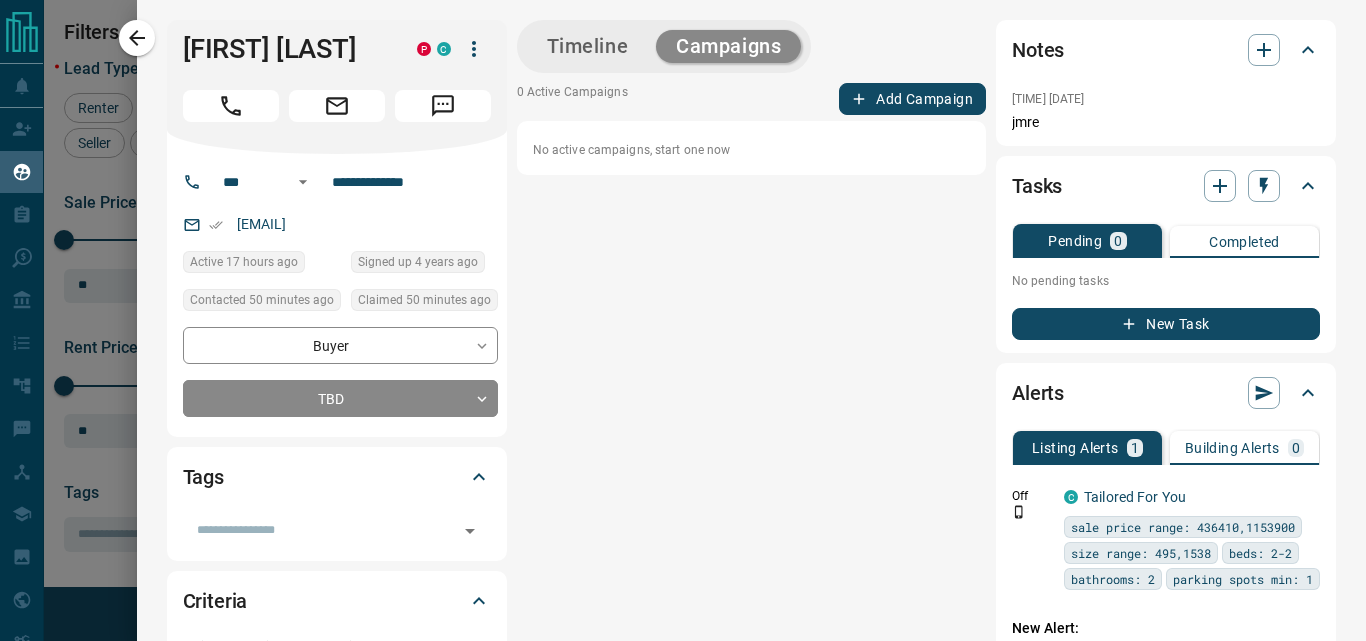 click on "Add Campaign" at bounding box center (912, 99) 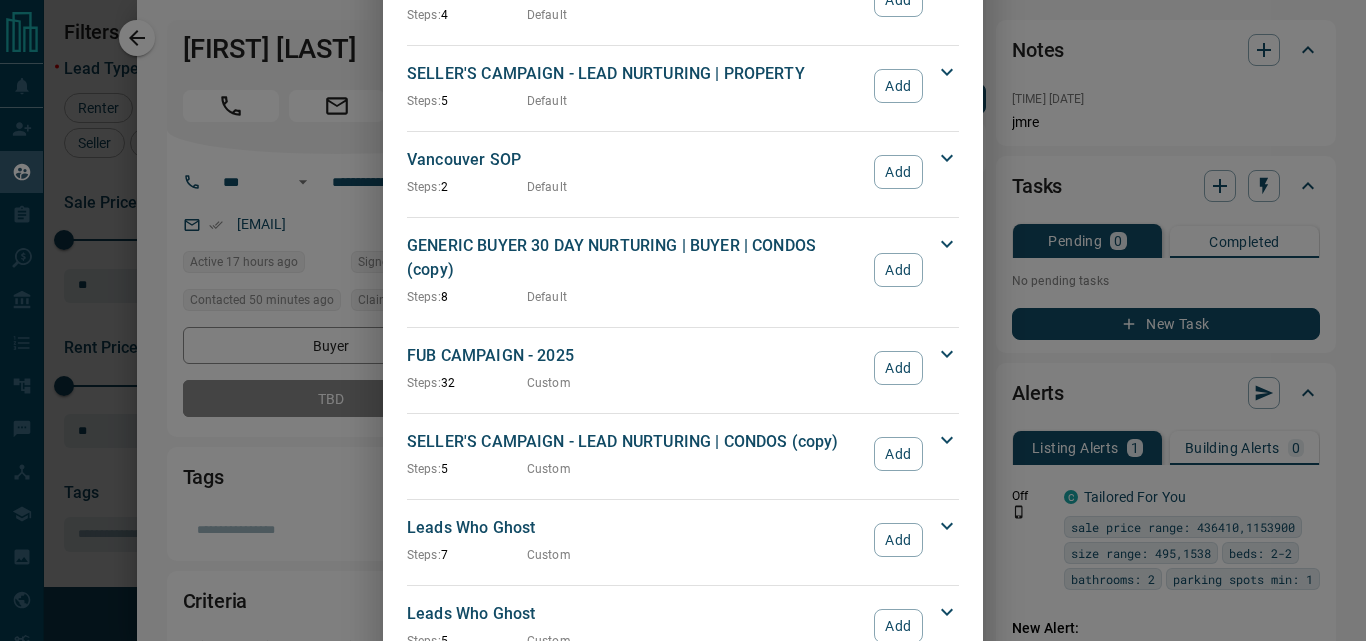 scroll, scrollTop: 2000, scrollLeft: 0, axis: vertical 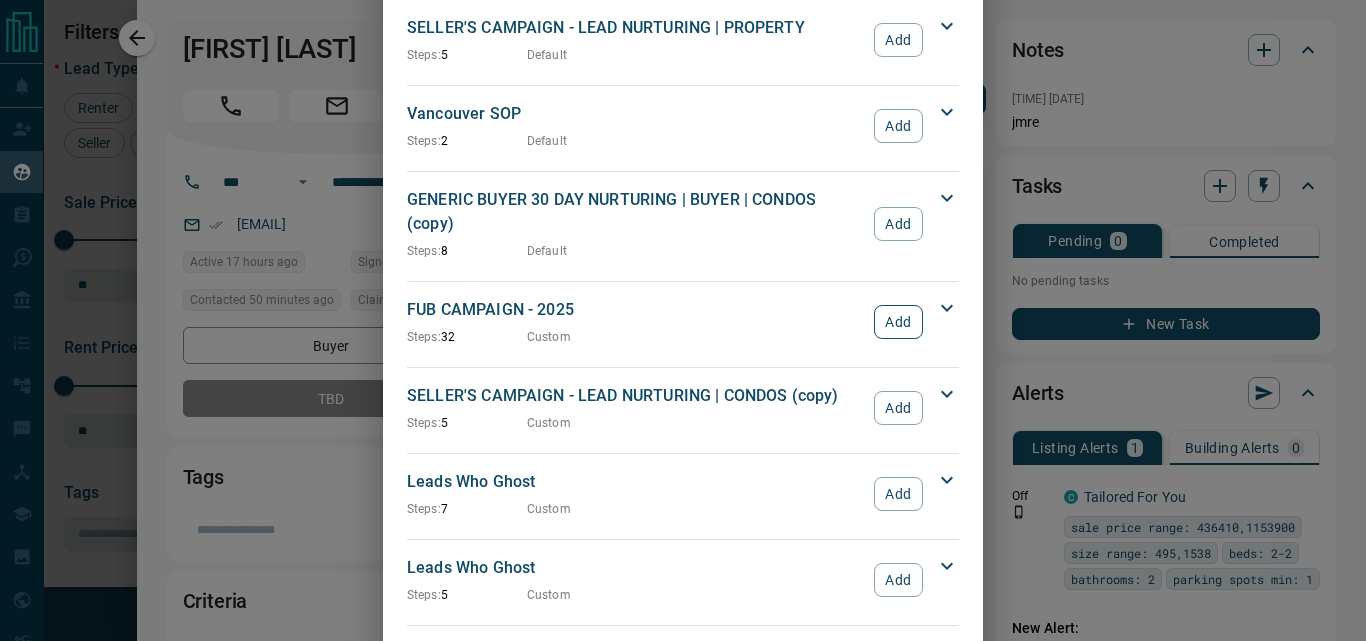 click on "Add" at bounding box center [898, 322] 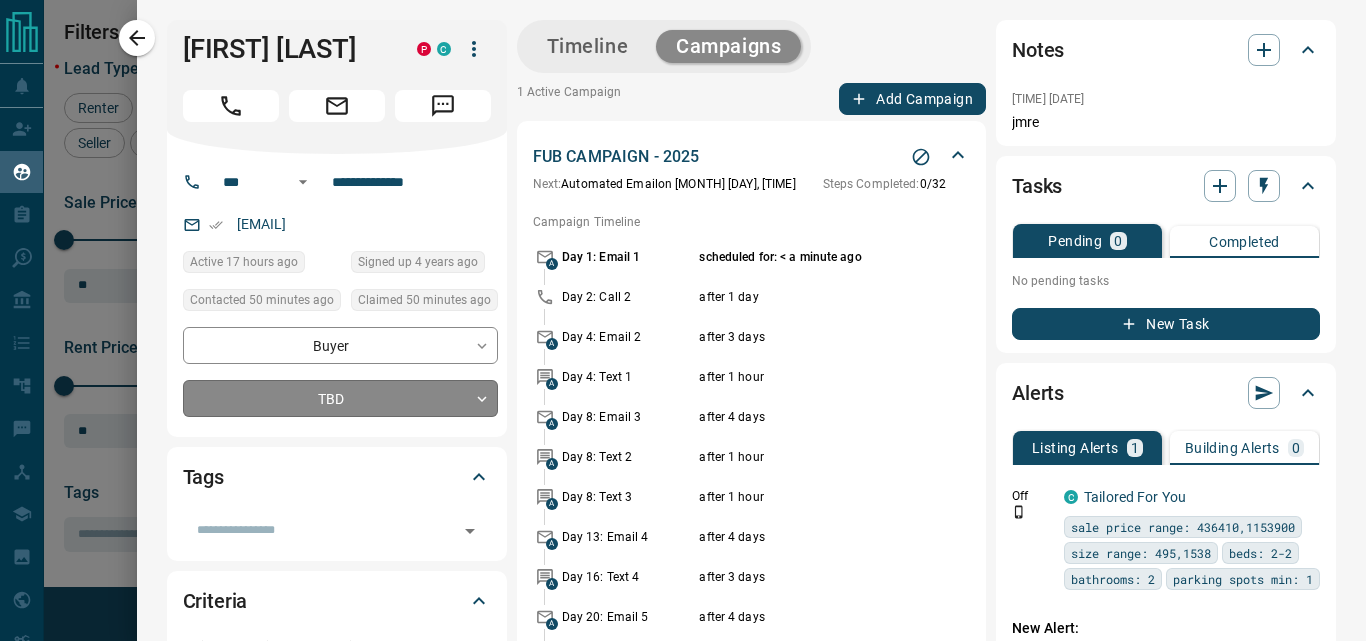 click on "Name Details Last Active Claimed Date Status Tags Ibrahim Barry Buyer, Renter M $--- 5 hours ago Contacted in 5 hours 49 minutes ago Signed up 5 hours ago TBD + Emily Du Buyer, Renter M $--- 20 hours ago Contacted in 5 hours 49 minutes ago Signed up 20 hours ago TBD + Flavia Senna Buyer C P $0 - $5K Downtown, West End, +1 17 hours ago Contacted in 5 hours 50 minutes ago Signed up 4 years ago TBD + Ayesha Khan Buyer, Renter M $--- 8 hours ago Contacted in 5 hours 51 minutes ago Signed up 8 hours ago TBD + Josie Ng Buyer C $449K - $639K Midtown | Central, Toronto 2 hours ago TBD + Buyer" at bounding box center [683, 308] 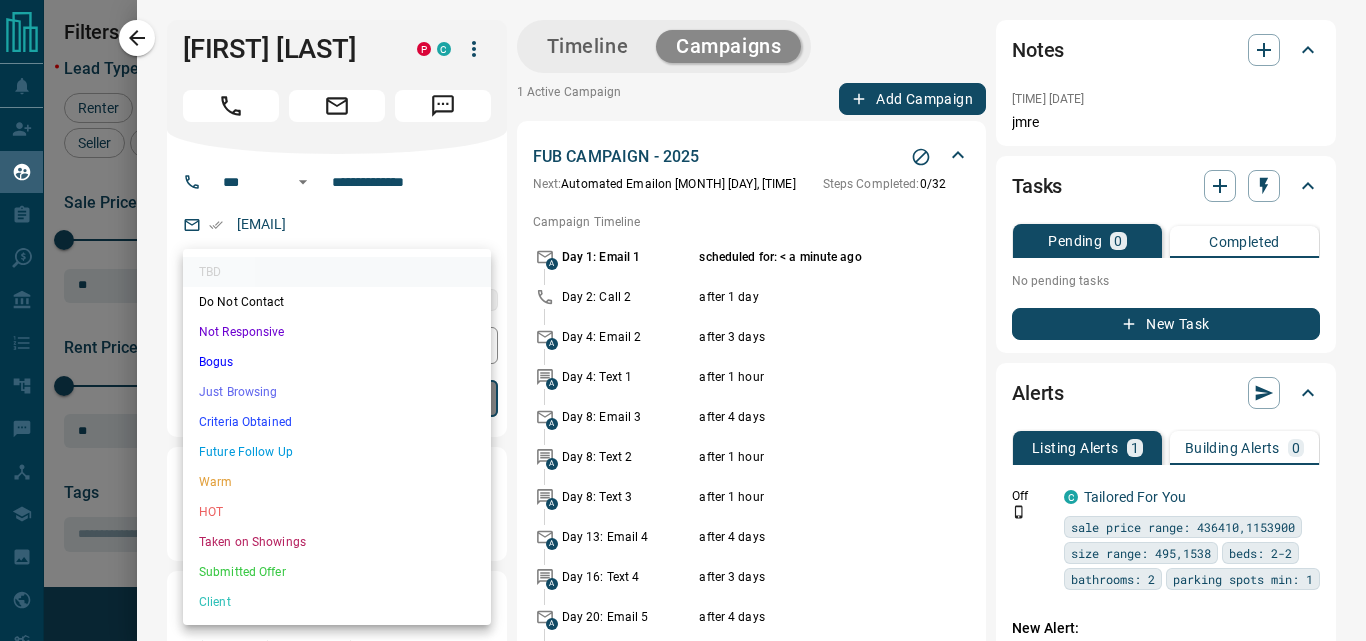 click on "Not Responsive" at bounding box center (337, 332) 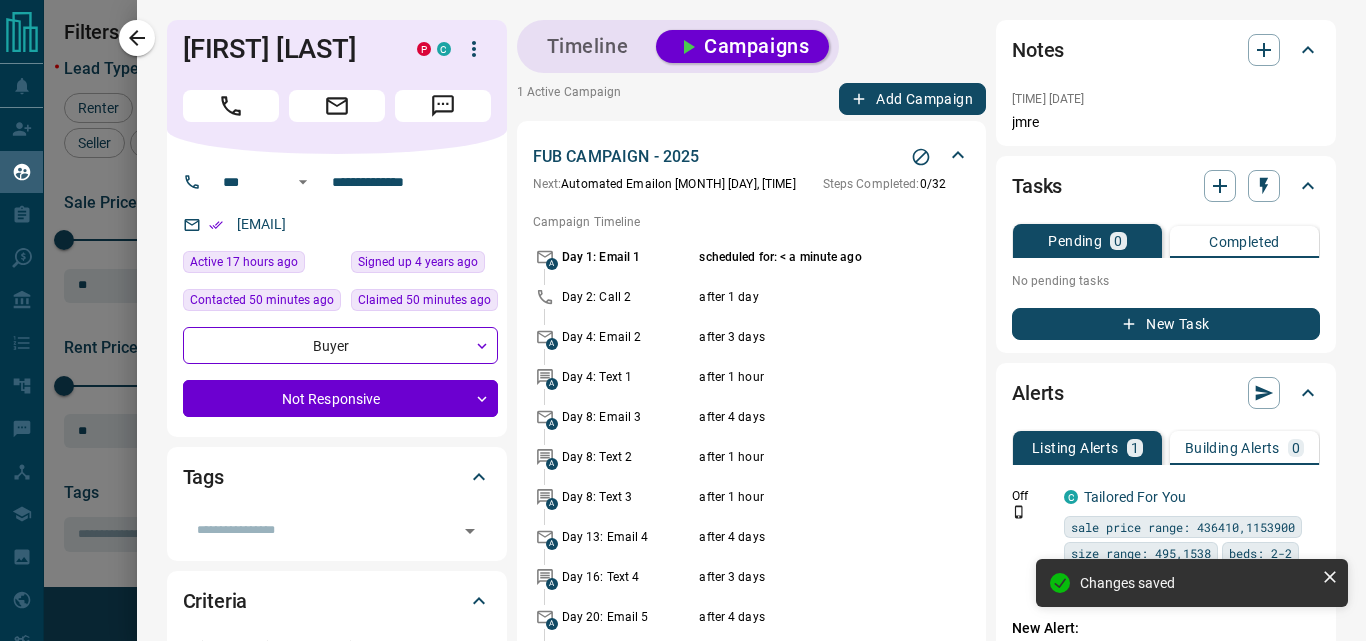 type on "*" 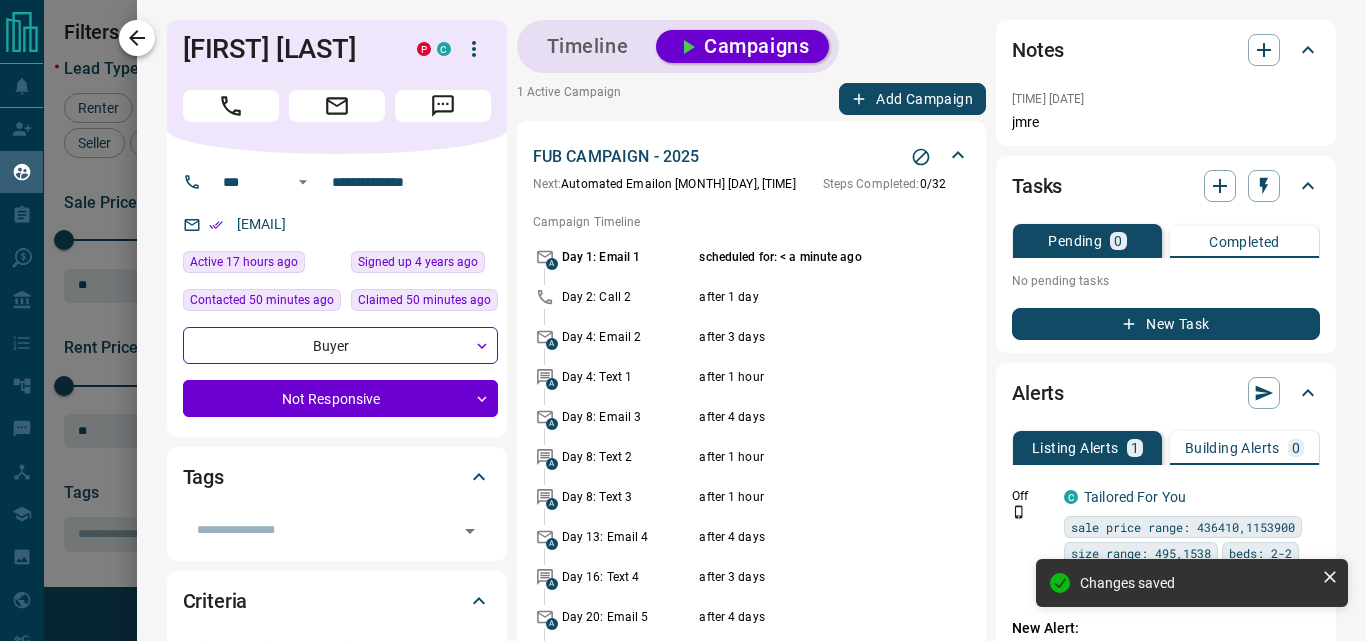 click 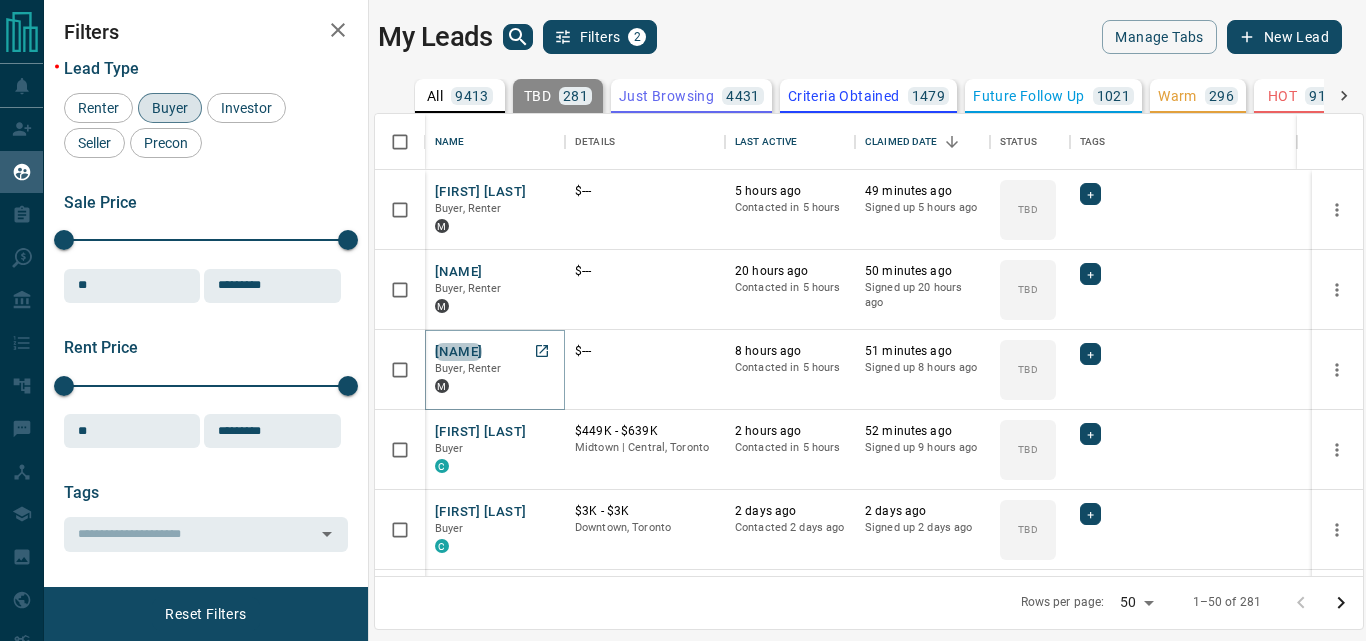 click on "[NAME]" at bounding box center (458, 352) 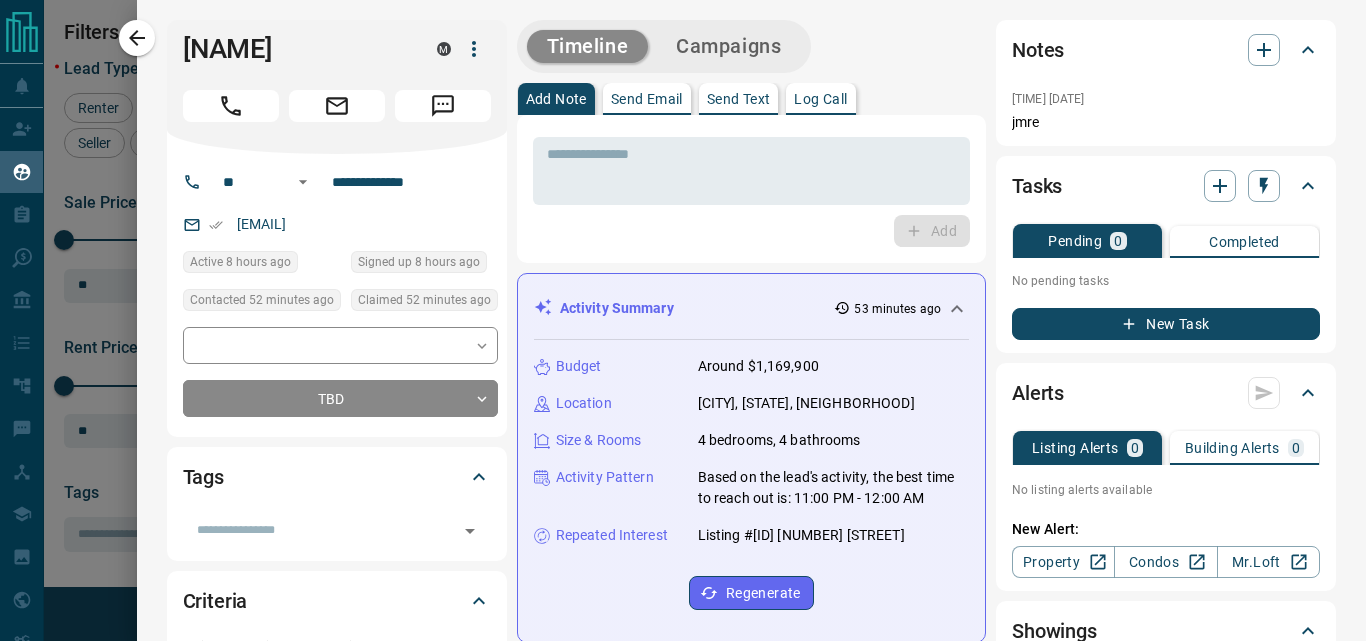 click on "* ​ Add" at bounding box center [751, 189] 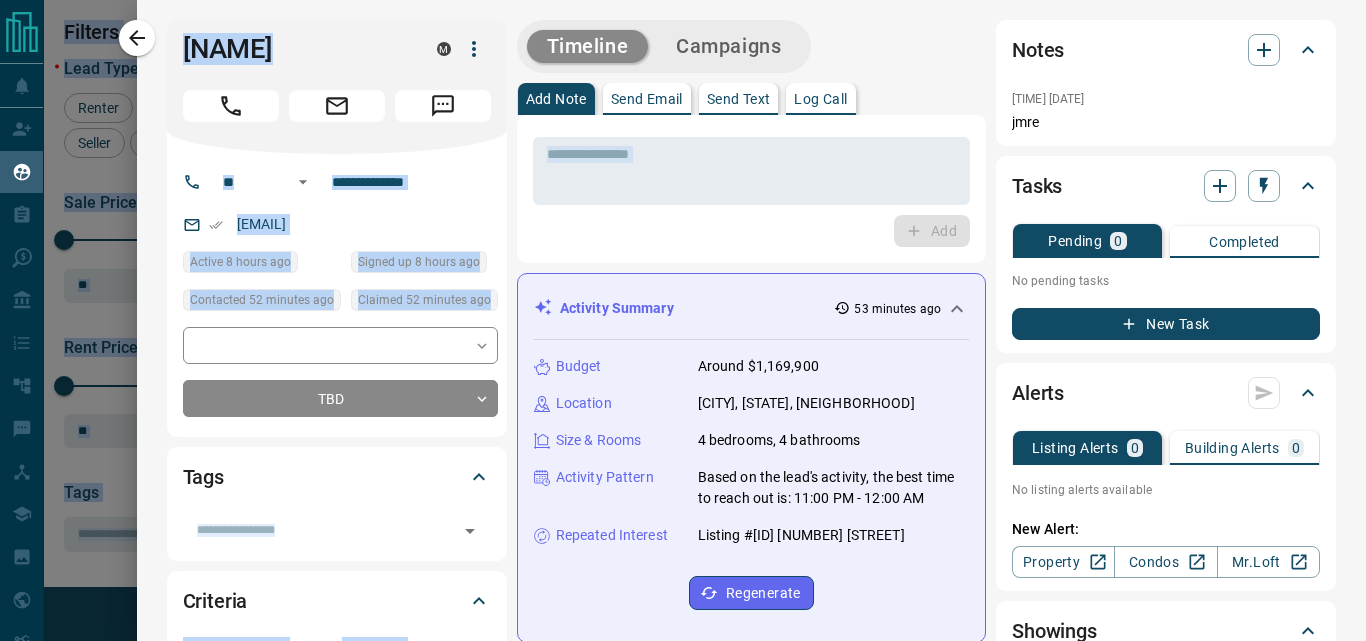 drag, startPoint x: 634, startPoint y: 247, endPoint x: 966, endPoint y: -70, distance: 459.03485 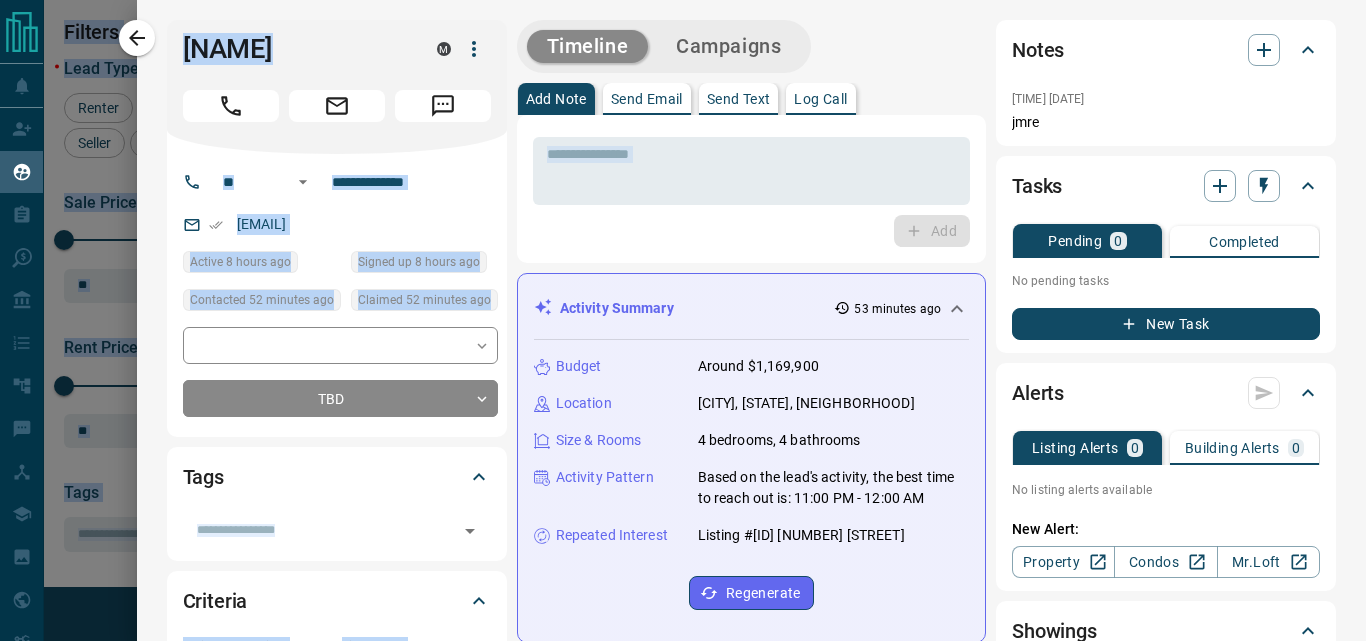 click on "Name Details Last Active Claimed Date Status Tags Ibrahim Barry Buyer, Renter M $--- 5 hours ago Contacted in 5 hours 52 minutes ago Signed up 5 hours ago TBD + Emily Du Buyer, Renter M $--- 20 hours ago Contacted in 5 hours 53 minutes ago Signed up 20 hours ago TBD + Ayesha Khan Buyer, Renter M $--- 8 hours ago TBD + C" at bounding box center (683, 320) 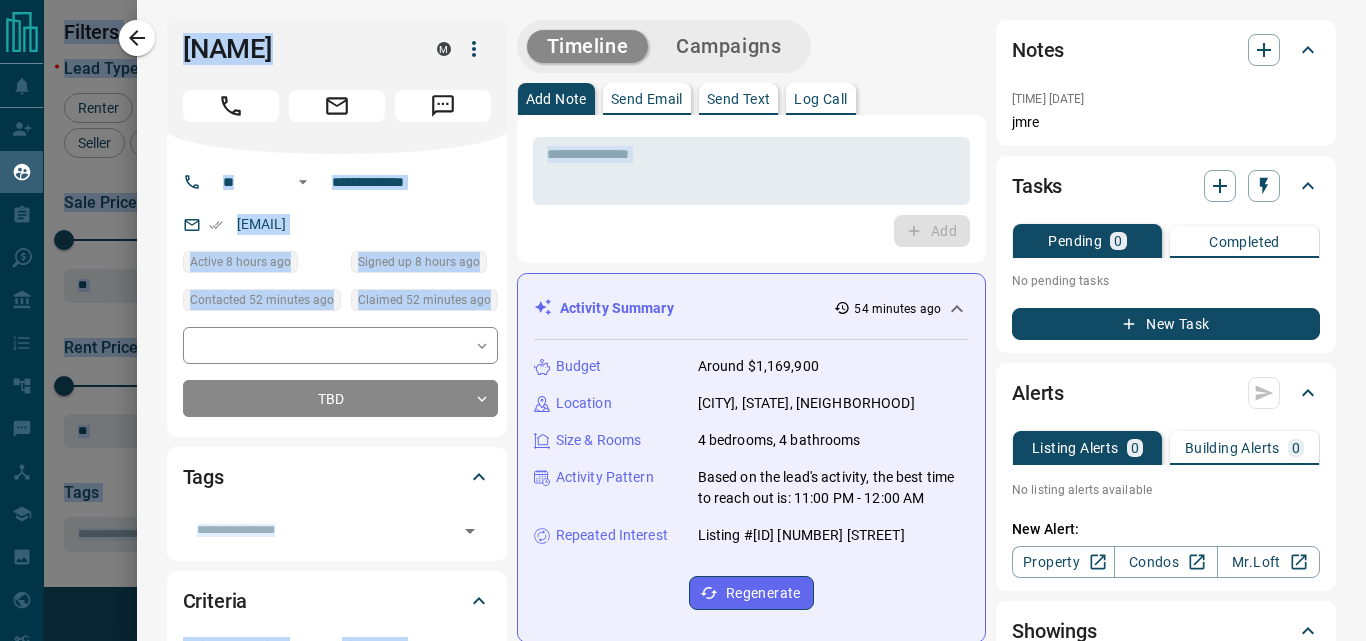 drag, startPoint x: 966, startPoint y: -70, endPoint x: 637, endPoint y: 221, distance: 439.22888 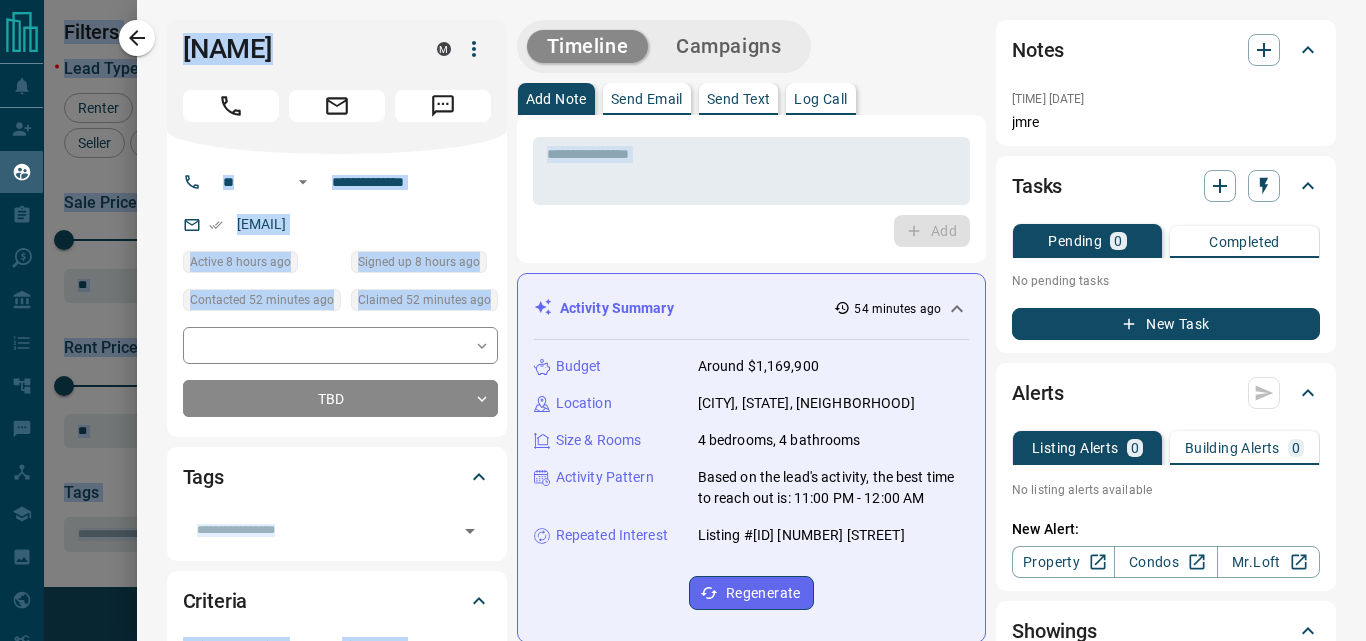 click on "Add" at bounding box center [751, 231] 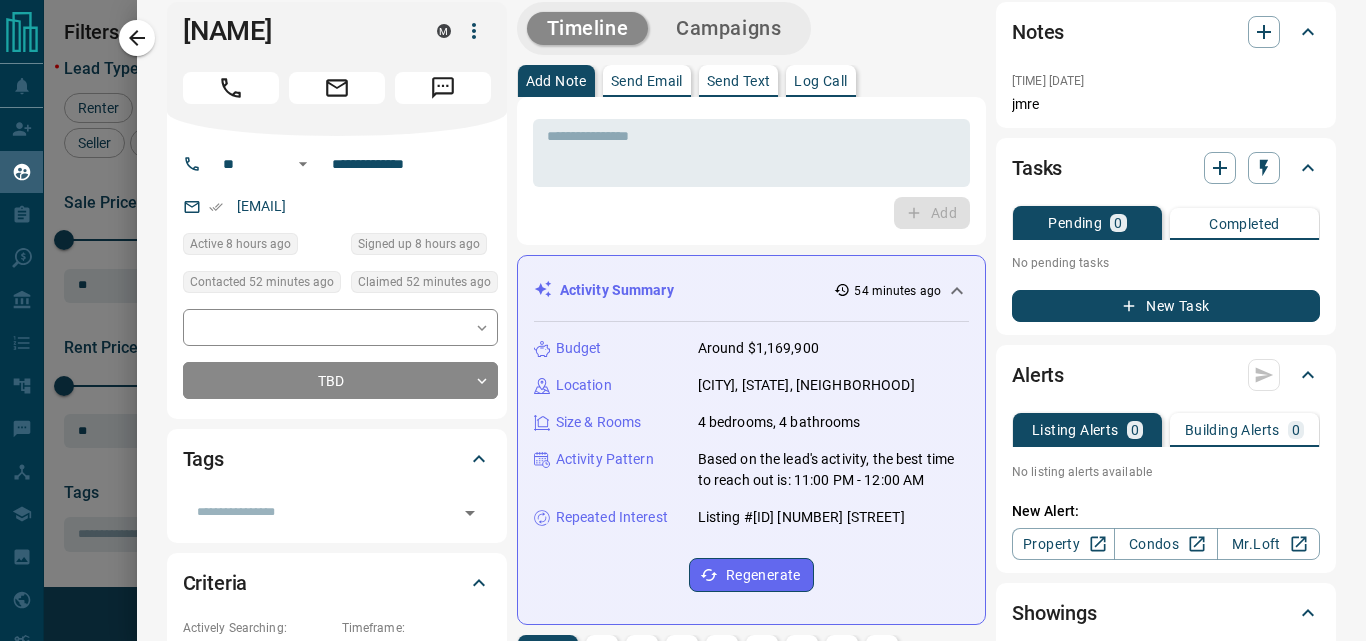 scroll, scrollTop: 25, scrollLeft: 0, axis: vertical 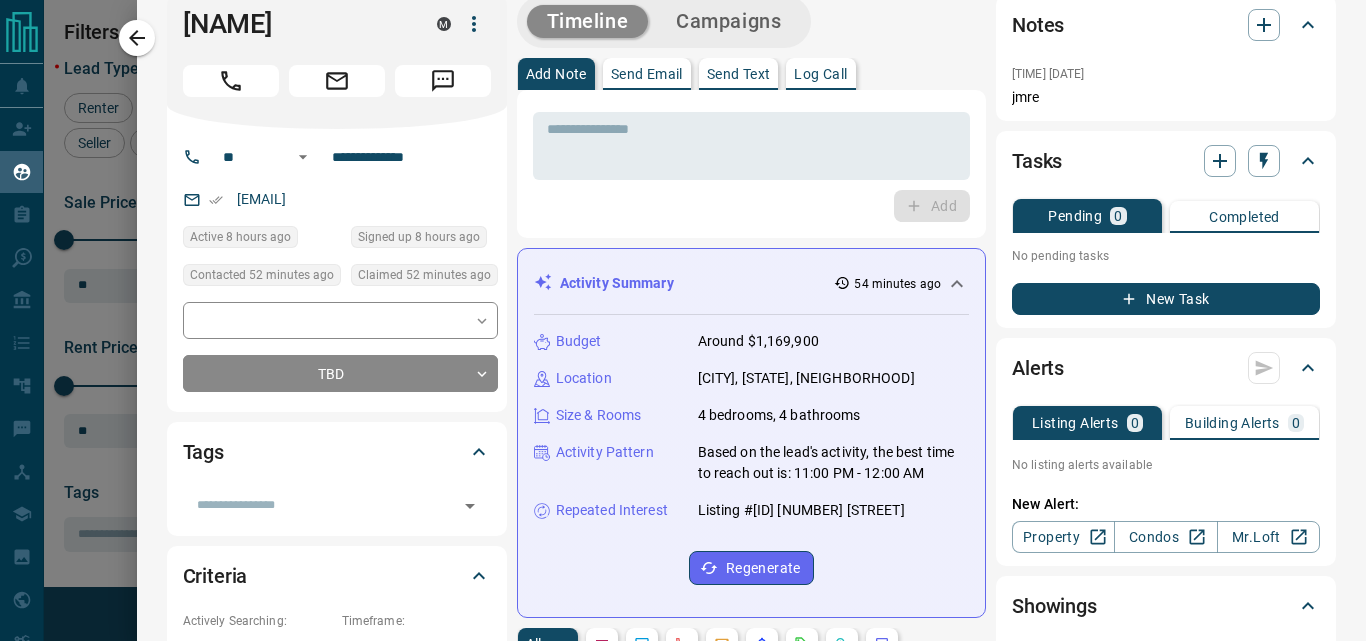 click on "Add" at bounding box center (751, 206) 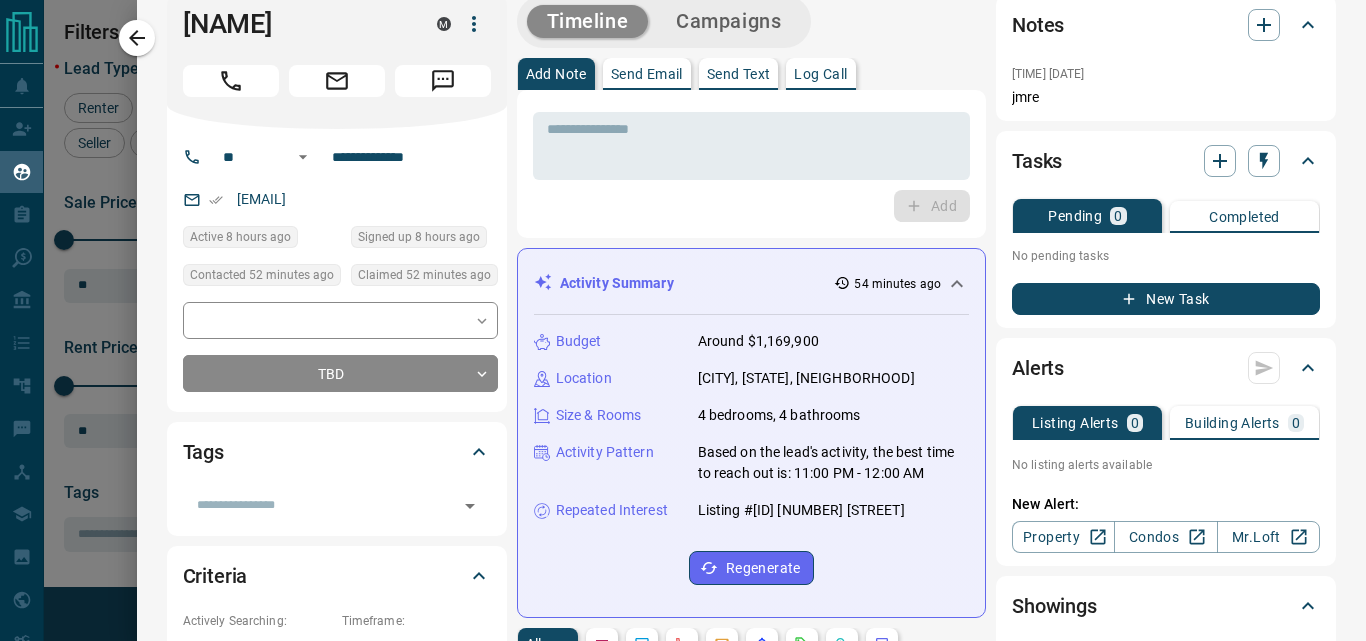 scroll, scrollTop: 0, scrollLeft: 0, axis: both 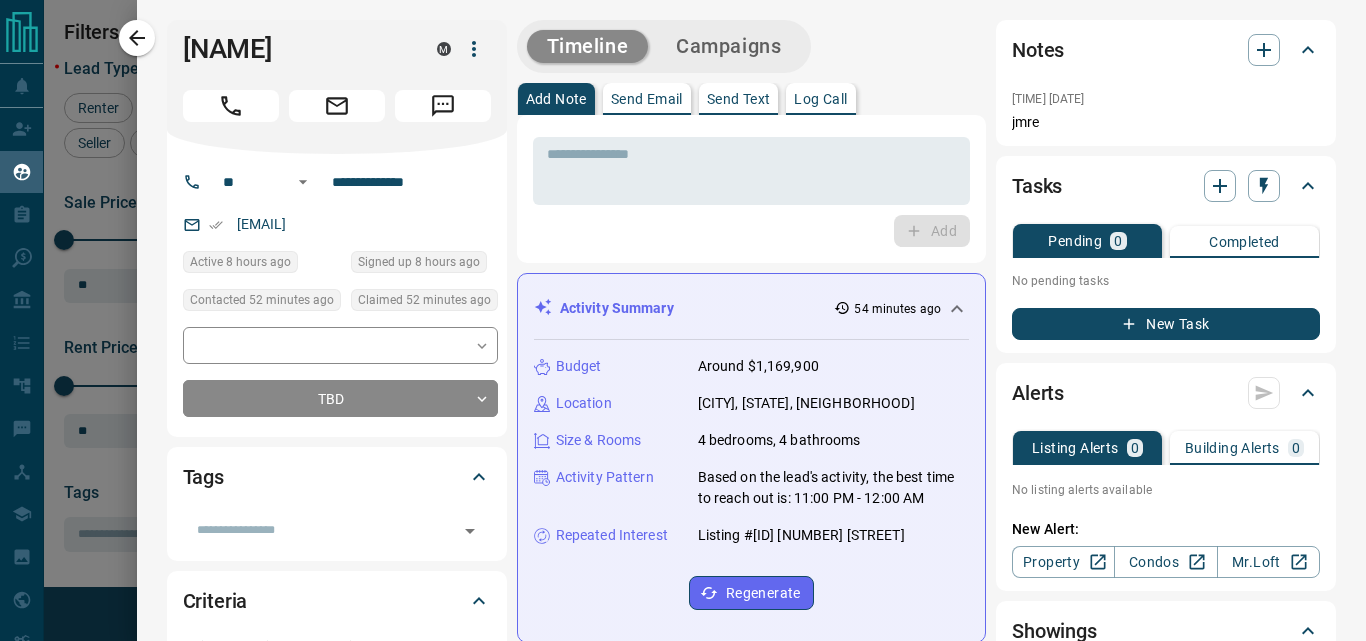 drag, startPoint x: 538, startPoint y: 384, endPoint x: 539, endPoint y: 374, distance: 10.049875 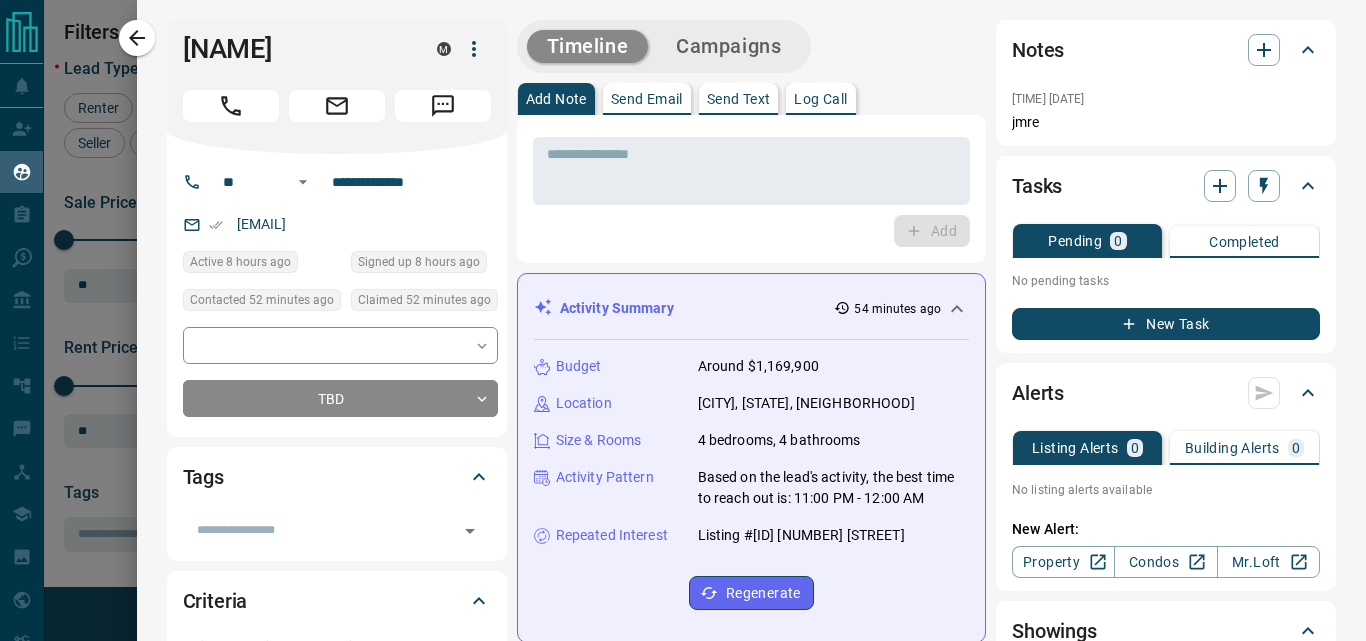 click on "Budget Around $1,169,900 Location Milton, Ontario, Beaty neighbourhood Size & Rooms 4 bedrooms, 4 bathrooms Activity Pattern Based on the lead's activity, the best time to reach out is: 11:00 PM - 12:00 AM Repeated Interest Listing #[ID] [NUMBER] [STREET] Regenerate" at bounding box center (751, 483) 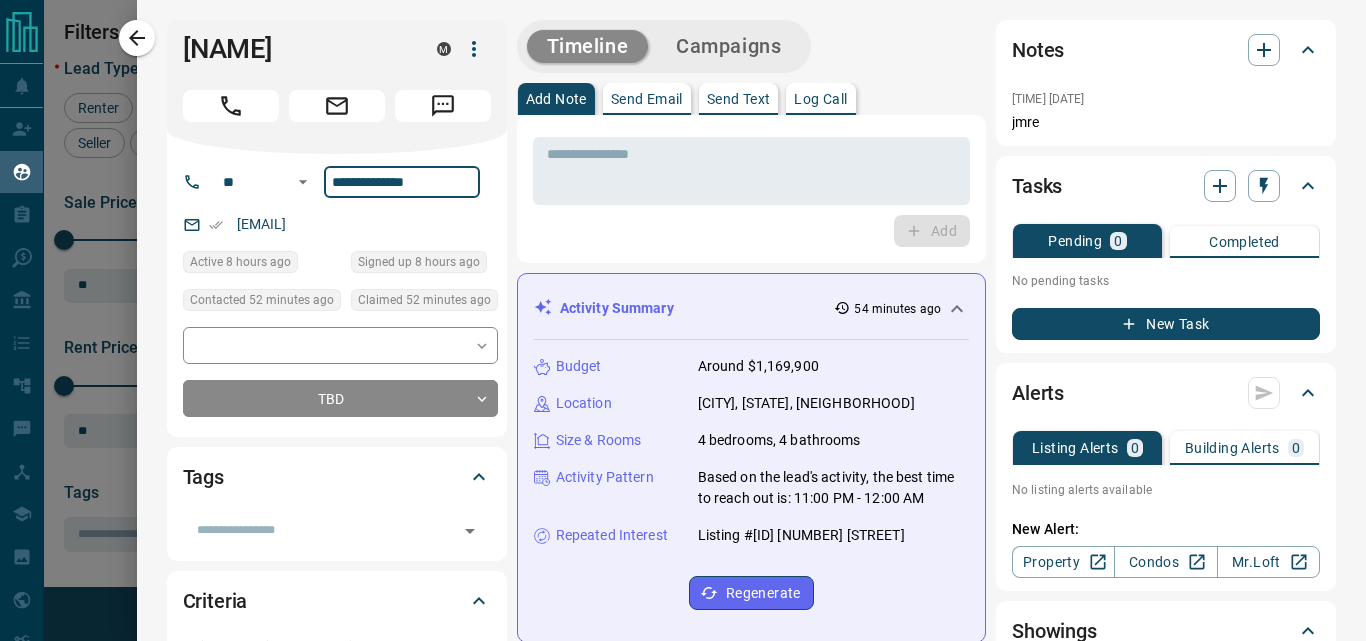 click on "**********" at bounding box center (402, 182) 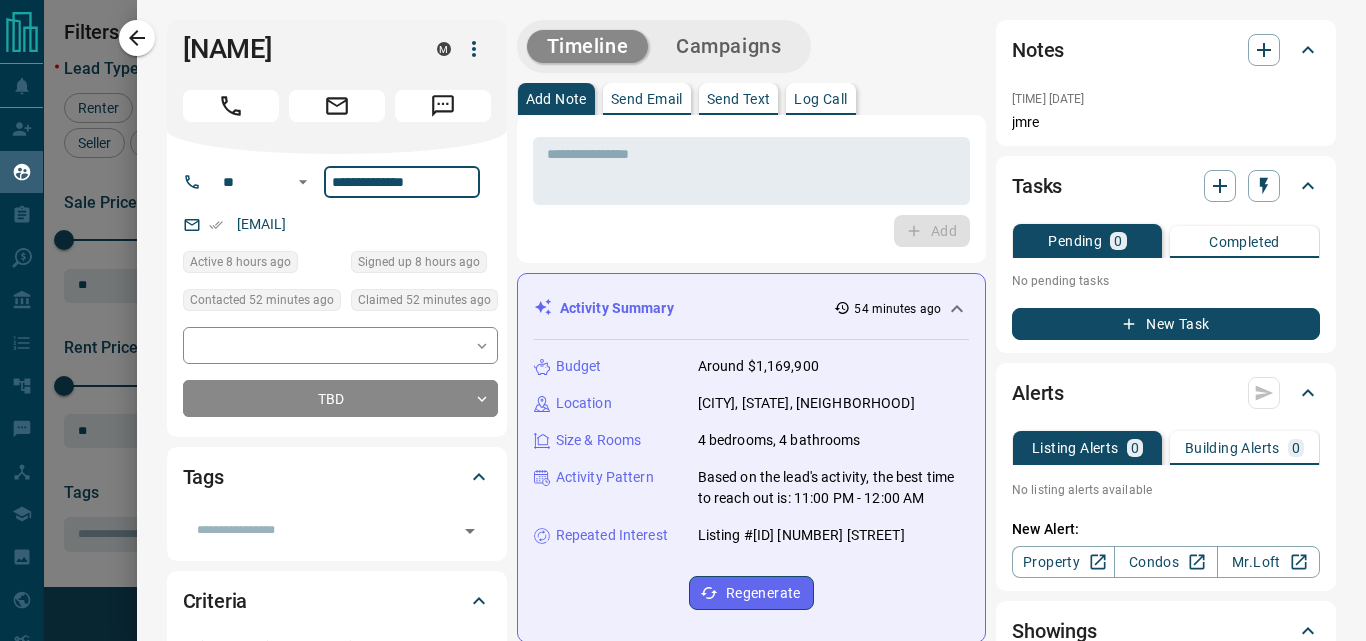 click on "**********" at bounding box center [402, 182] 